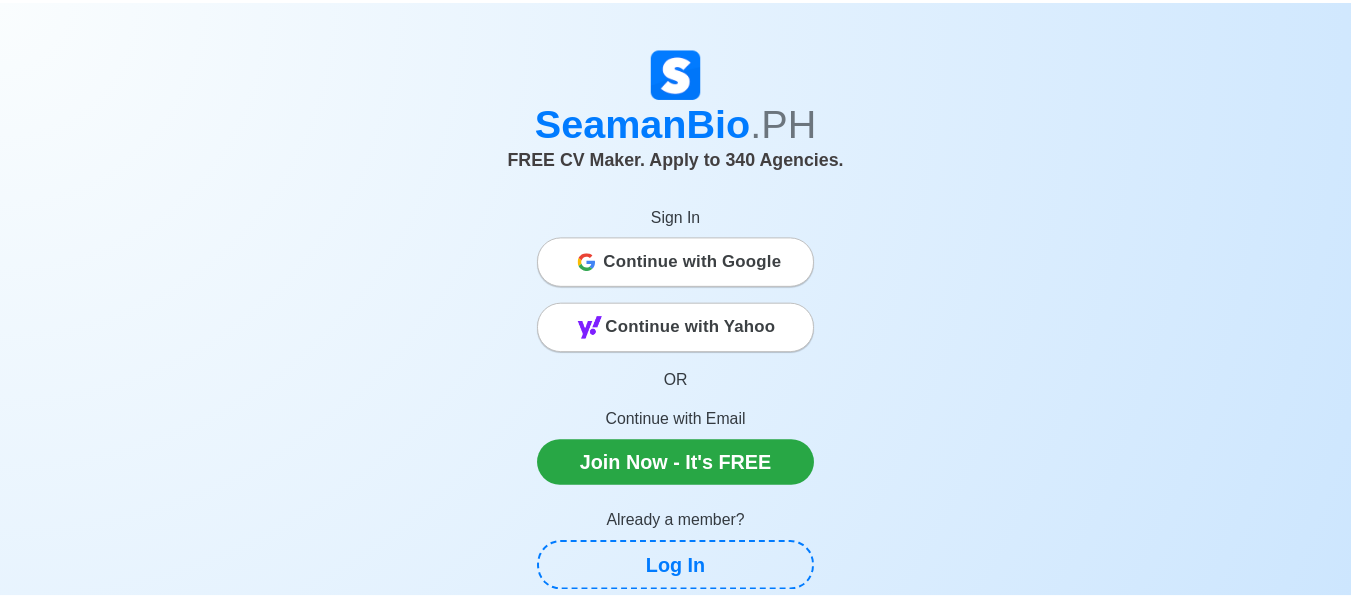 scroll, scrollTop: 0, scrollLeft: 0, axis: both 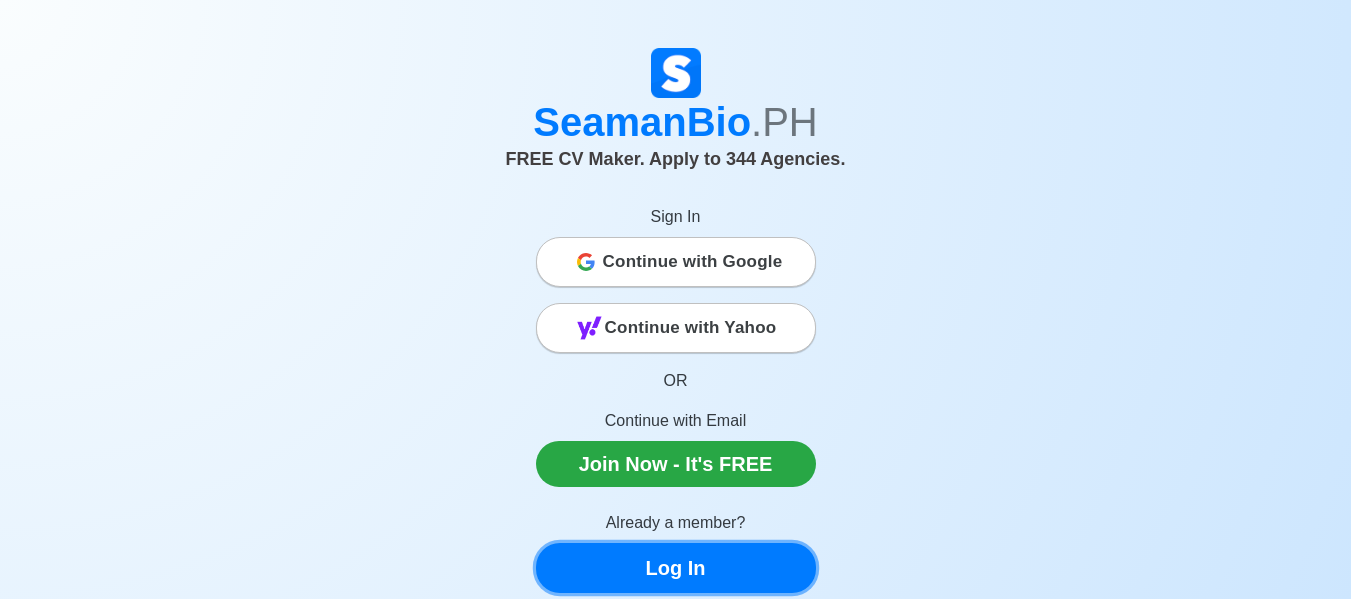 click on "Log In" at bounding box center (676, 568) 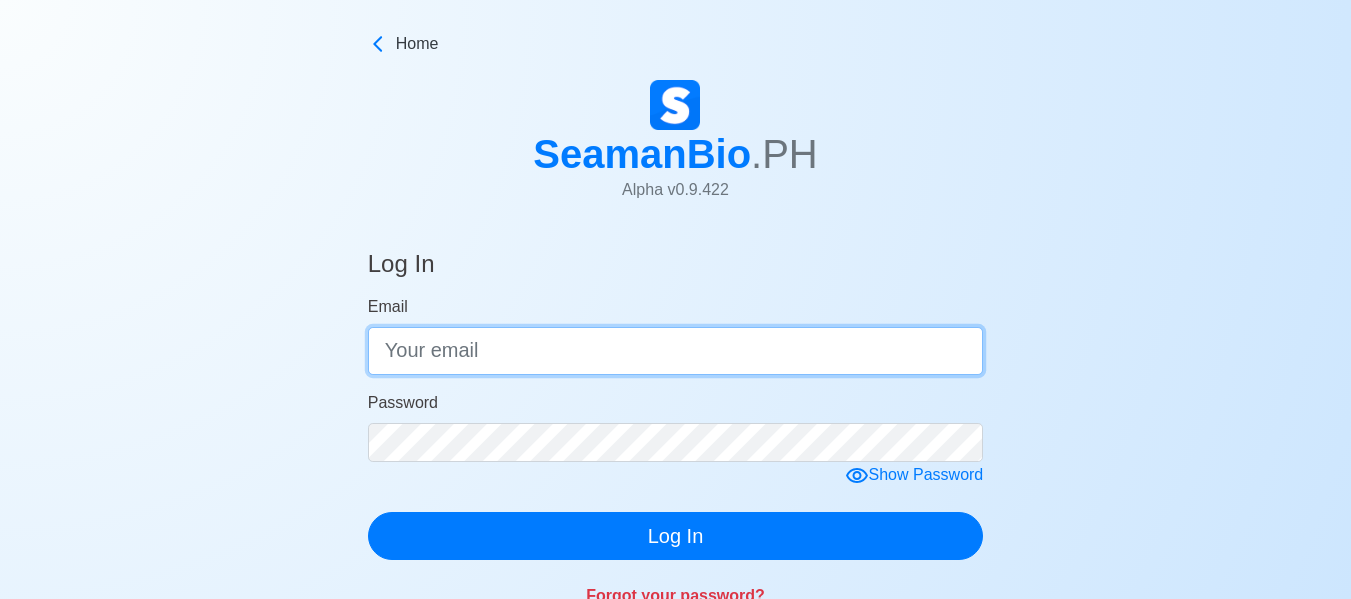 click on "Email" at bounding box center (676, 351) 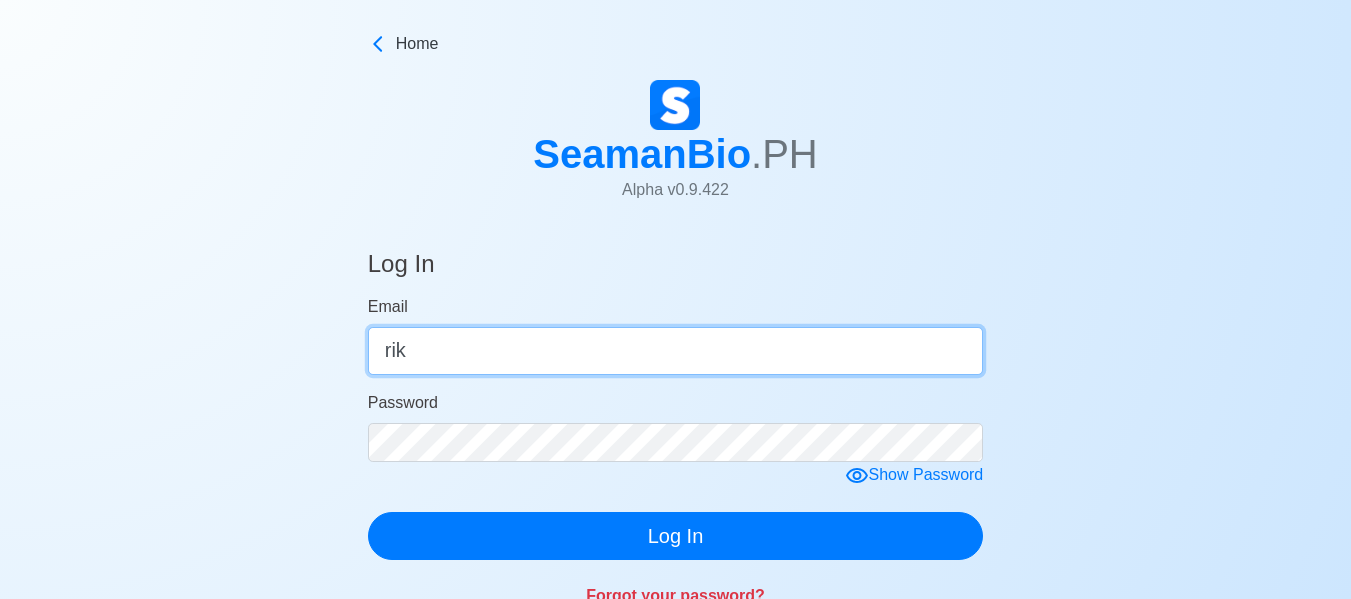 type on "[EMAIL_ADDRESS][DOMAIN_NAME]" 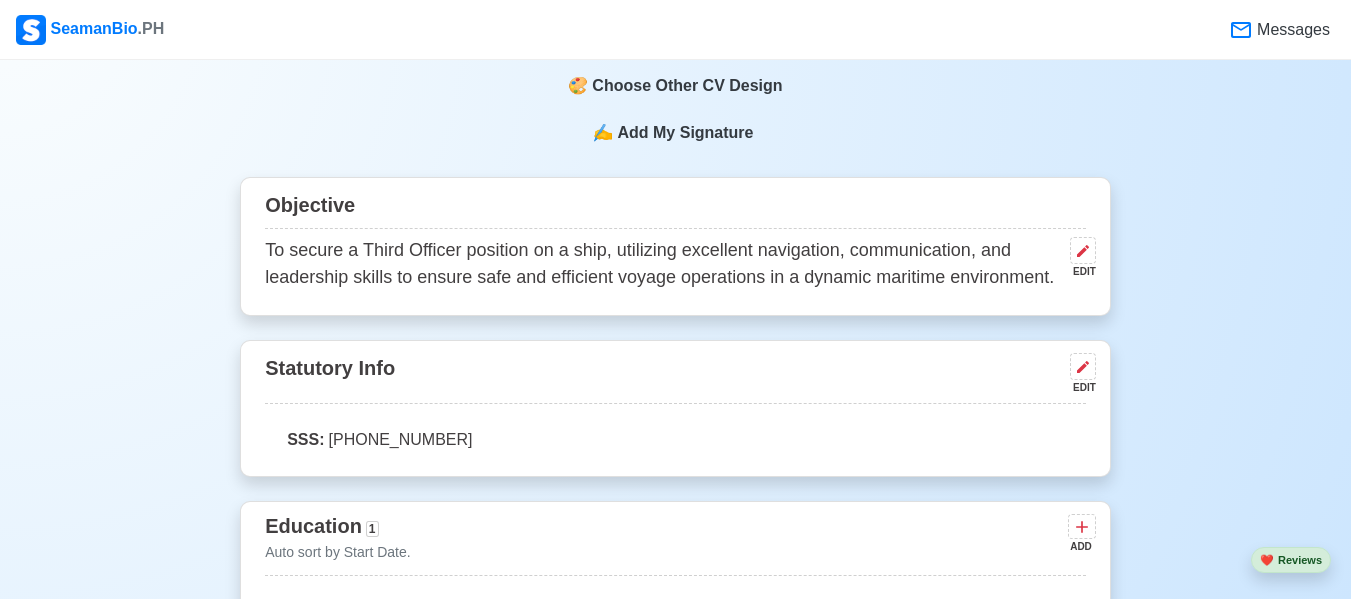 scroll, scrollTop: 1014, scrollLeft: 0, axis: vertical 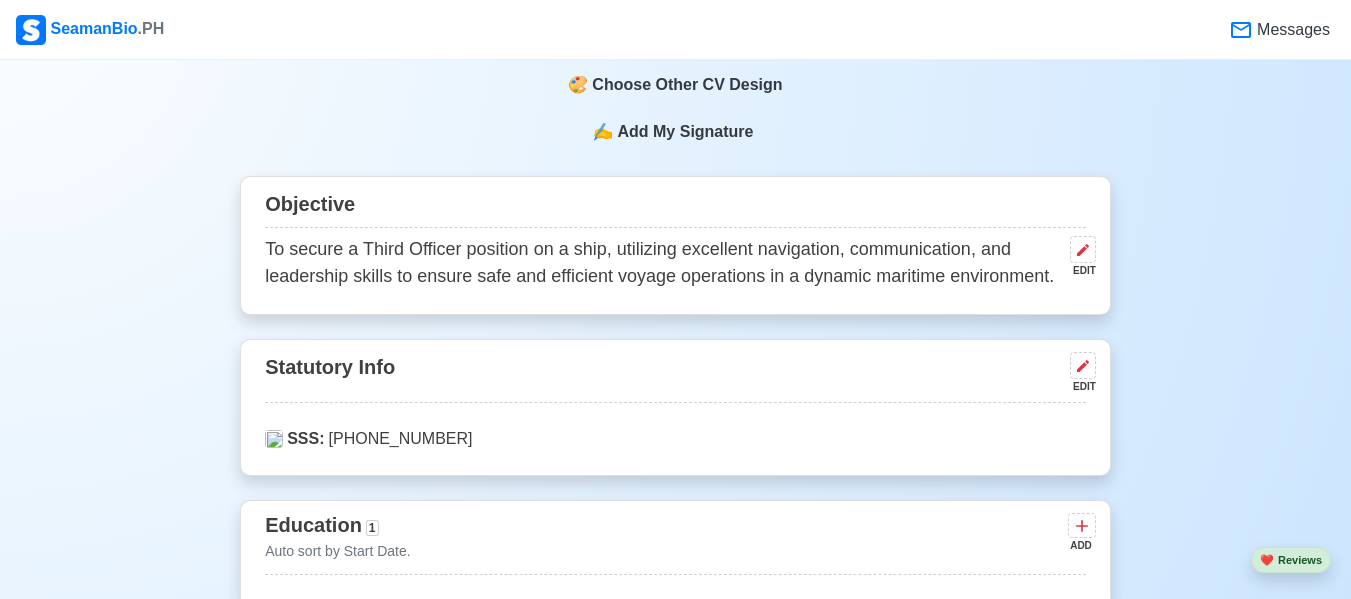 click on "SSS: [PHONE_NUMBER]" at bounding box center [675, 439] 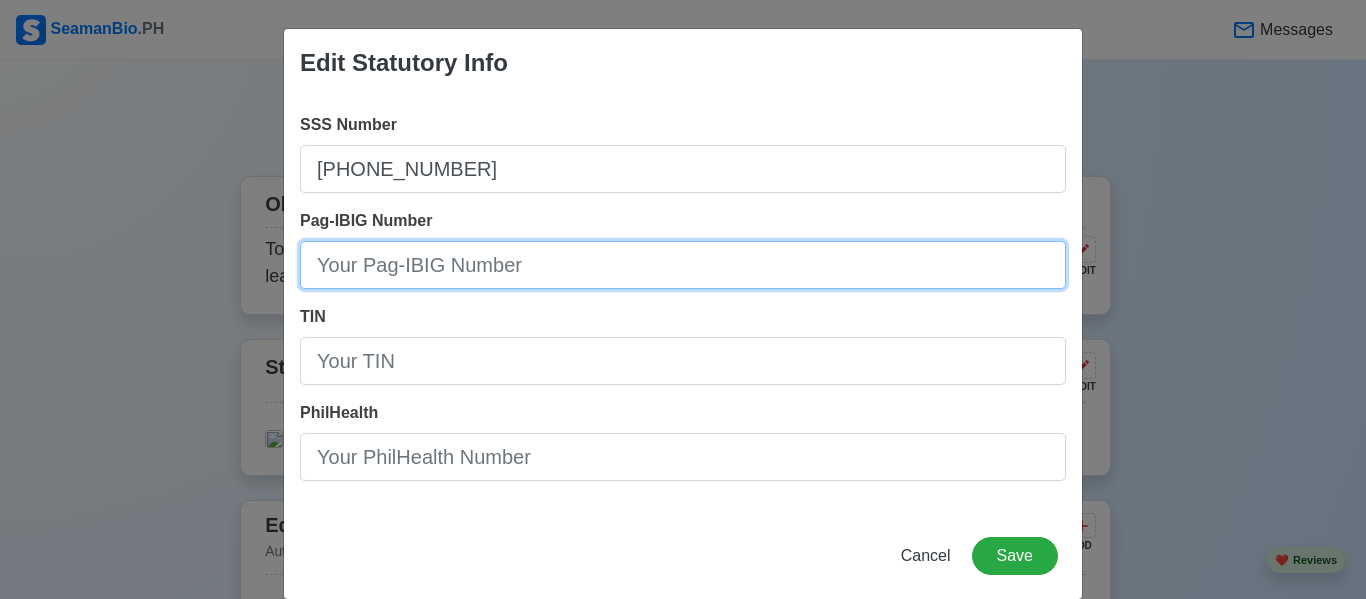 click on "Pag-IBIG Number" at bounding box center [683, 265] 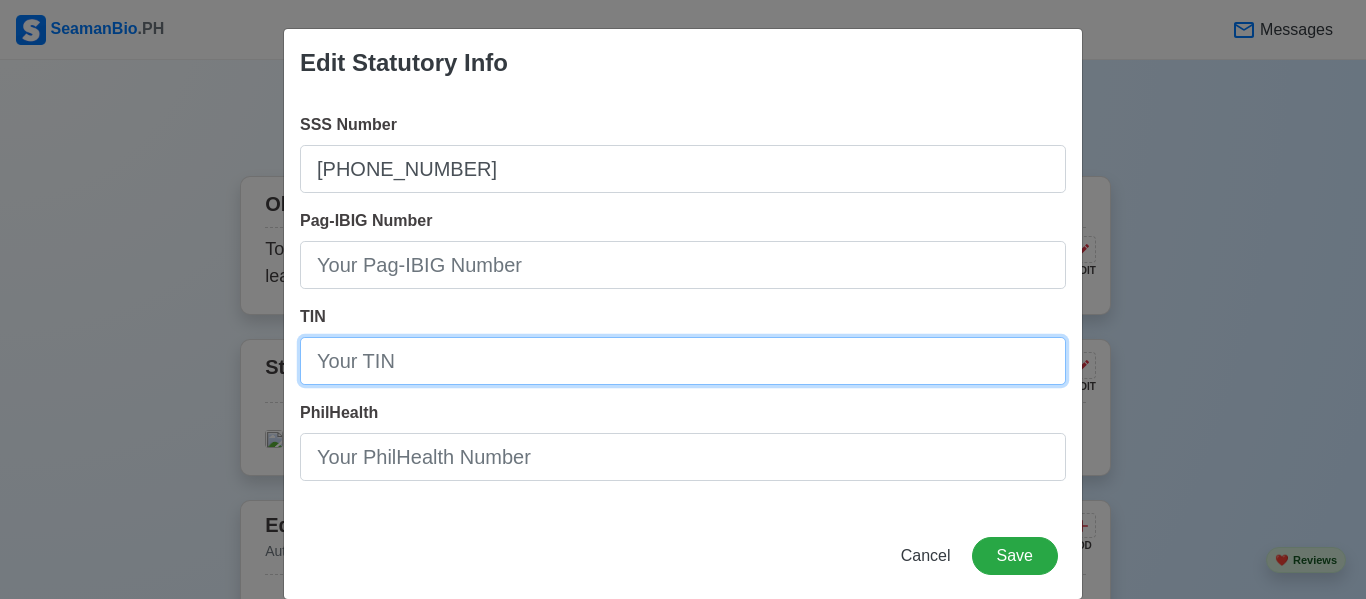 click on "TIN" at bounding box center [683, 361] 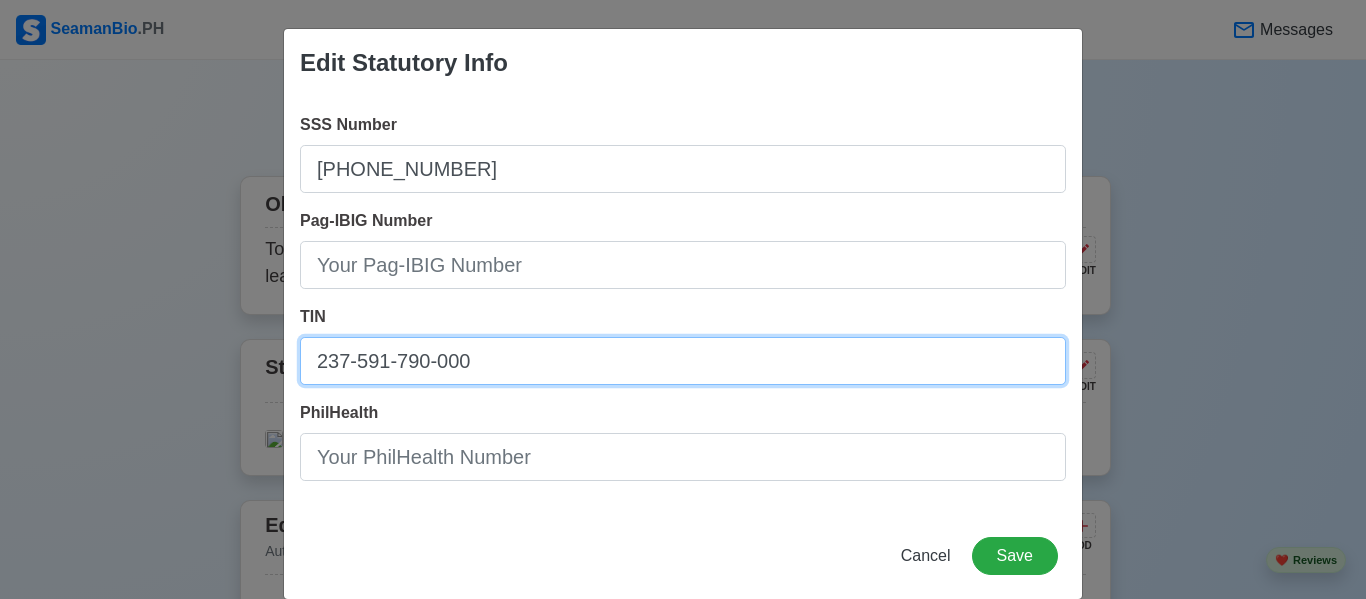 type on "237-591-790-000" 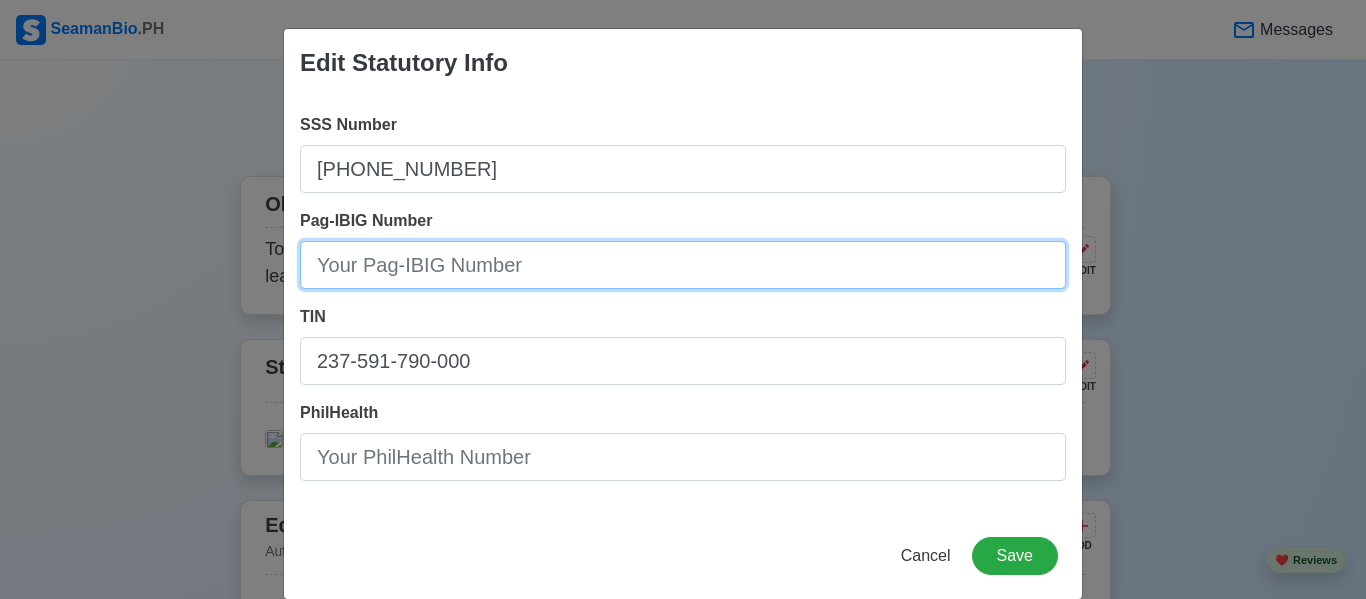 click on "Pag-IBIG Number" at bounding box center (683, 265) 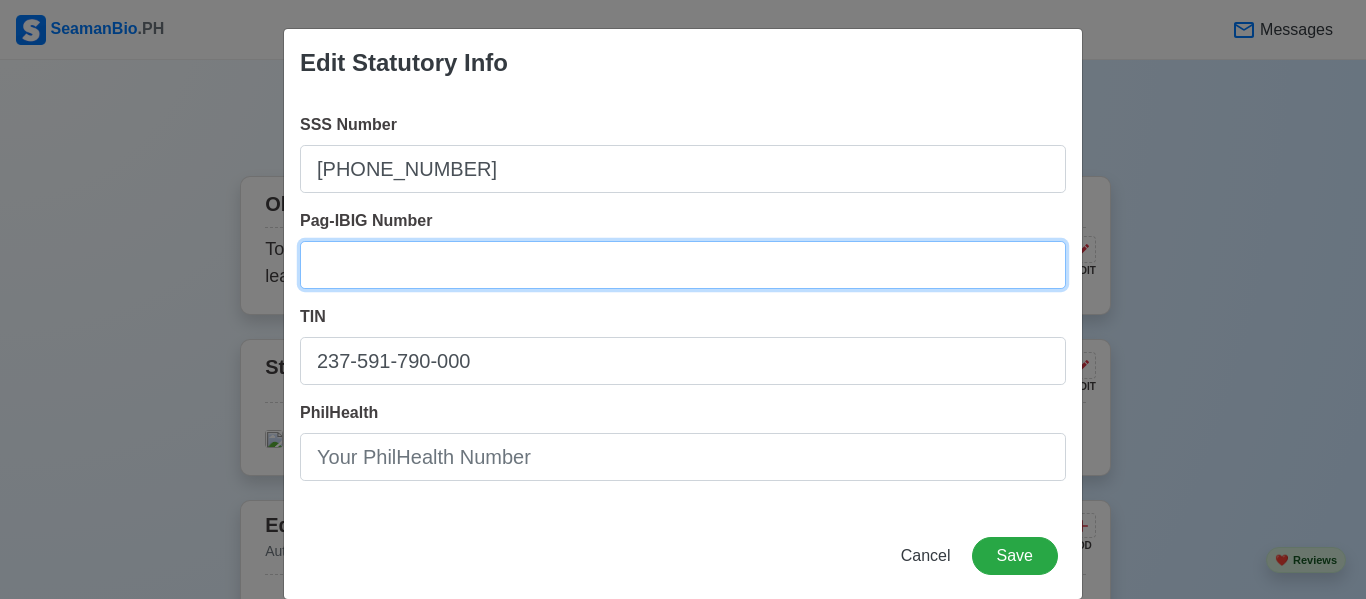 type 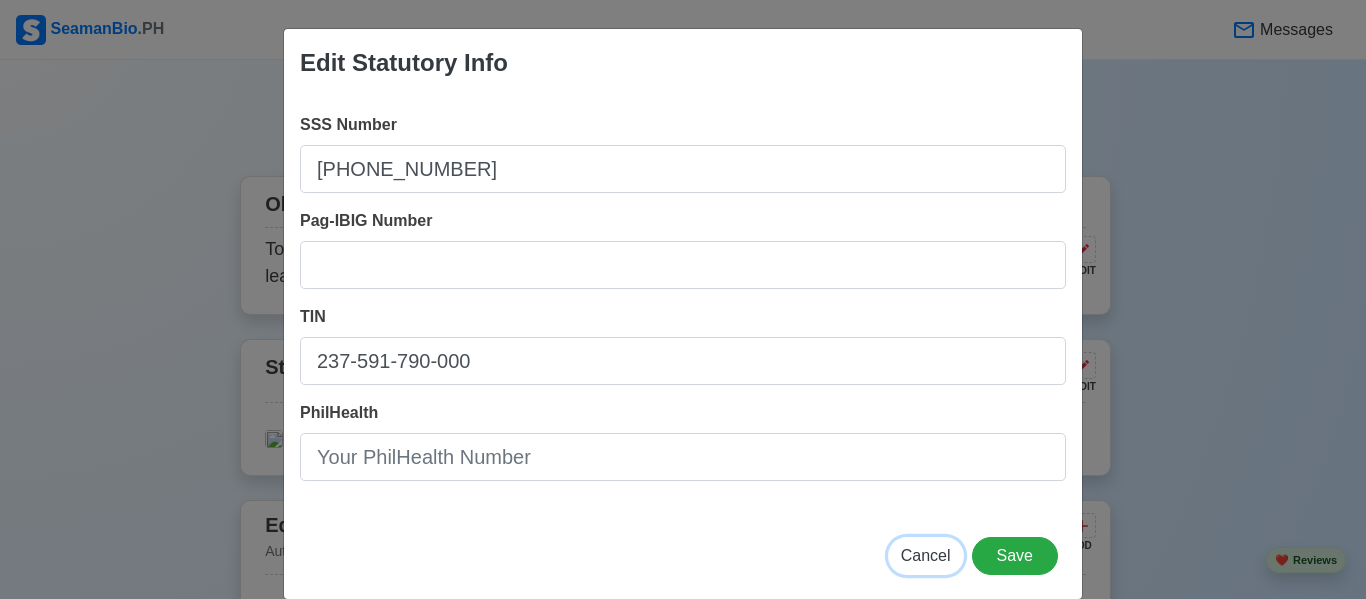 click on "Cancel" at bounding box center [926, 555] 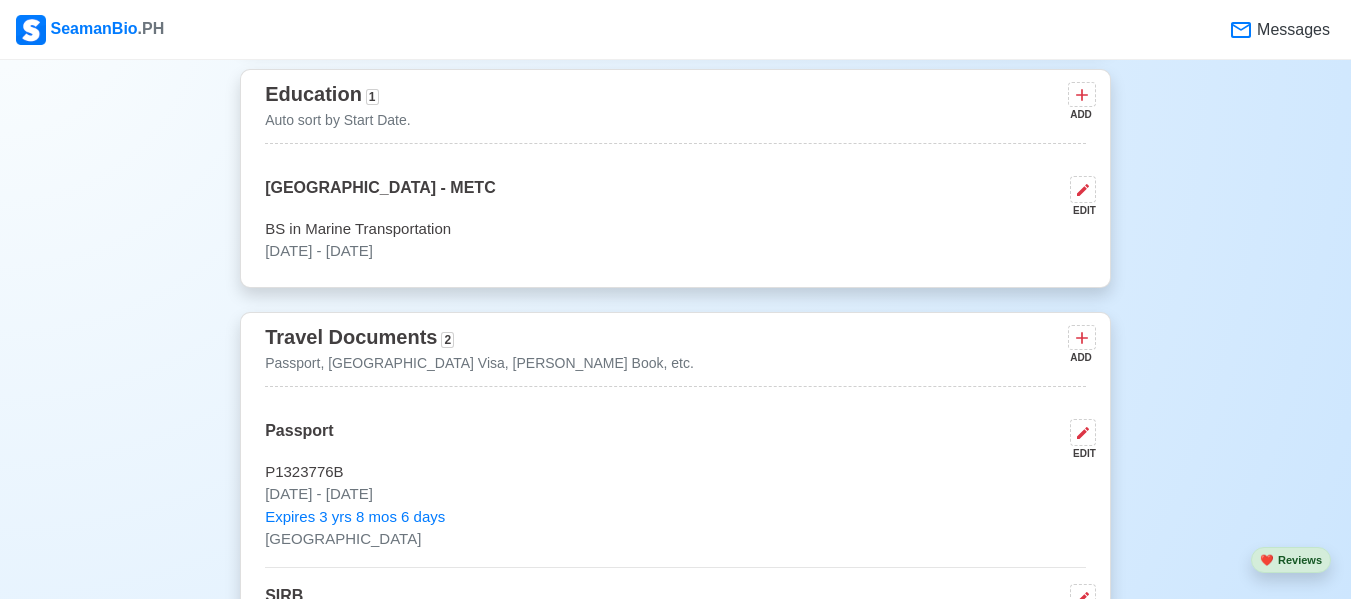 scroll, scrollTop: 1444, scrollLeft: 0, axis: vertical 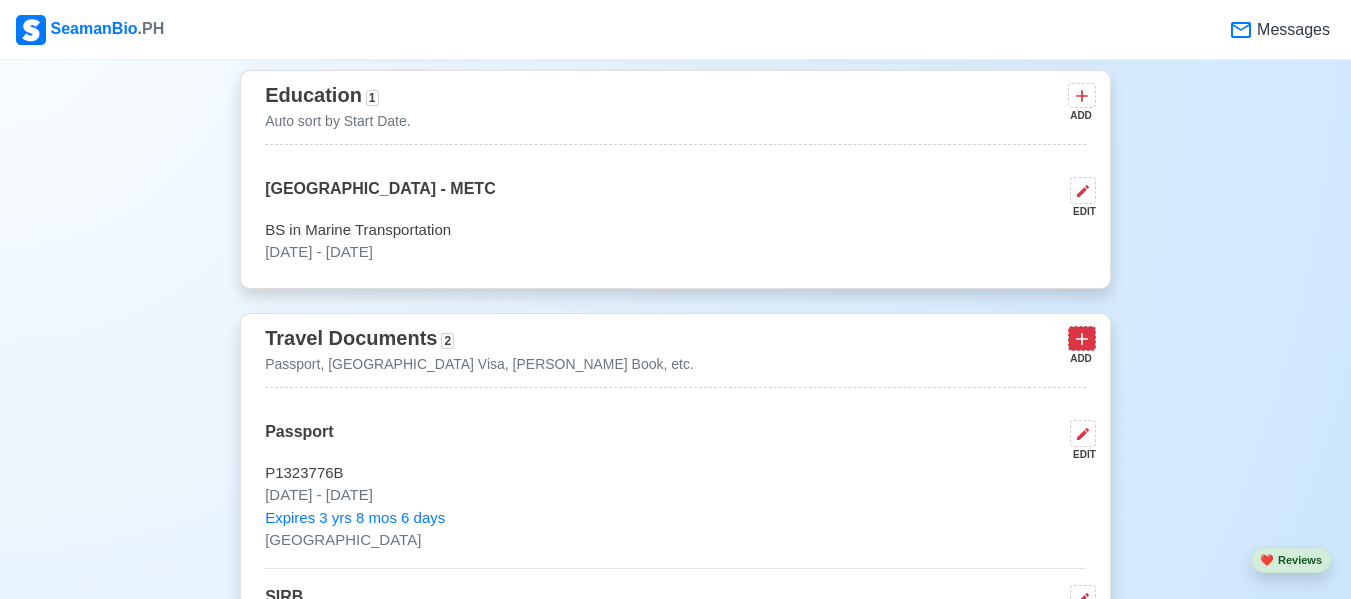 click 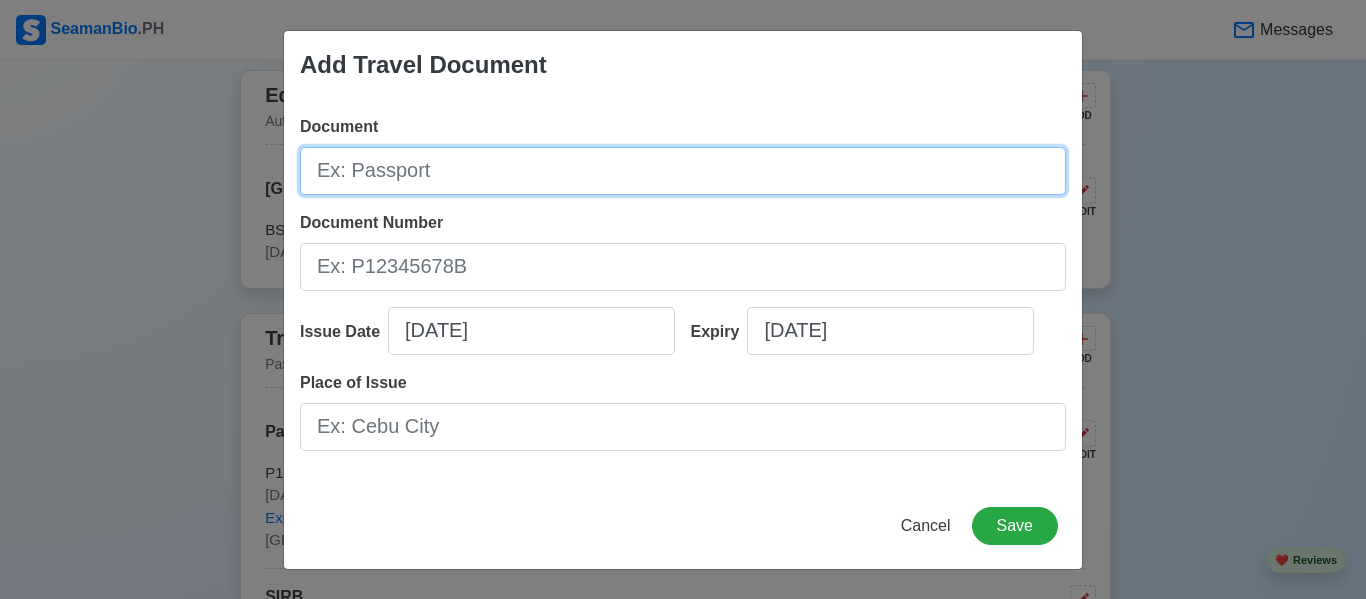 click on "Document" at bounding box center (683, 171) 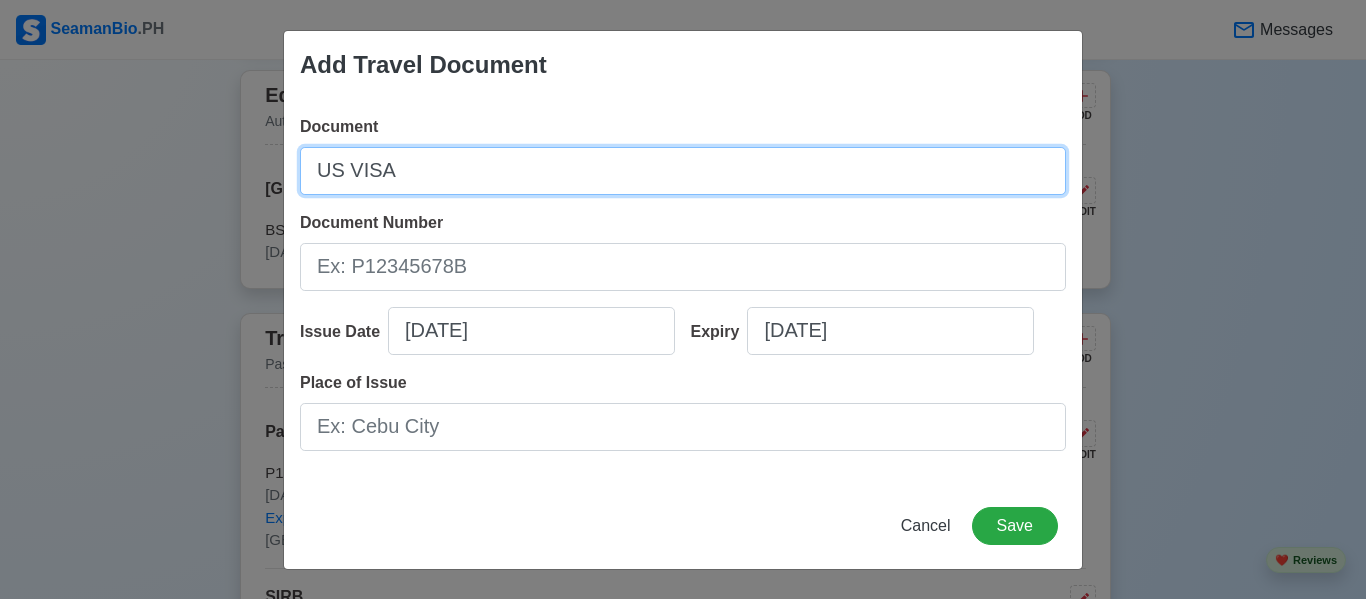 type on "US VISA" 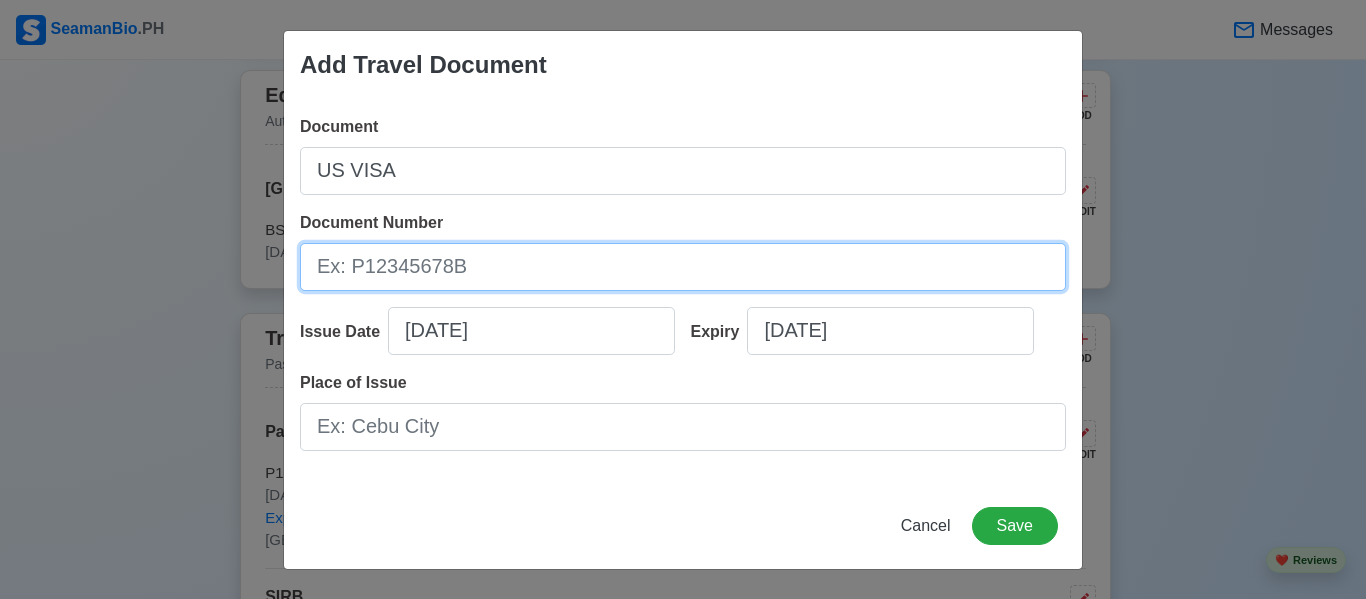 click on "Document Number" at bounding box center (683, 267) 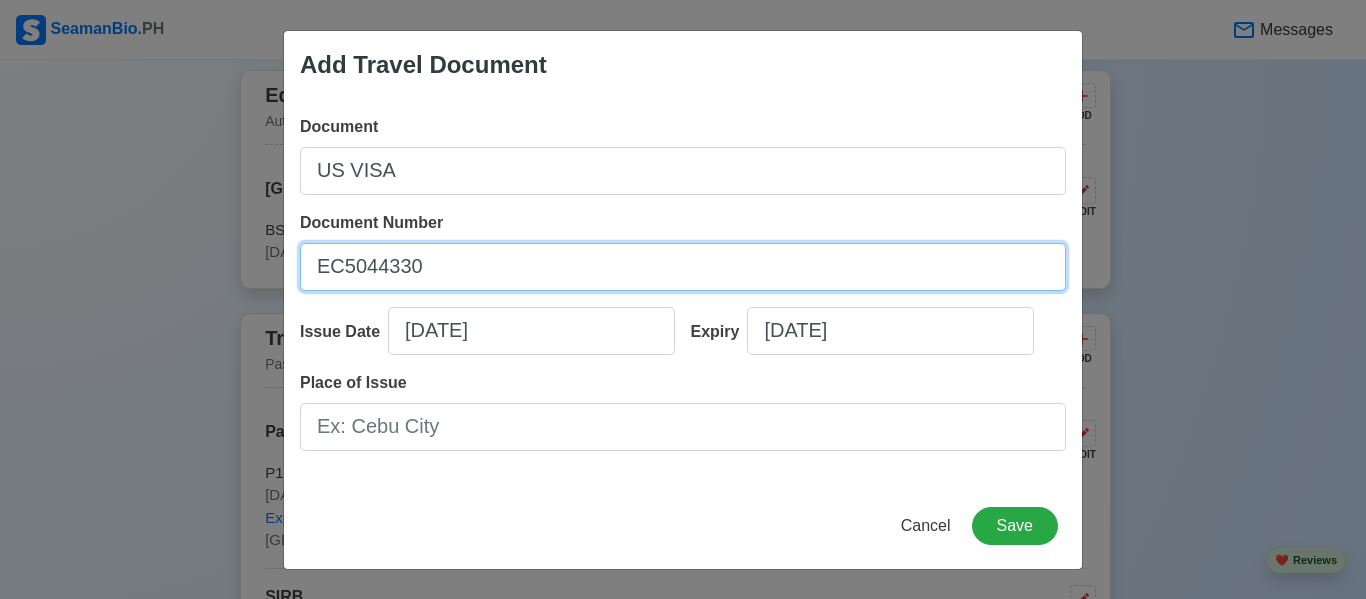 type on "EC5044330" 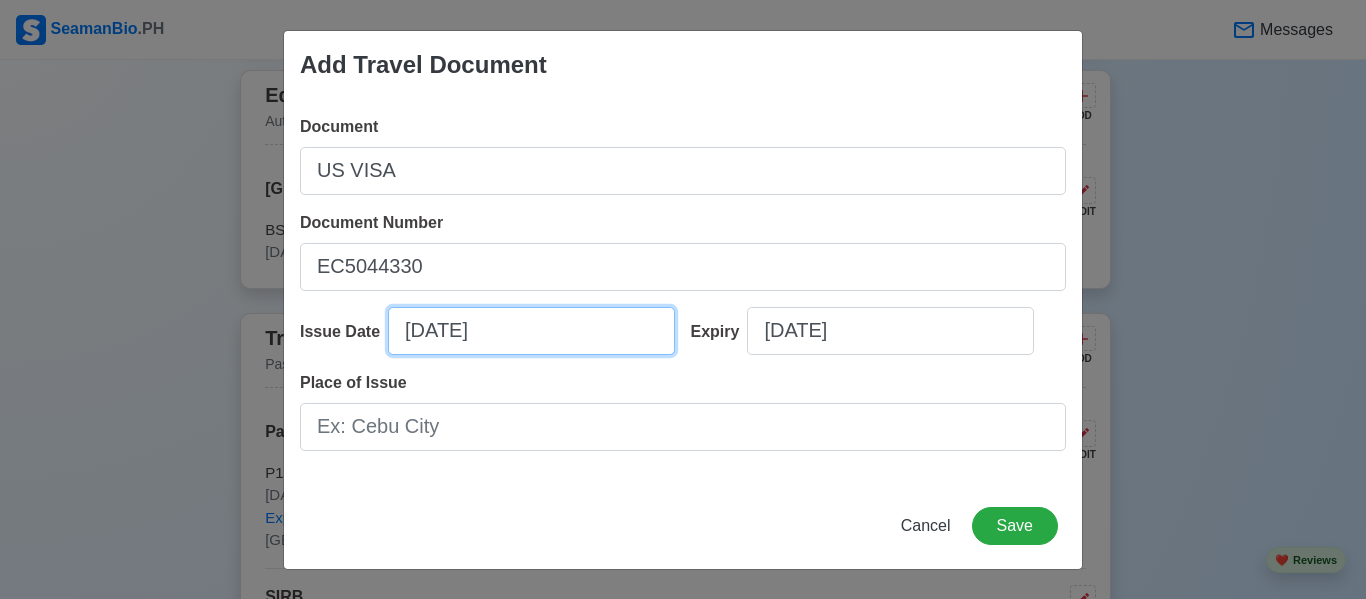 select on "****" 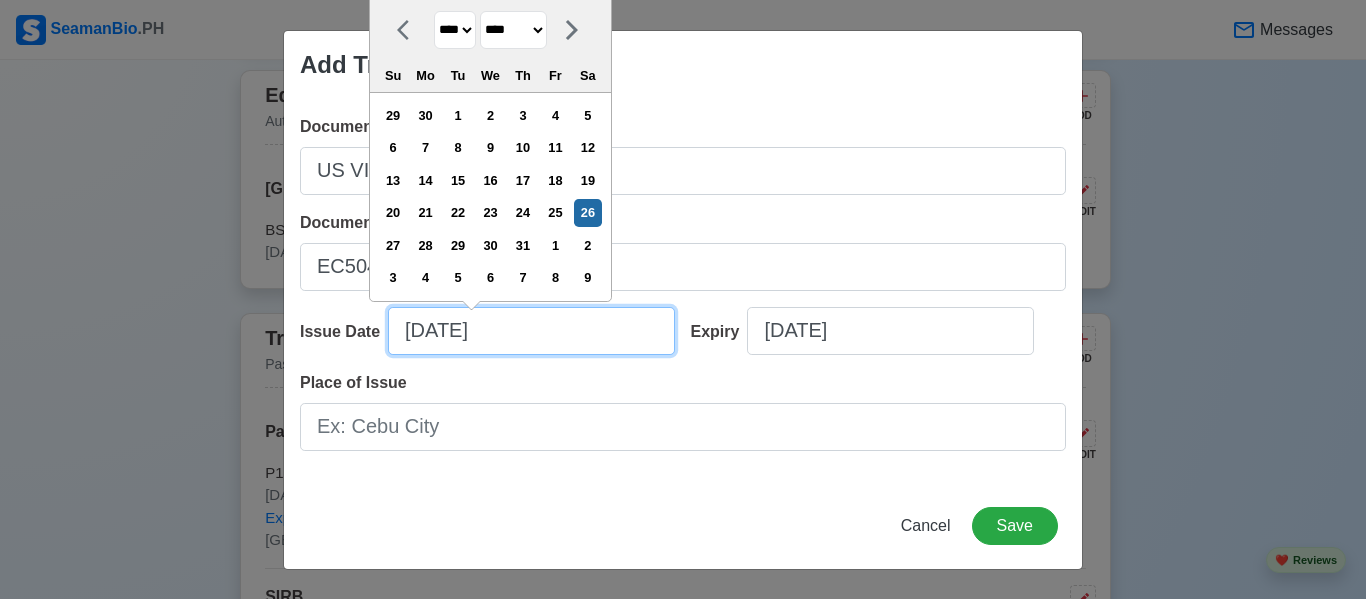 click on "[DATE]" at bounding box center (531, 331) 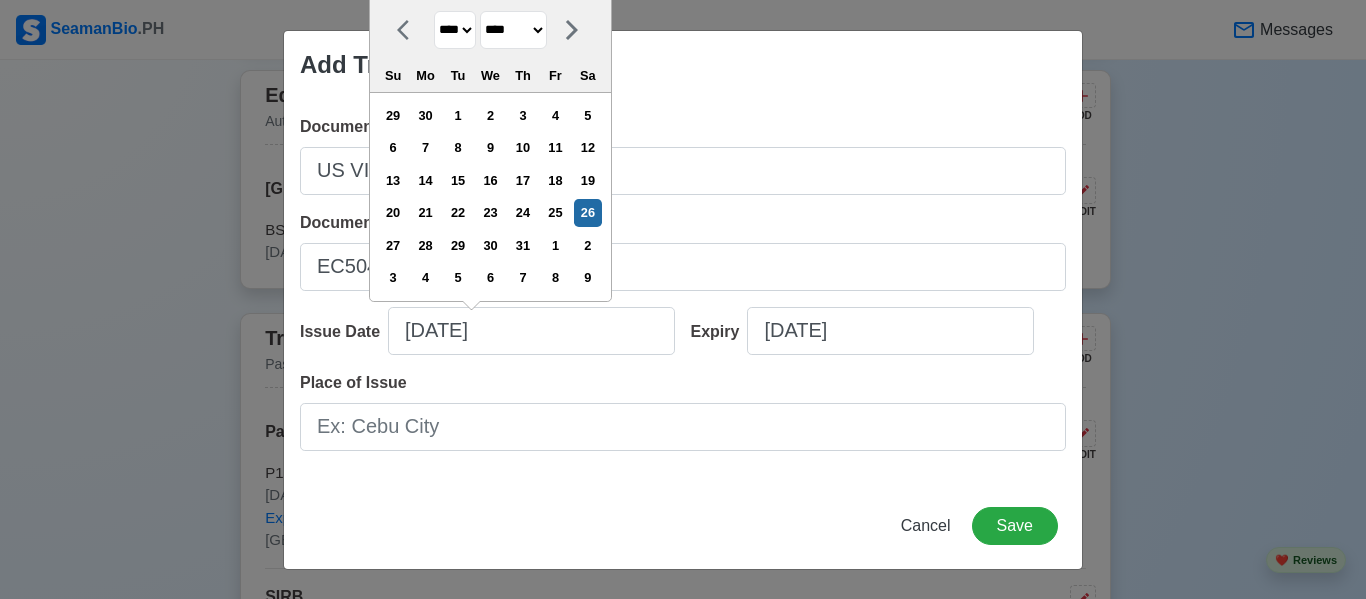 click on "**** **** **** **** **** **** **** **** **** **** **** **** **** **** **** **** **** **** **** **** **** **** **** **** **** **** **** **** **** **** **** **** **** **** **** **** **** **** **** **** **** **** **** **** **** **** **** **** **** **** **** **** **** **** **** **** **** **** **** **** **** **** **** **** **** **** **** **** **** **** **** **** **** **** **** **** **** **** **** **** **** **** **** **** **** **** **** **** **** **** **** **** **** **** **** **** **** **** **** **** **** **** **** **** **** ****" at bounding box center [455, 30] 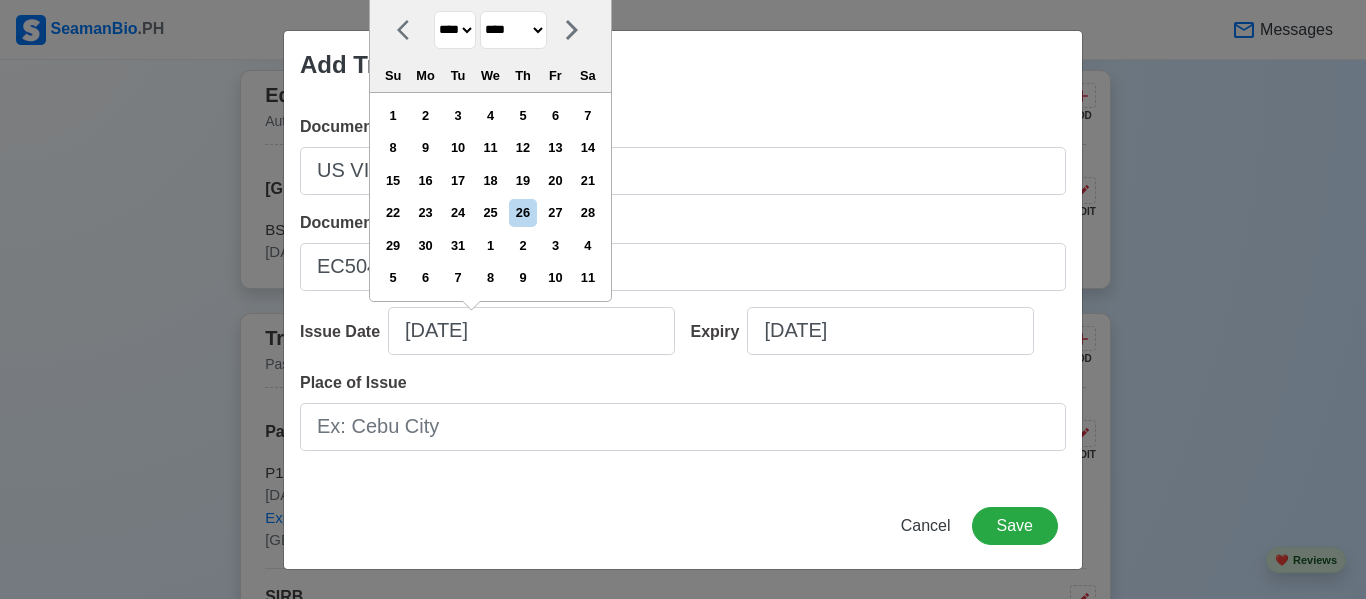 click on "******* ******** ***** ***** *** **** **** ****** ********* ******* ******** ********" at bounding box center [513, 30] 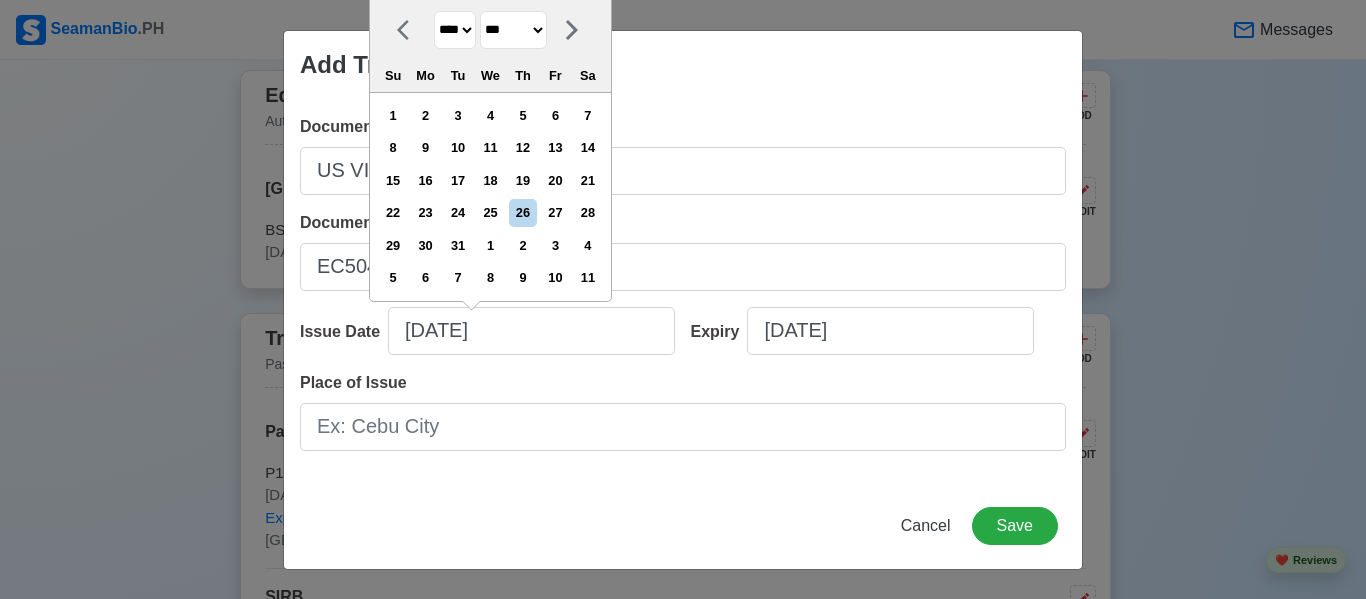 click on "******* ******** ***** ***** *** **** **** ****** ********* ******* ******** ********" at bounding box center [513, 30] 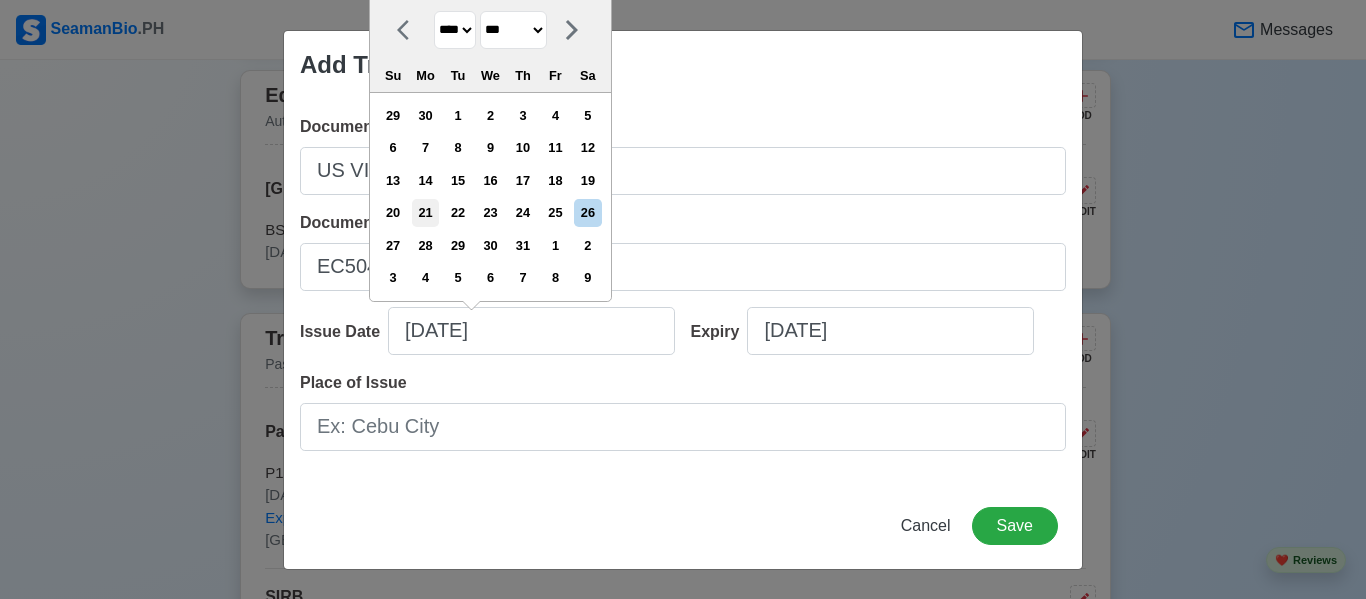 click on "21" at bounding box center [425, 212] 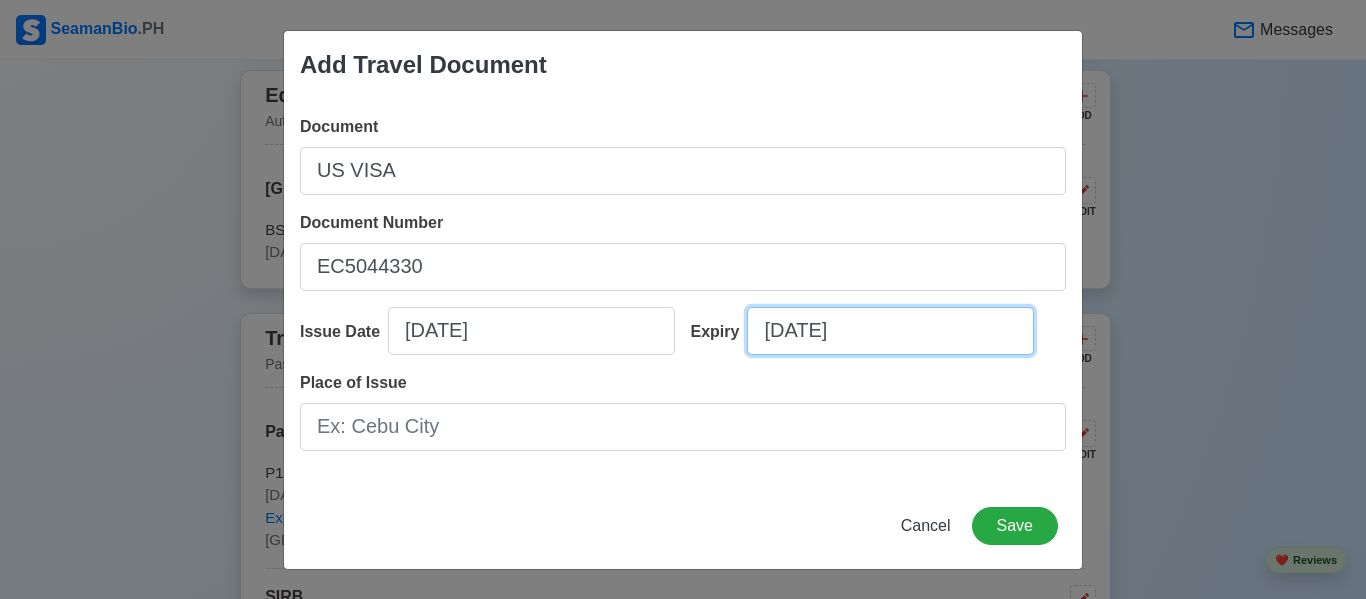 select on "****" 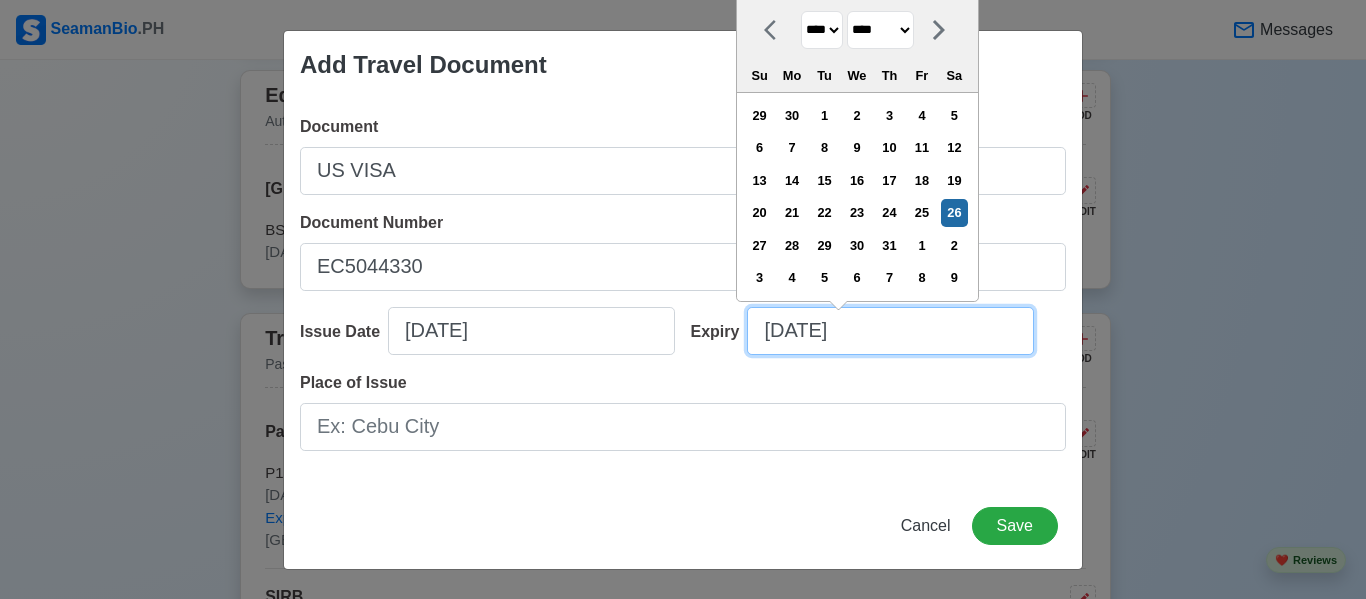 click on "[DATE]" at bounding box center [890, 331] 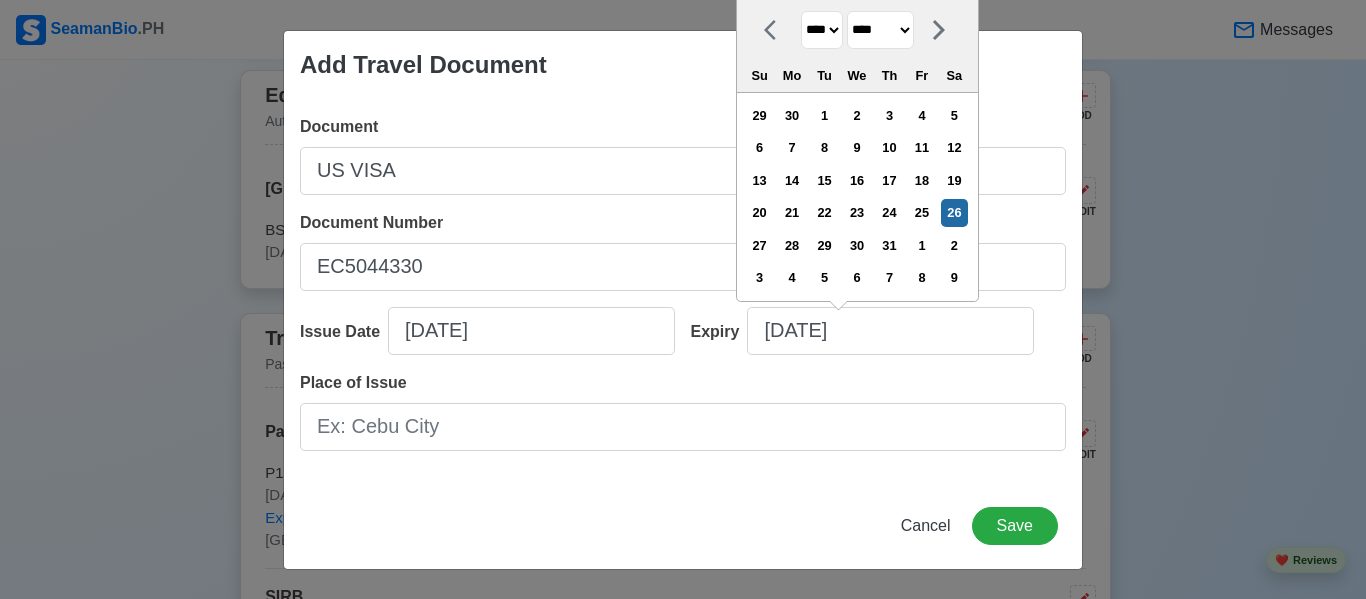 click on "**** **** **** **** **** **** **** **** **** **** **** **** **** **** **** **** **** **** **** **** **** **** **** **** **** **** **** **** **** **** **** **** **** **** **** **** **** **** **** **** **** **** **** **** **** **** **** **** **** **** **** **** **** **** **** **** **** **** **** **** **** **** **** **** **** **** **** **** **** **** **** **** **** **** **** **** **** **** **** **** **** **** **** **** **** **** **** **** **** **** **** **** **** **** **** **** **** **** **** **** **** **** **** **** **** **** **** **** **** **** **** **** **** **** **** **** **** **** **** **** ****" at bounding box center (822, 30) 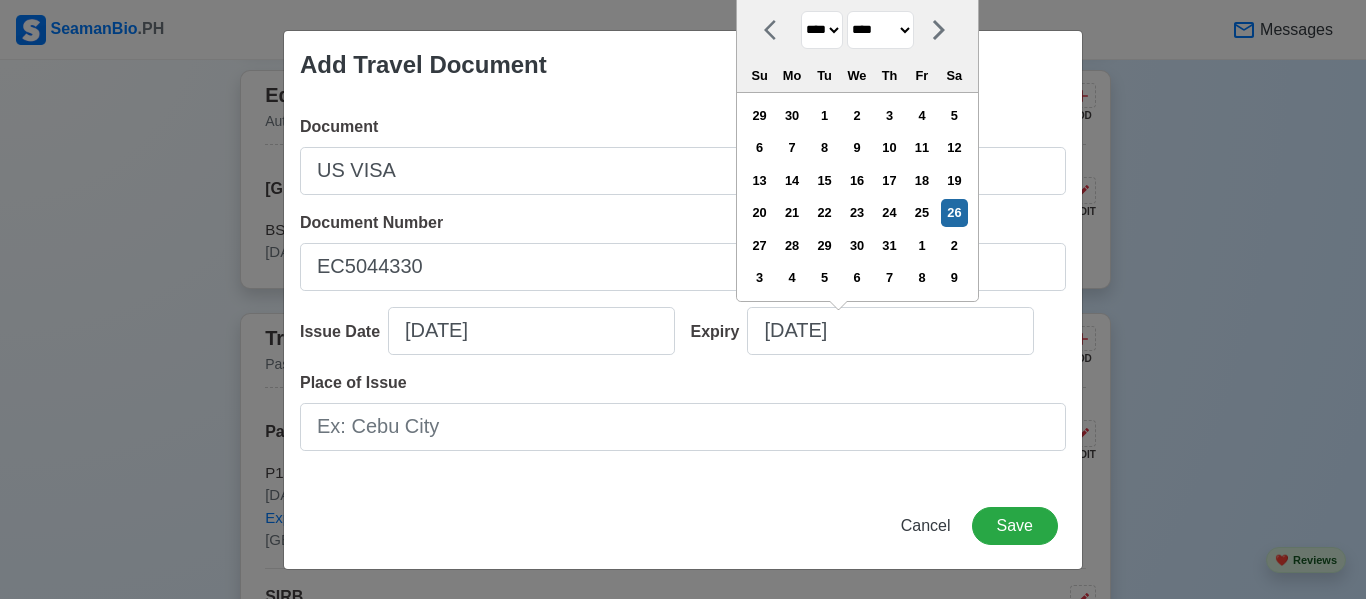 select on "****" 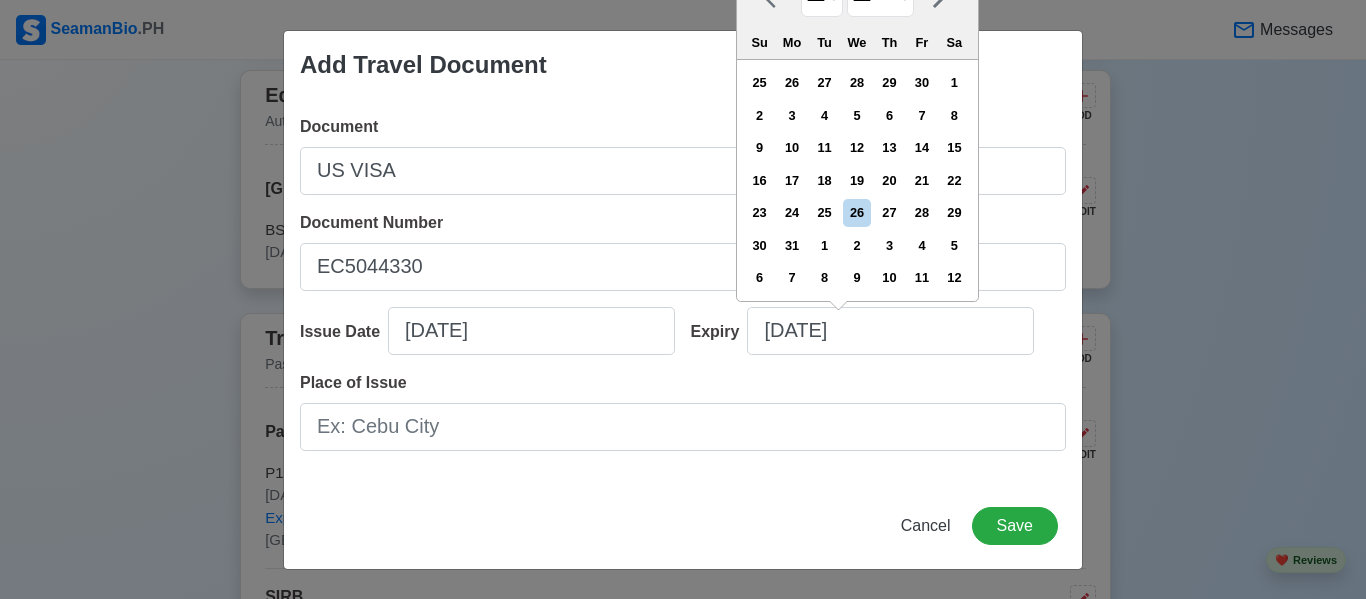 click on "******* ******** ***** ***** *** **** **** ****** ********* ******* ******** ********" at bounding box center (880, -3) 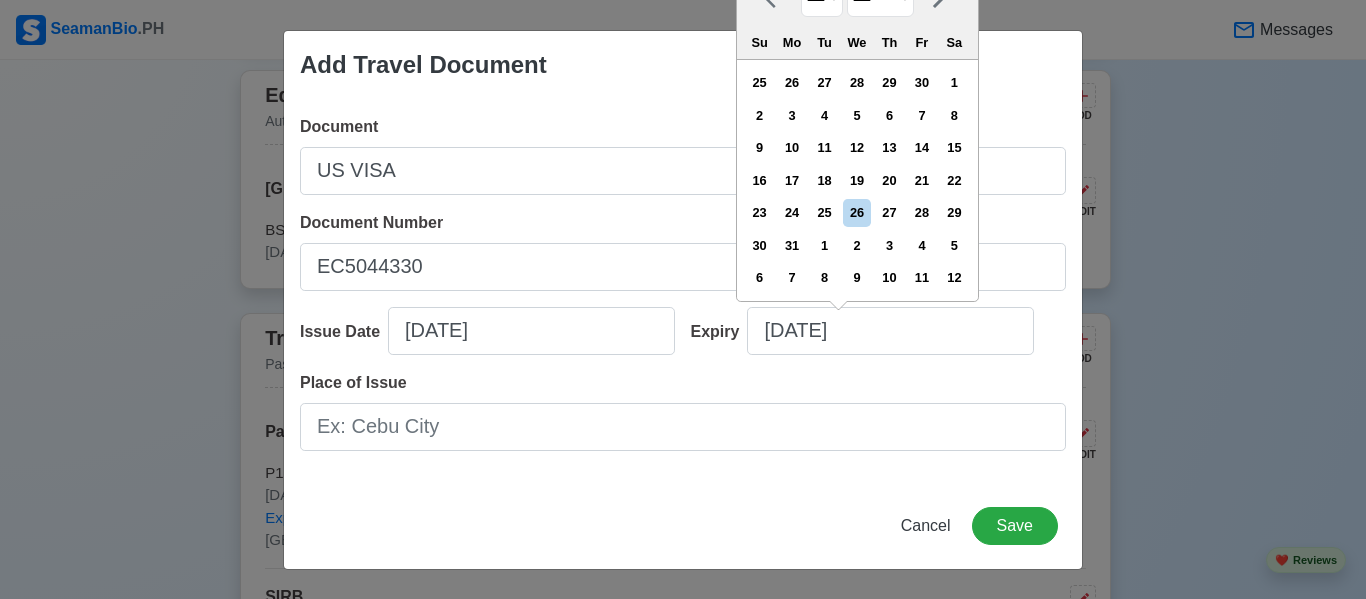 select on "***" 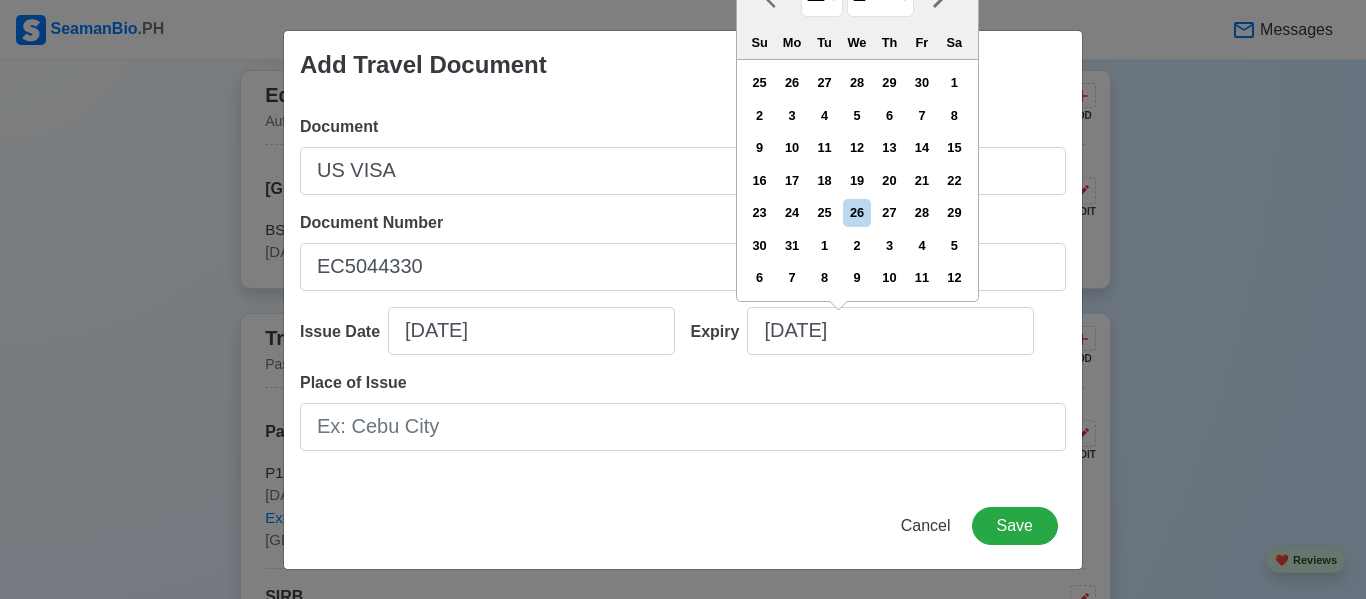 click on "******* ******** ***** ***** *** **** **** ****** ********* ******* ******** ********" at bounding box center [880, -3] 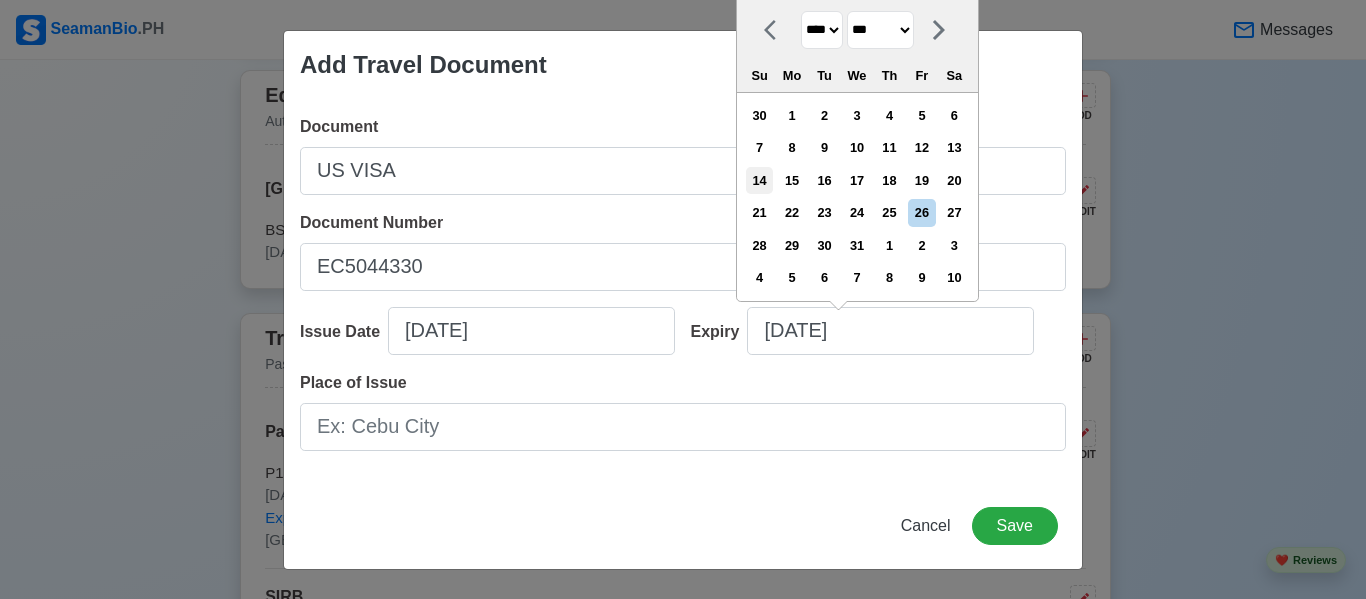 click on "14" at bounding box center (759, 180) 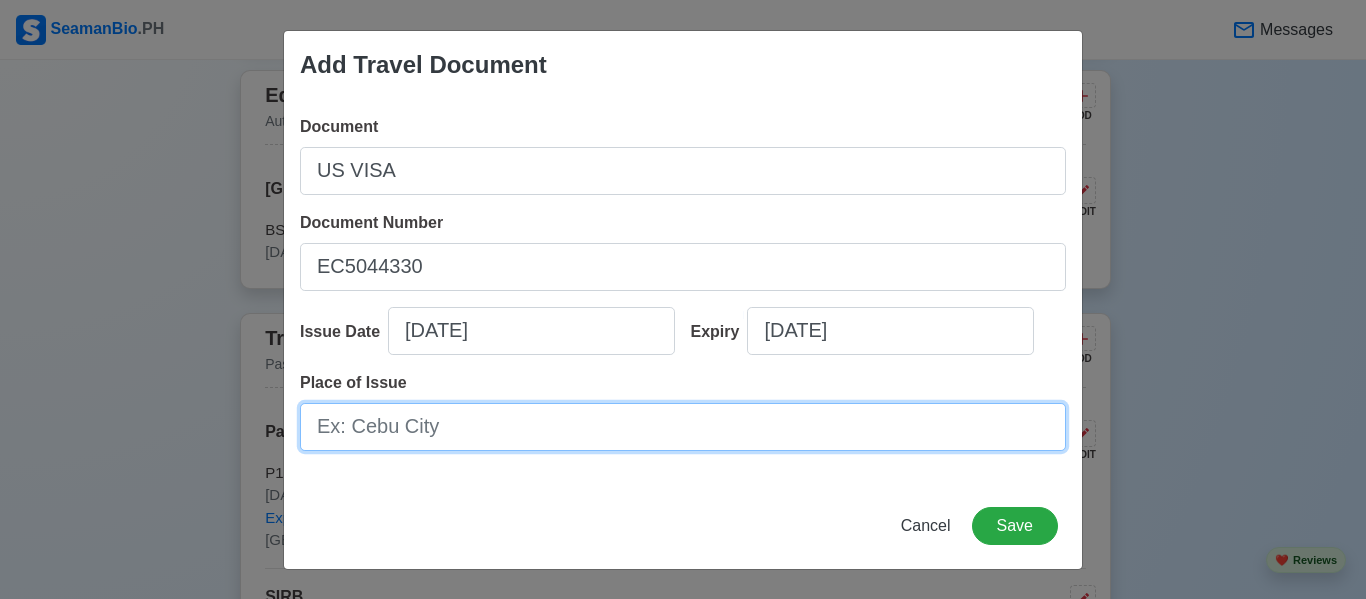 click on "Place of Issue" at bounding box center (683, 427) 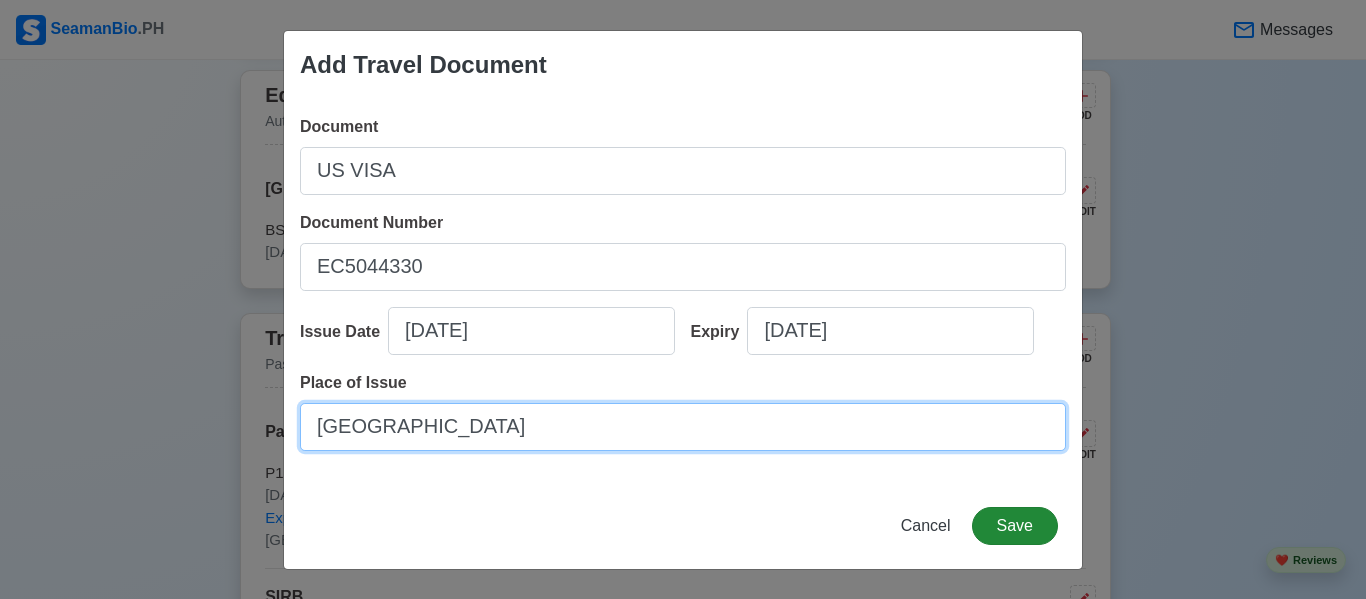 type on "[GEOGRAPHIC_DATA]" 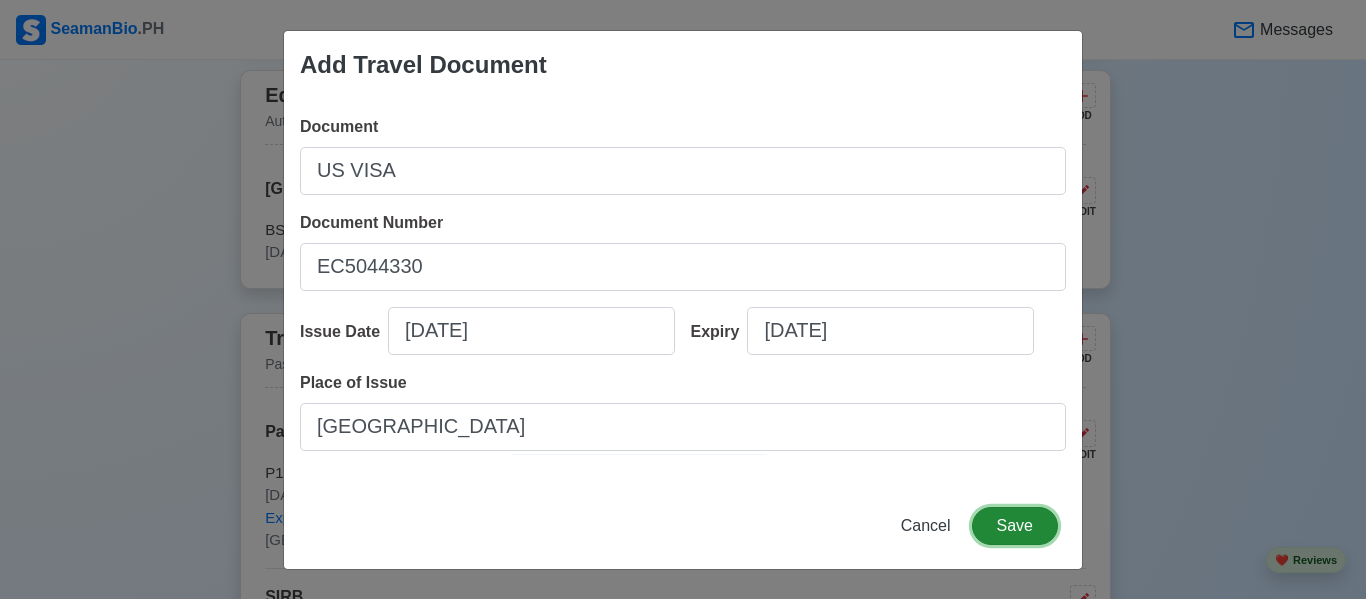 click on "Save" at bounding box center [1015, 526] 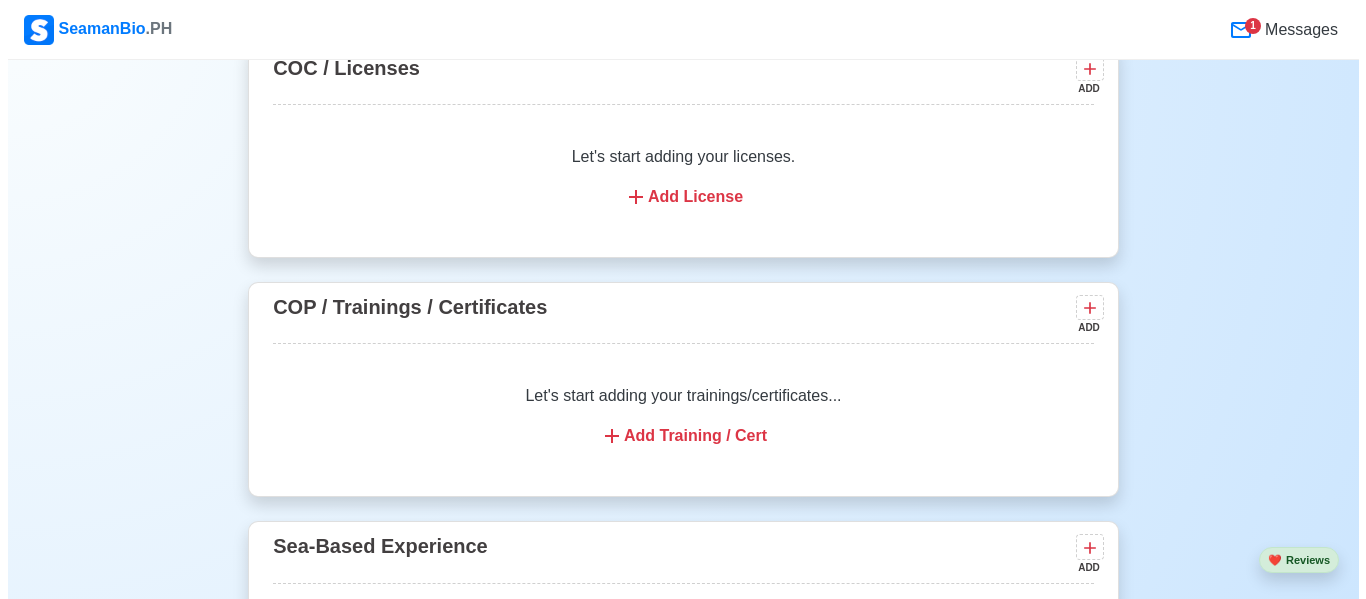 scroll, scrollTop: 2570, scrollLeft: 0, axis: vertical 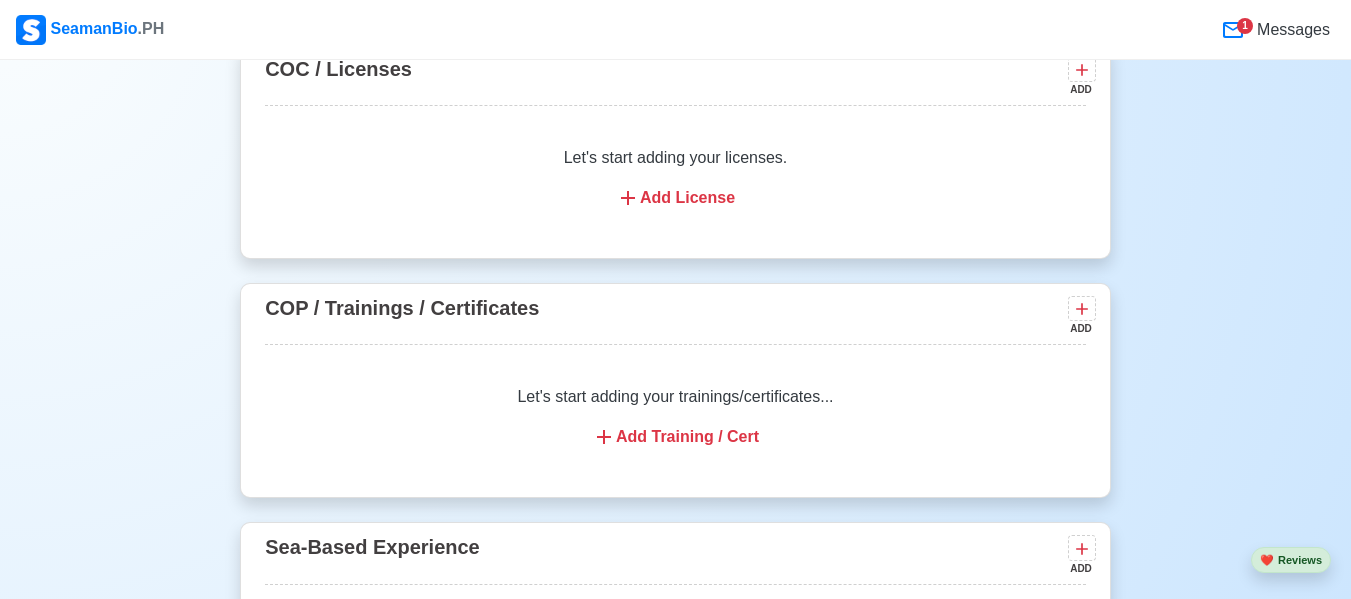 click on "Add Sea Experience" at bounding box center (675, 717) 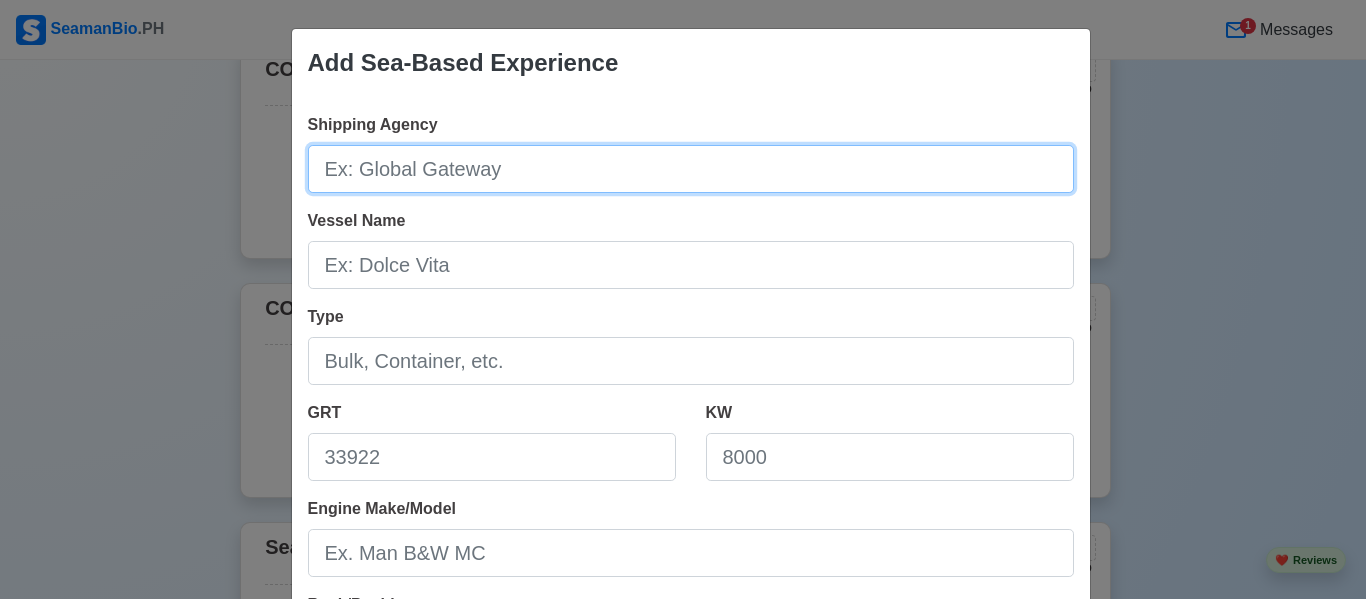 click on "Shipping Agency" at bounding box center (691, 169) 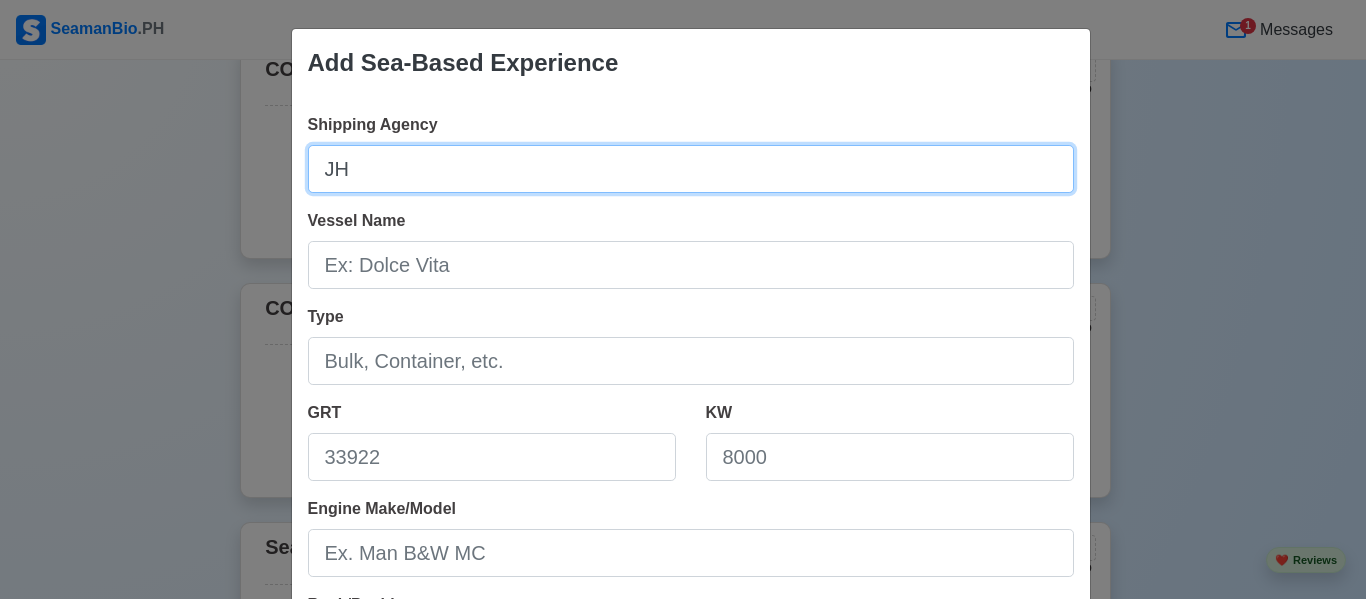 type on "J" 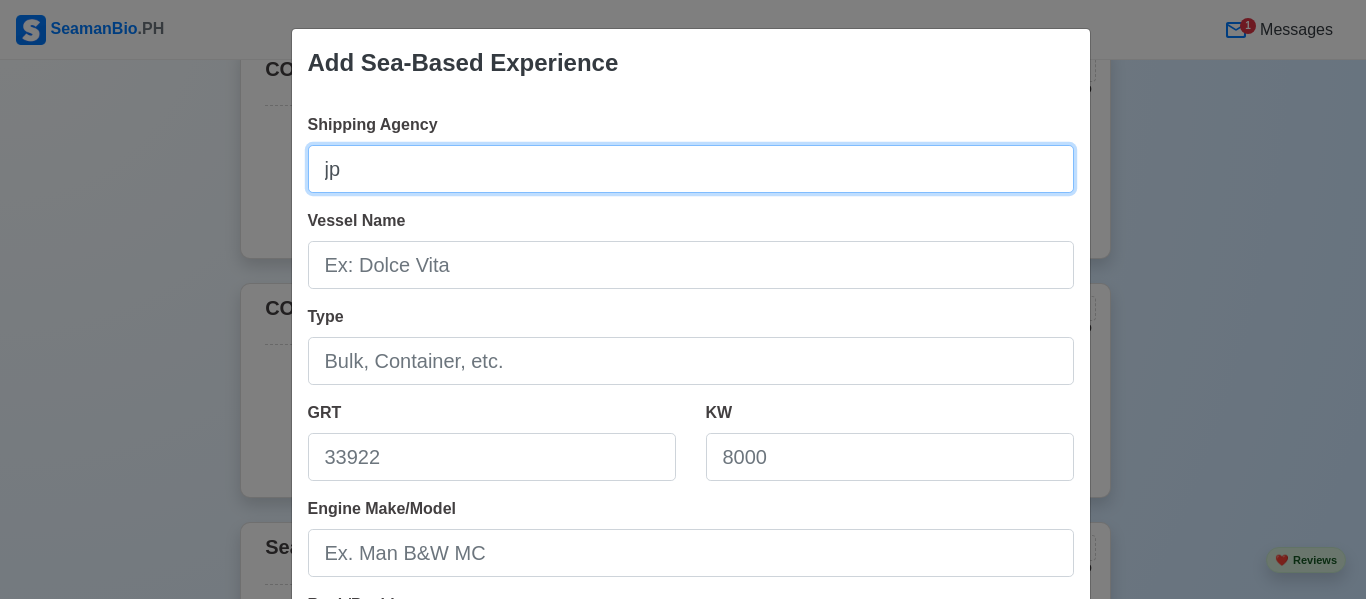 type on "j" 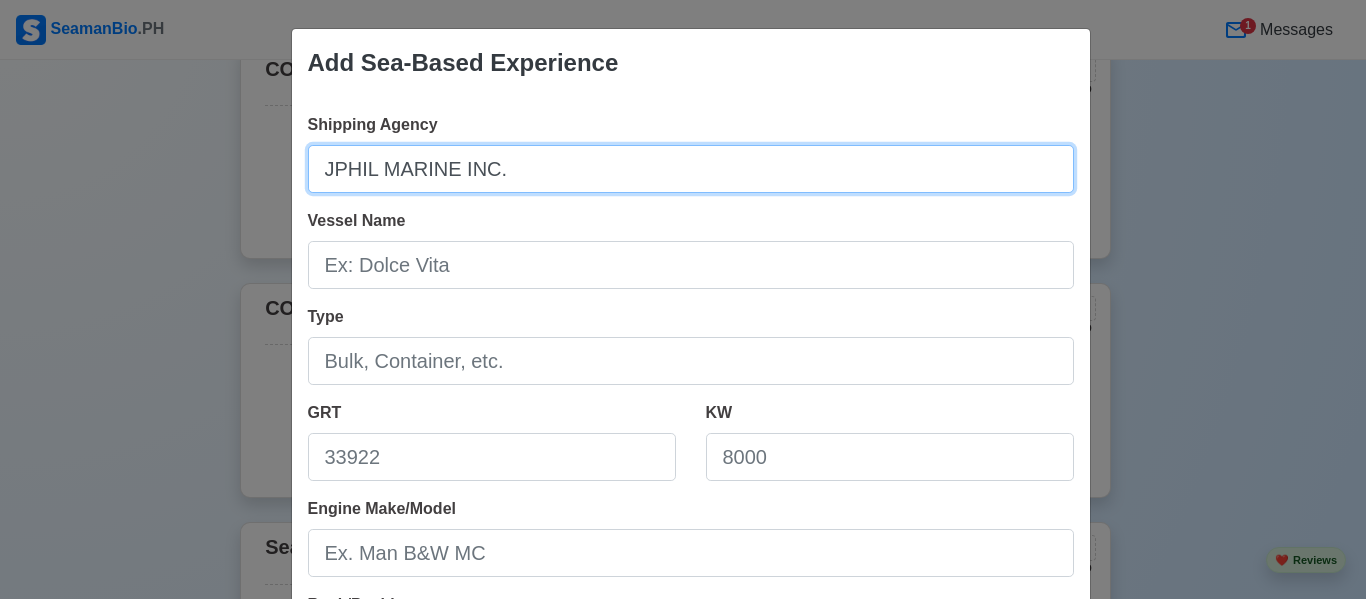 click on "JPHIL MARINE INC." at bounding box center [691, 169] 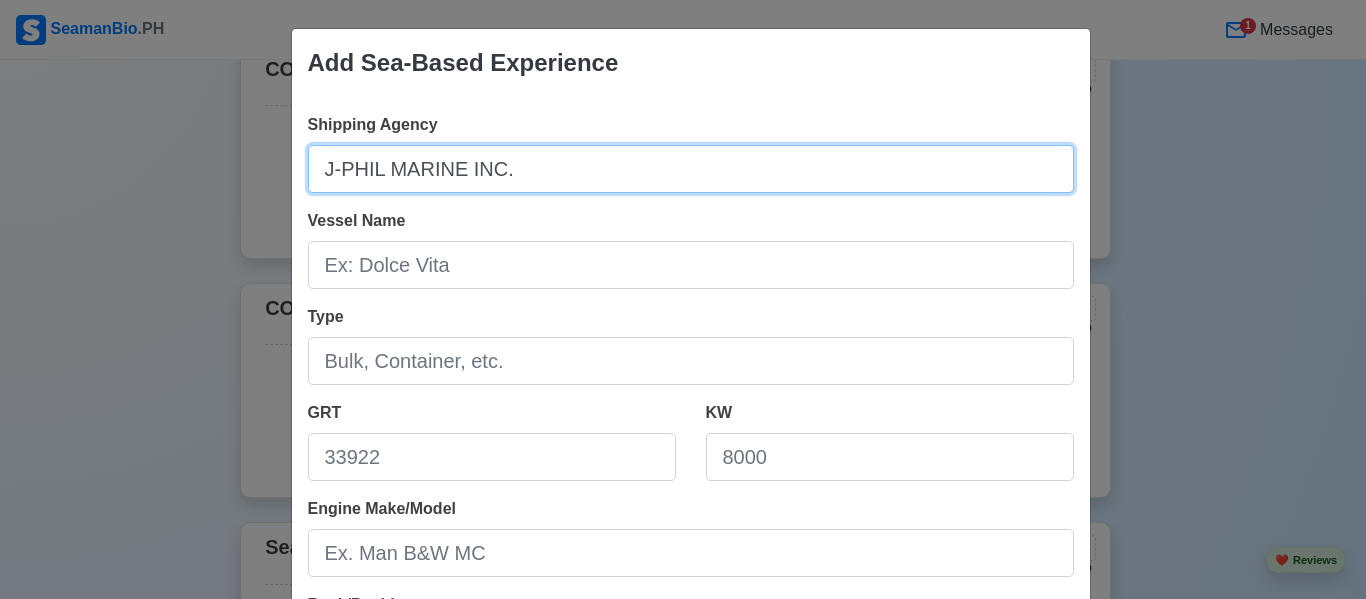 type on "J-PHIL MARINE INC." 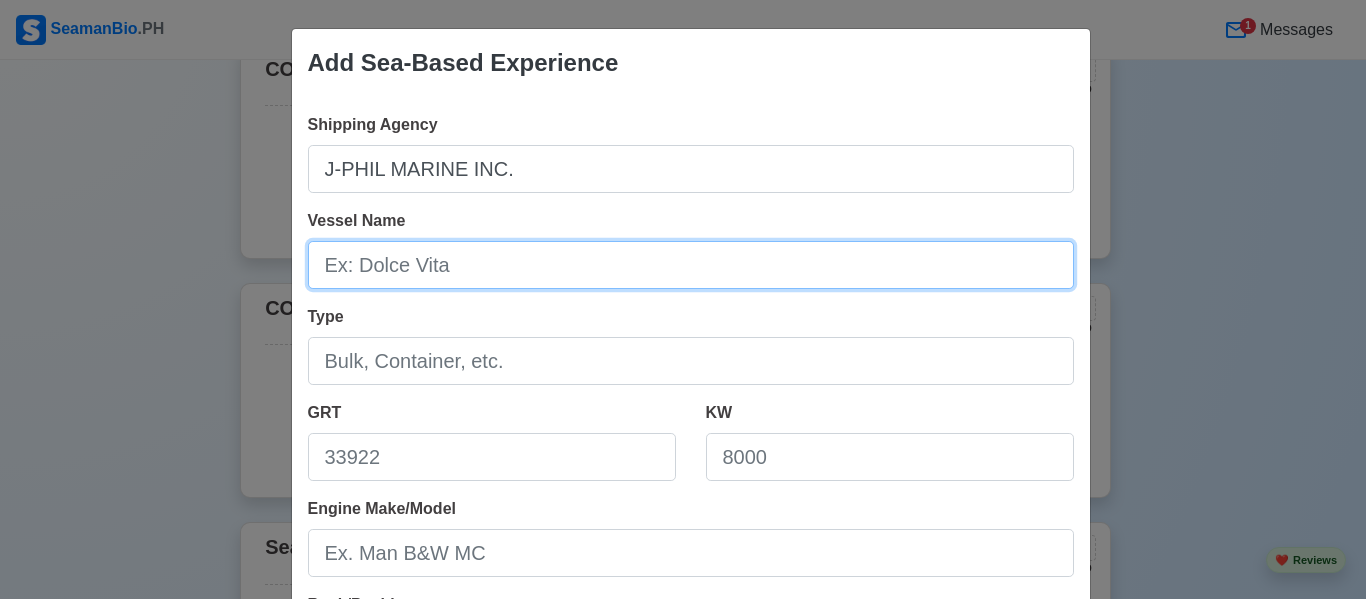 click on "Vessel Name" at bounding box center (691, 265) 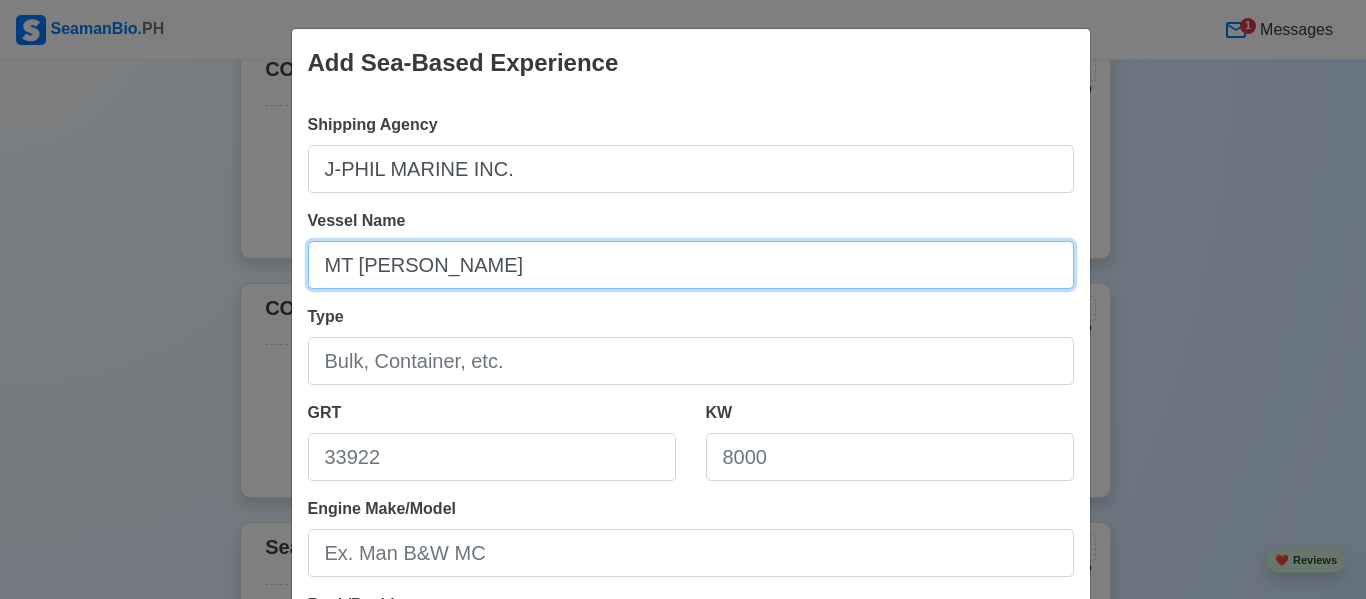 type on "MT [PERSON_NAME]" 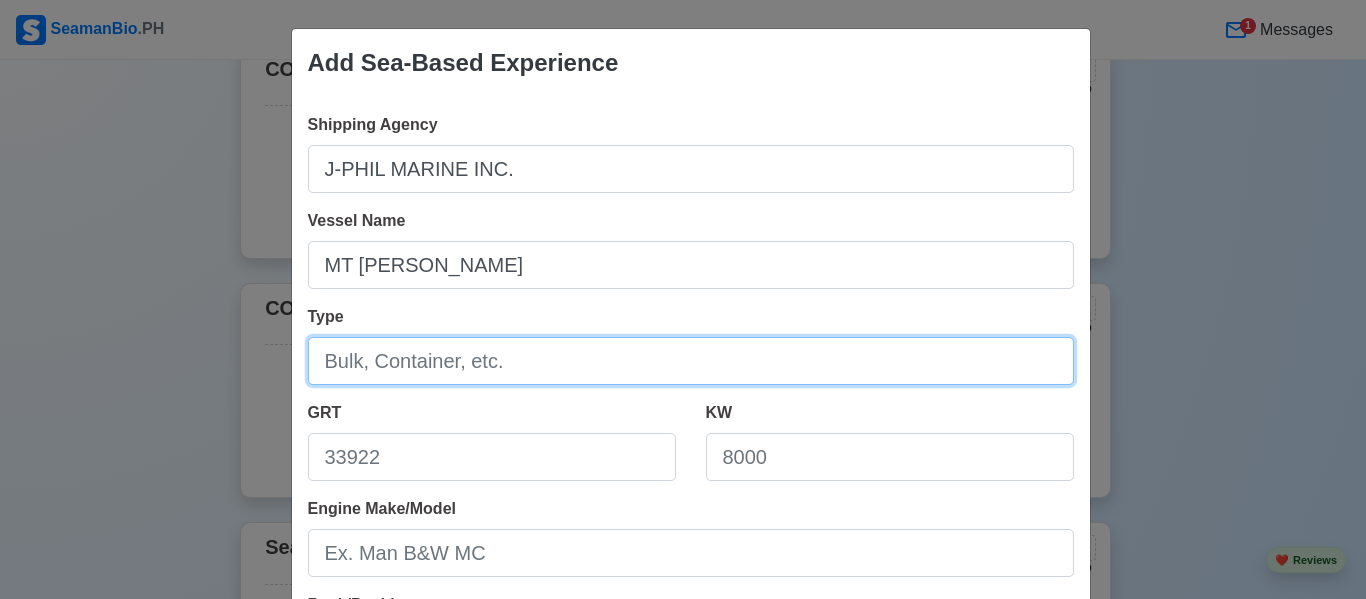 click on "Type" at bounding box center (691, 361) 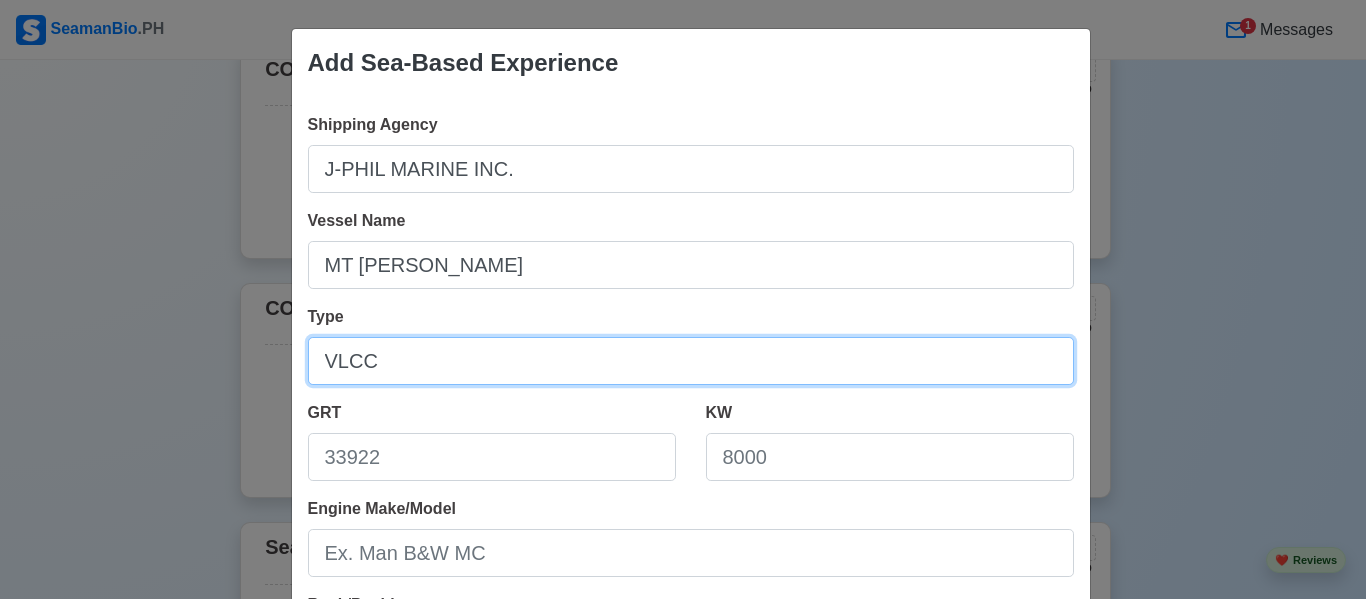 type on "VLCC" 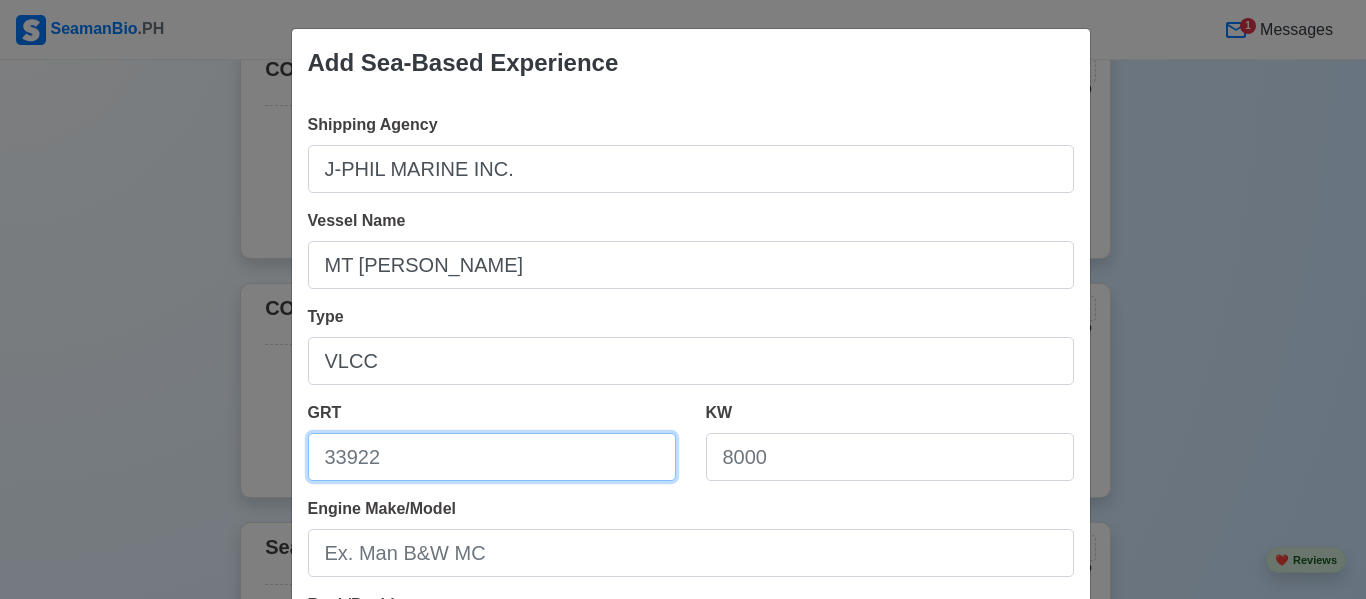 click on "GRT" at bounding box center [492, 457] 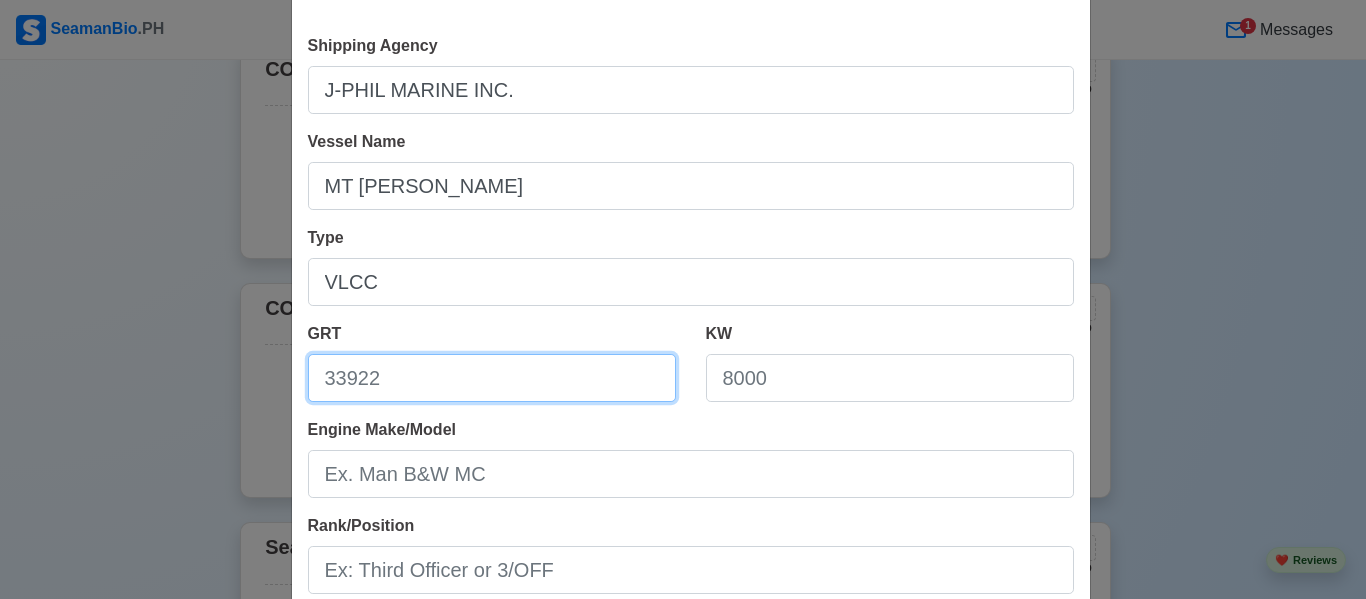scroll, scrollTop: 80, scrollLeft: 0, axis: vertical 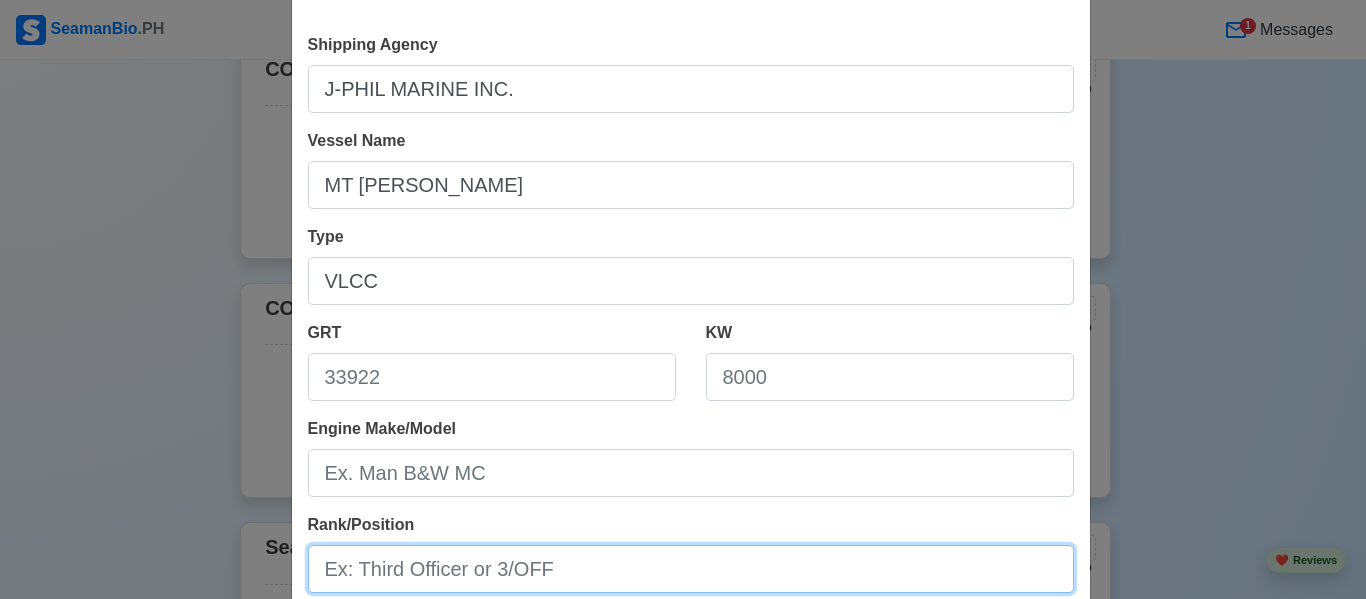 click on "Rank/Position" at bounding box center (691, 569) 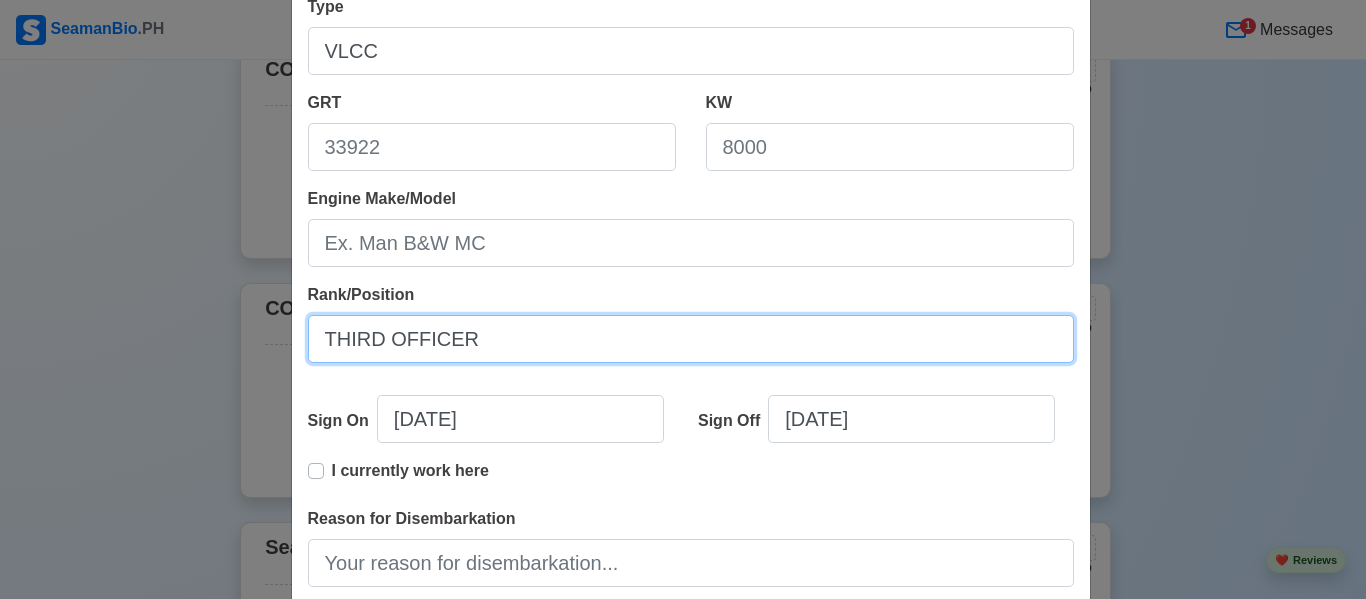 scroll, scrollTop: 311, scrollLeft: 0, axis: vertical 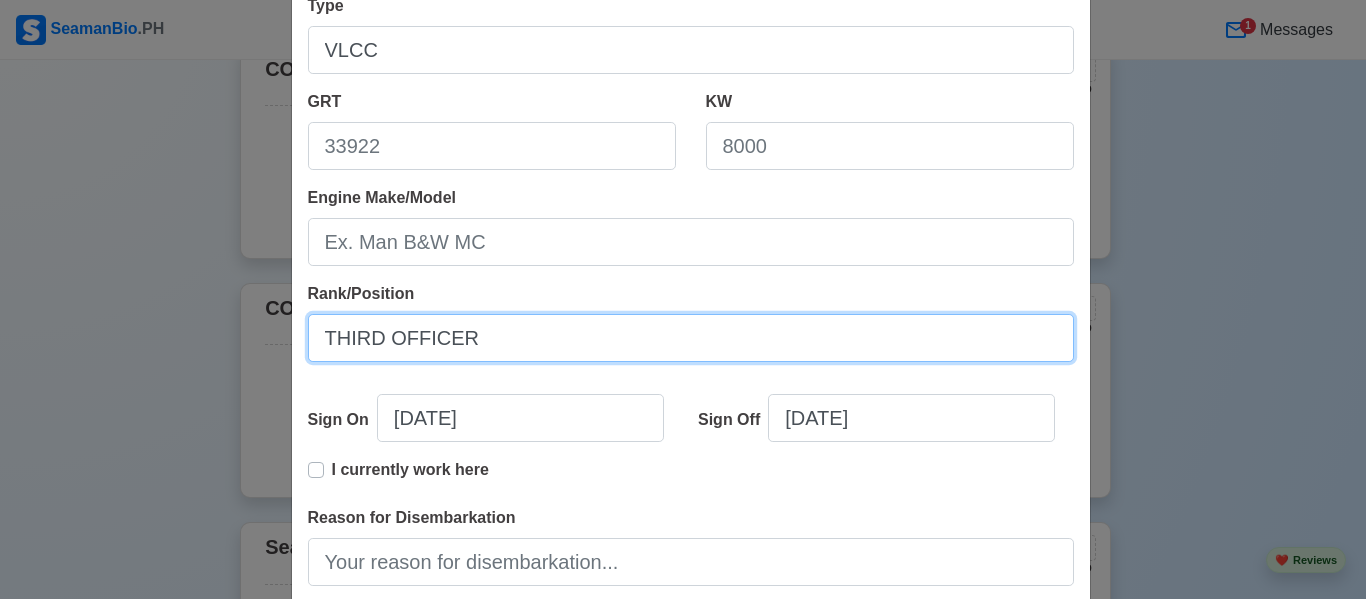 type on "THIRD OFFICER" 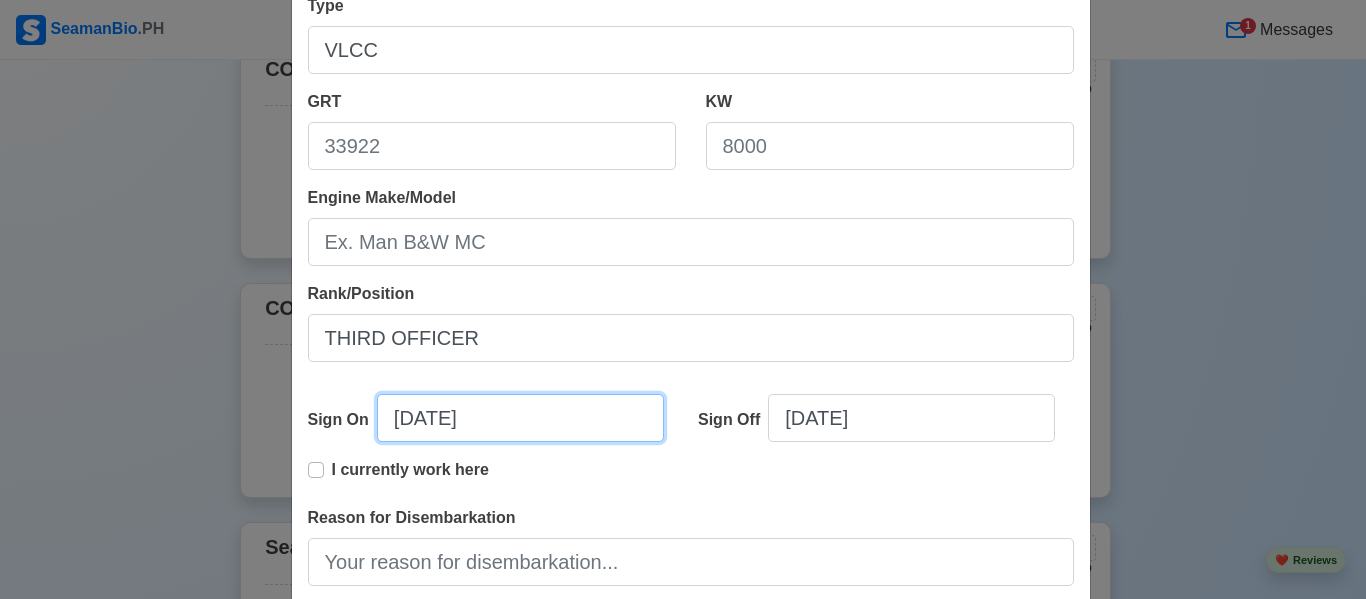 select on "****" 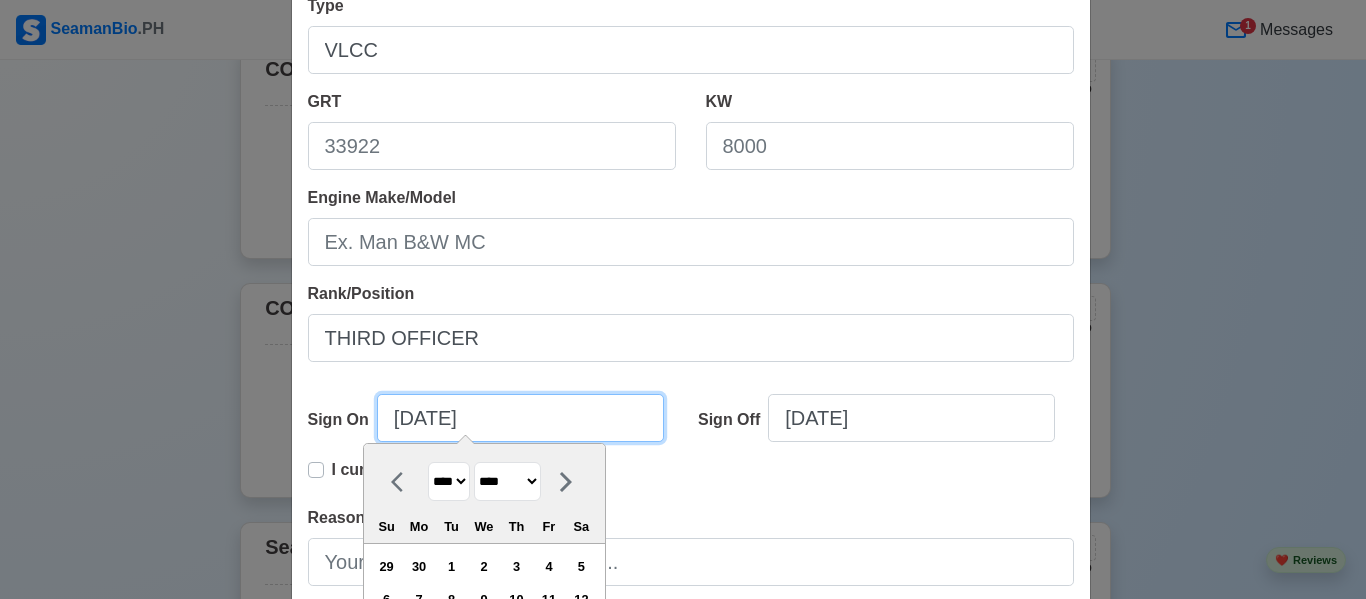 click on "[DATE]" at bounding box center (520, 418) 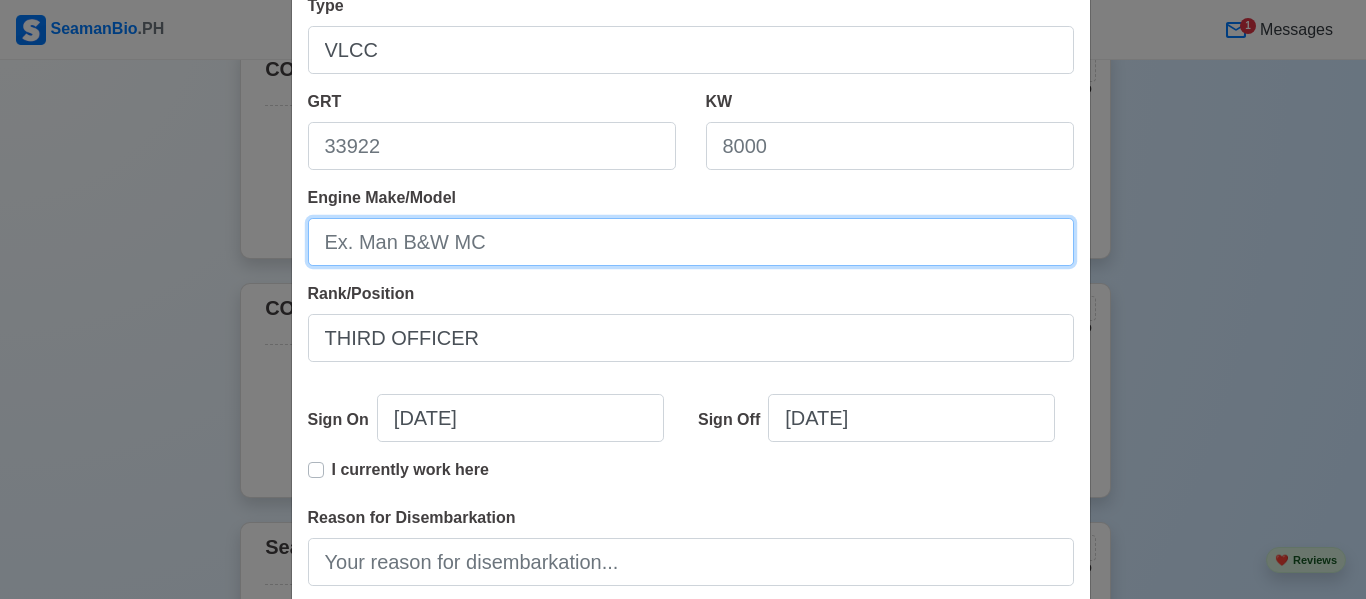 click on "Engine Make/Model" at bounding box center [691, 242] 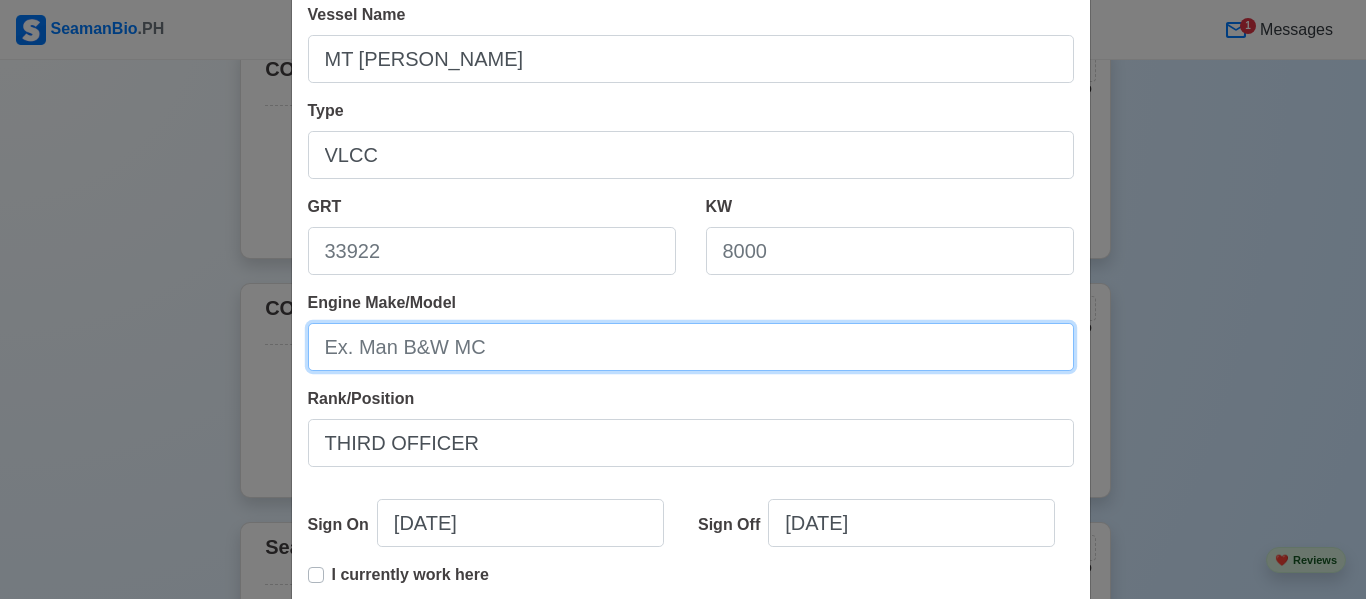 scroll, scrollTop: 198, scrollLeft: 0, axis: vertical 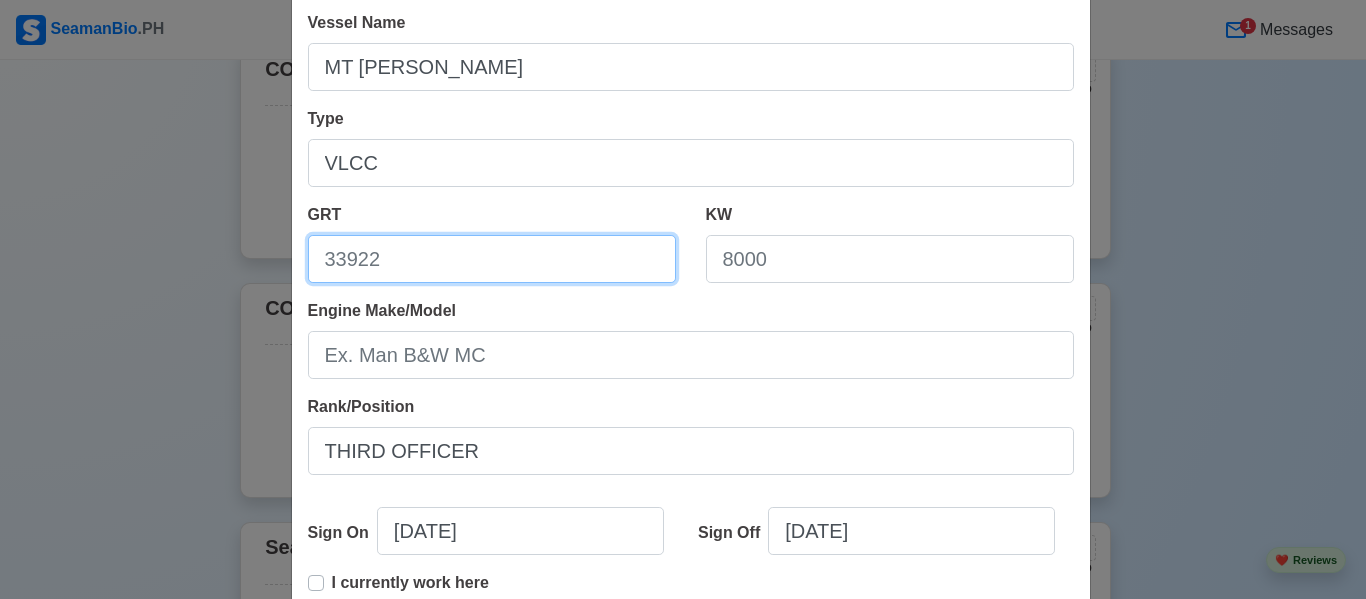 click on "GRT" at bounding box center (492, 259) 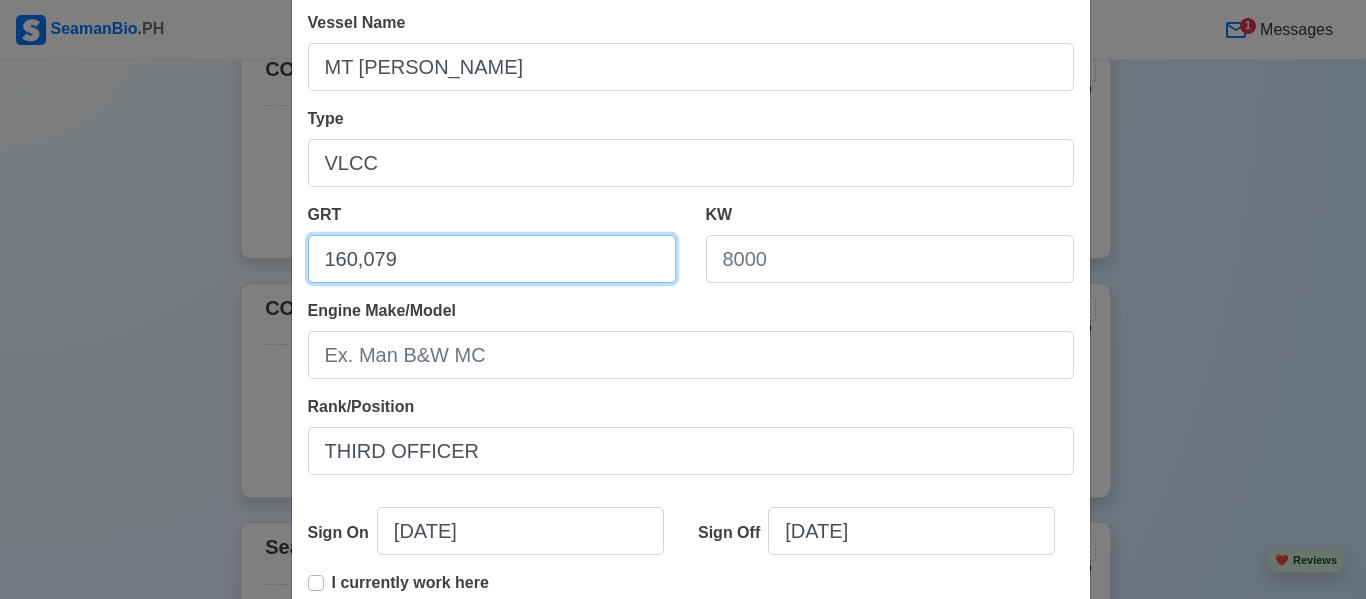 type on "160,079" 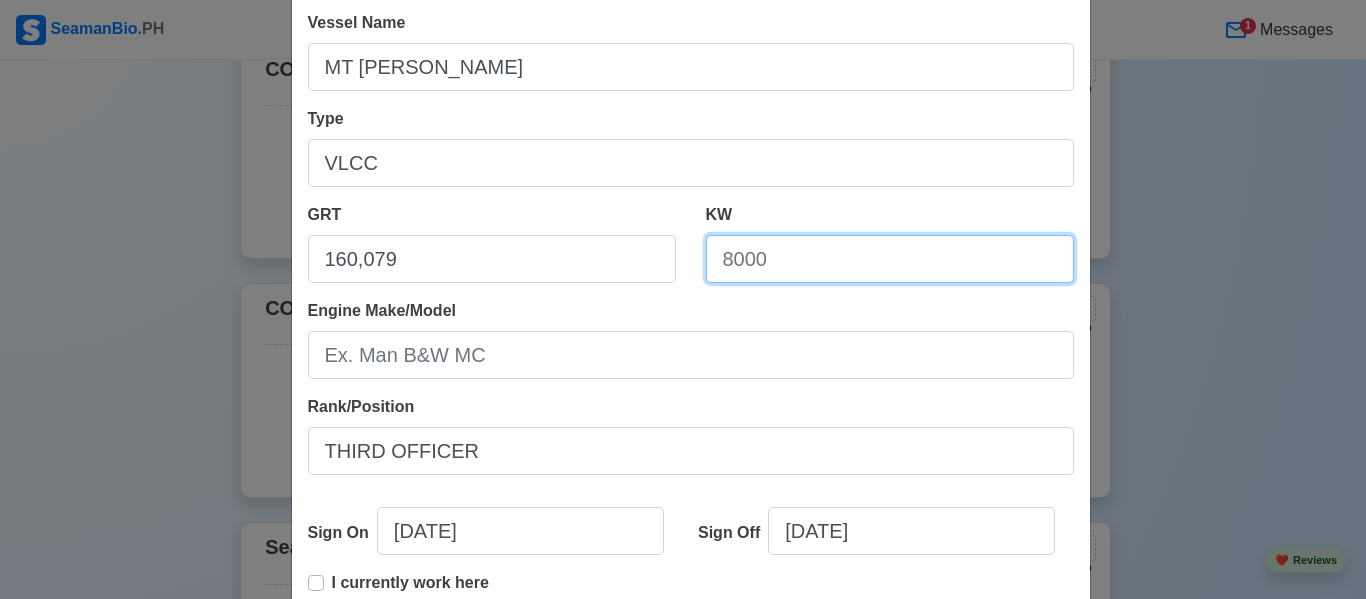 click on "KW" at bounding box center [890, 259] 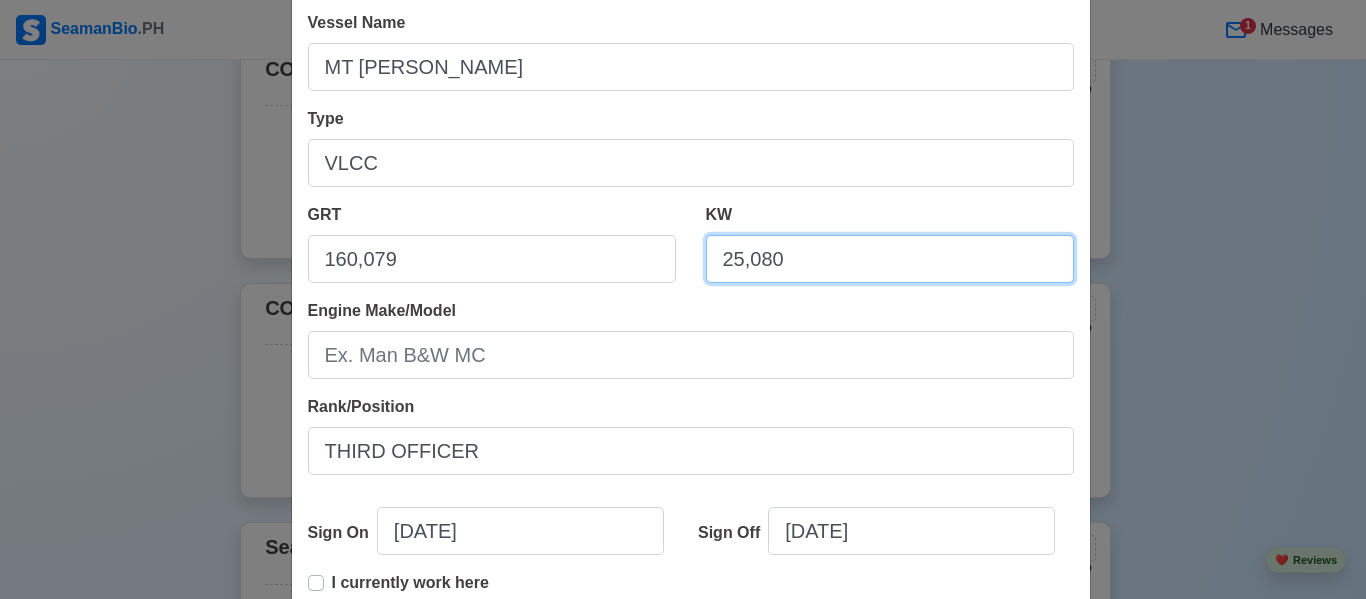 type on "25,080" 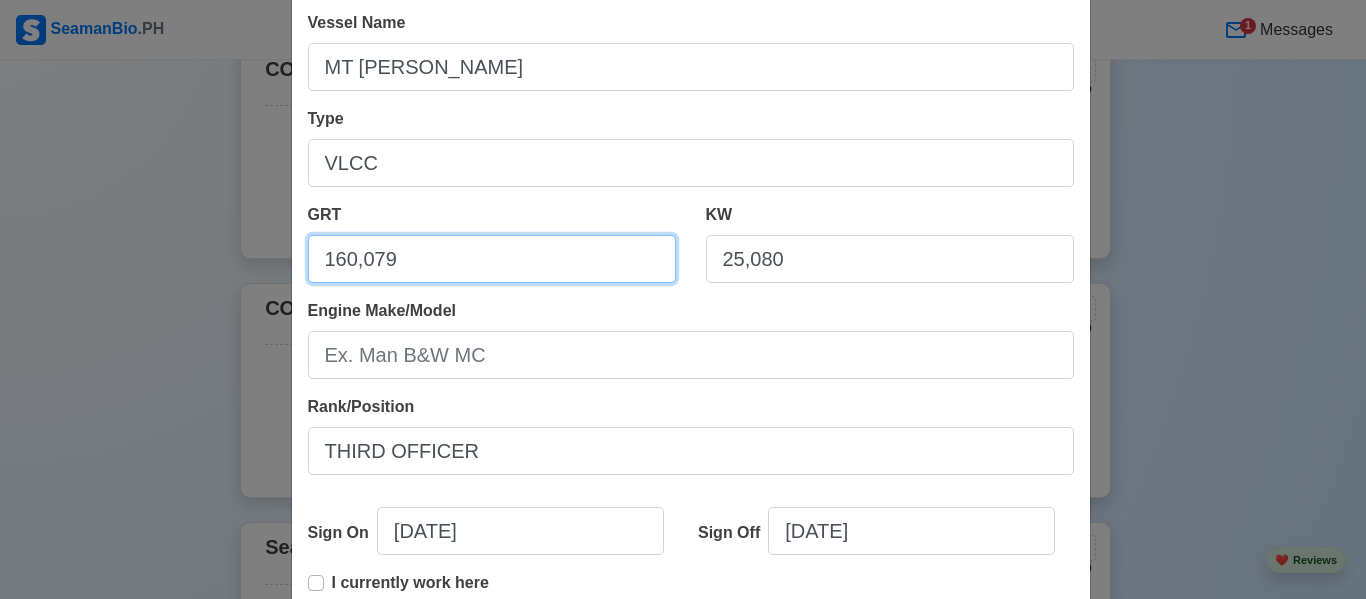 click on "160,079" at bounding box center (492, 259) 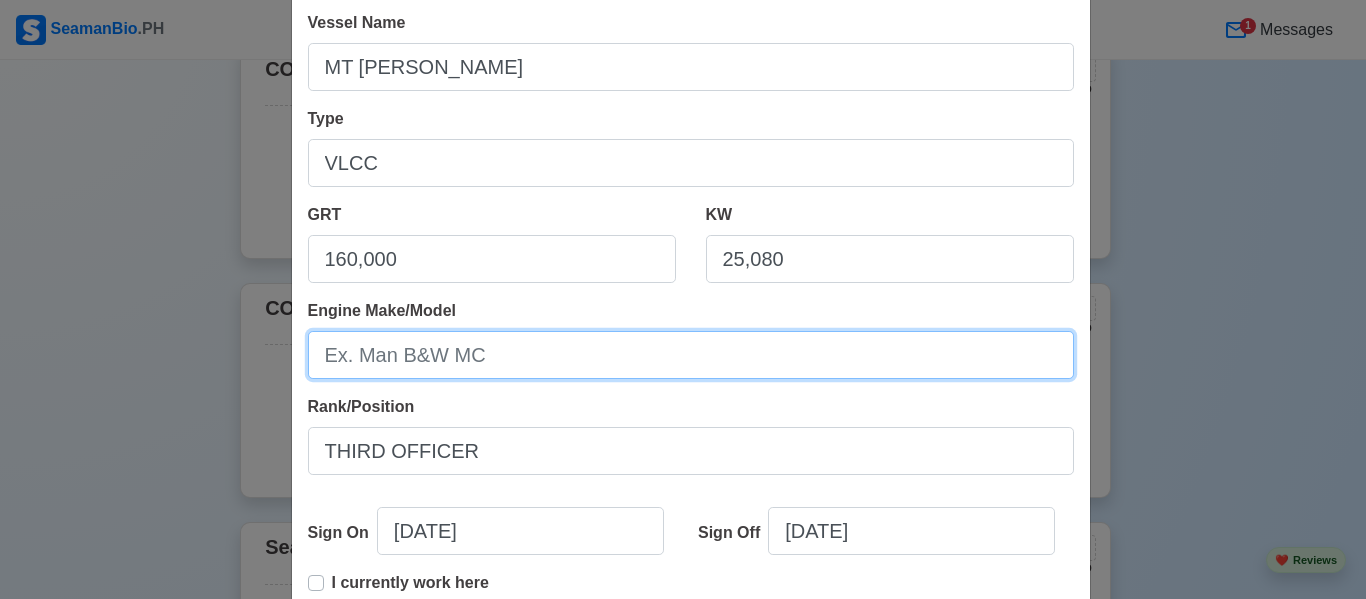 click on "Engine Make/Model" at bounding box center [691, 355] 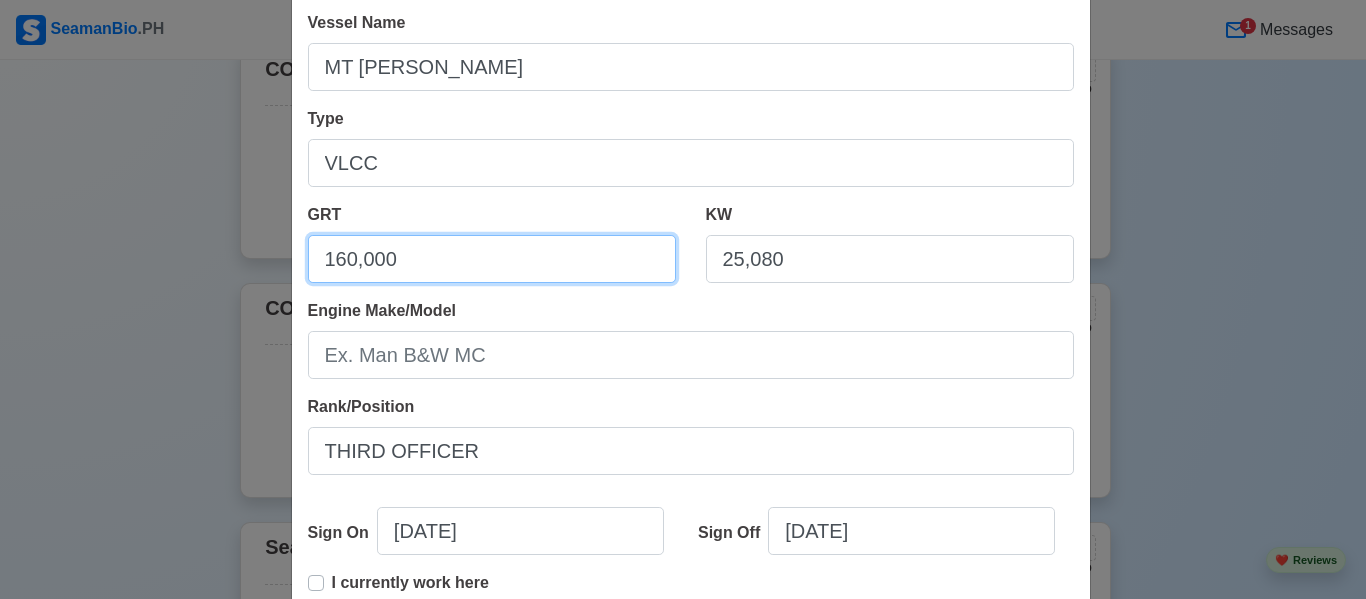 click on "160,000" at bounding box center [492, 259] 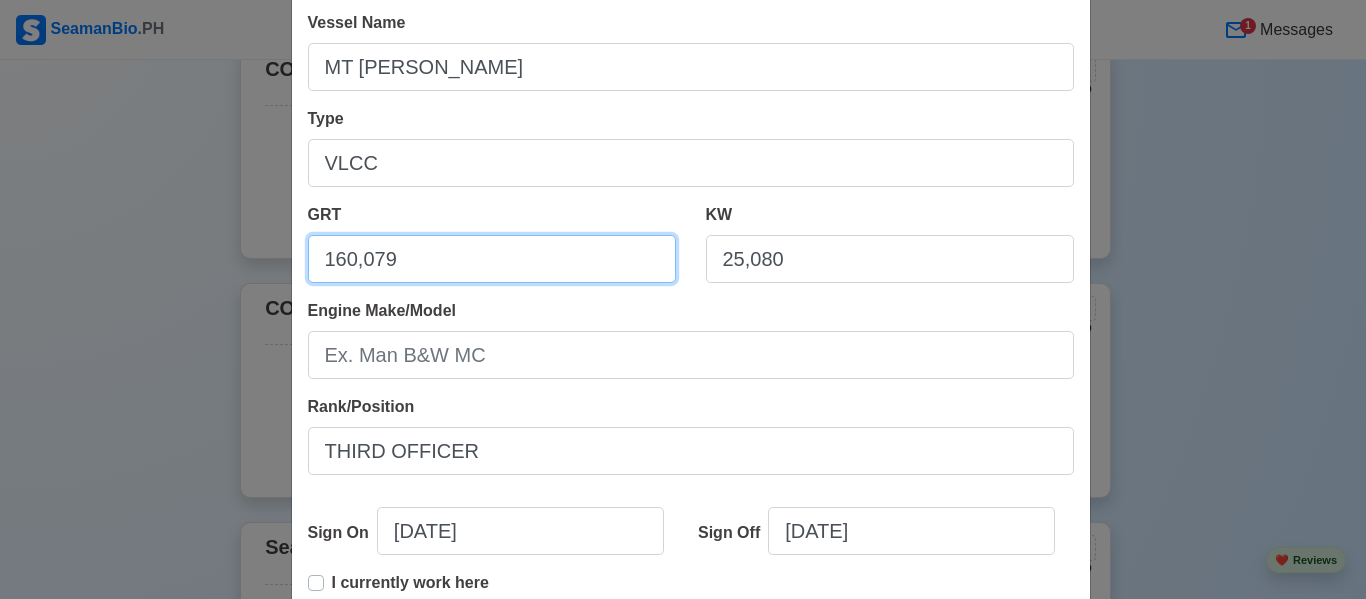 type on "160,079" 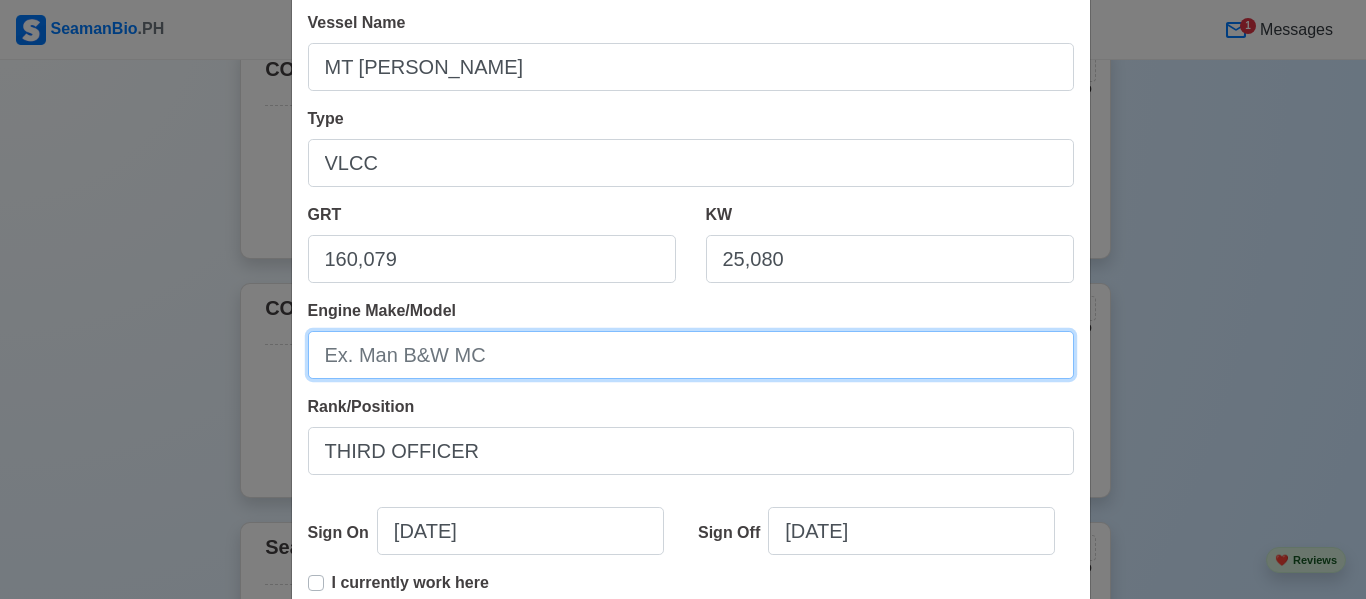 click on "Engine Make/Model" at bounding box center [691, 355] 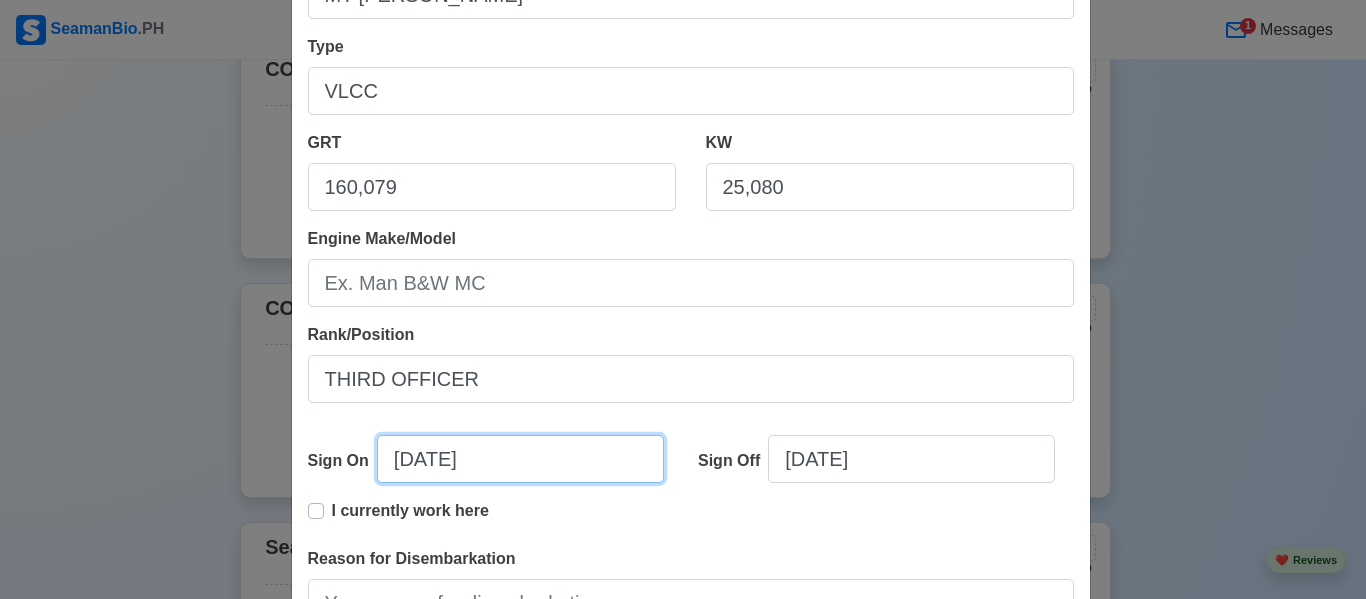 click on "[DATE]" at bounding box center [520, 459] 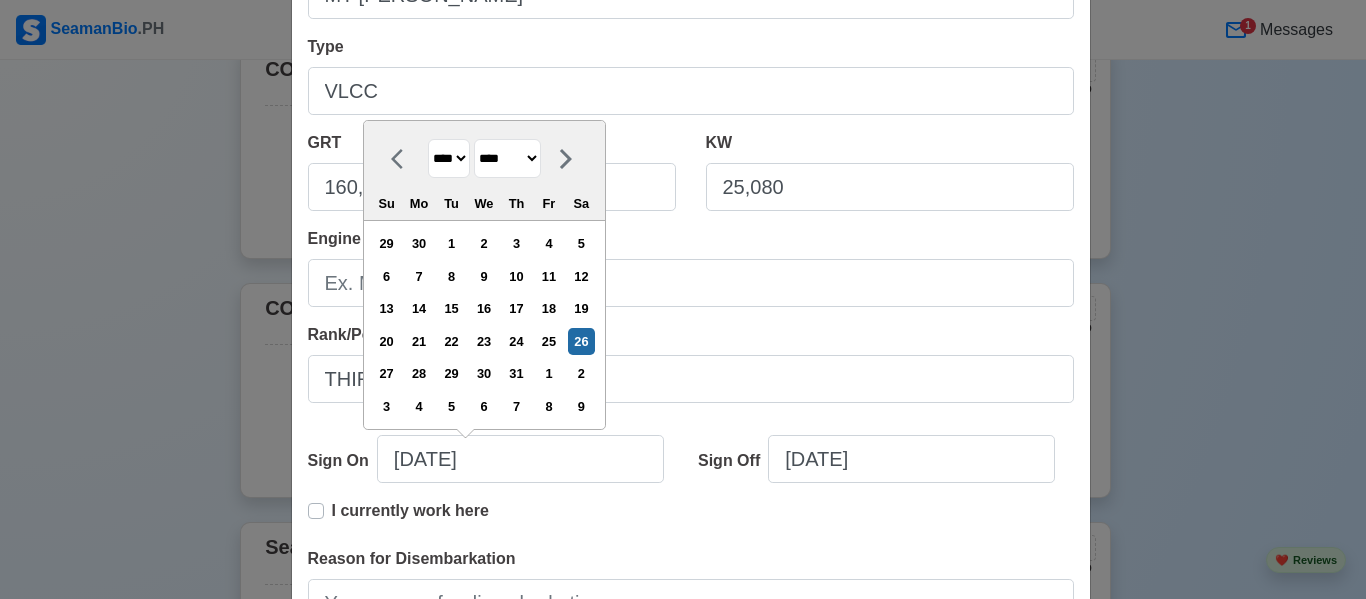click on "**** **** **** **** **** **** **** **** **** **** **** **** **** **** **** **** **** **** **** **** **** **** **** **** **** **** **** **** **** **** **** **** **** **** **** **** **** **** **** **** **** **** **** **** **** **** **** **** **** **** **** **** **** **** **** **** **** **** **** **** **** **** **** **** **** **** **** **** **** **** **** **** **** **** **** **** **** **** **** **** **** **** **** **** **** **** **** **** **** **** **** **** **** **** **** **** **** **** **** **** **** **** **** **** **** ****" at bounding box center (449, 158) 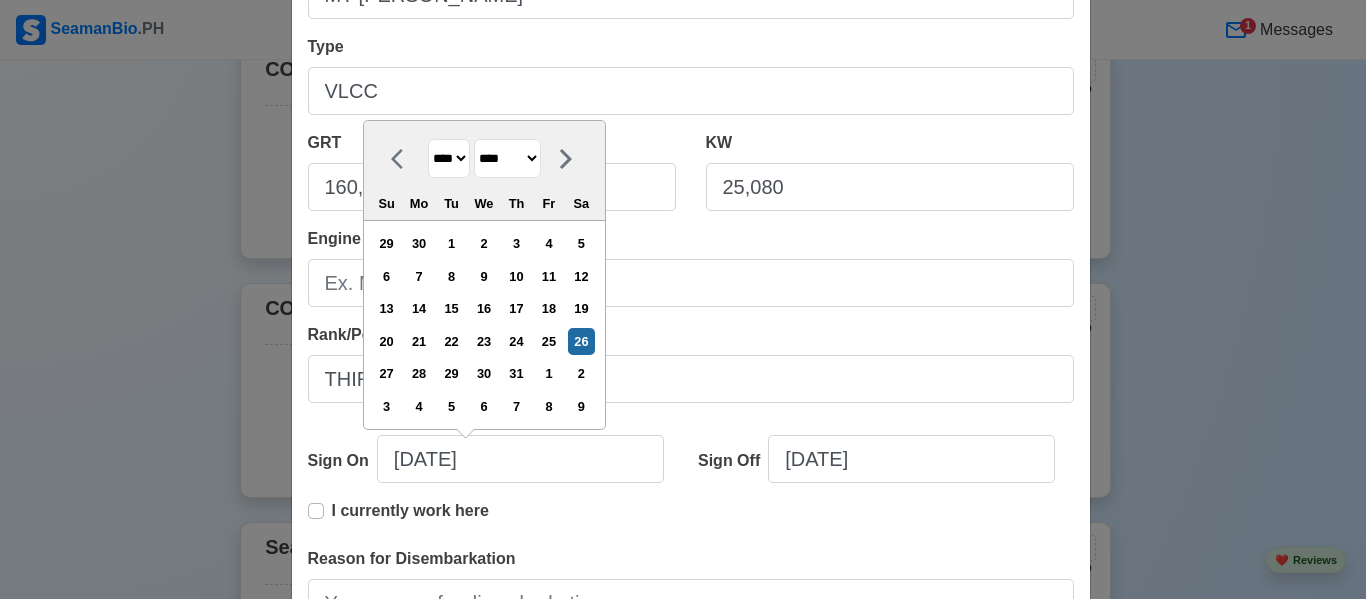 select on "****" 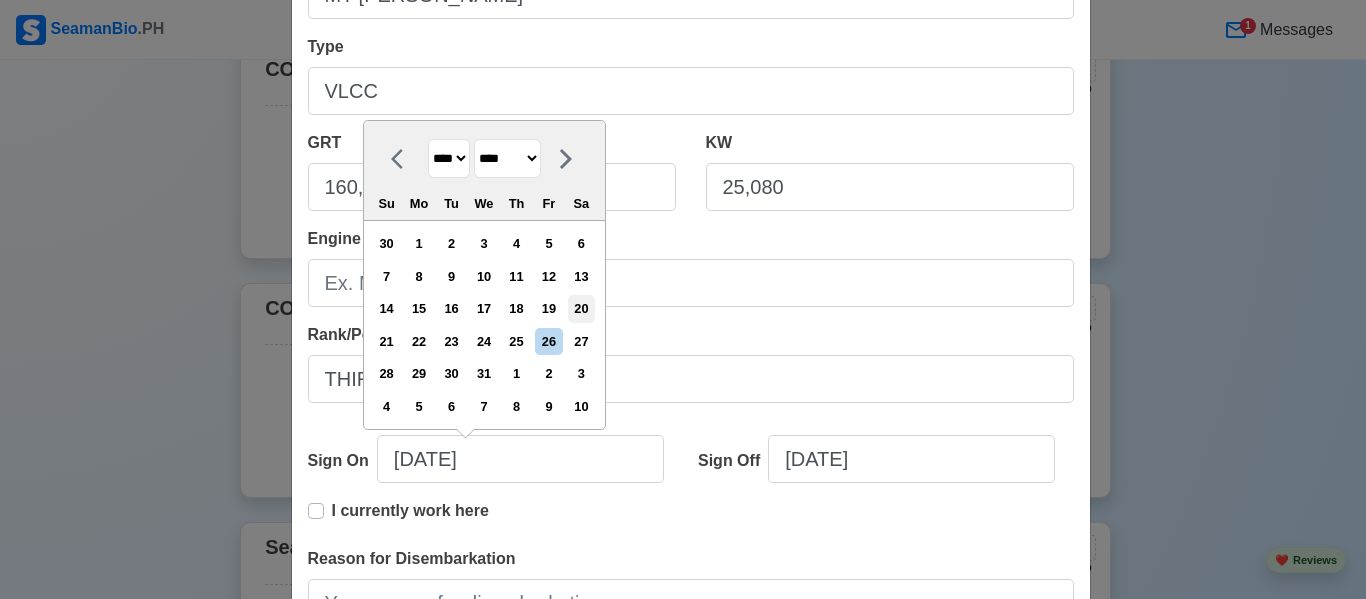 click on "20" at bounding box center (581, 308) 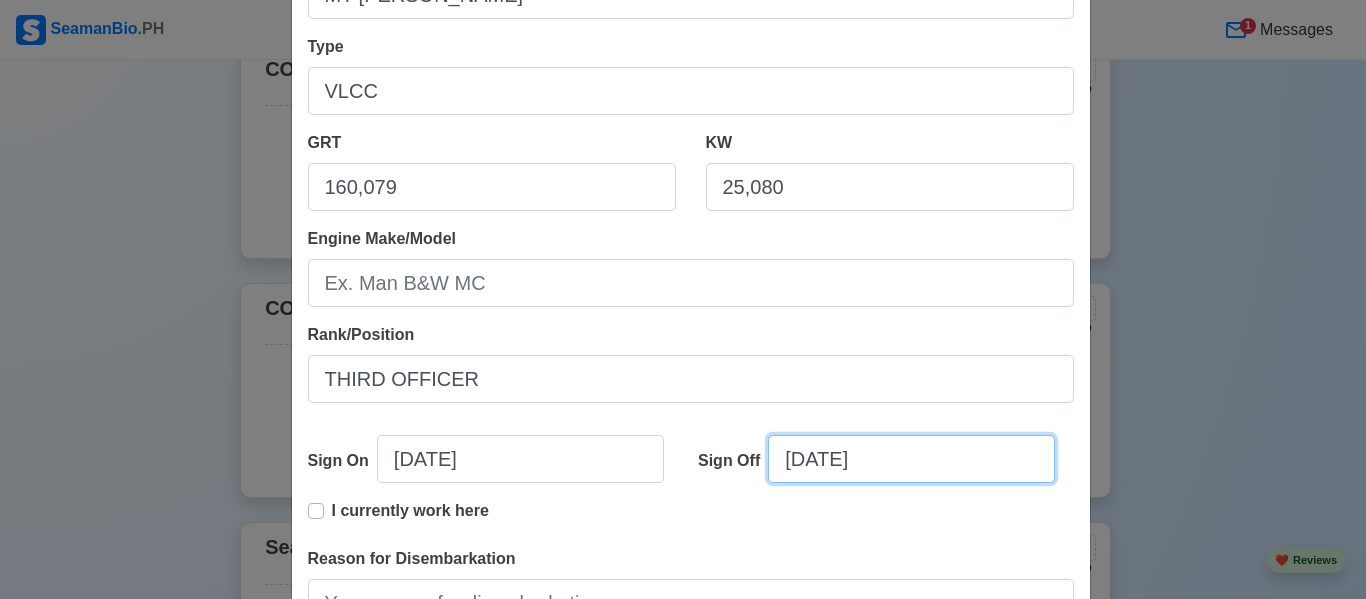 select on "****" 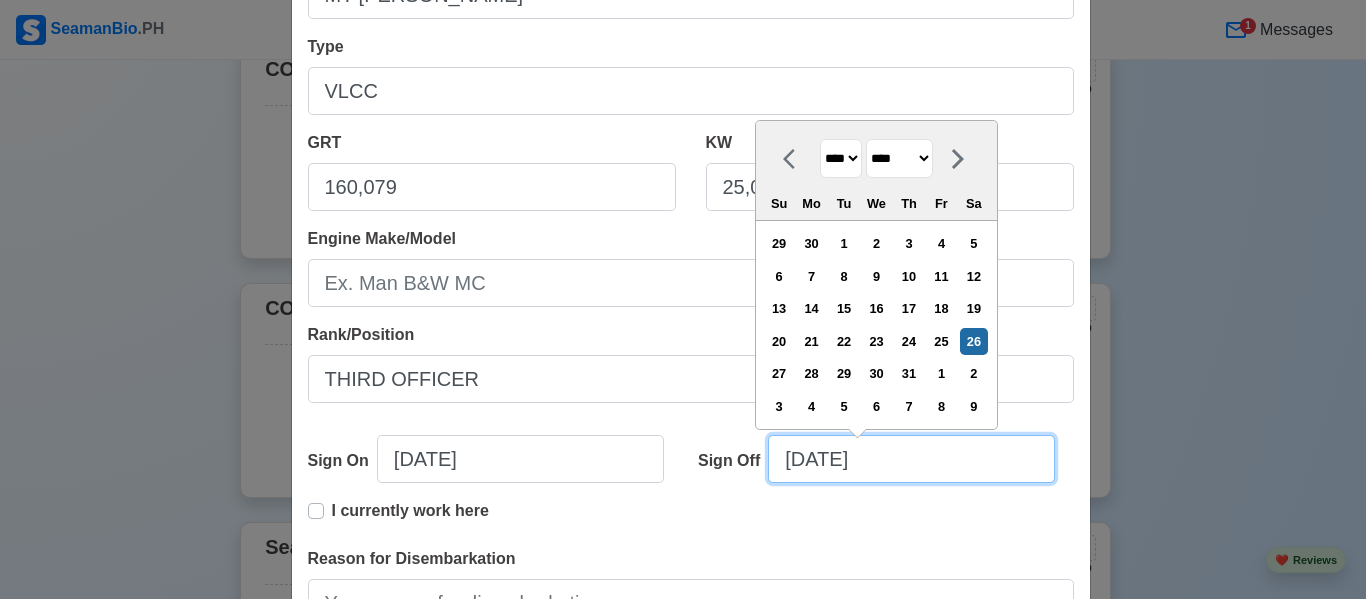 click on "[DATE]" at bounding box center [911, 459] 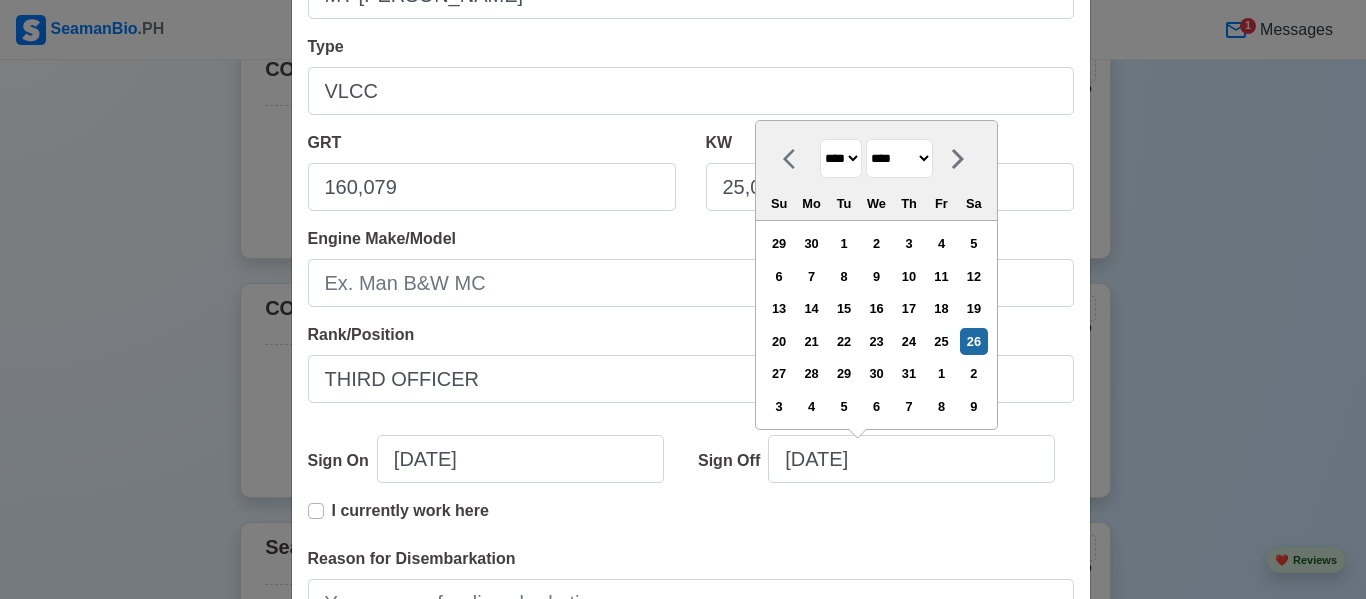 click on "******* ******** ***** ***** *** **** **** ****** ********* ******* ******** ********" at bounding box center (899, 158) 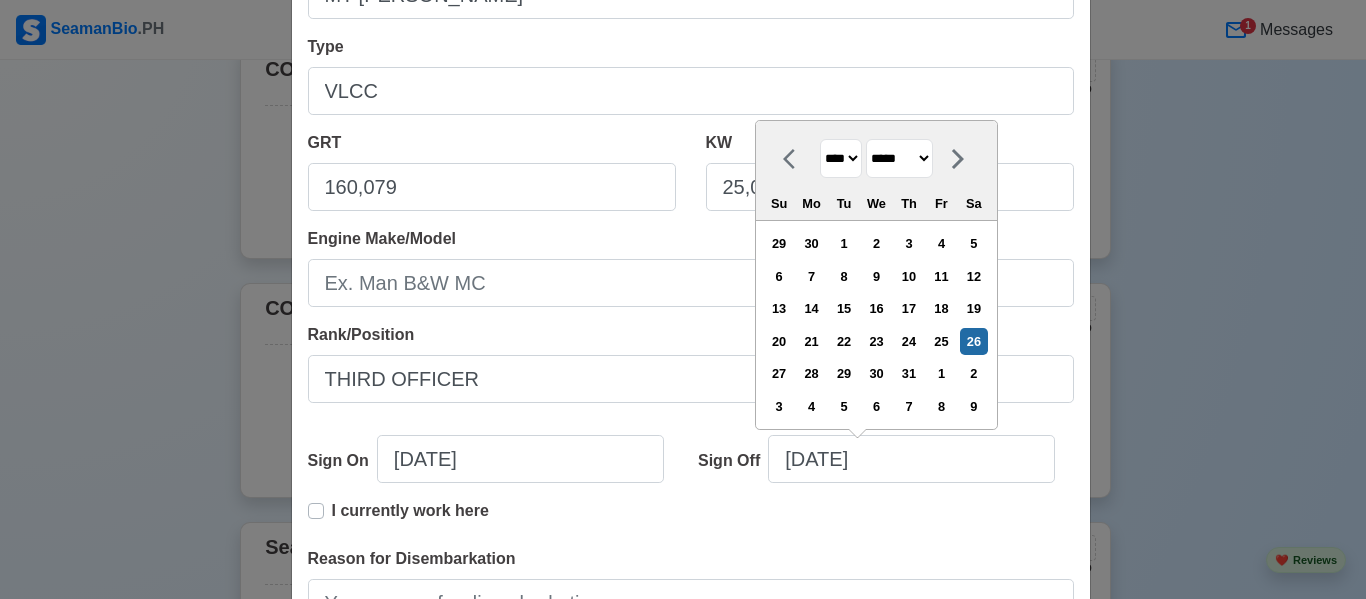 click on "******* ******** ***** ***** *** **** **** ****** ********* ******* ******** ********" at bounding box center (899, 158) 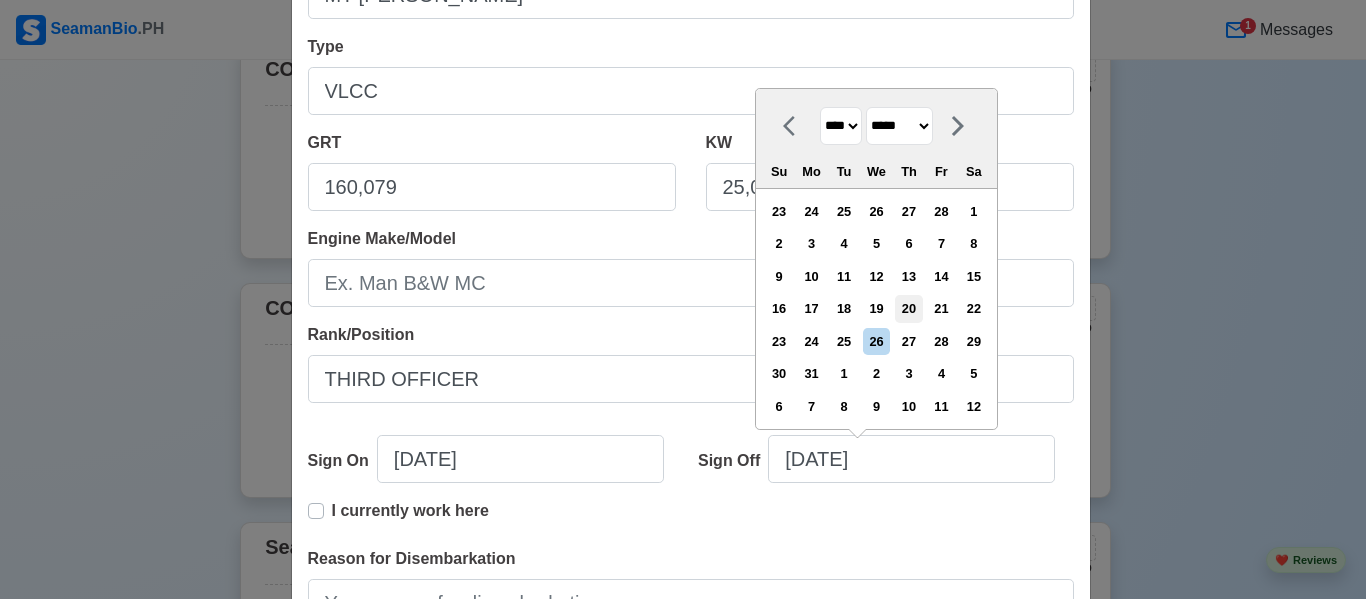 click on "20" at bounding box center (908, 308) 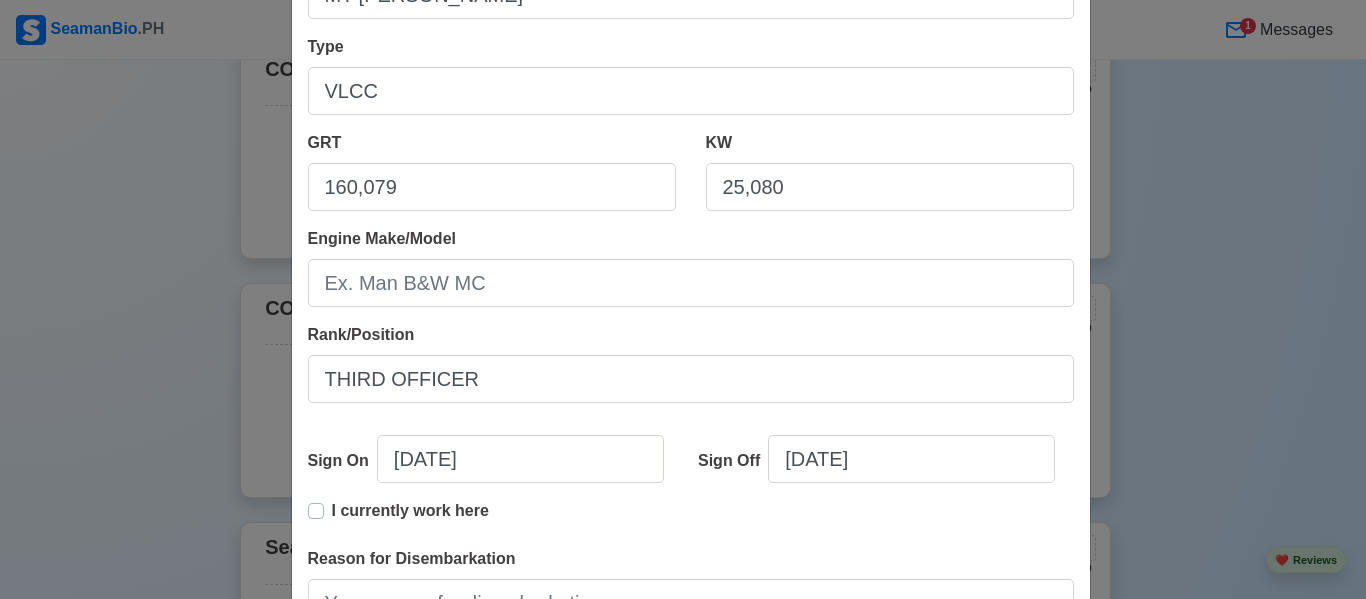click on "I currently work here" at bounding box center [410, 519] 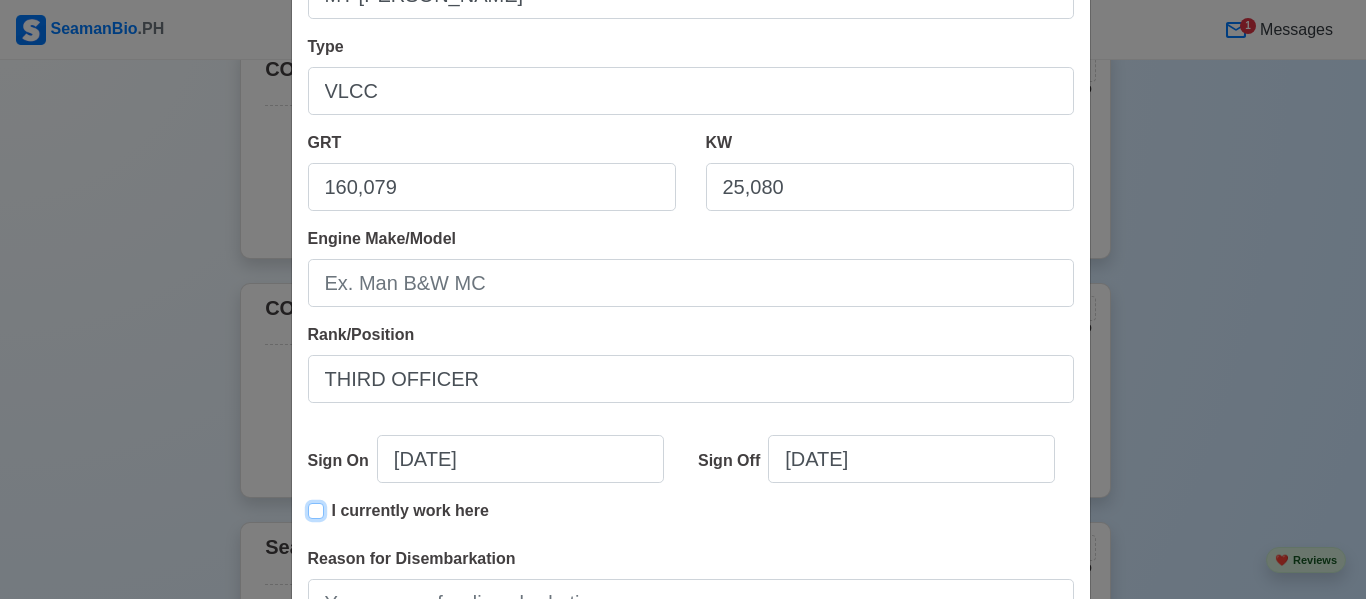 type on "[DATE]" 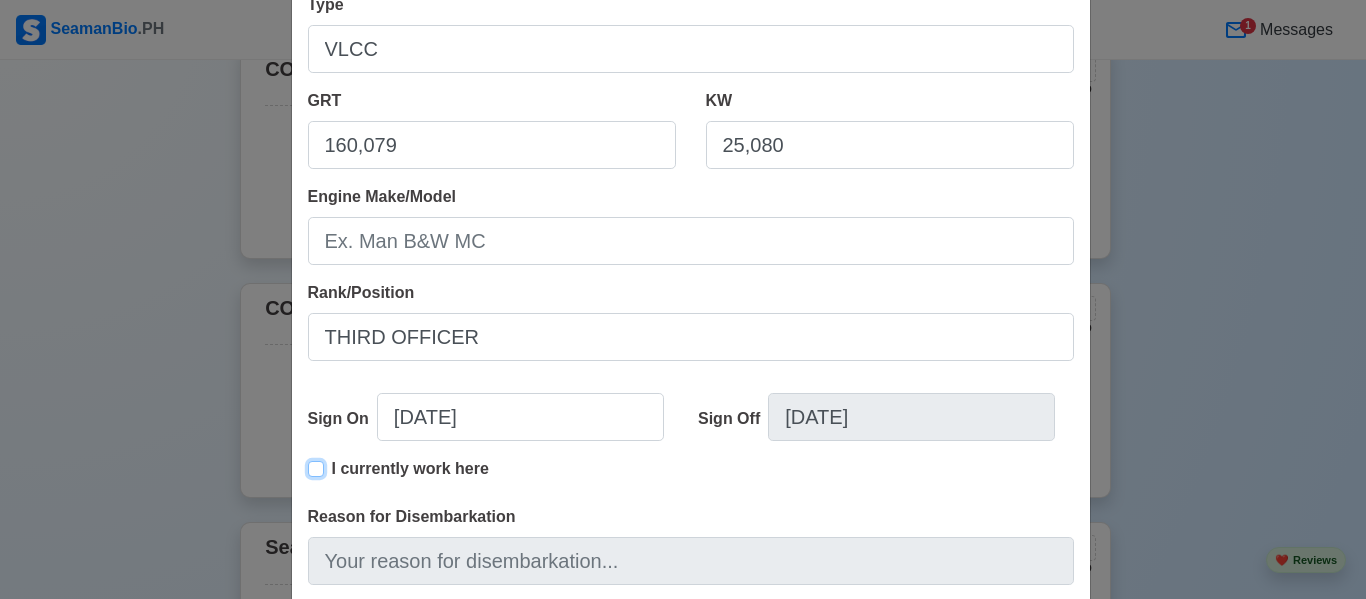 scroll, scrollTop: 331, scrollLeft: 0, axis: vertical 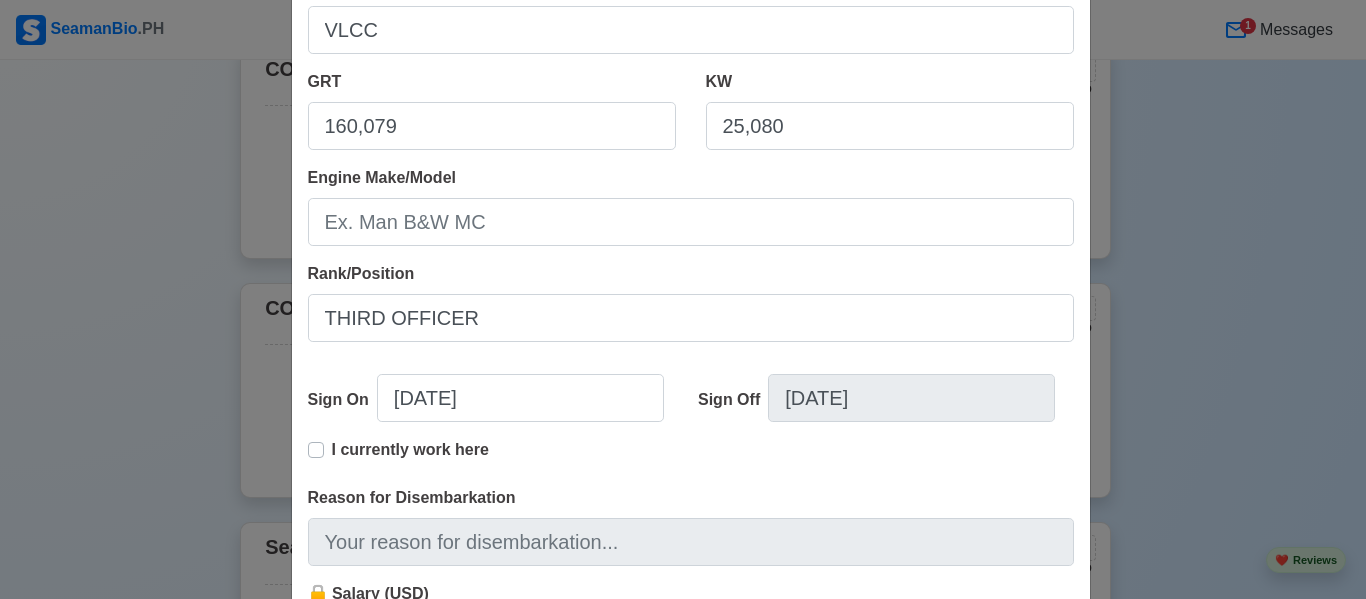 click on "🔒 Salary (USD)" at bounding box center (691, 638) 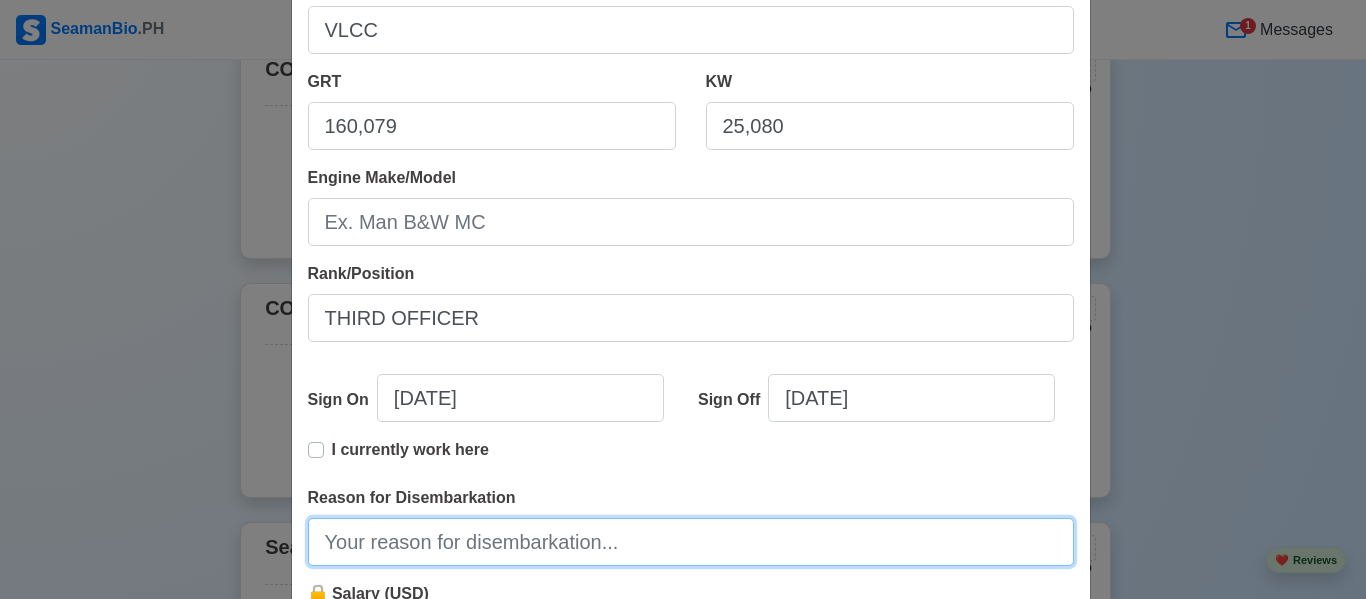 click on "Reason for Disembarkation" at bounding box center (691, 542) 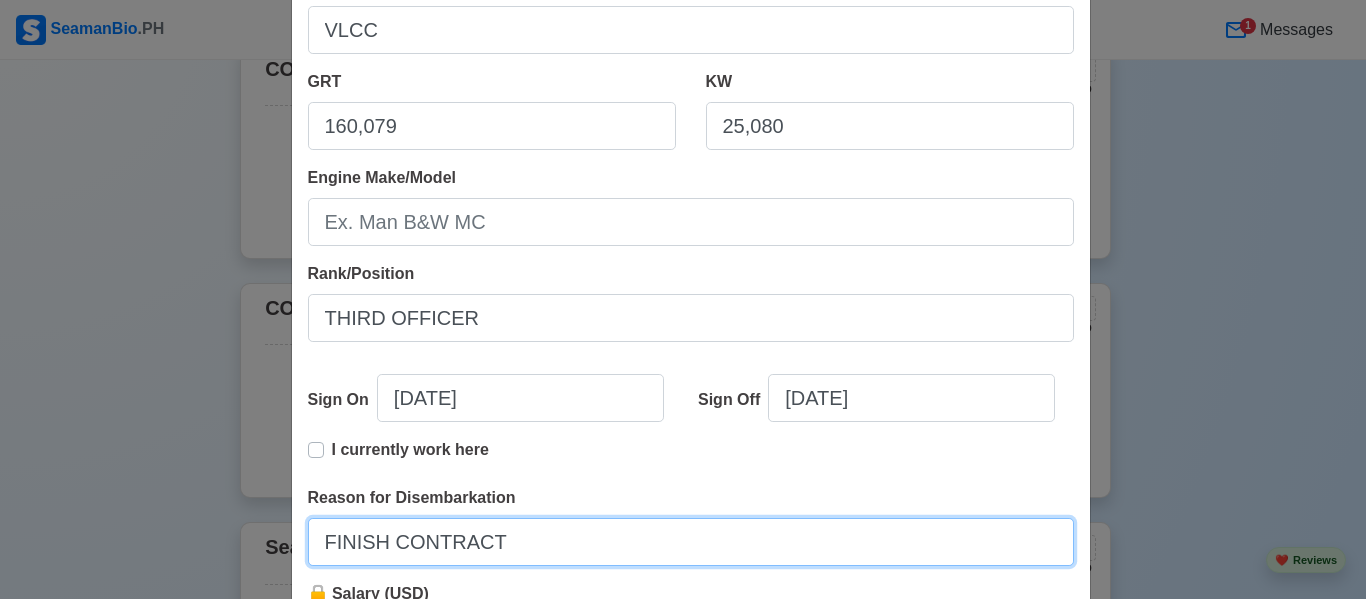 type on "FINISH CONTRACT" 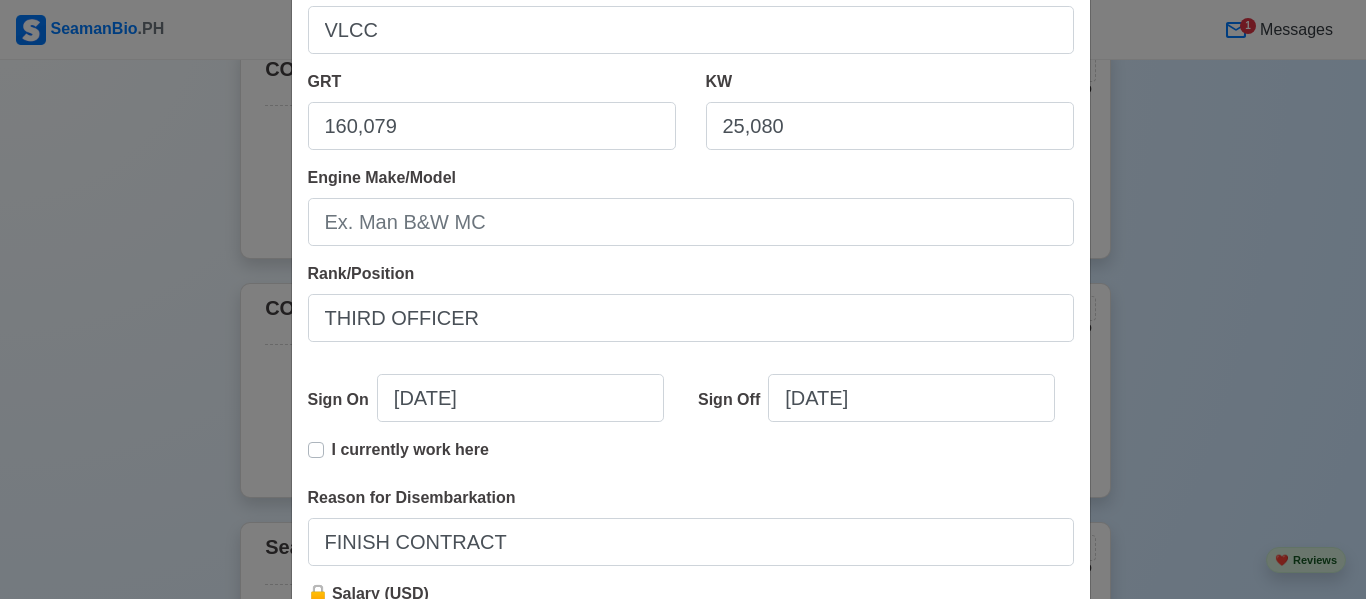 click on "I currently work here" at bounding box center (410, 458) 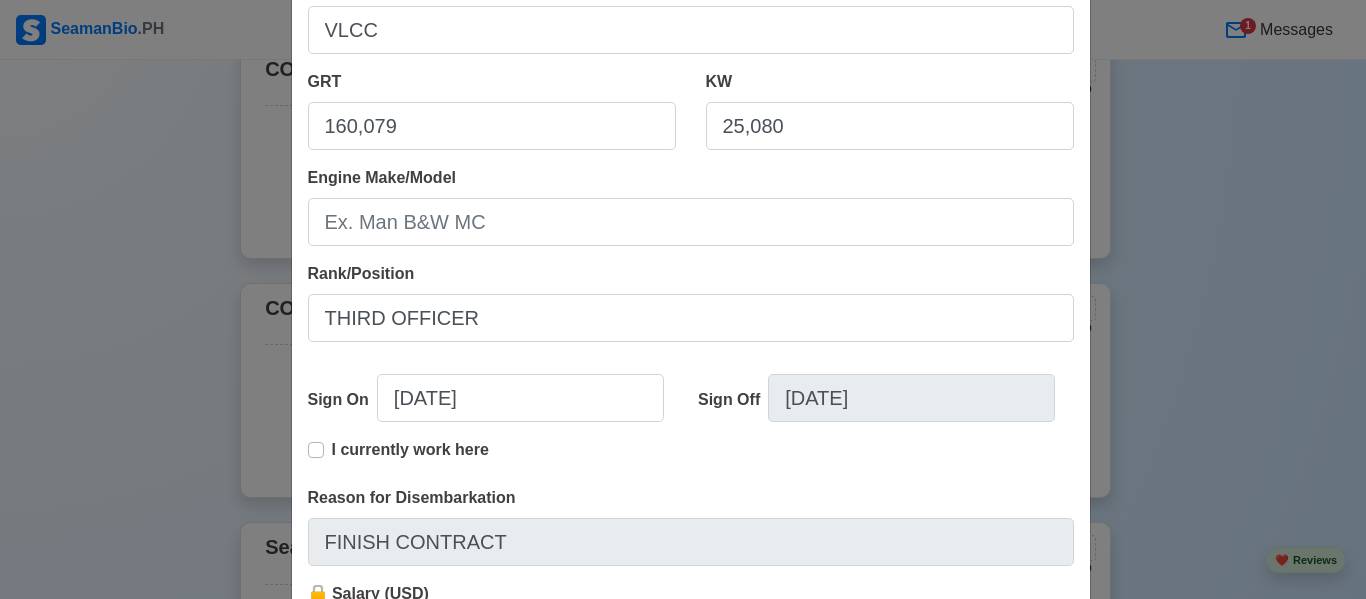 click on "🔒 Salary (USD)" at bounding box center (691, 638) 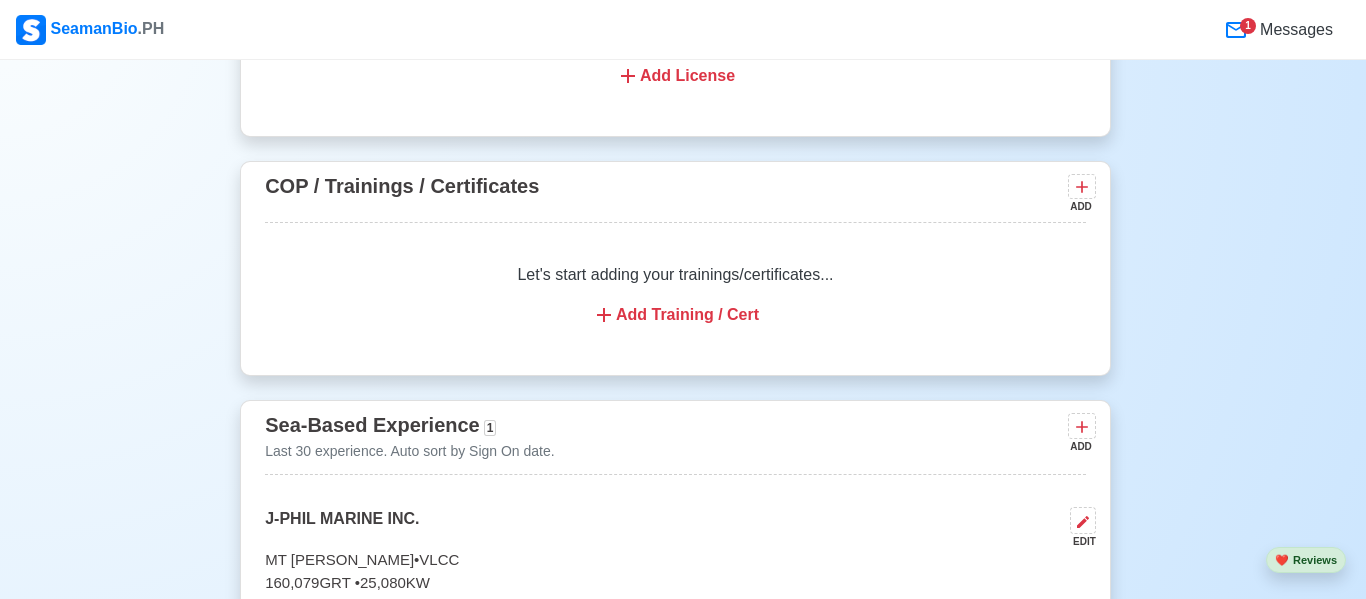 scroll, scrollTop: 2470, scrollLeft: 0, axis: vertical 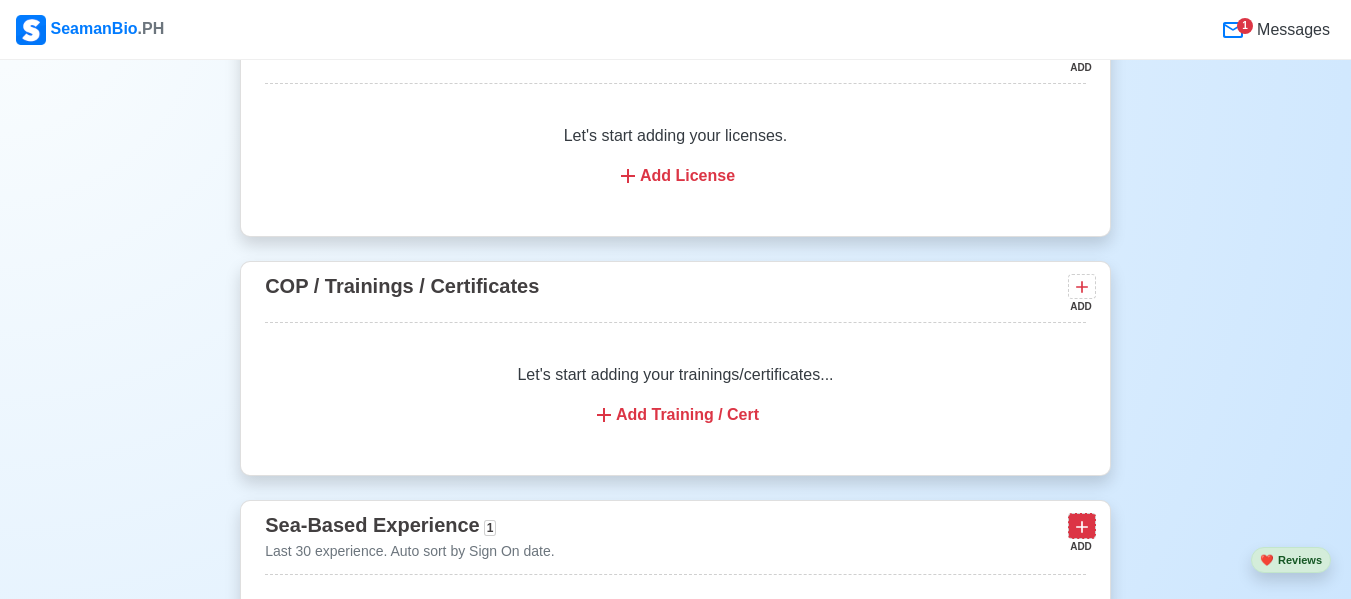 click 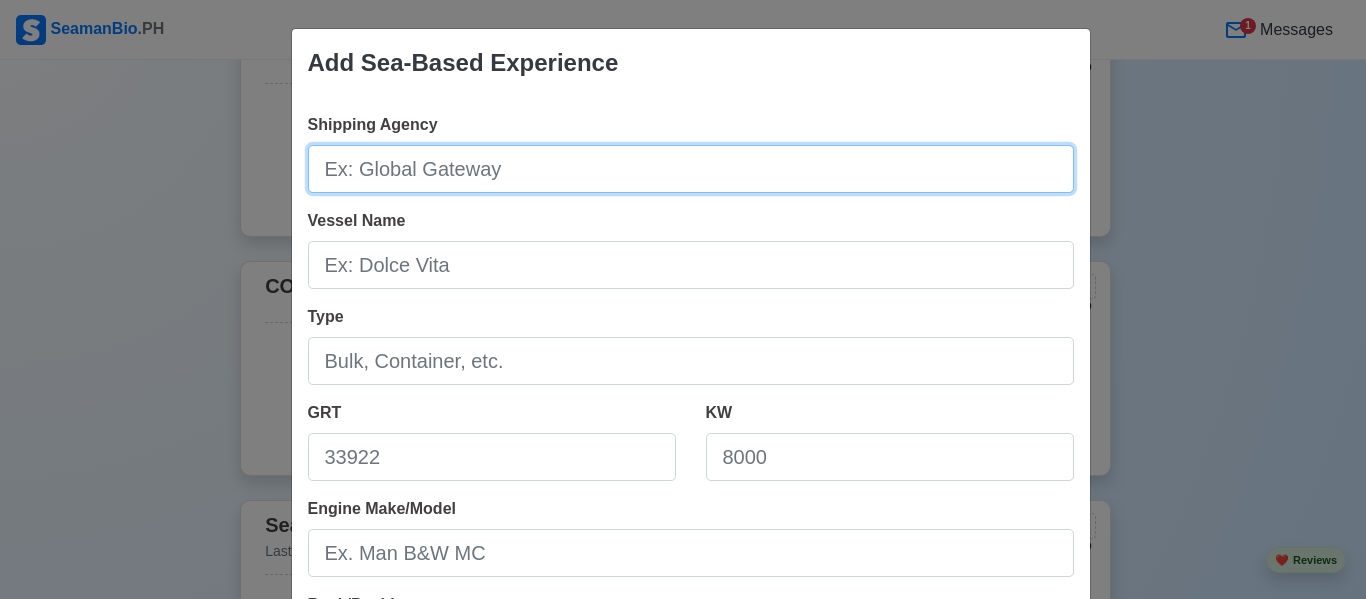 click on "Shipping Agency" at bounding box center [691, 169] 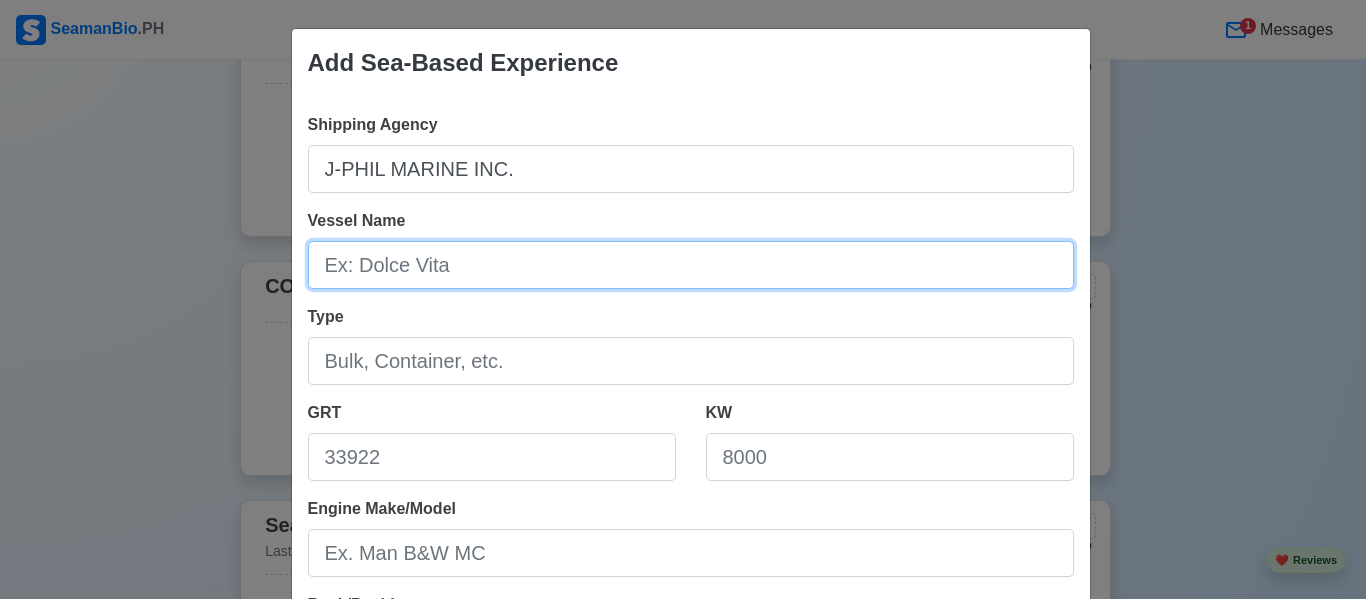 click on "Vessel Name" at bounding box center (691, 265) 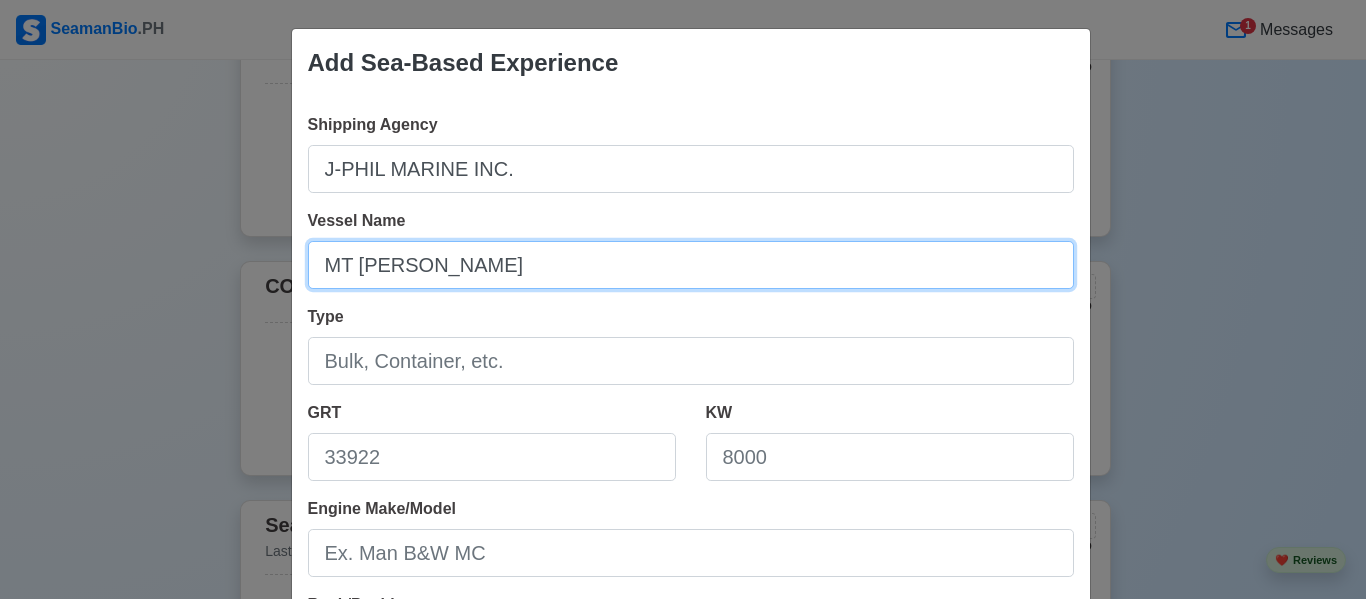 type on "MT [PERSON_NAME]" 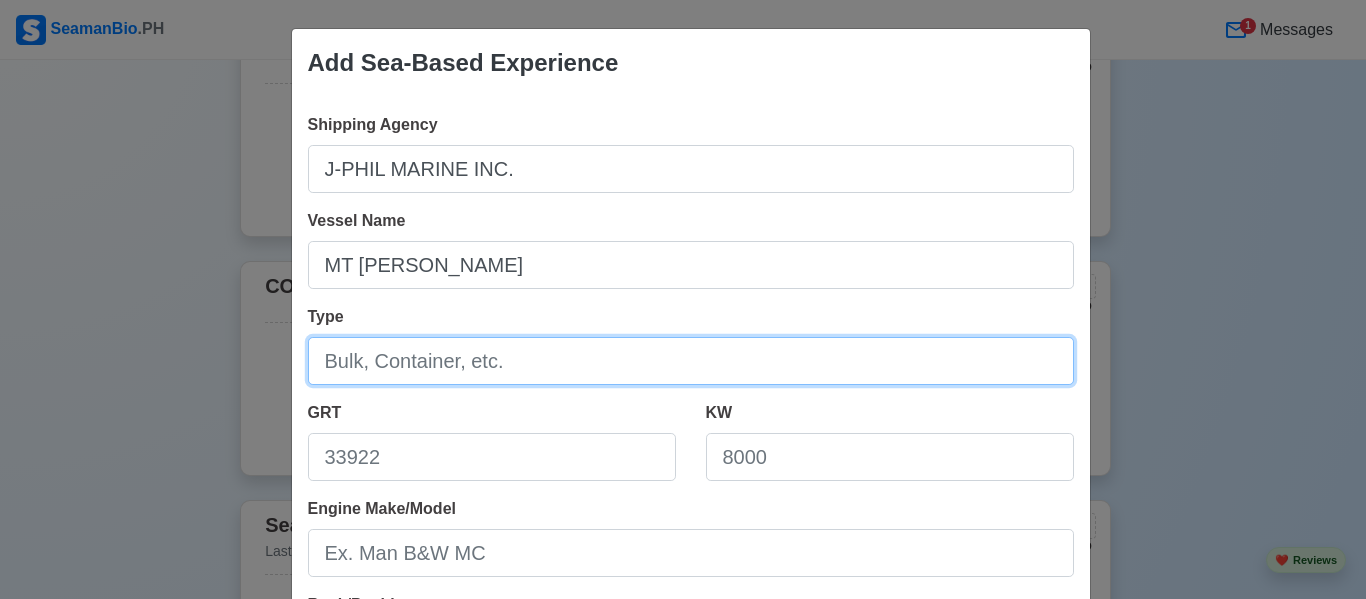 click on "Type" at bounding box center [691, 361] 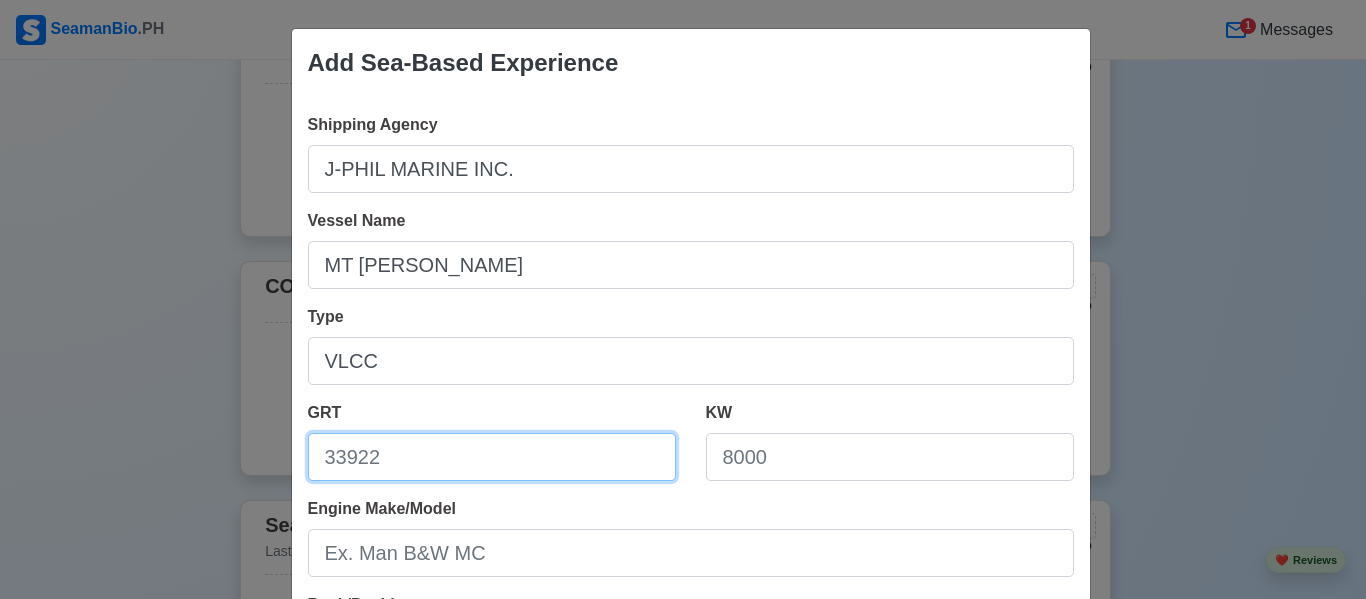 click on "GRT" at bounding box center [492, 457] 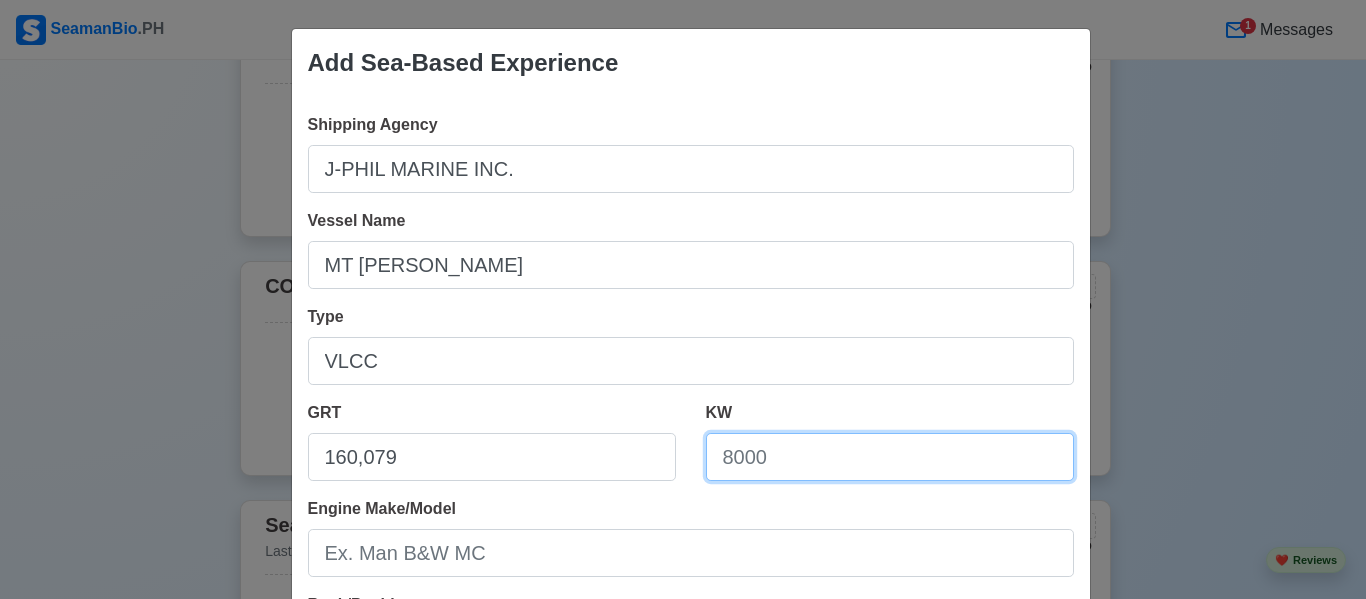 click on "KW" at bounding box center (890, 457) 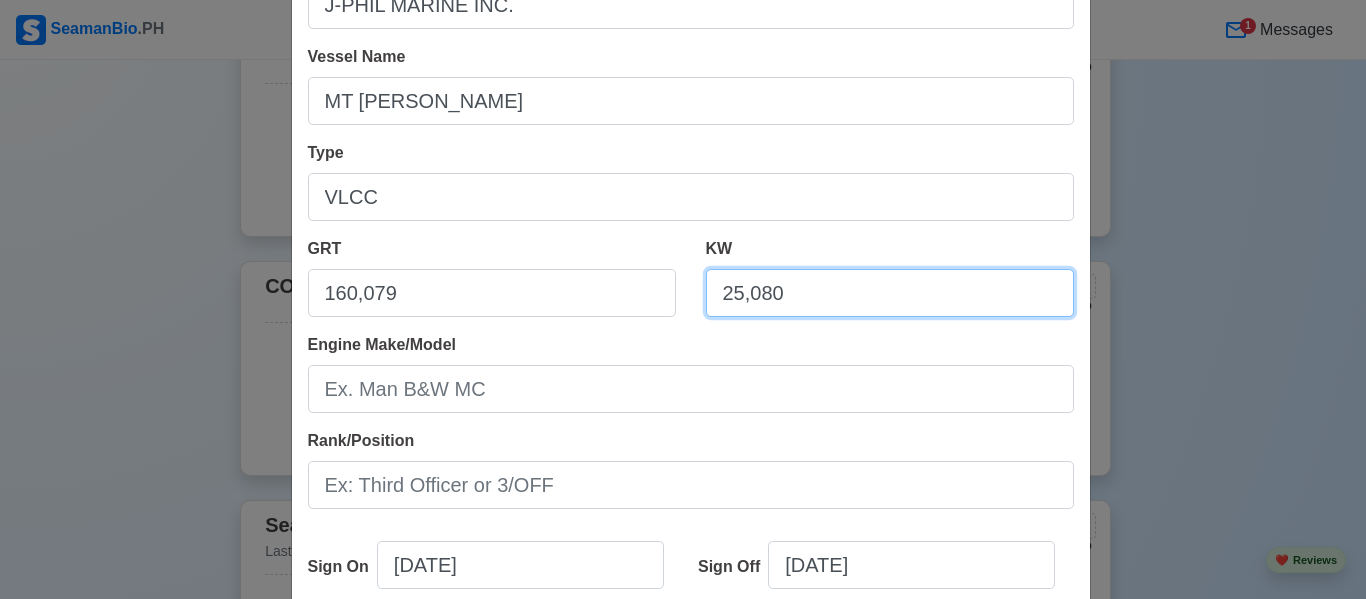 scroll, scrollTop: 165, scrollLeft: 0, axis: vertical 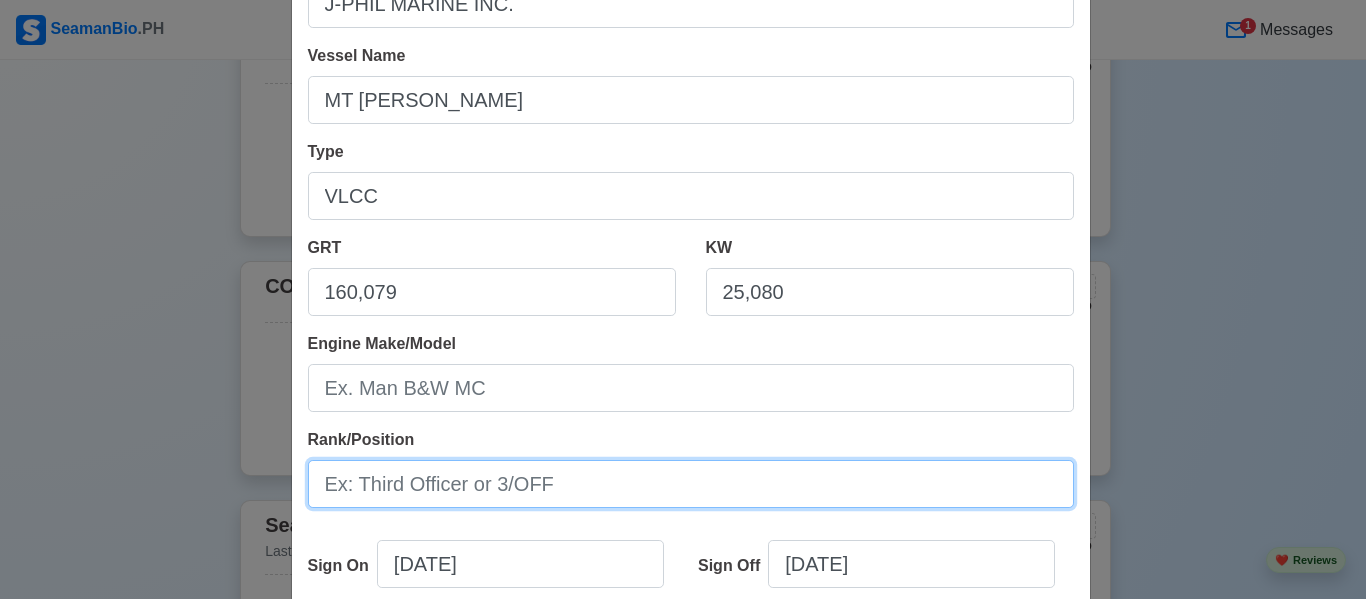 click on "Rank/Position" at bounding box center (691, 484) 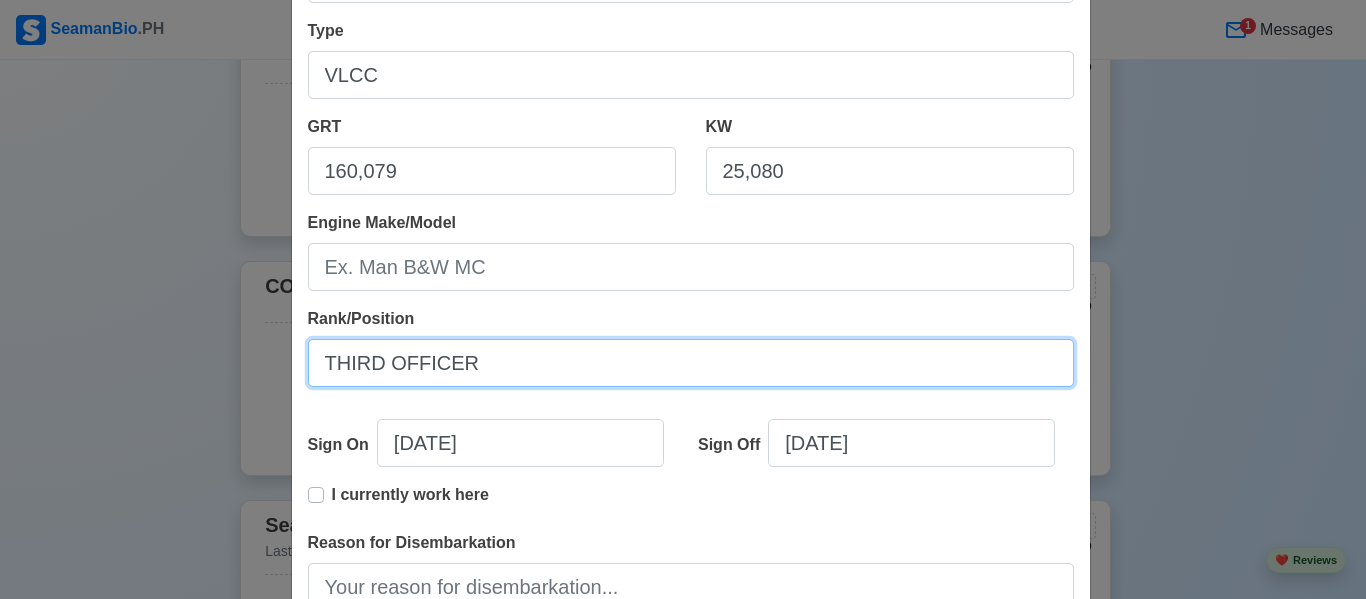scroll, scrollTop: 288, scrollLeft: 0, axis: vertical 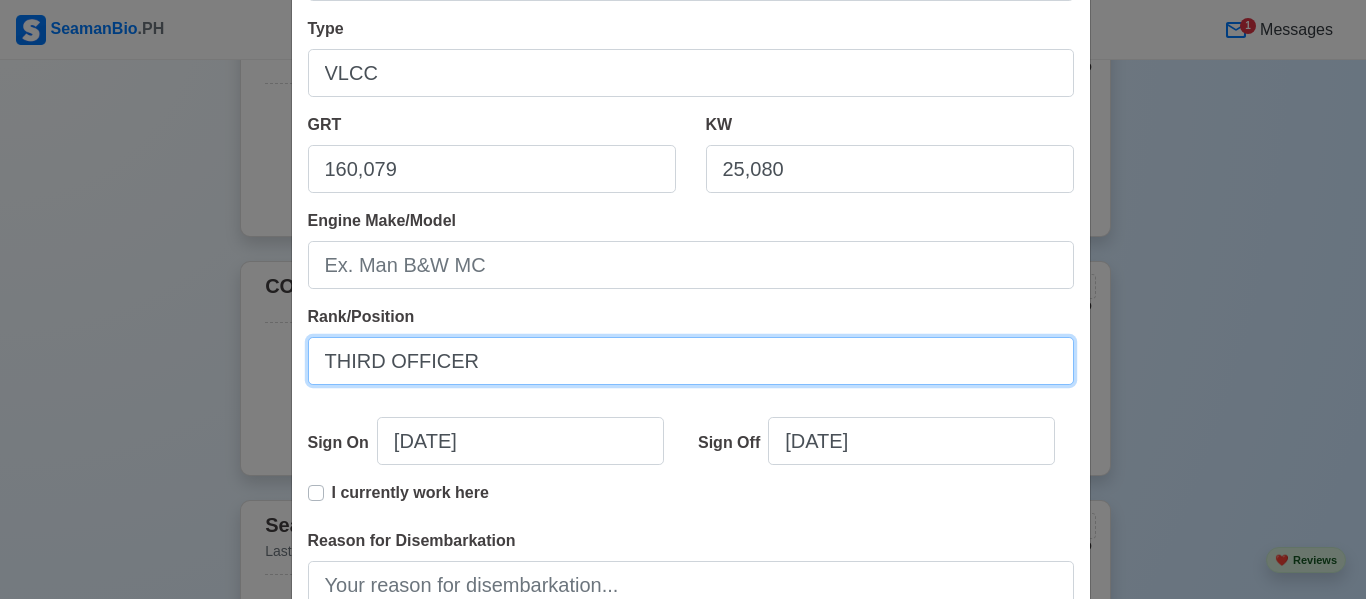 type on "THIRD OFFICER" 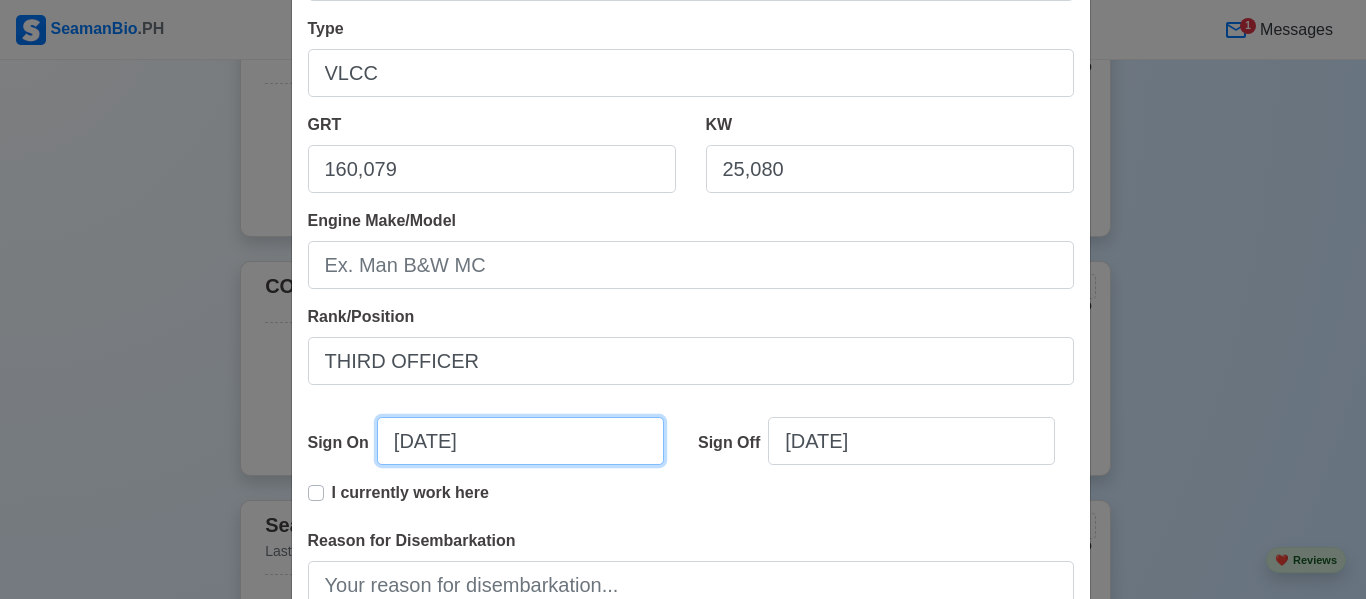 select on "****" 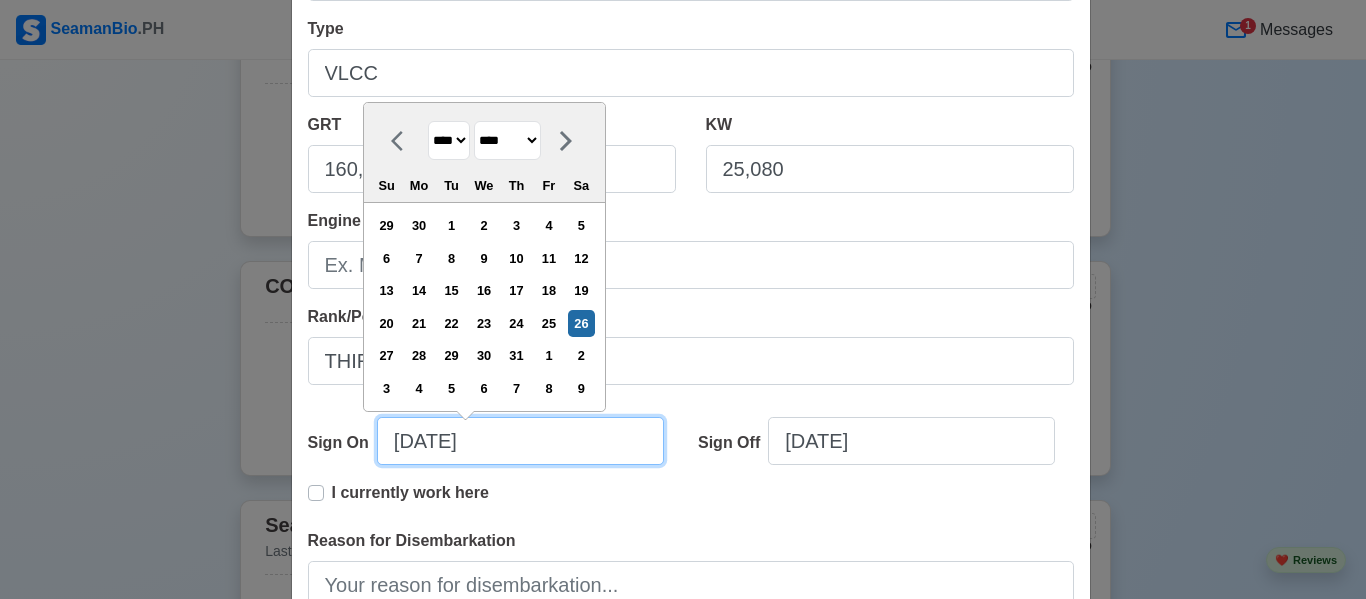 click on "[DATE]" at bounding box center (520, 441) 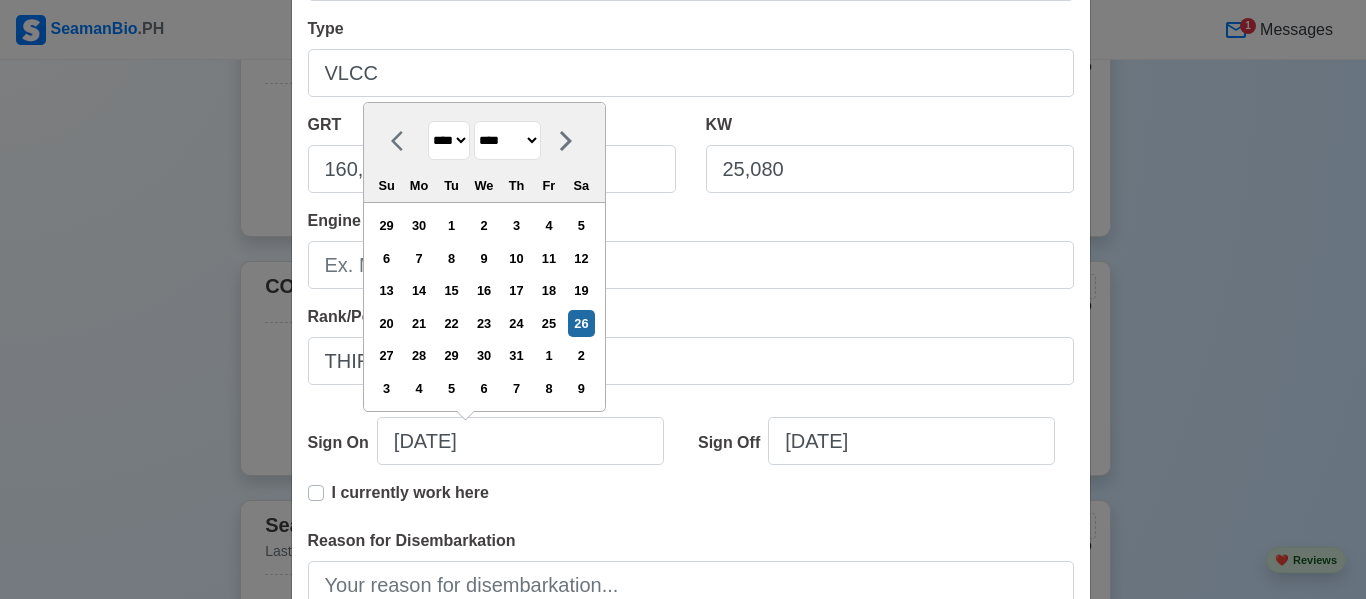 click on "**** **** **** **** **** **** **** **** **** **** **** **** **** **** **** **** **** **** **** **** **** **** **** **** **** **** **** **** **** **** **** **** **** **** **** **** **** **** **** **** **** **** **** **** **** **** **** **** **** **** **** **** **** **** **** **** **** **** **** **** **** **** **** **** **** **** **** **** **** **** **** **** **** **** **** **** **** **** **** **** **** **** **** **** **** **** **** **** **** **** **** **** **** **** **** **** **** **** **** **** **** **** **** **** **** ****" at bounding box center [449, 140] 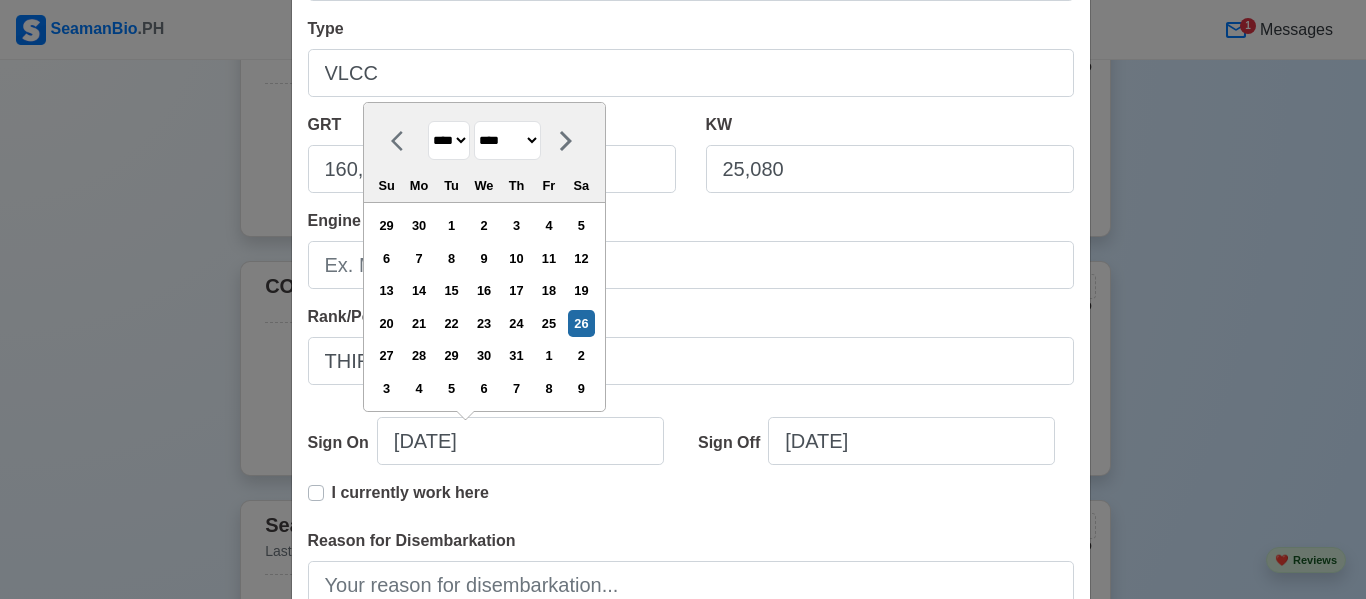 select on "****" 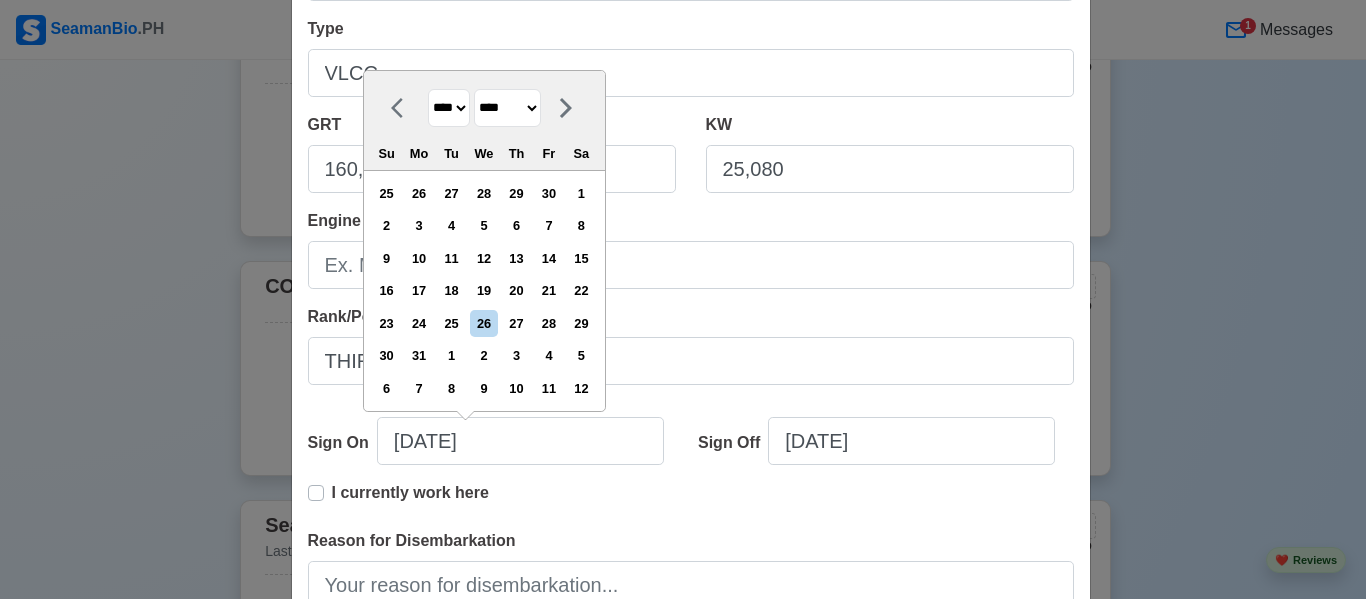 click on "******* ******** ***** ***** *** **** **** ****** ********* ******* ******** ********" at bounding box center (507, 108) 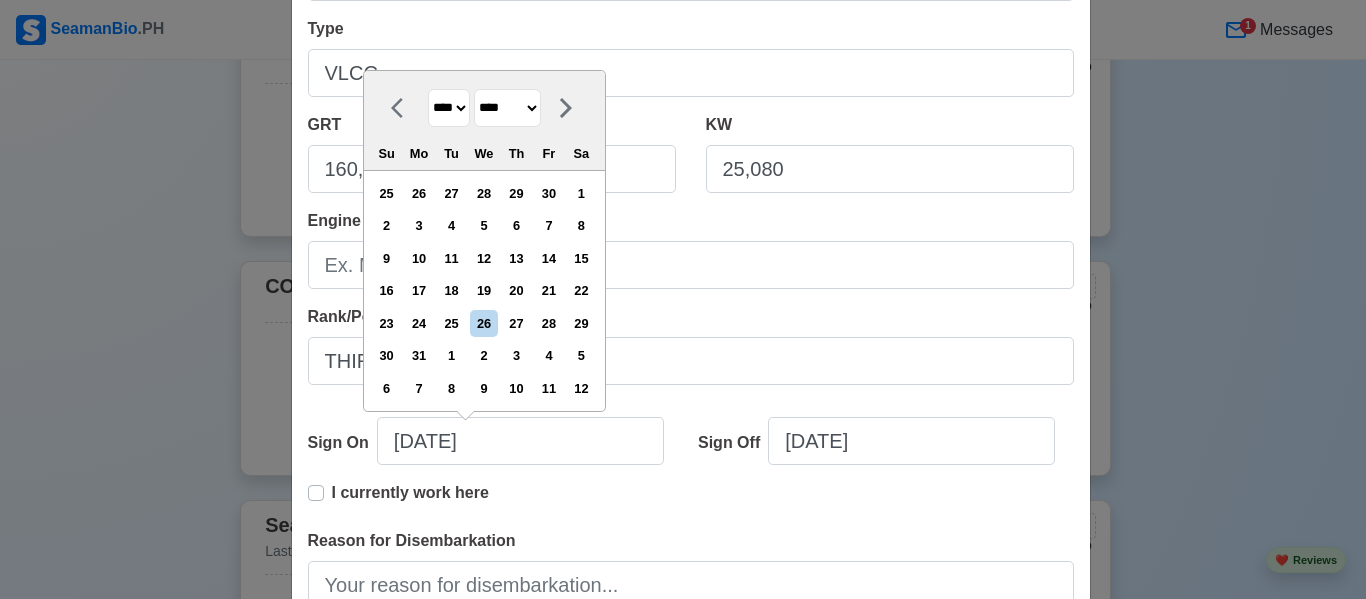 select on "***" 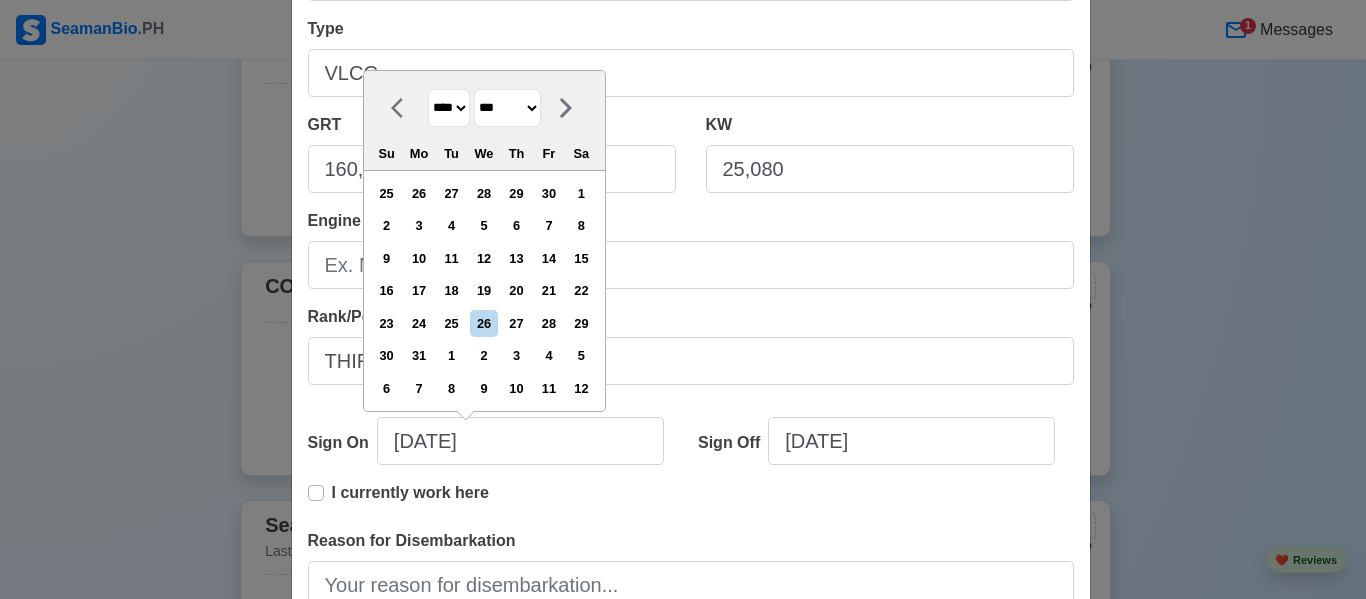 click on "******* ******** ***** ***** *** **** **** ****** ********* ******* ******** ********" at bounding box center [507, 108] 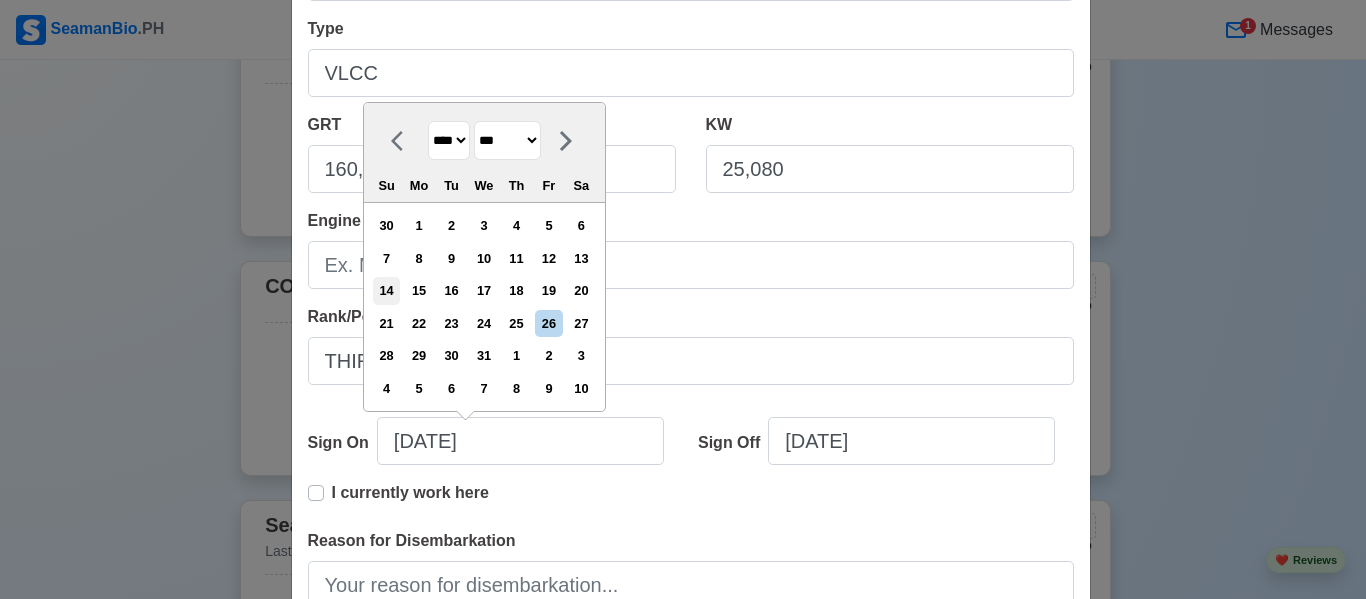 click on "14" at bounding box center [386, 290] 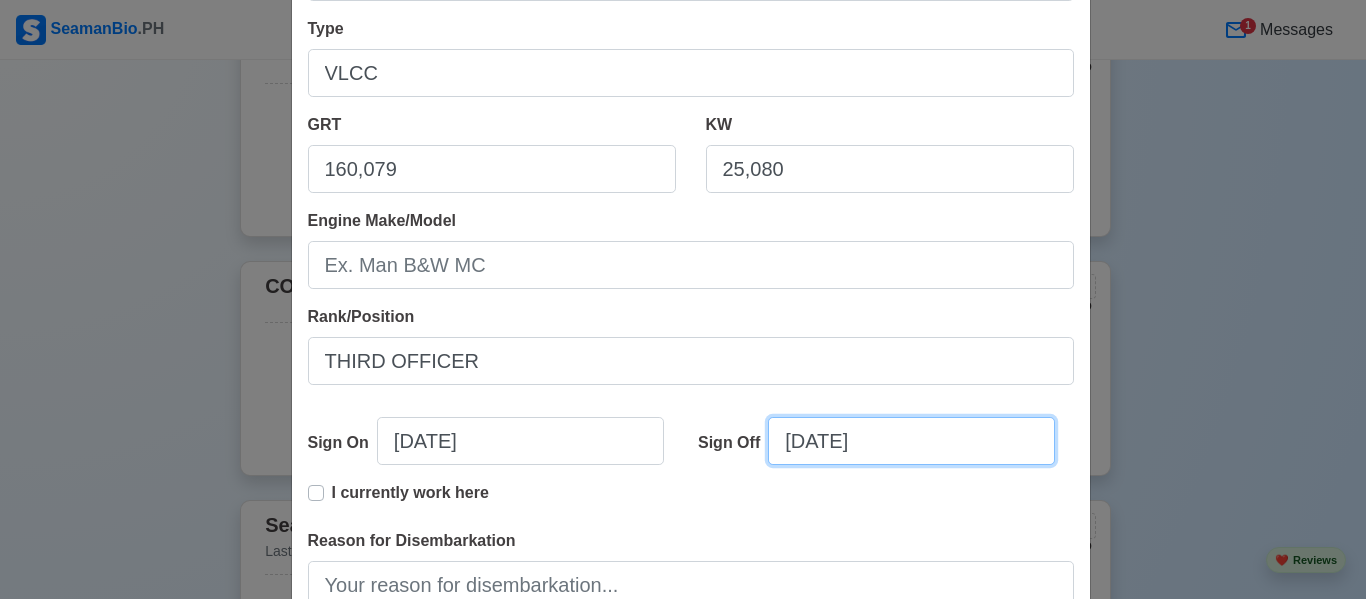 select on "****" 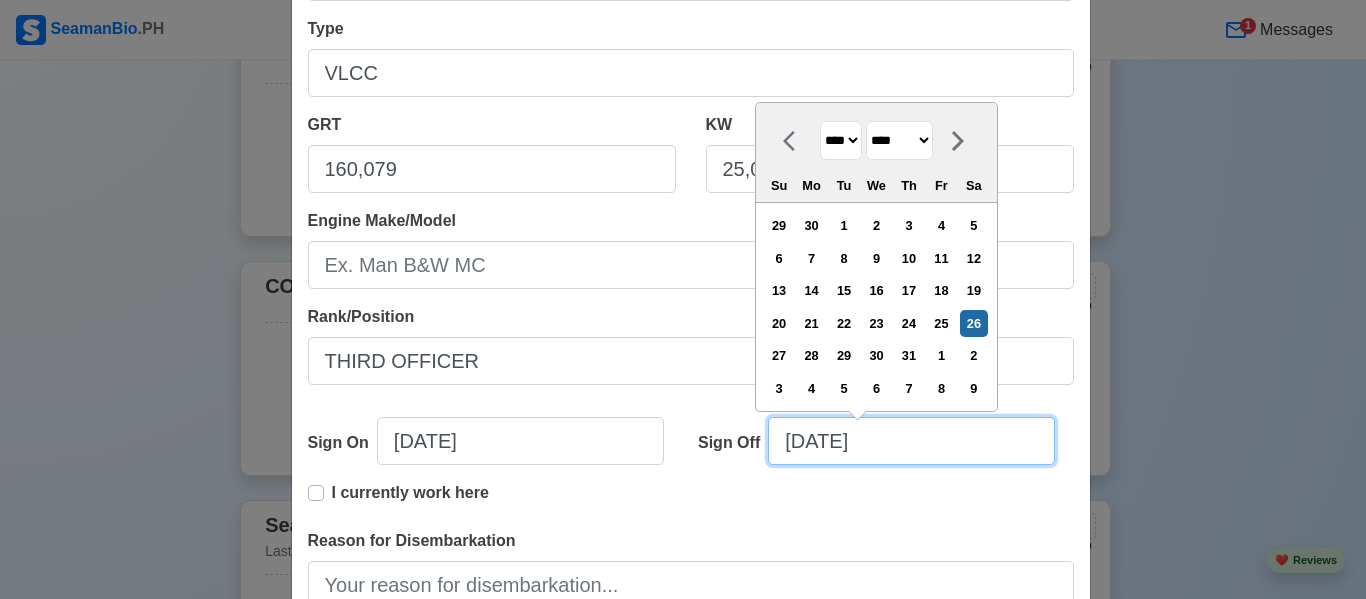 click on "[DATE]" at bounding box center (911, 441) 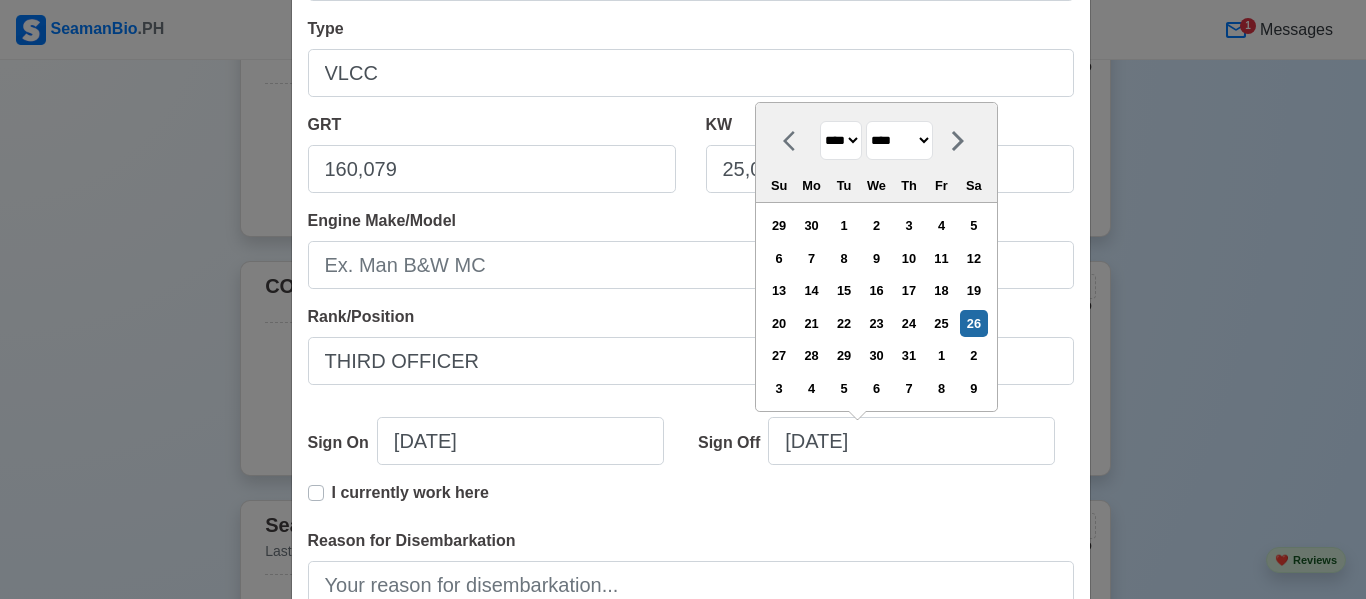 click on "**** **** **** **** **** **** **** **** **** **** **** **** **** **** **** **** **** **** **** **** **** **** **** **** **** **** **** **** **** **** **** **** **** **** **** **** **** **** **** **** **** **** **** **** **** **** **** **** **** **** **** **** **** **** **** **** **** **** **** **** **** **** **** **** **** **** **** **** **** **** **** **** **** **** **** **** **** **** **** **** **** **** **** **** **** **** **** **** **** **** **** **** **** **** **** **** **** **** **** **** **** **** **** **** **** **** **** ****" at bounding box center (841, 140) 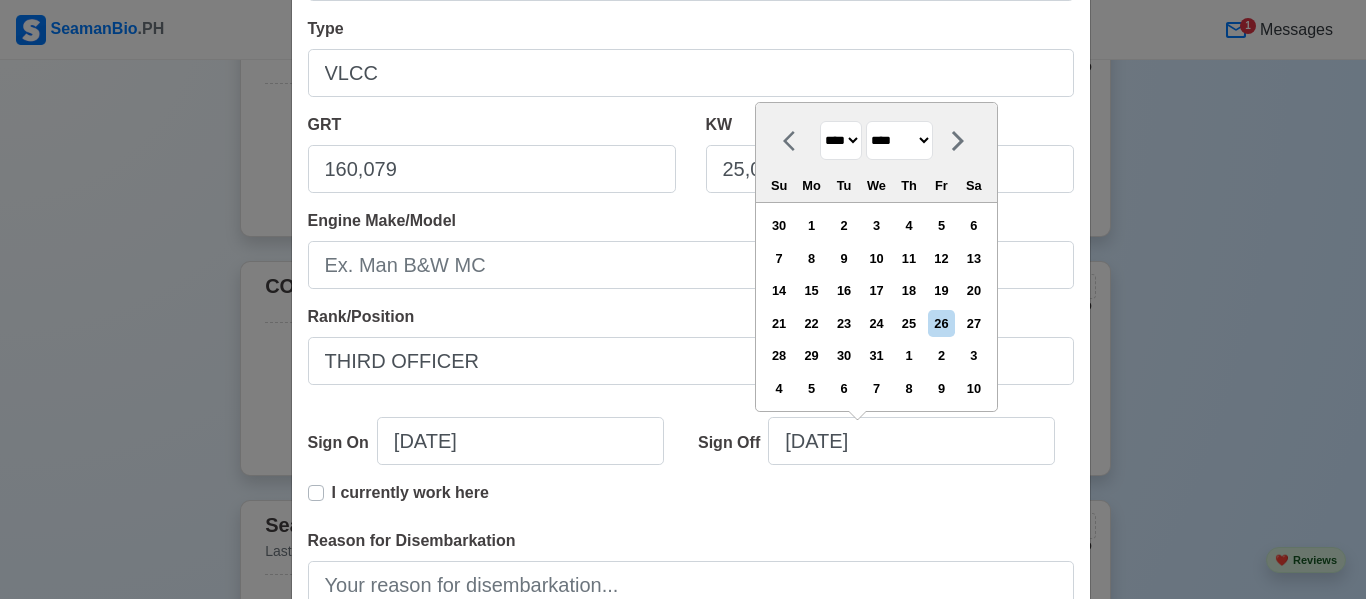click on "******* ******** ***** ***** *** **** **** ****** ********* ******* ******** ********" at bounding box center (899, 140) 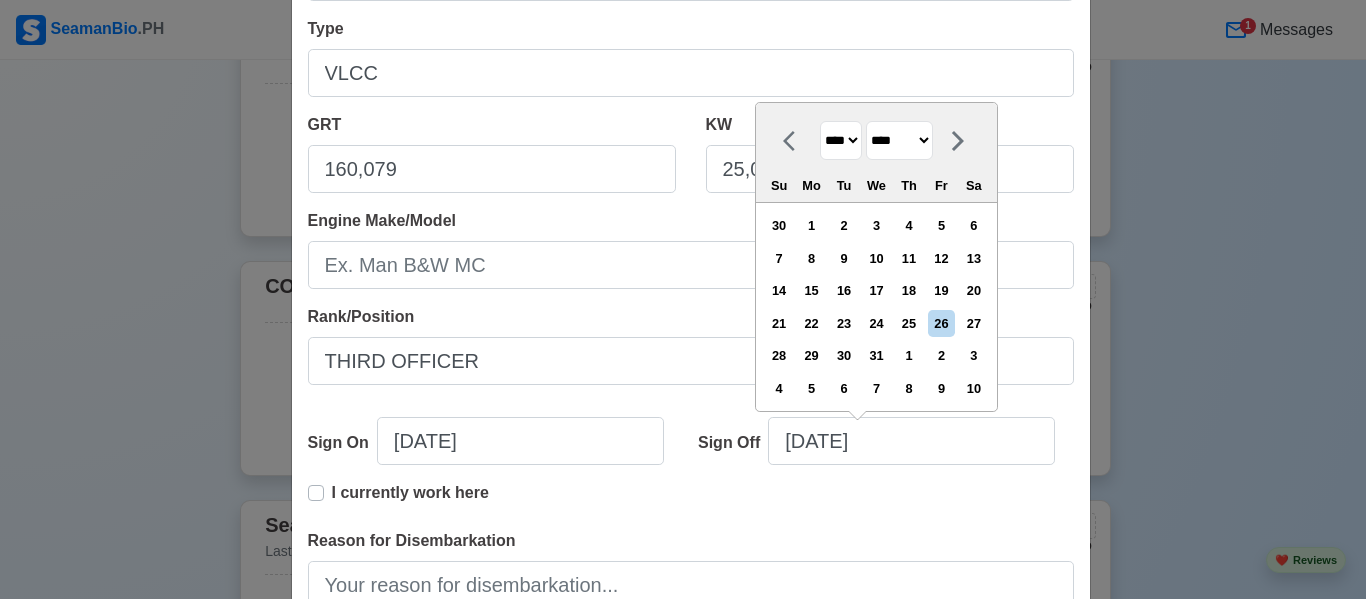 select on "*****" 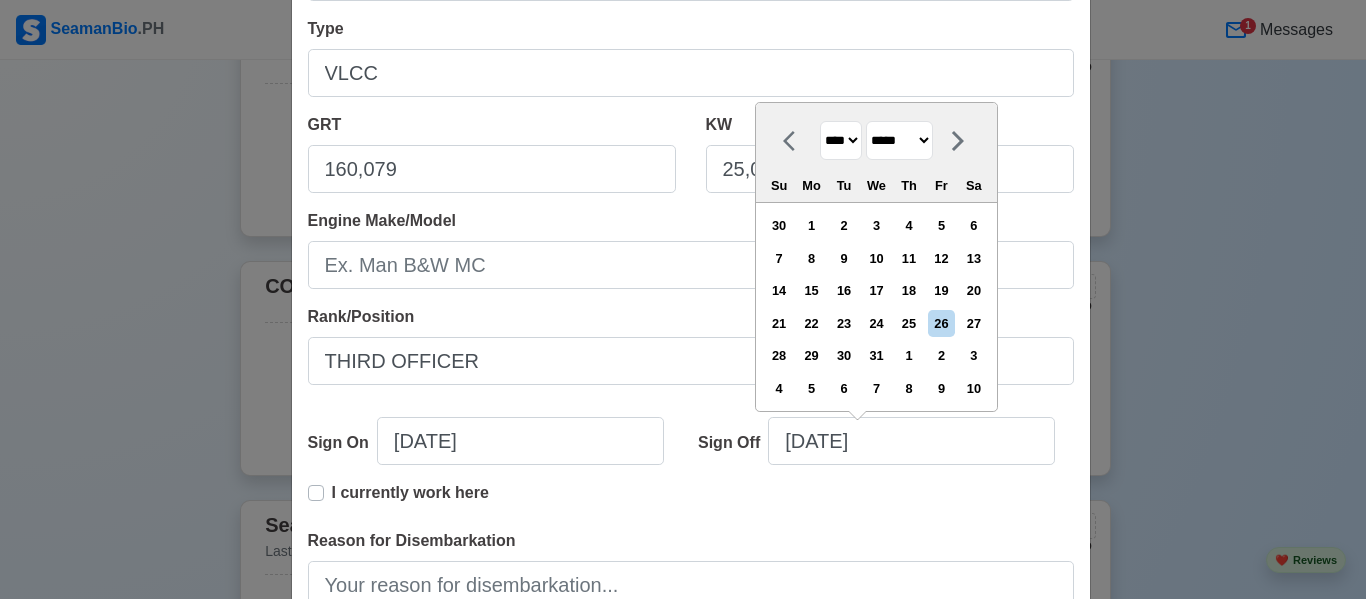 click on "******* ******** ***** ***** *** **** **** ****** ********* ******* ******** ********" at bounding box center (899, 140) 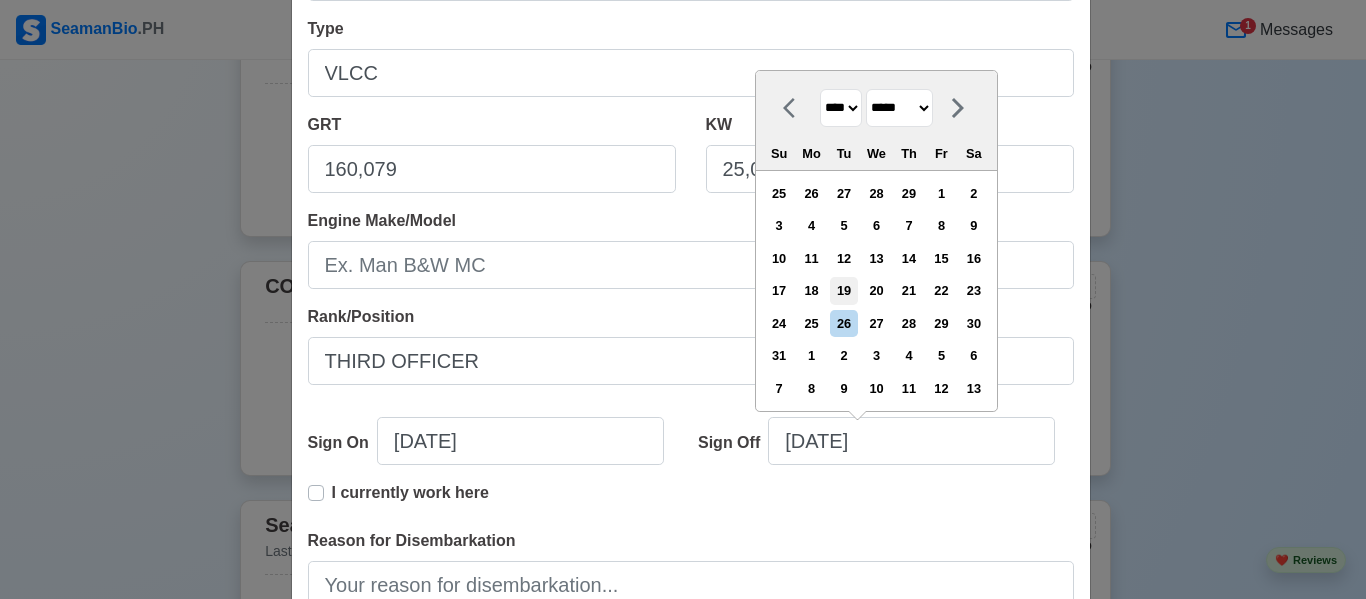 click on "19" at bounding box center (843, 290) 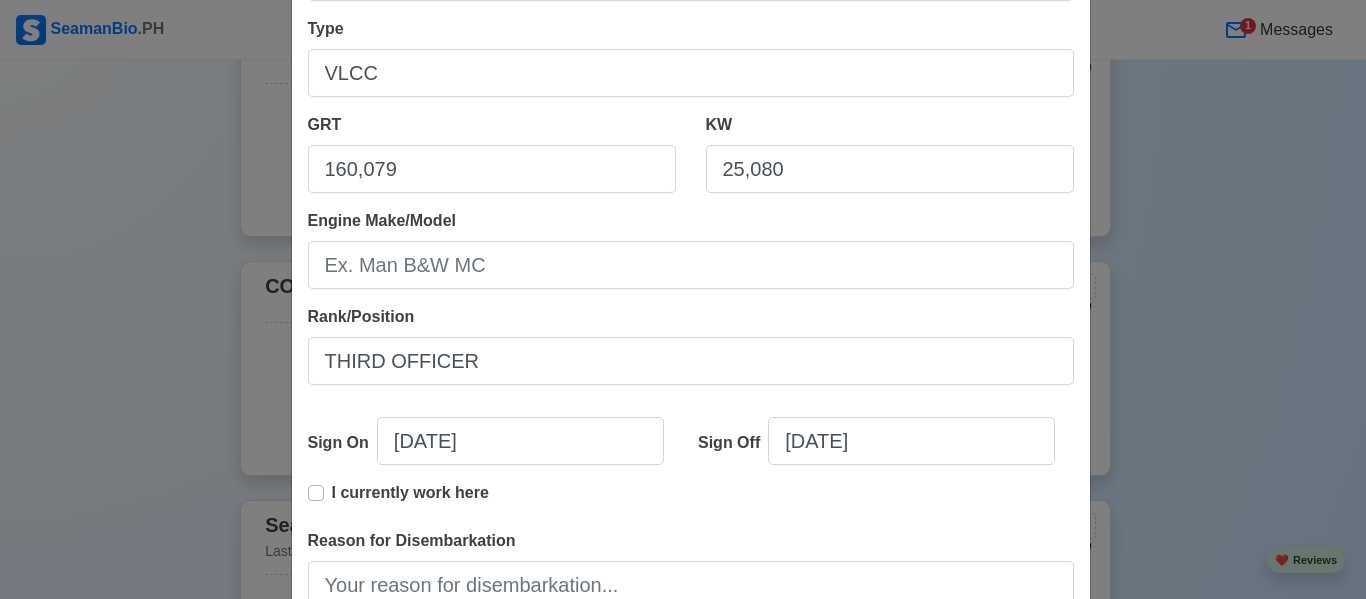 click on "I currently work here" at bounding box center (410, 501) 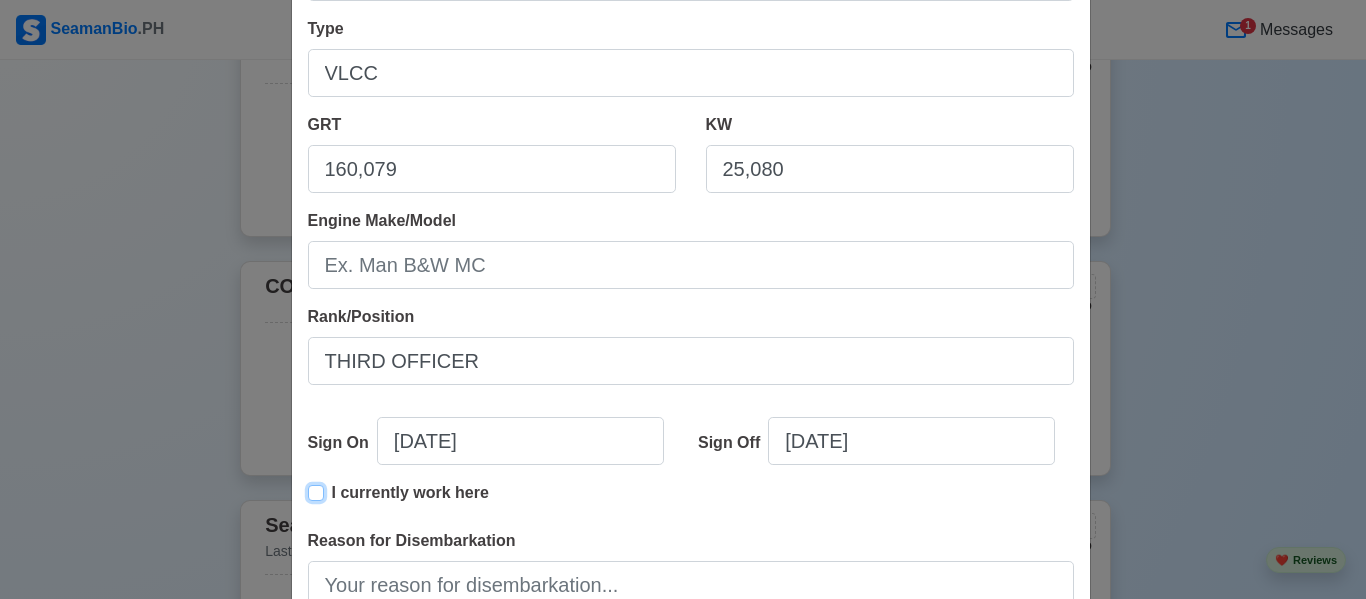 type on "[DATE]" 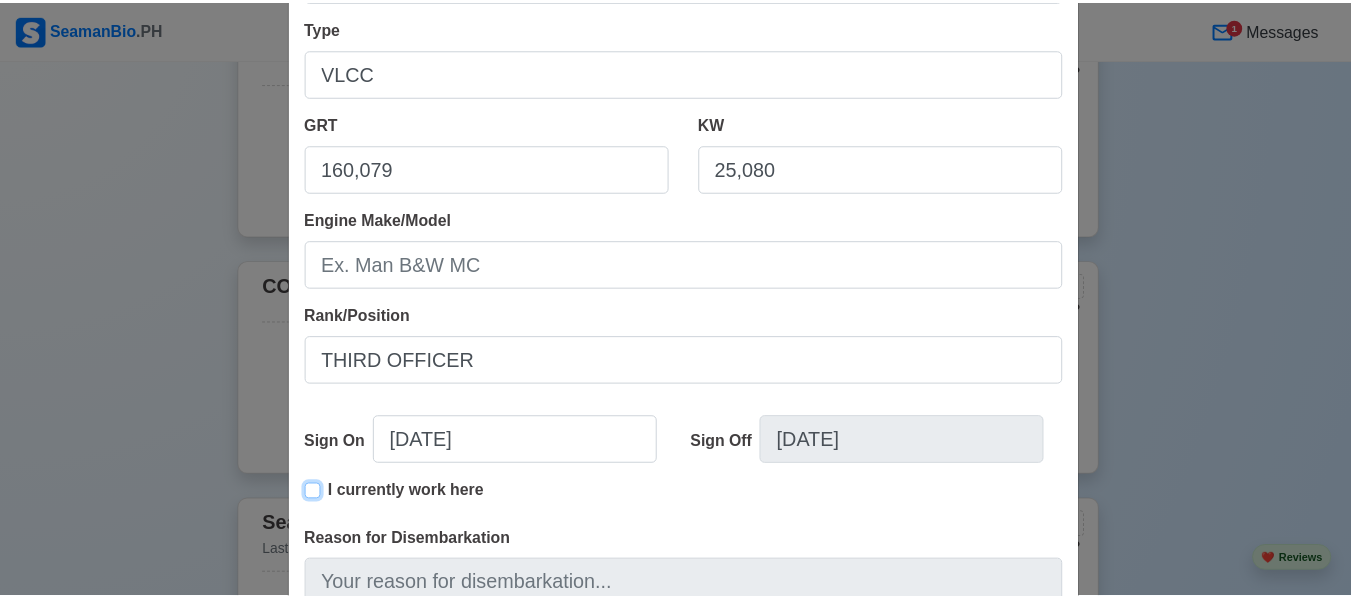 scroll, scrollTop: 331, scrollLeft: 0, axis: vertical 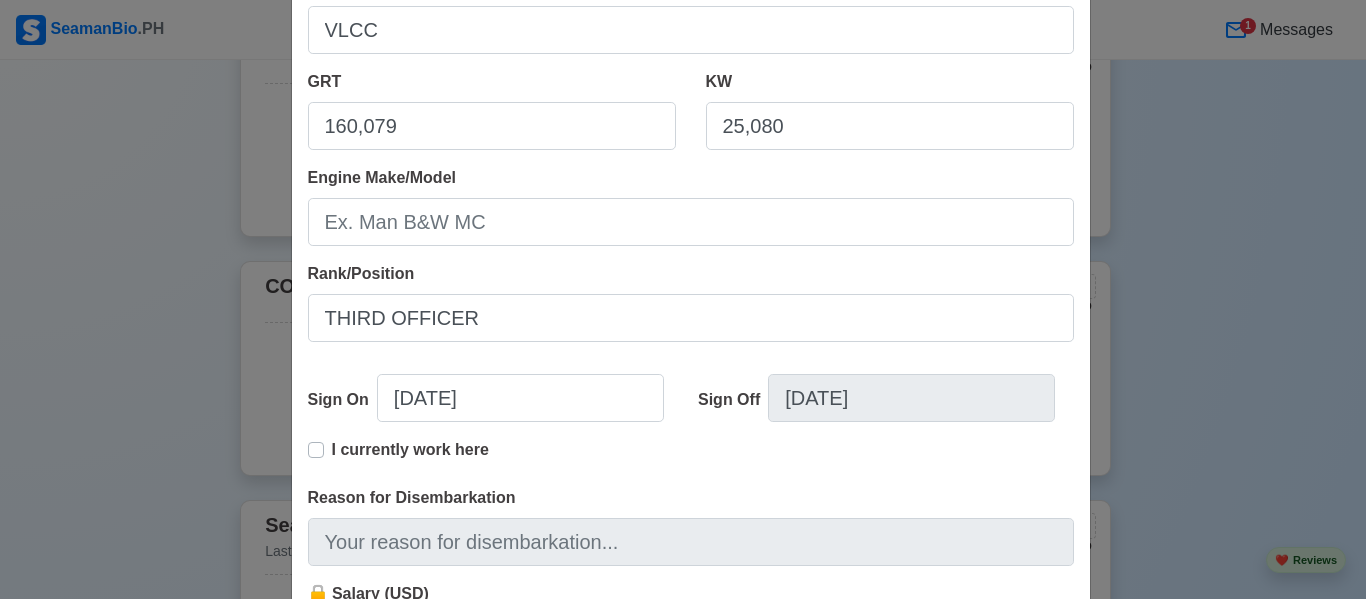 click on "I currently work here" at bounding box center [410, 458] 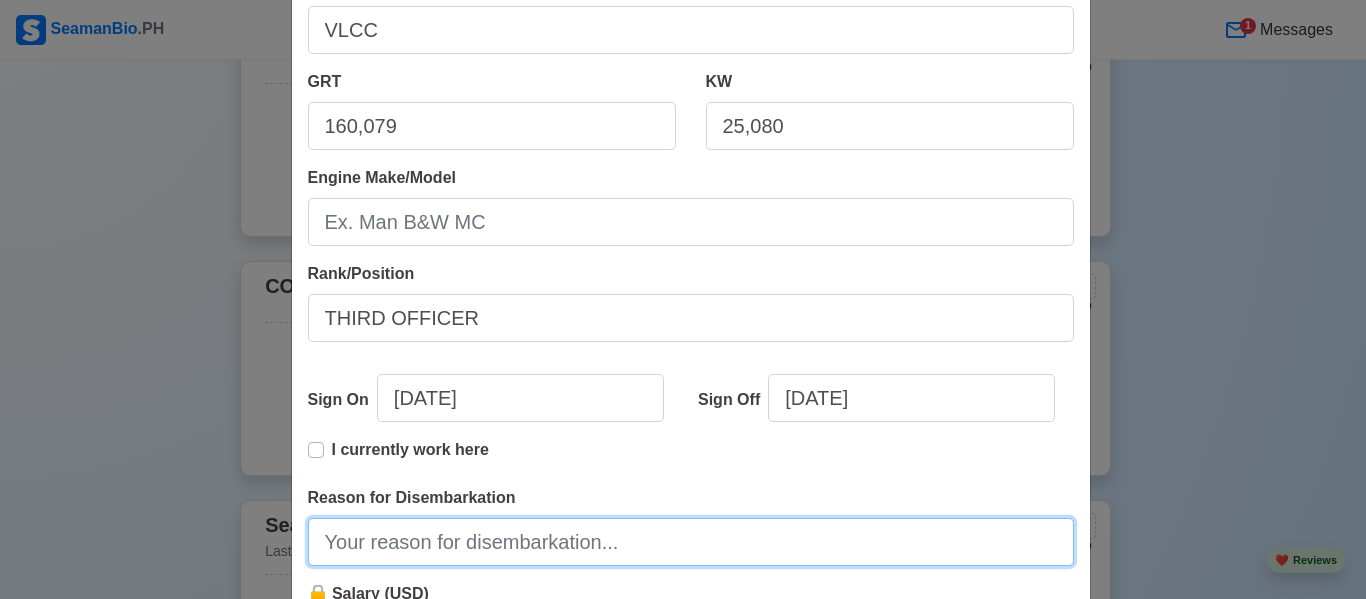 click on "Reason for Disembarkation" at bounding box center [691, 542] 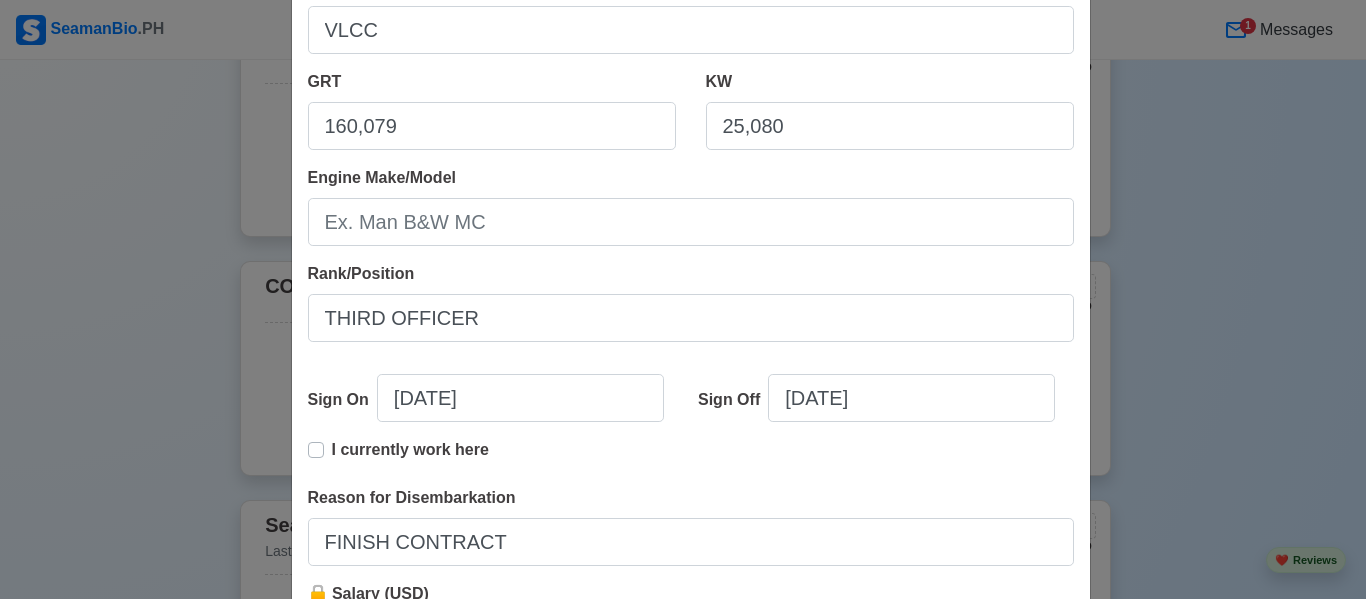 click on "🔒 Salary (USD)" at bounding box center [691, 638] 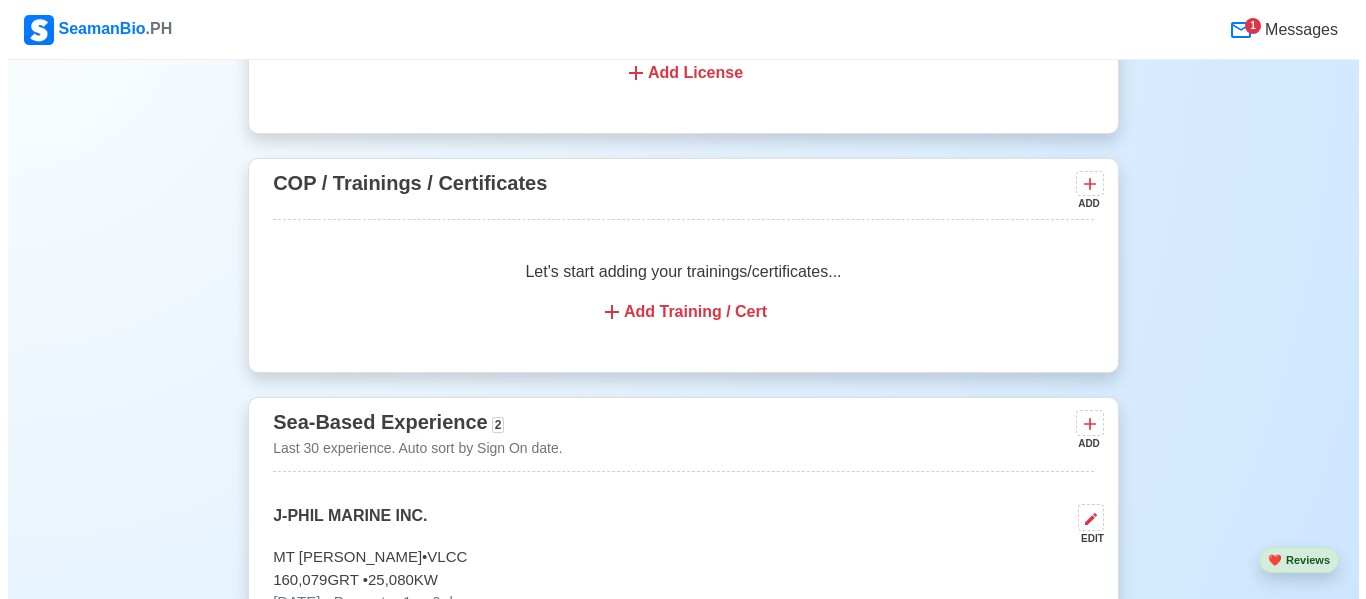 scroll, scrollTop: 2506, scrollLeft: 0, axis: vertical 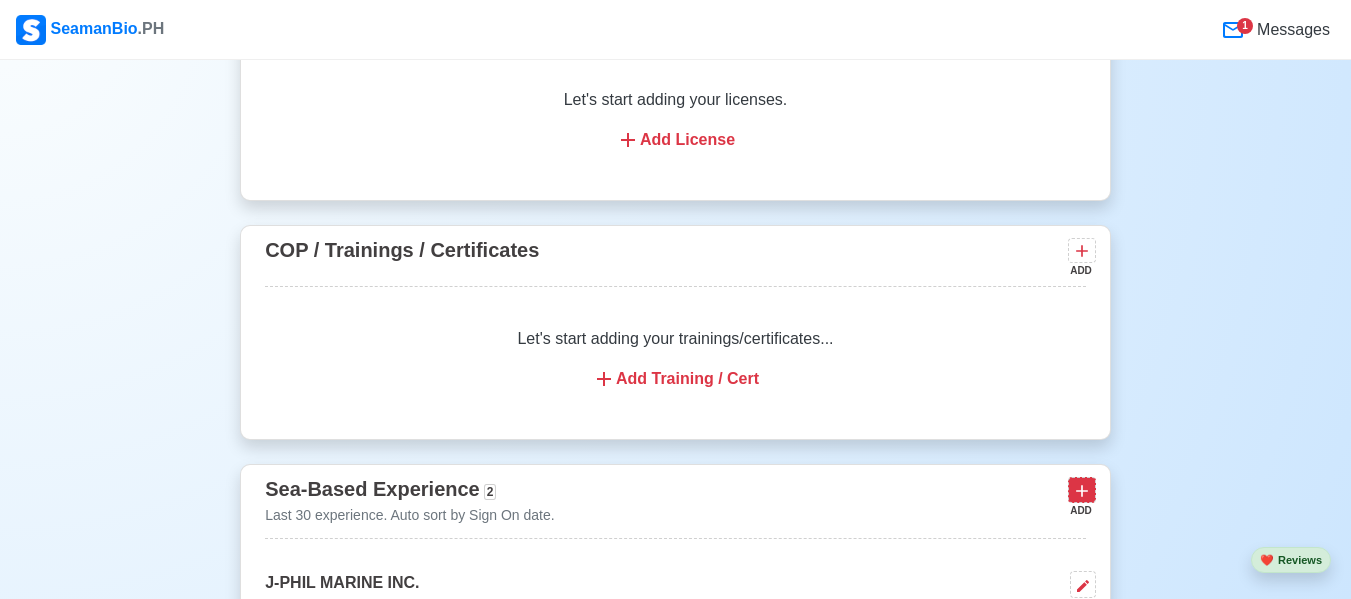 click 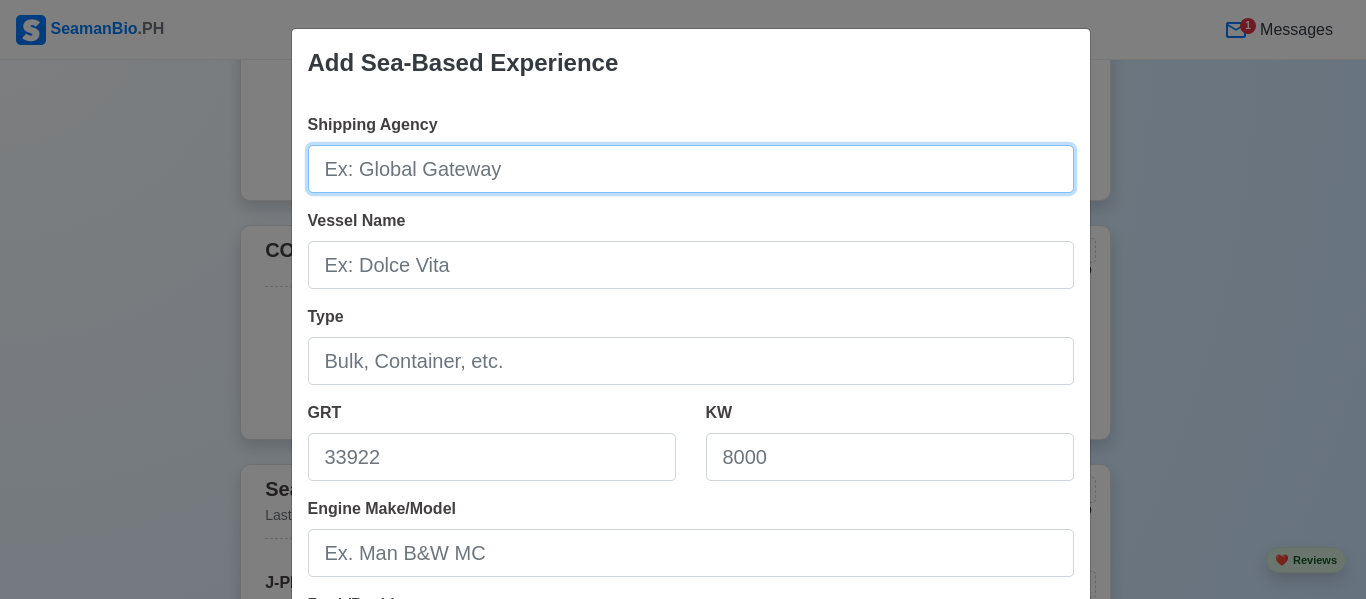 click on "Shipping Agency" at bounding box center [691, 169] 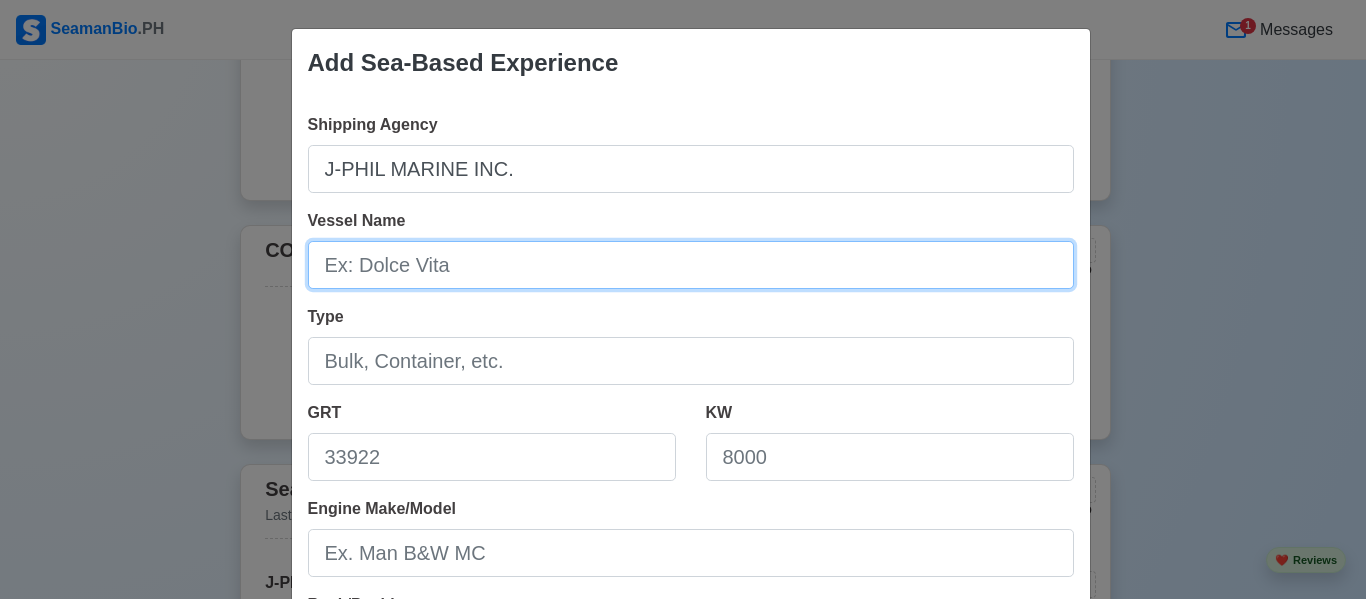 click on "Vessel Name" at bounding box center [691, 265] 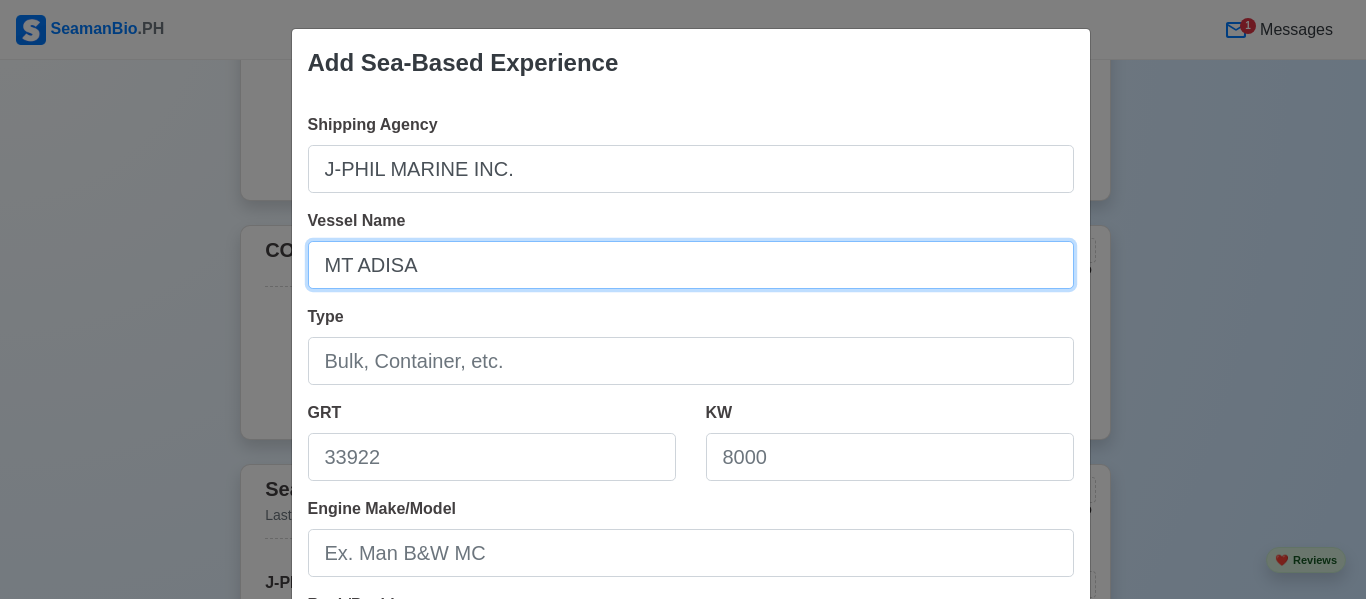 type on "MT ADISA" 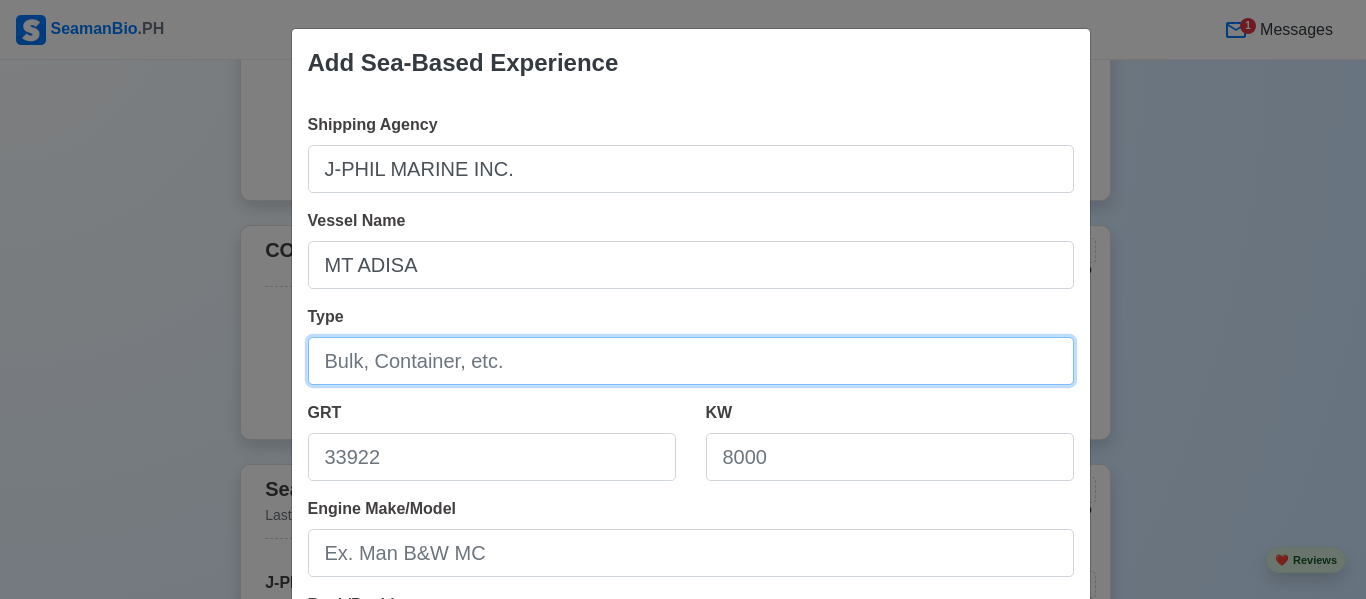 click on "Type" at bounding box center [691, 361] 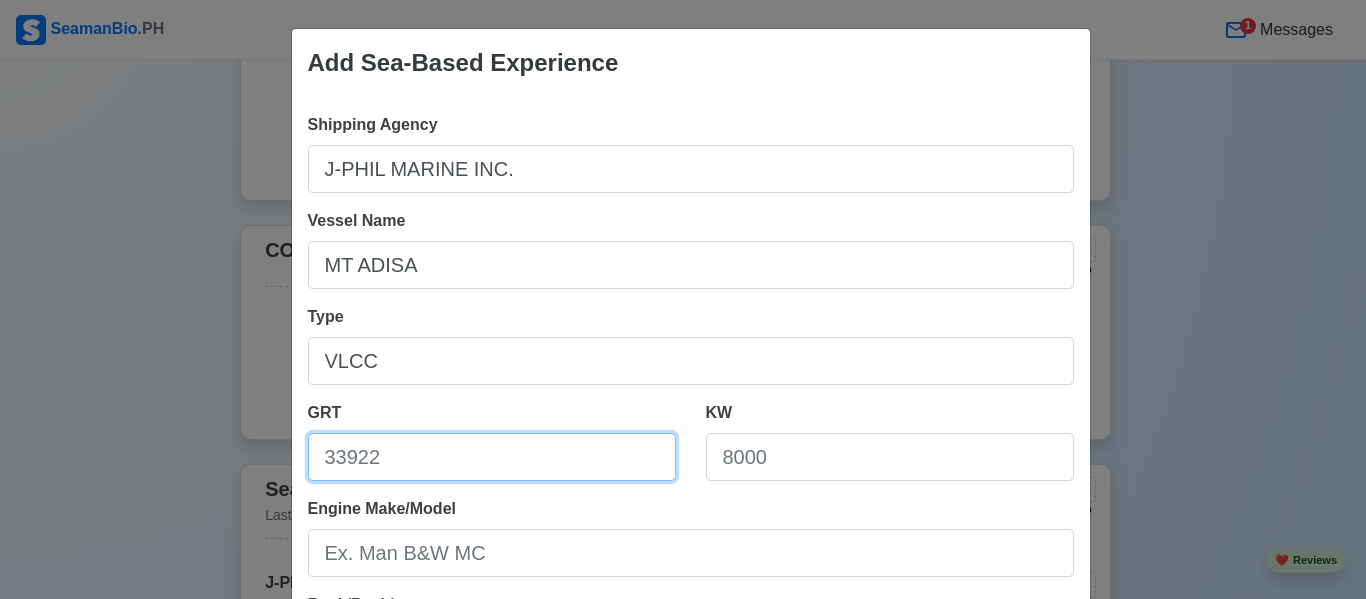 click on "GRT" at bounding box center [492, 457] 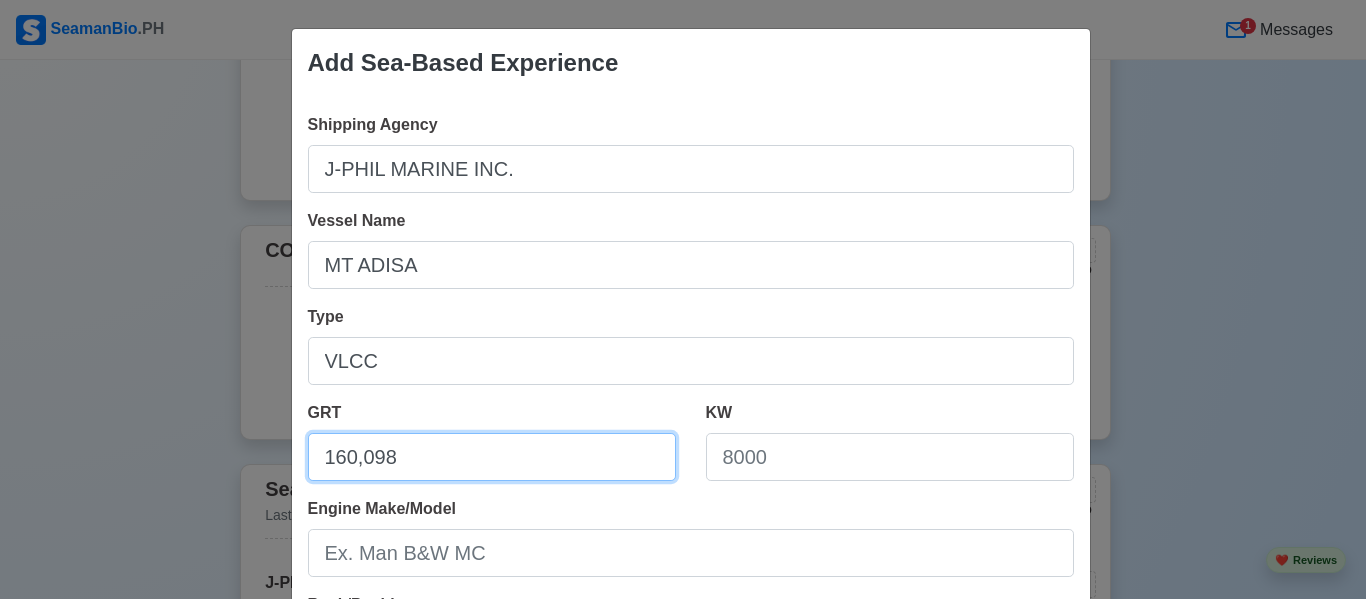 type on "160,098" 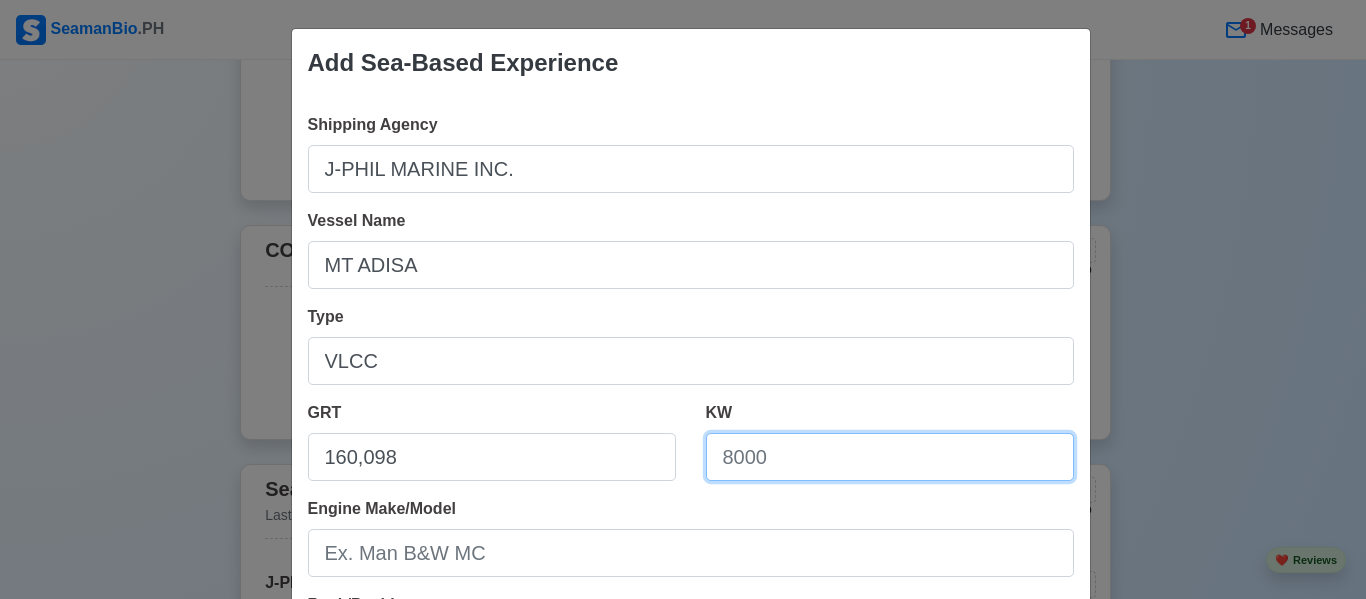 click on "KW" at bounding box center [890, 457] 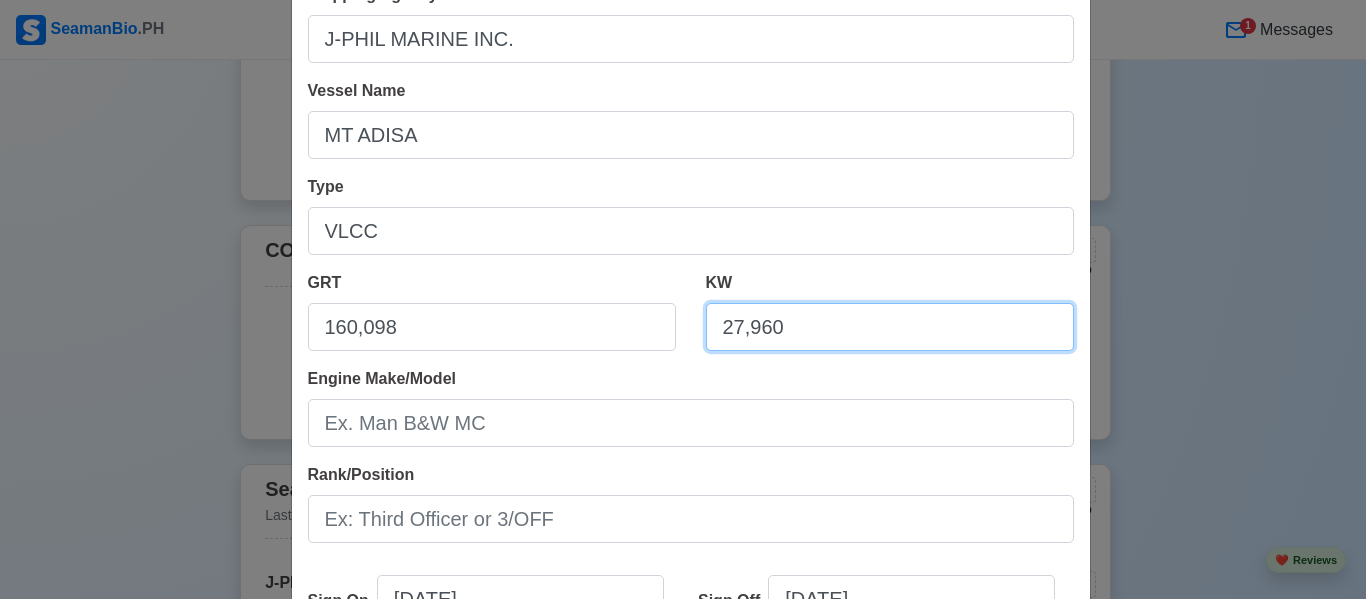 scroll, scrollTop: 131, scrollLeft: 0, axis: vertical 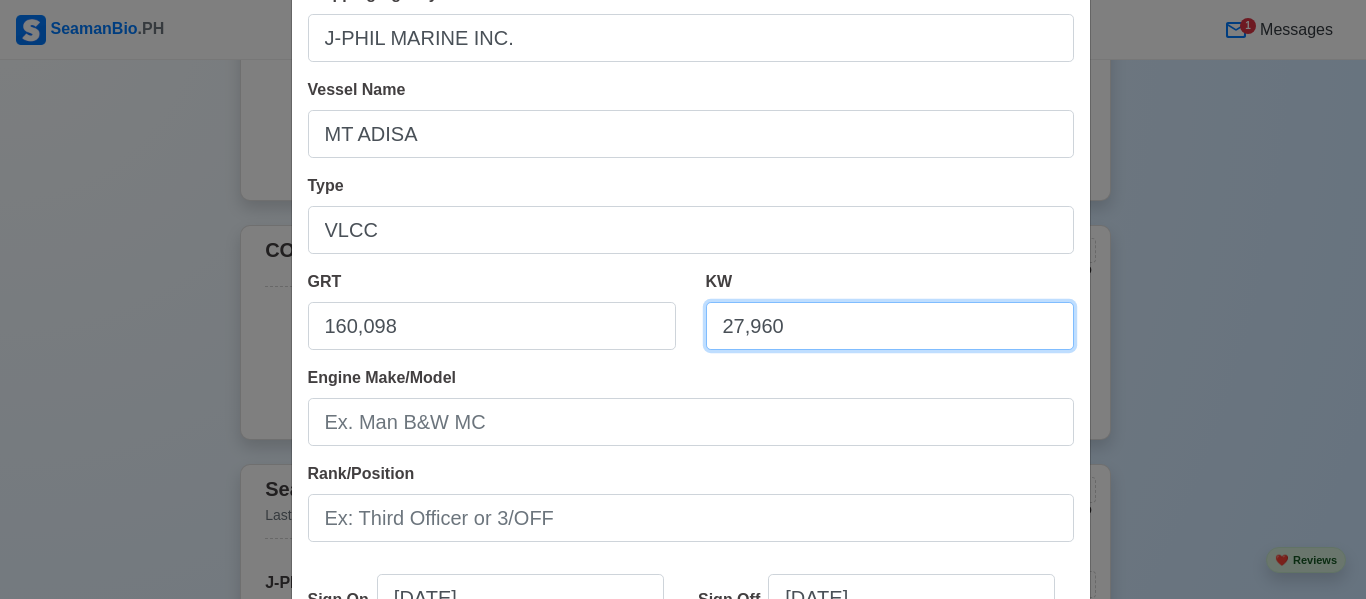 type on "27,960" 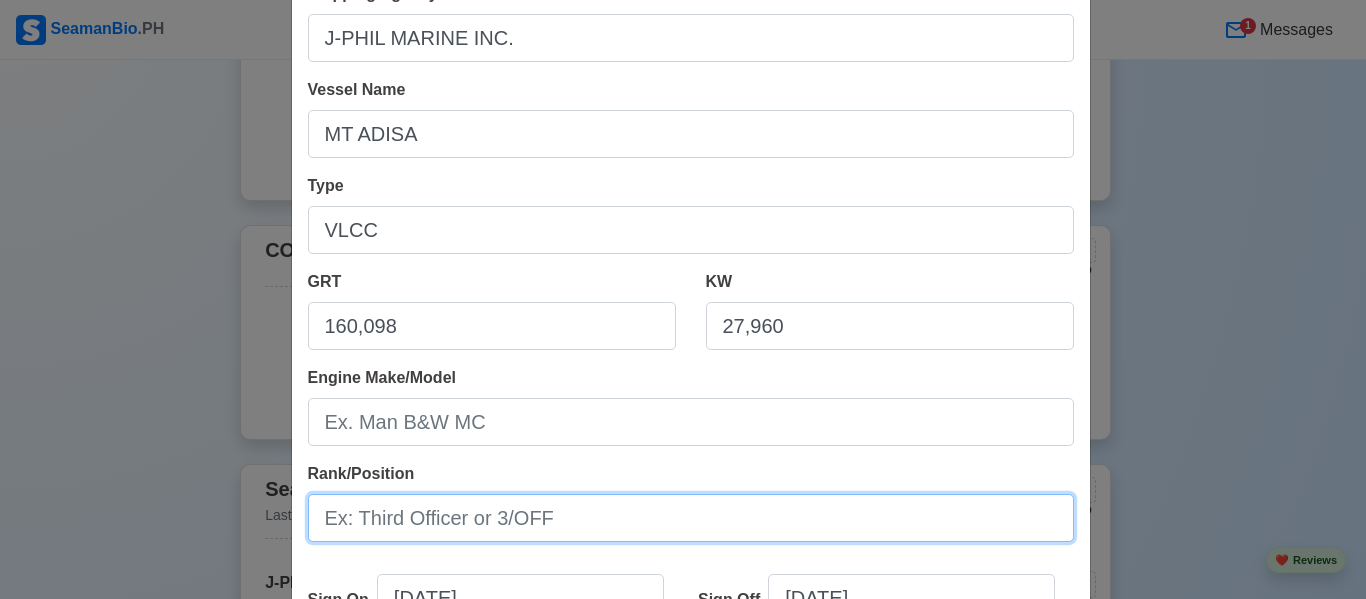 click on "Rank/Position" at bounding box center [691, 518] 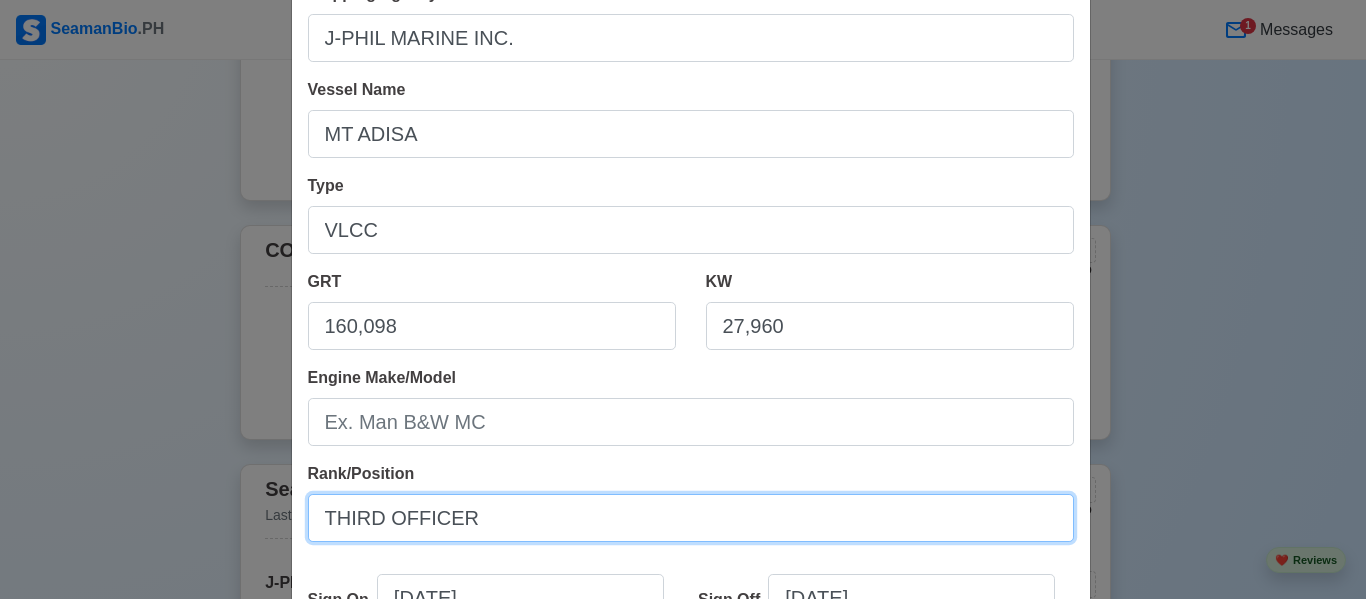 type on "THIRD OFFICER" 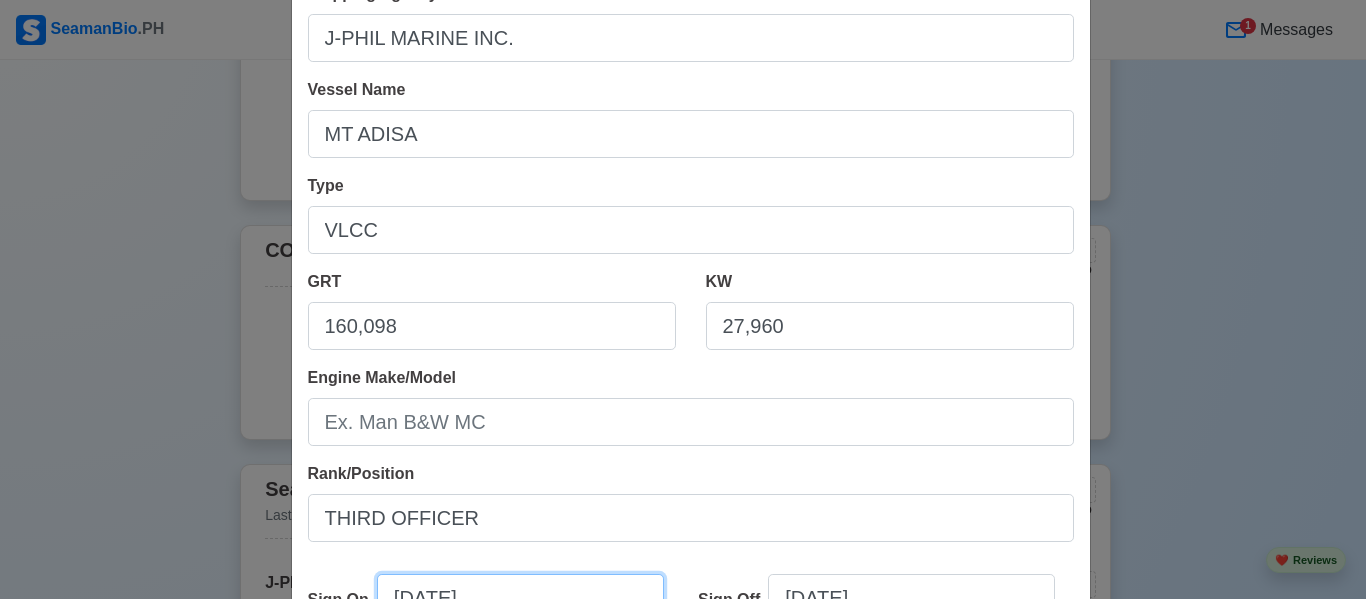select on "****" 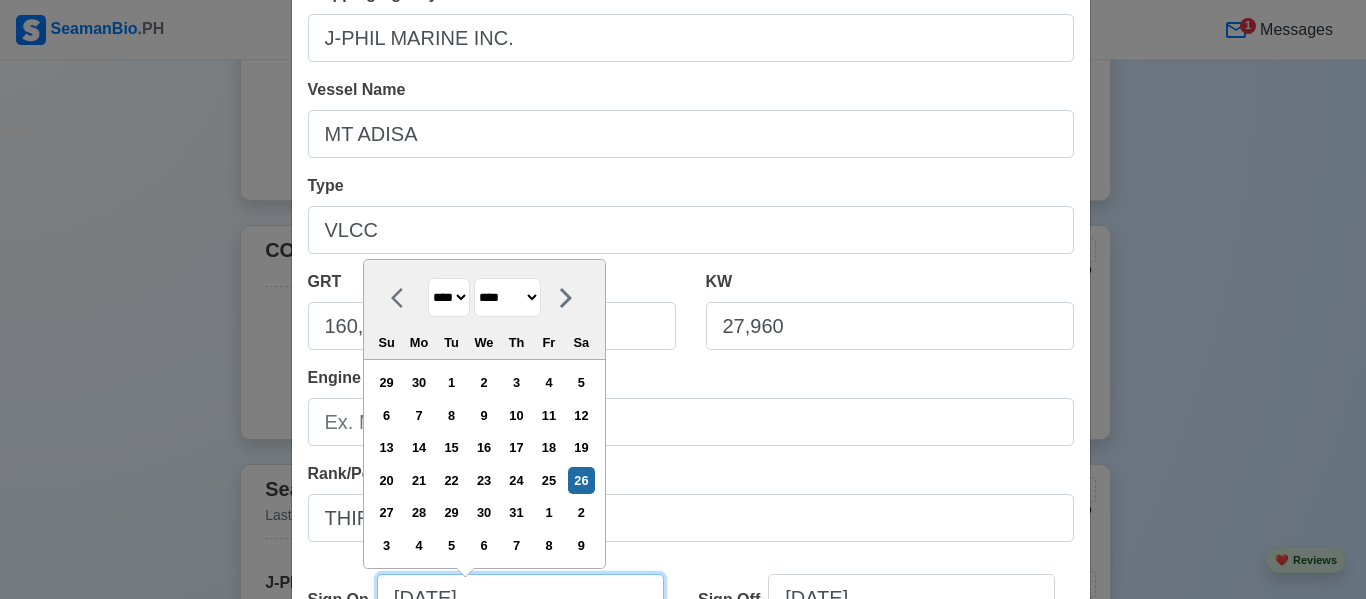 click on "[DATE]" at bounding box center (520, 598) 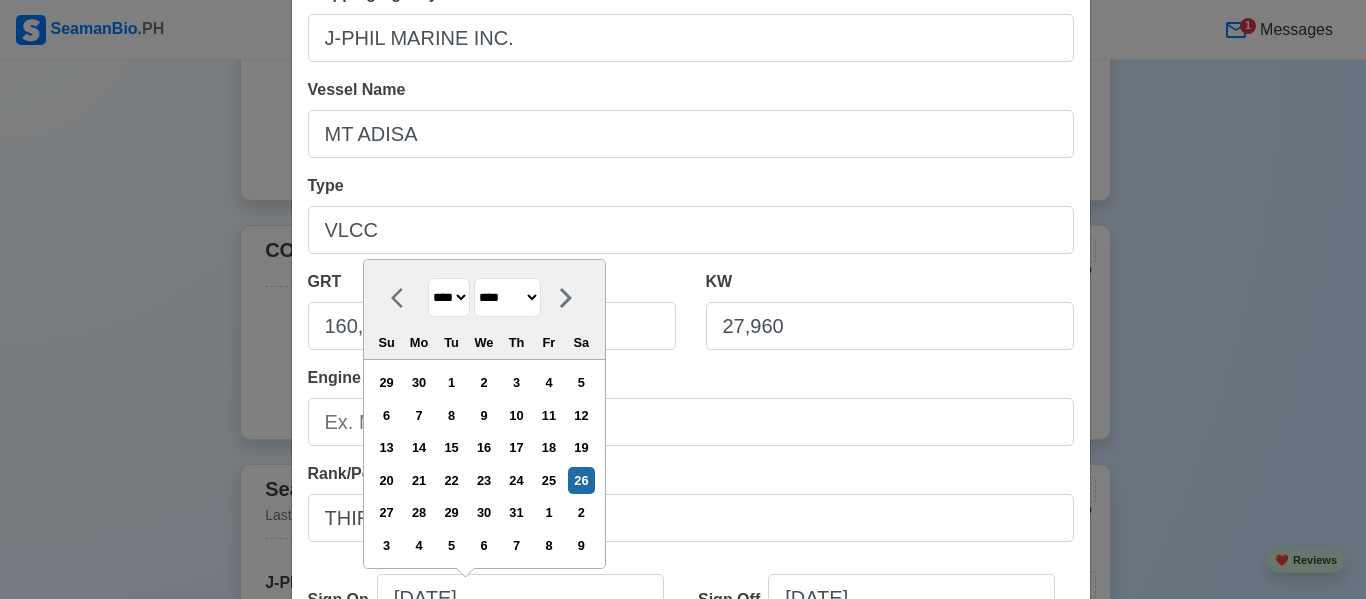 click on "**** **** **** **** **** **** **** **** **** **** **** **** **** **** **** **** **** **** **** **** **** **** **** **** **** **** **** **** **** **** **** **** **** **** **** **** **** **** **** **** **** **** **** **** **** **** **** **** **** **** **** **** **** **** **** **** **** **** **** **** **** **** **** **** **** **** **** **** **** **** **** **** **** **** **** **** **** **** **** **** **** **** **** **** **** **** **** **** **** **** **** **** **** **** **** **** **** **** **** **** **** **** **** **** **** ****" at bounding box center [449, 297] 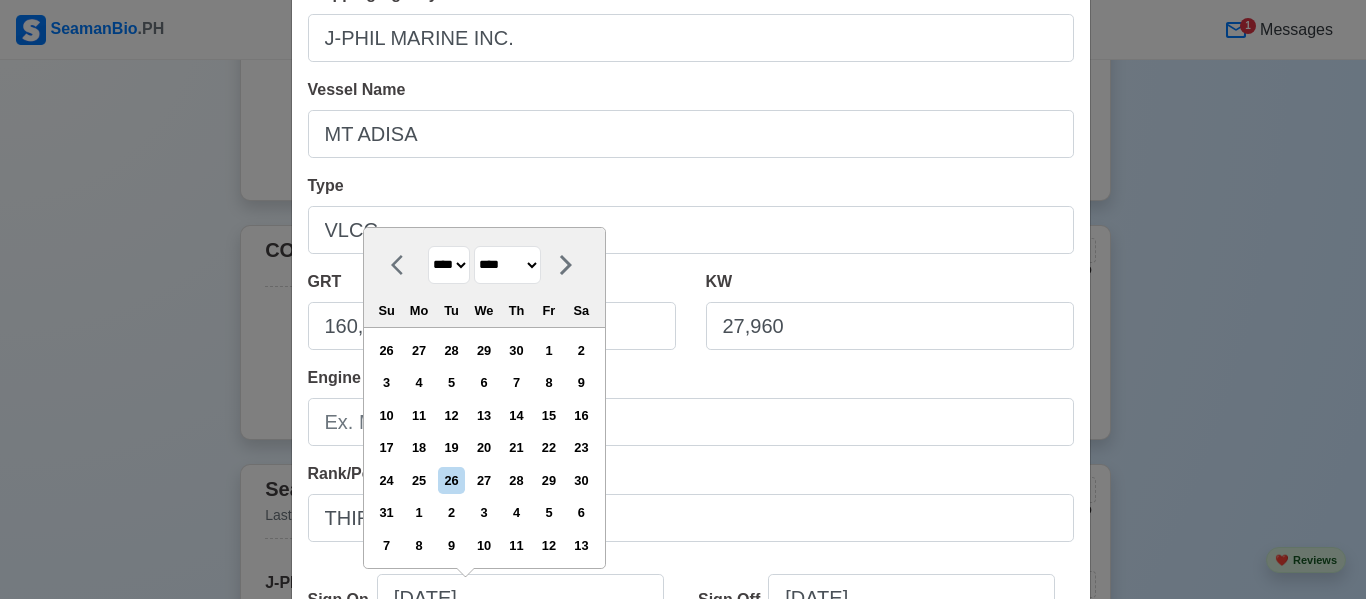 click on "******* ******** ***** ***** *** **** **** ****** ********* ******* ******** ********" at bounding box center (507, 265) 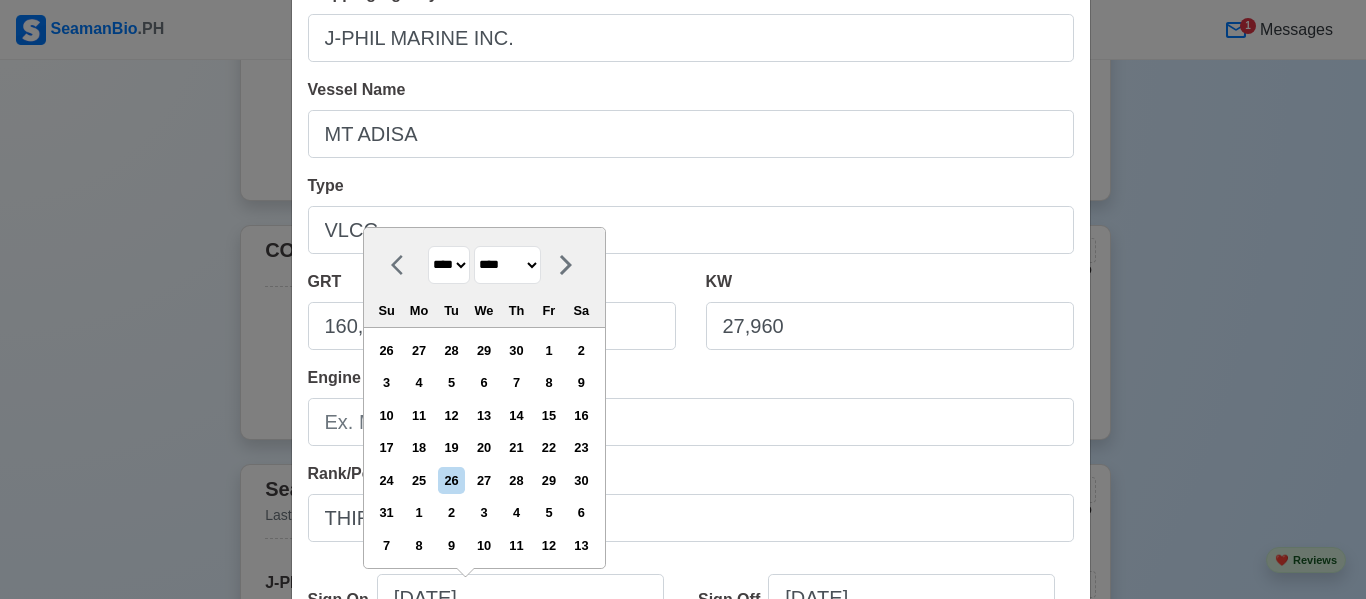 select on "****" 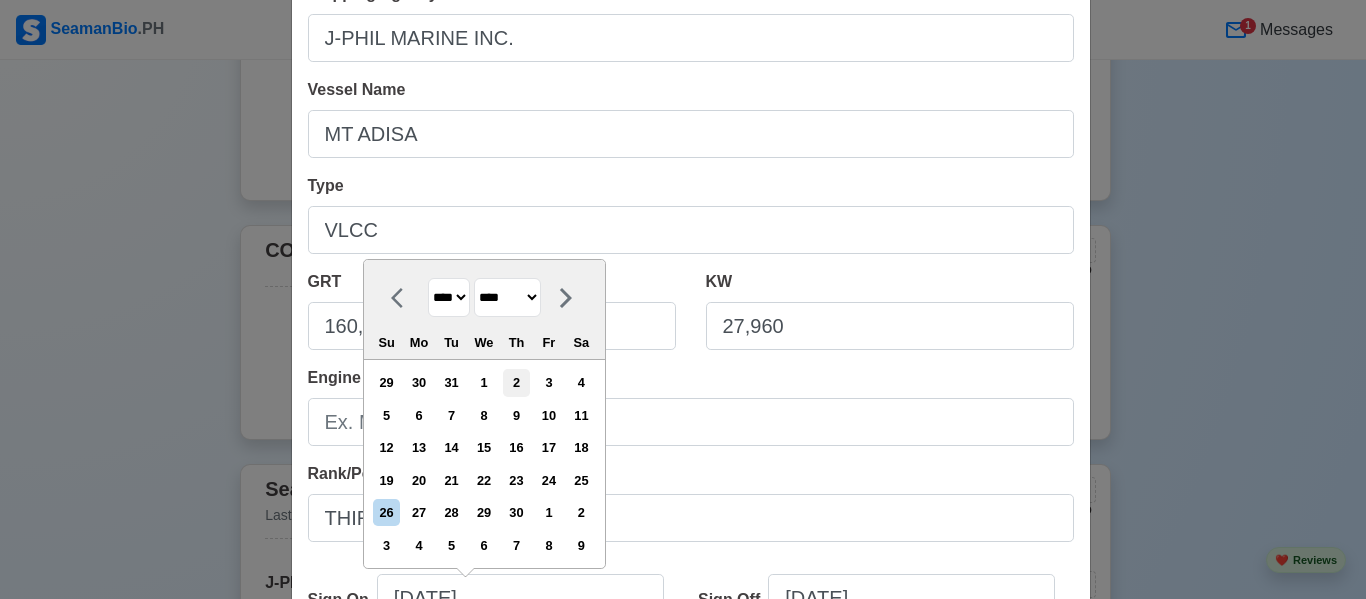click on "2" at bounding box center [516, 382] 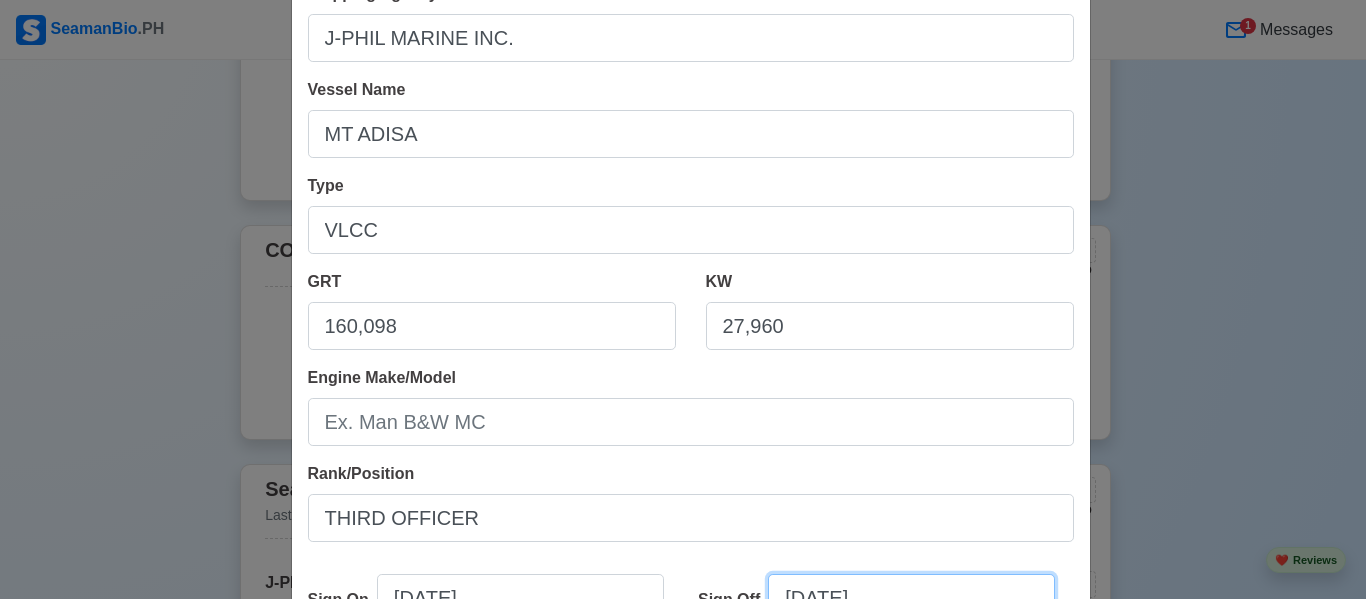 select on "****" 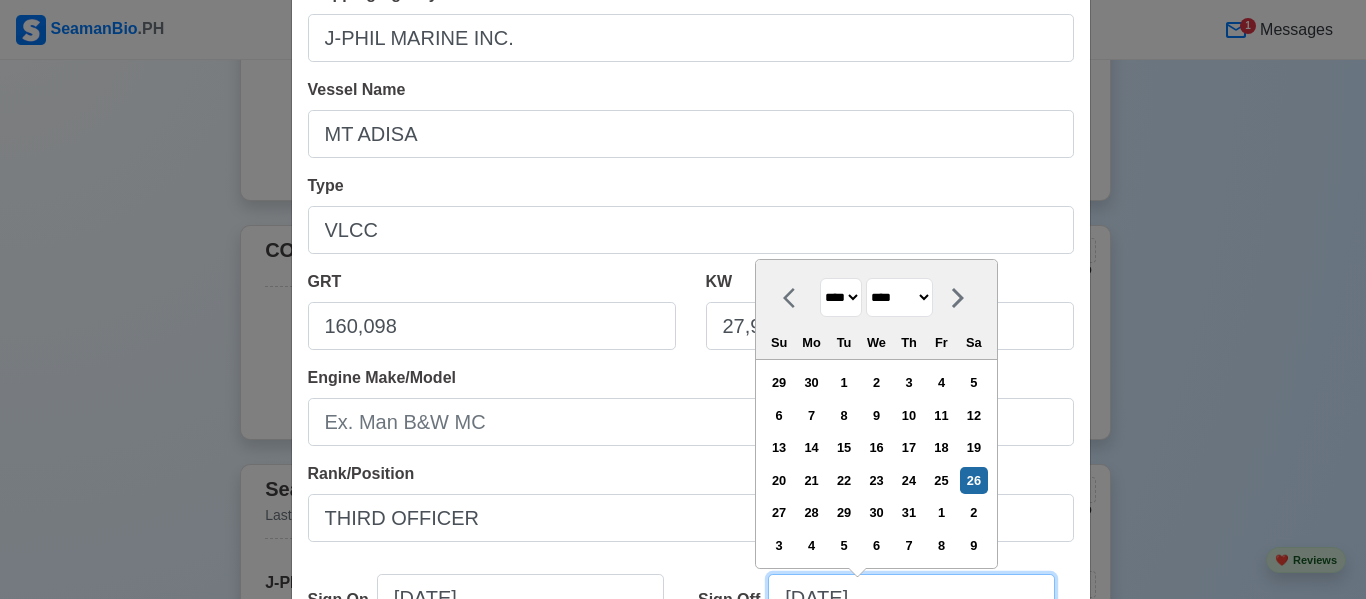 click on "[DATE]" at bounding box center (911, 598) 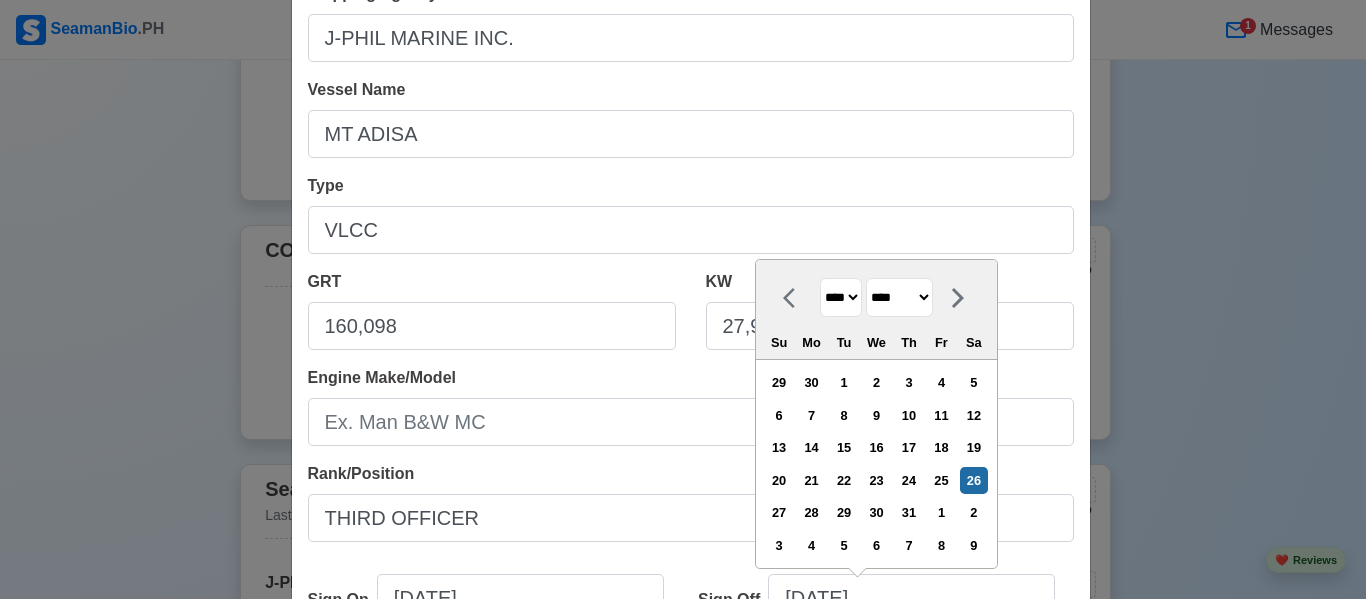 click on "**** **** **** **** **** **** **** **** **** **** **** **** **** **** **** **** **** **** **** **** **** **** **** **** **** **** **** **** **** **** **** **** **** **** **** **** **** **** **** **** **** **** **** **** **** **** **** **** **** **** **** **** **** **** **** **** **** **** **** **** **** **** **** **** **** **** **** **** **** **** **** **** **** **** **** **** **** **** **** **** **** **** **** **** **** **** **** **** **** **** **** **** **** **** **** **** **** **** **** **** **** **** **** **** **** **** **** ****" at bounding box center [841, 297] 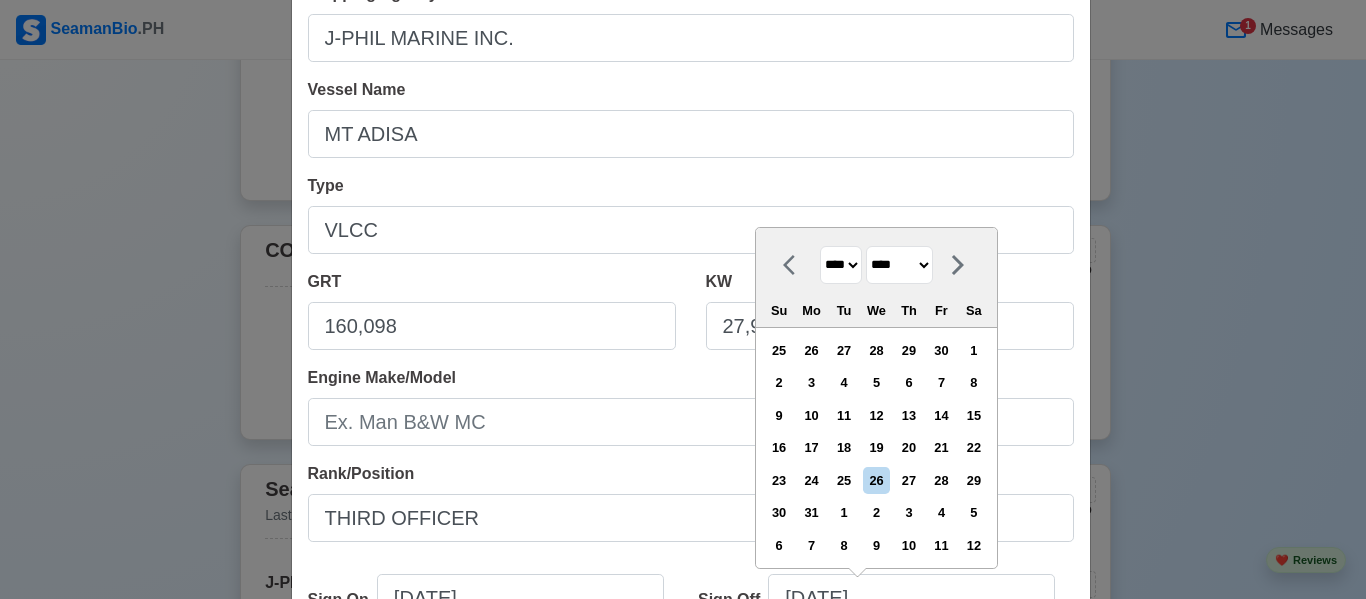 click on "******* ******** ***** ***** *** **** **** ****** ********* ******* ******** ********" at bounding box center [899, 265] 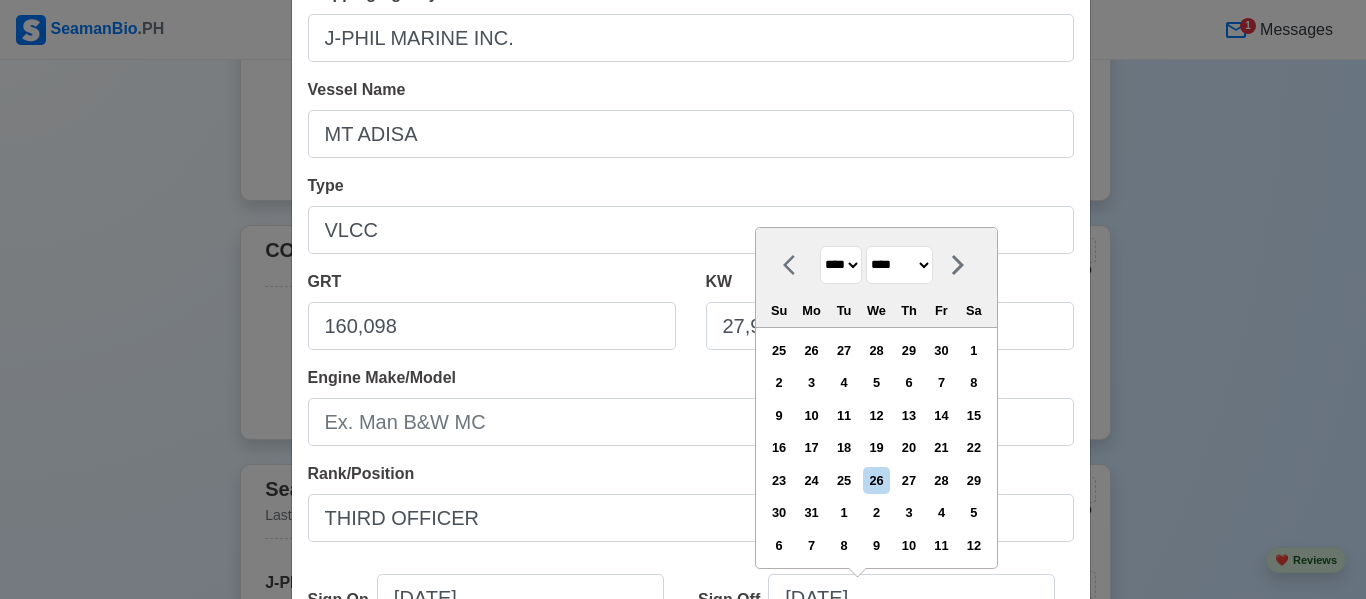 select on "*******" 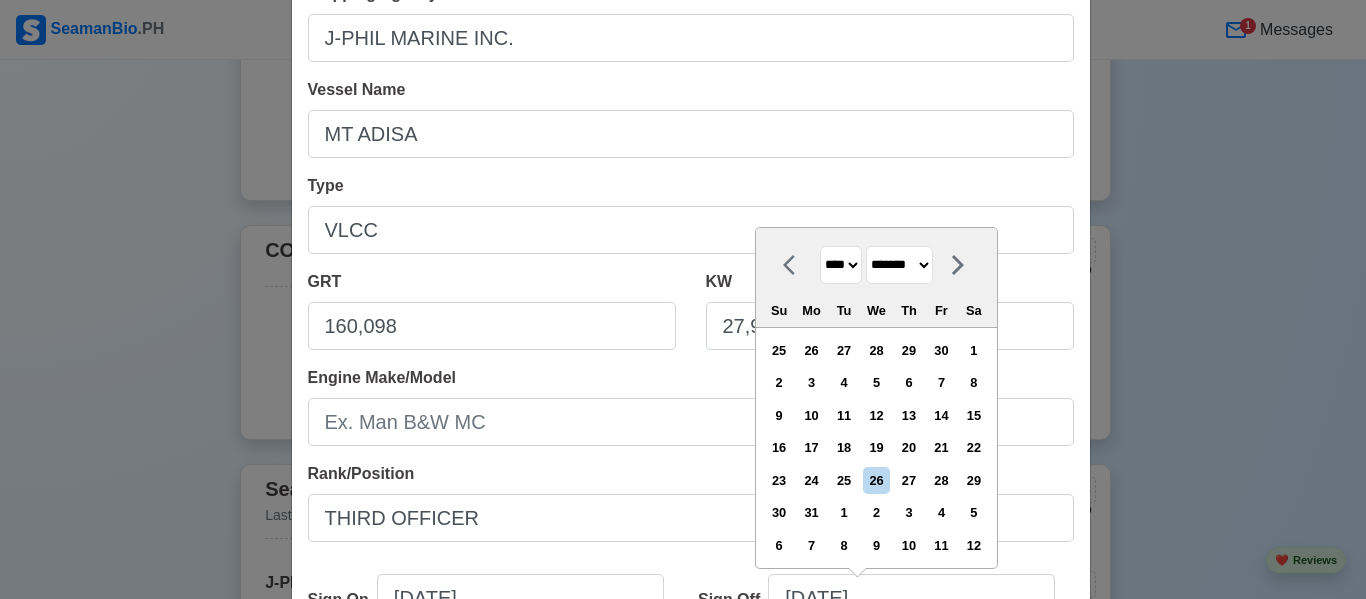 click on "******* ******** ***** ***** *** **** **** ****** ********* ******* ******** ********" at bounding box center [899, 265] 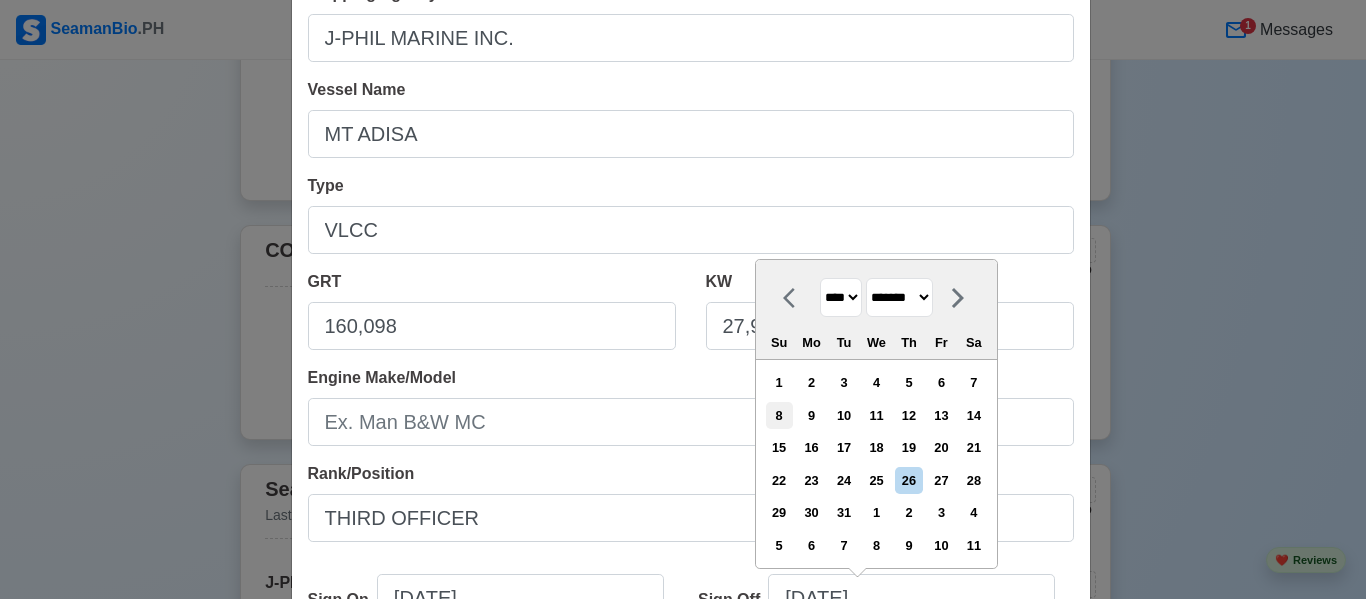 click on "8" at bounding box center (779, 415) 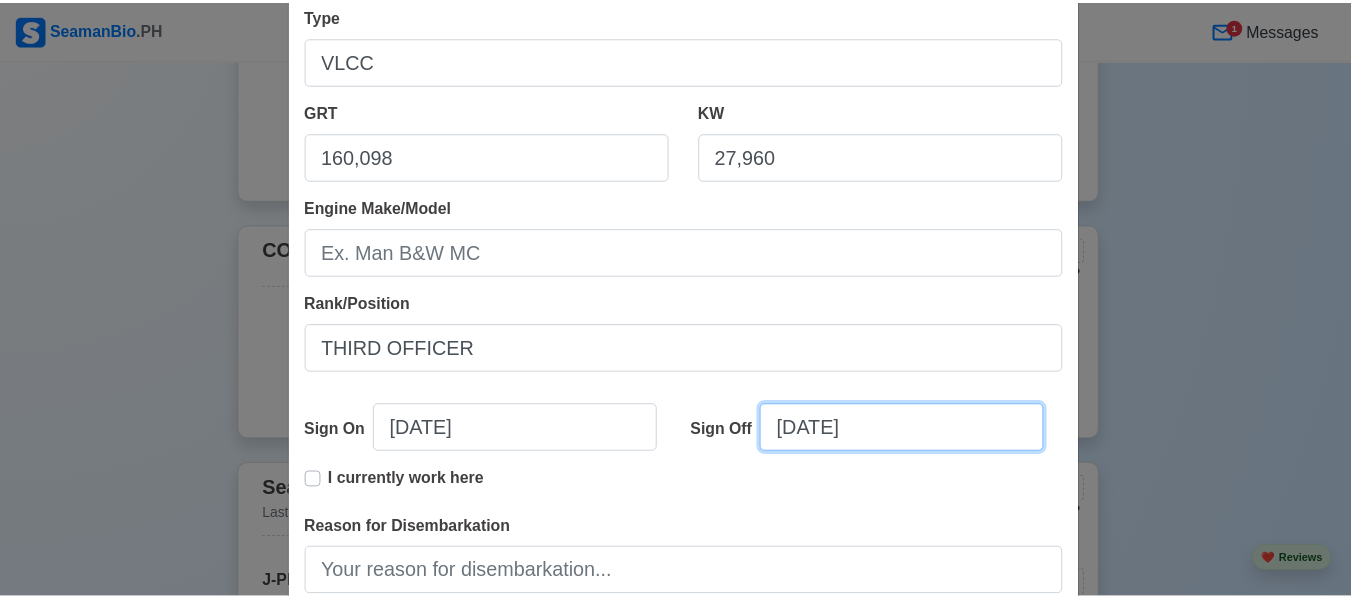 scroll, scrollTop: 302, scrollLeft: 0, axis: vertical 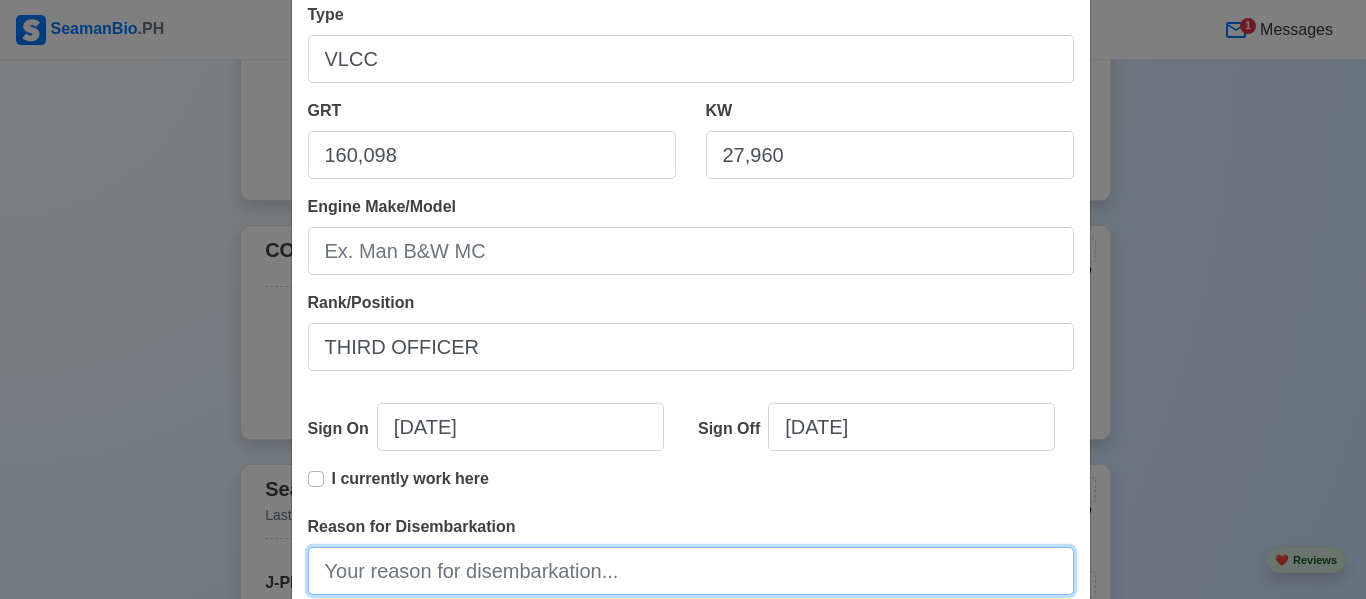 click on "Reason for Disembarkation" at bounding box center [691, 571] 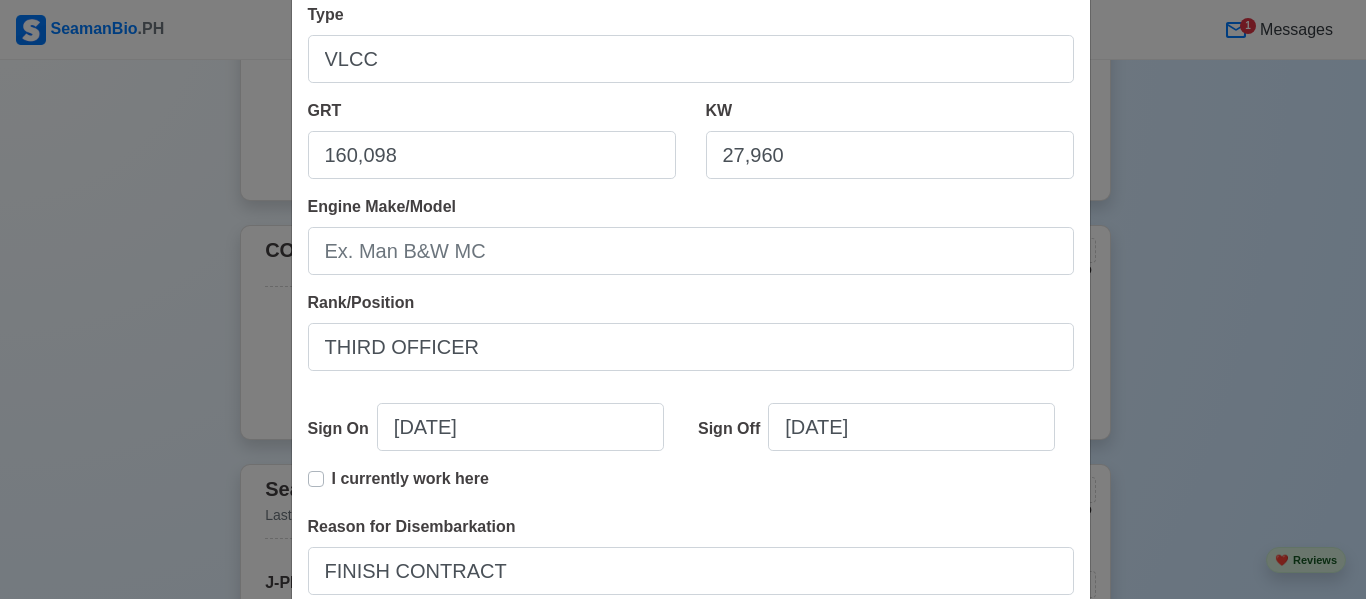 click on "I currently work here" at bounding box center [410, 487] 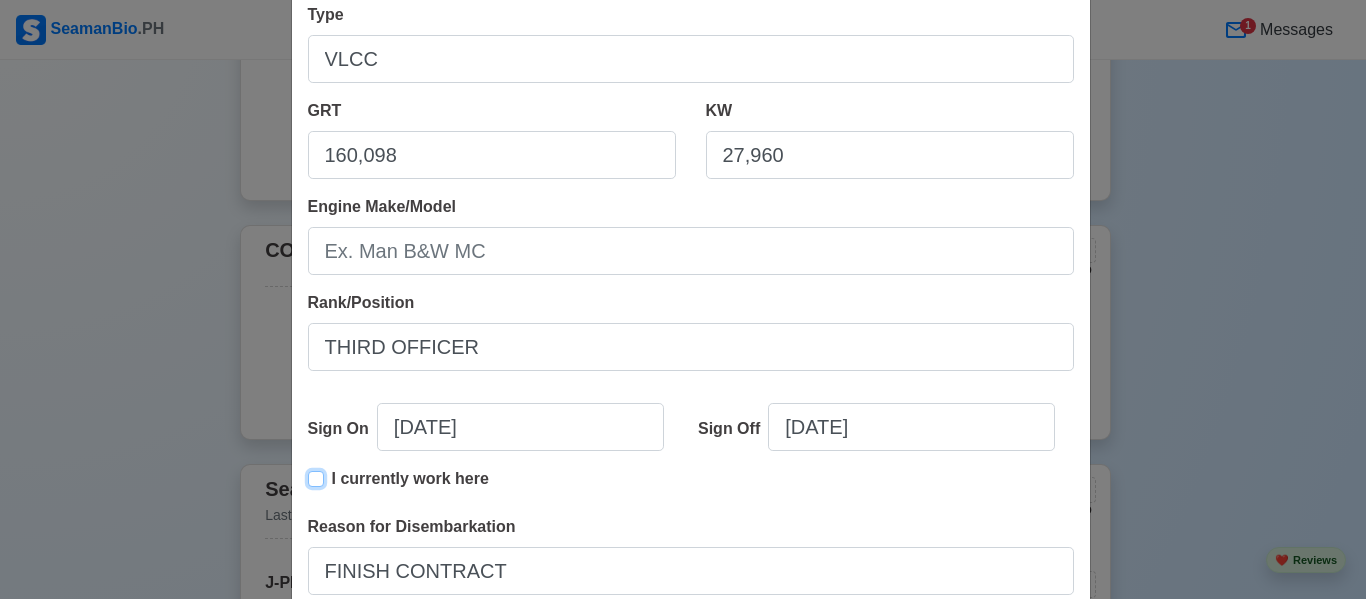 type on "[DATE]" 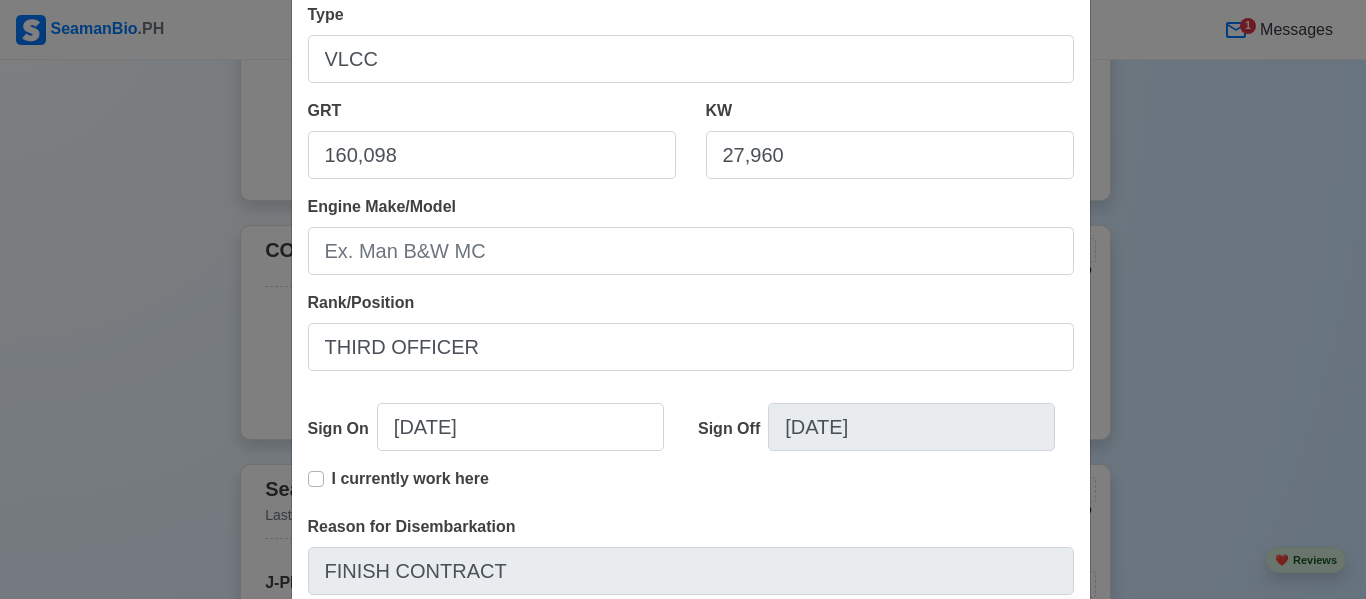 click on "🔒 Salary (USD)" at bounding box center (691, 667) 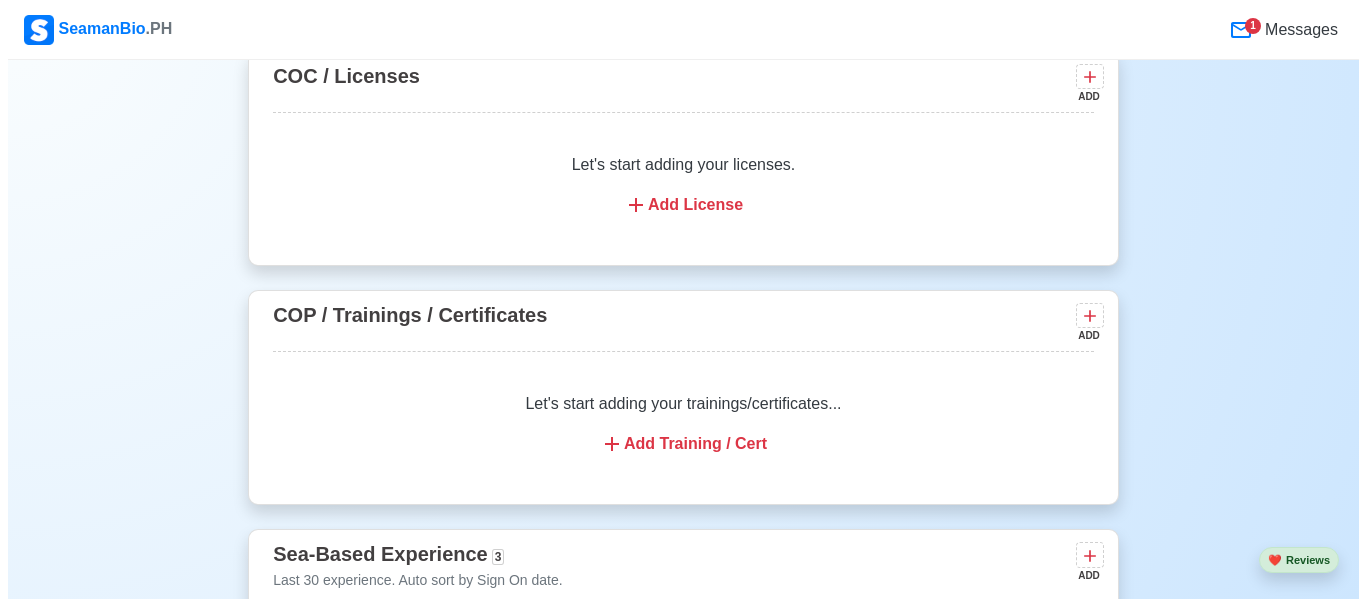scroll, scrollTop: 2428, scrollLeft: 0, axis: vertical 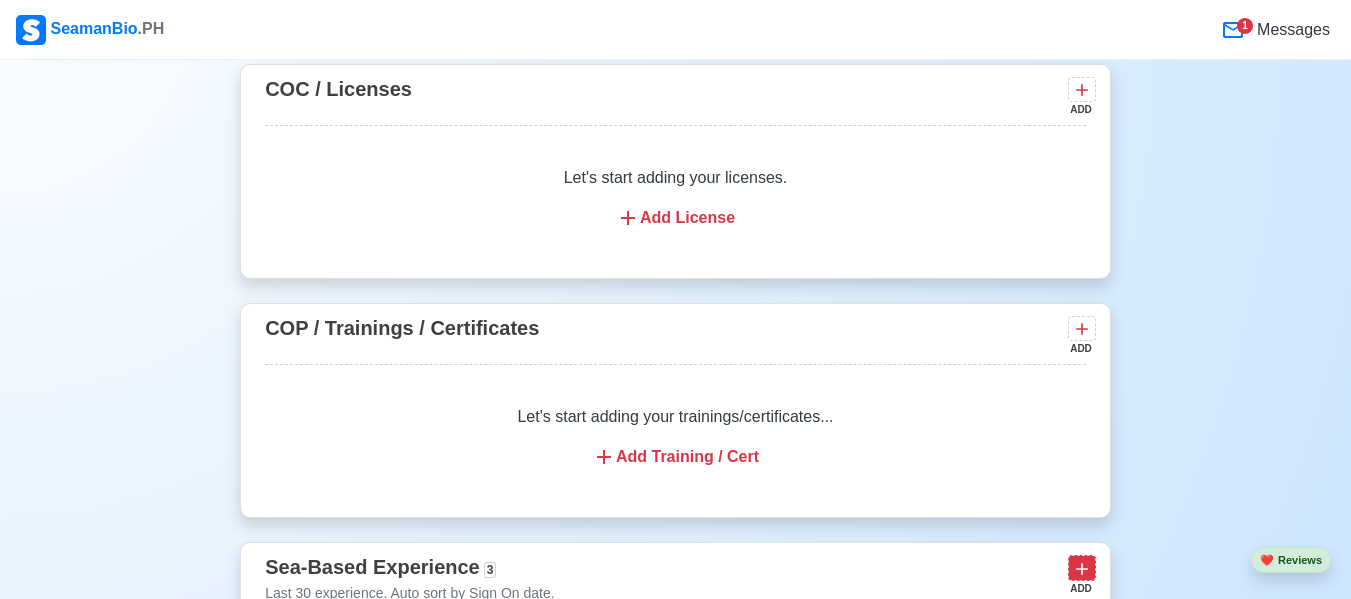 click 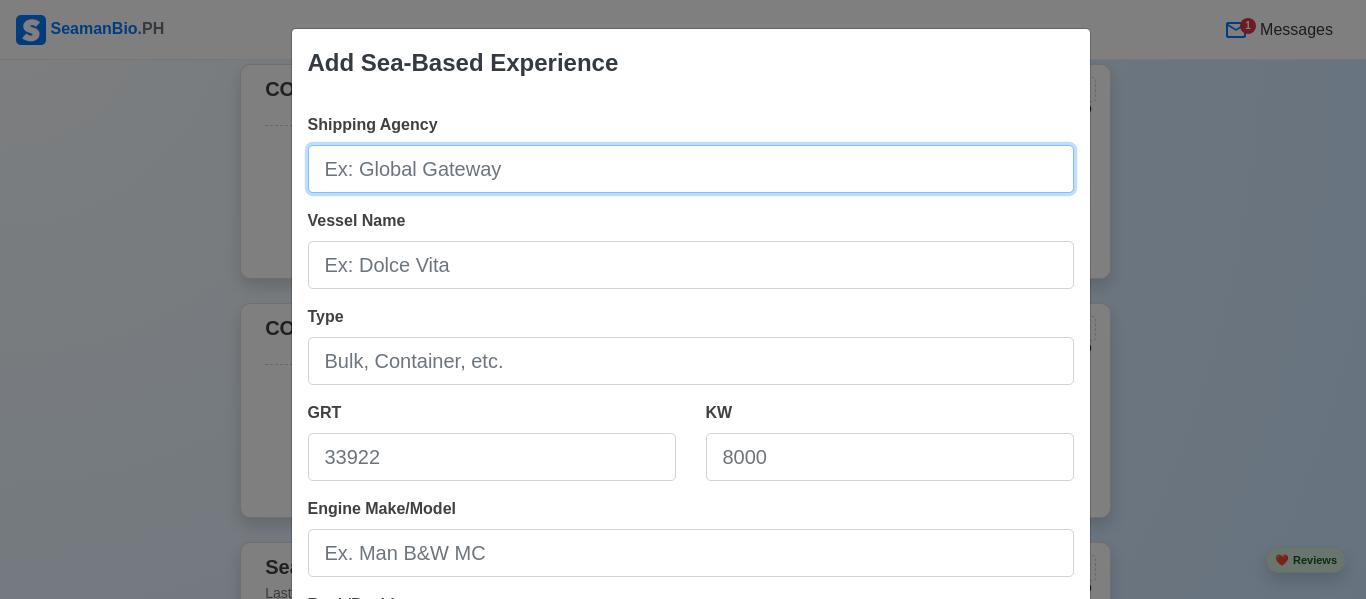 click on "Shipping Agency" at bounding box center (691, 169) 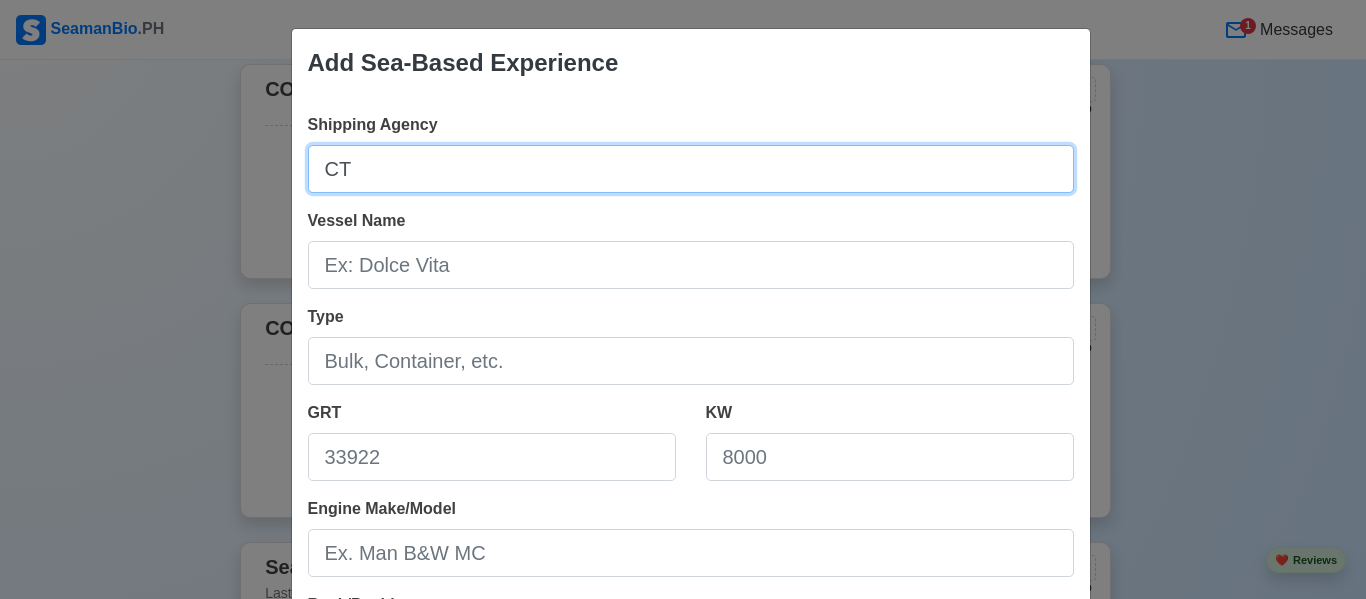 type on "C" 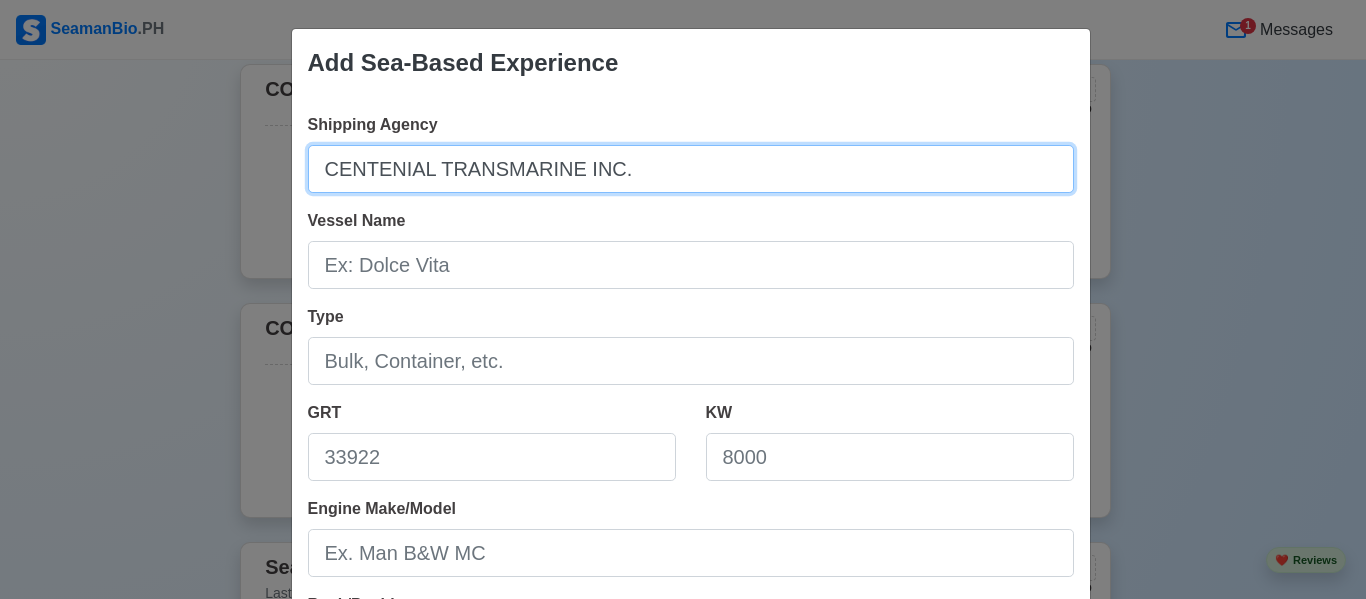 click on "CENTENIAL TRANSMARINE INC." at bounding box center (691, 169) 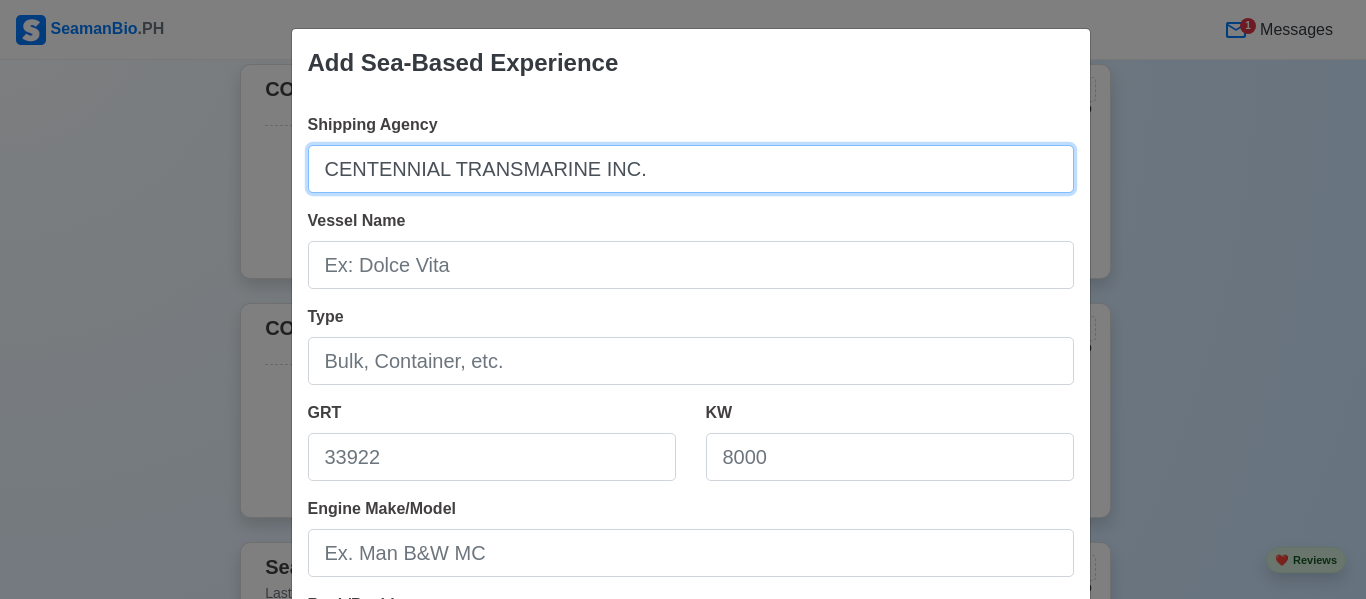 click on "CENTENNIAL TRANSMARINE INC." at bounding box center (691, 169) 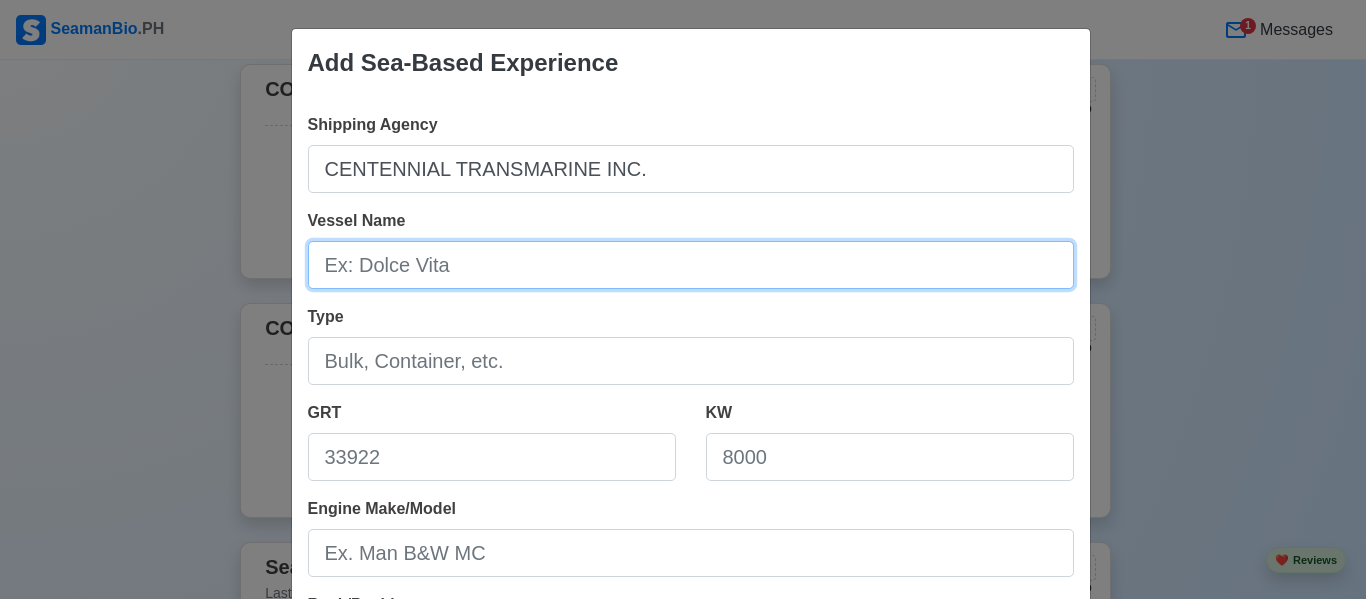click on "Vessel Name" at bounding box center (691, 265) 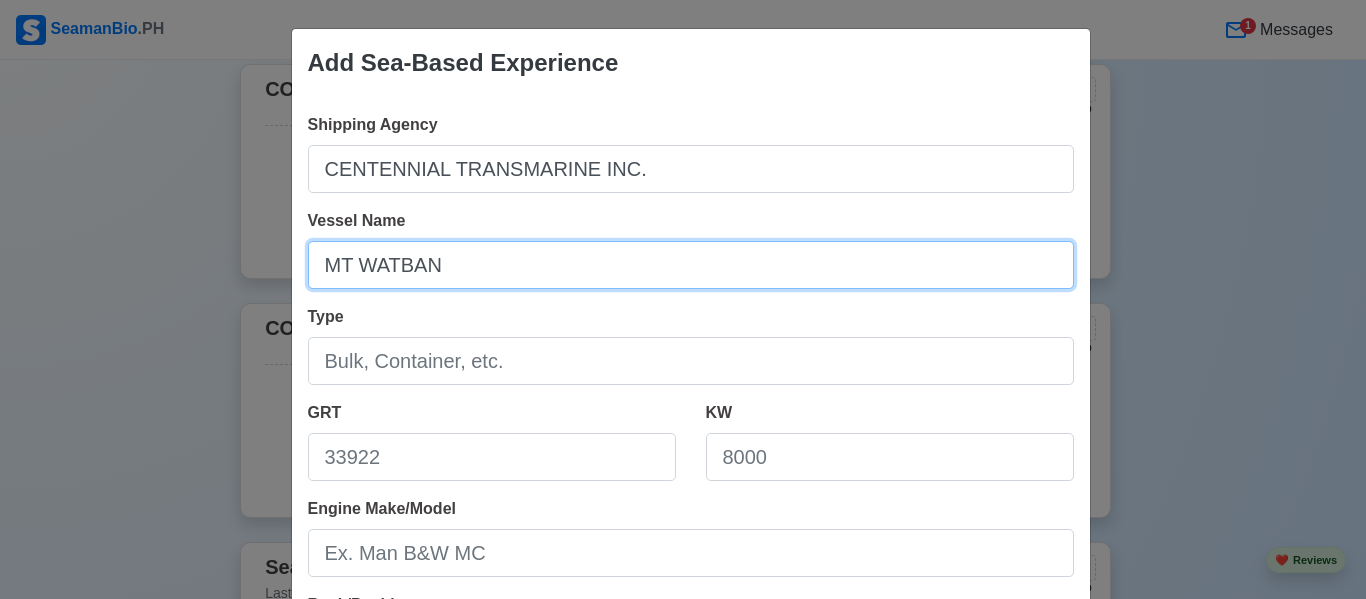 type on "MT WATBAN" 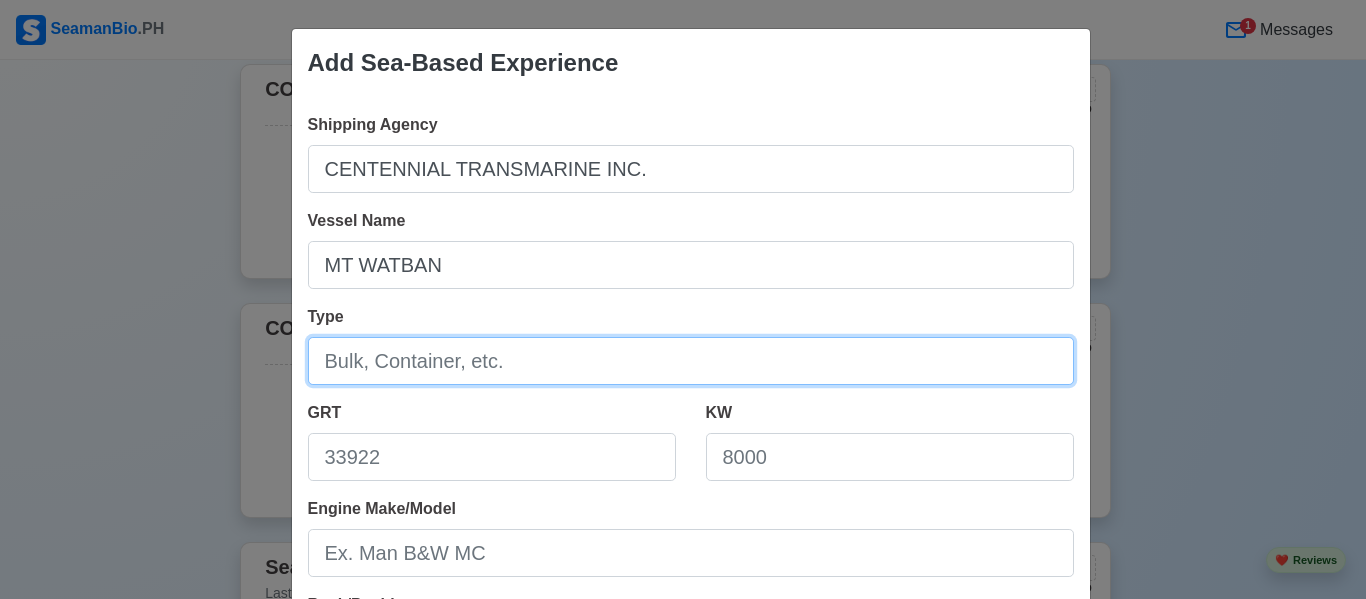 click on "Type" at bounding box center [691, 361] 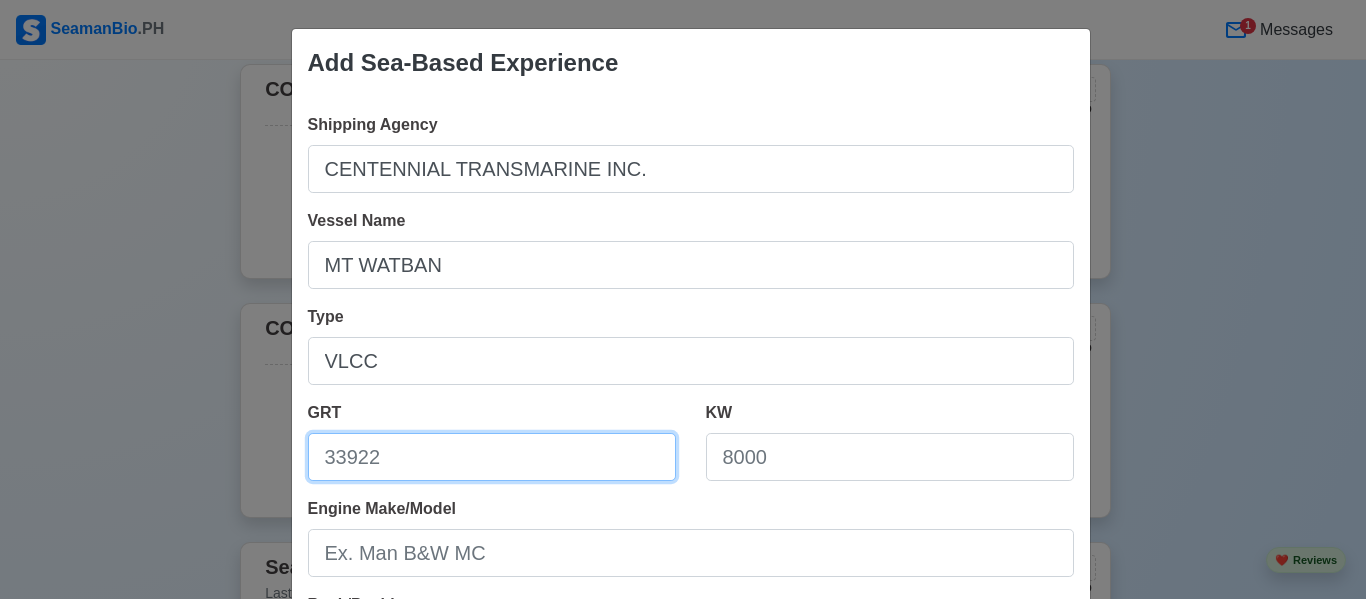 click on "GRT" at bounding box center [492, 457] 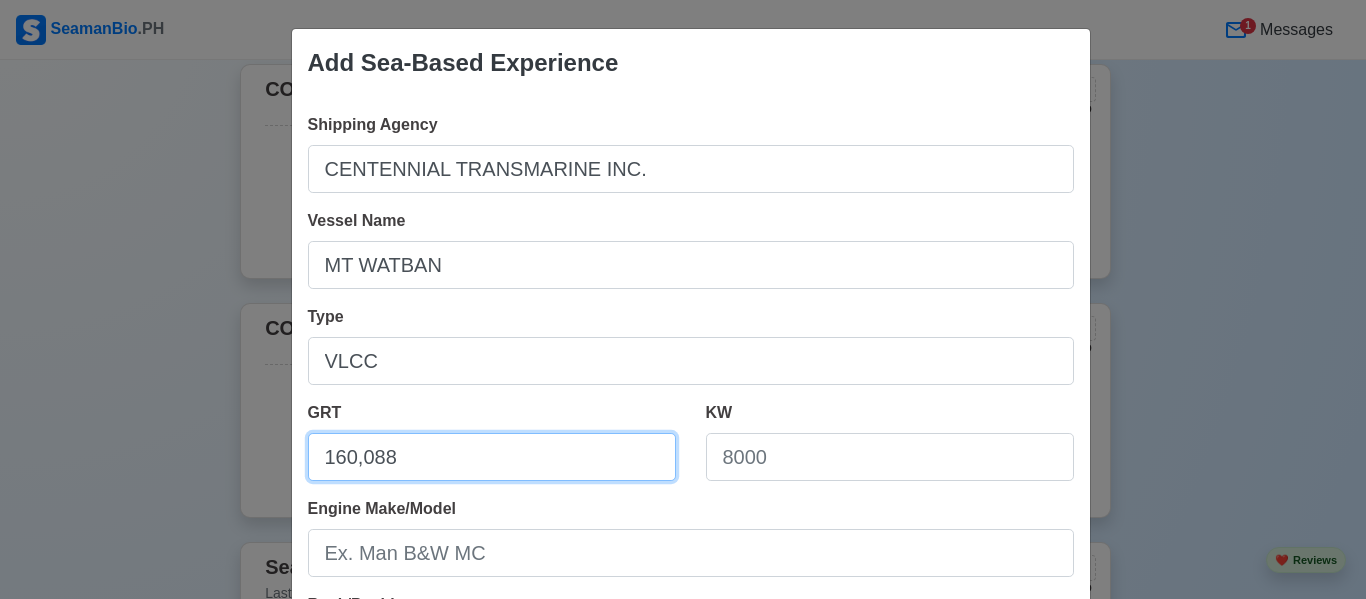 type on "160,088" 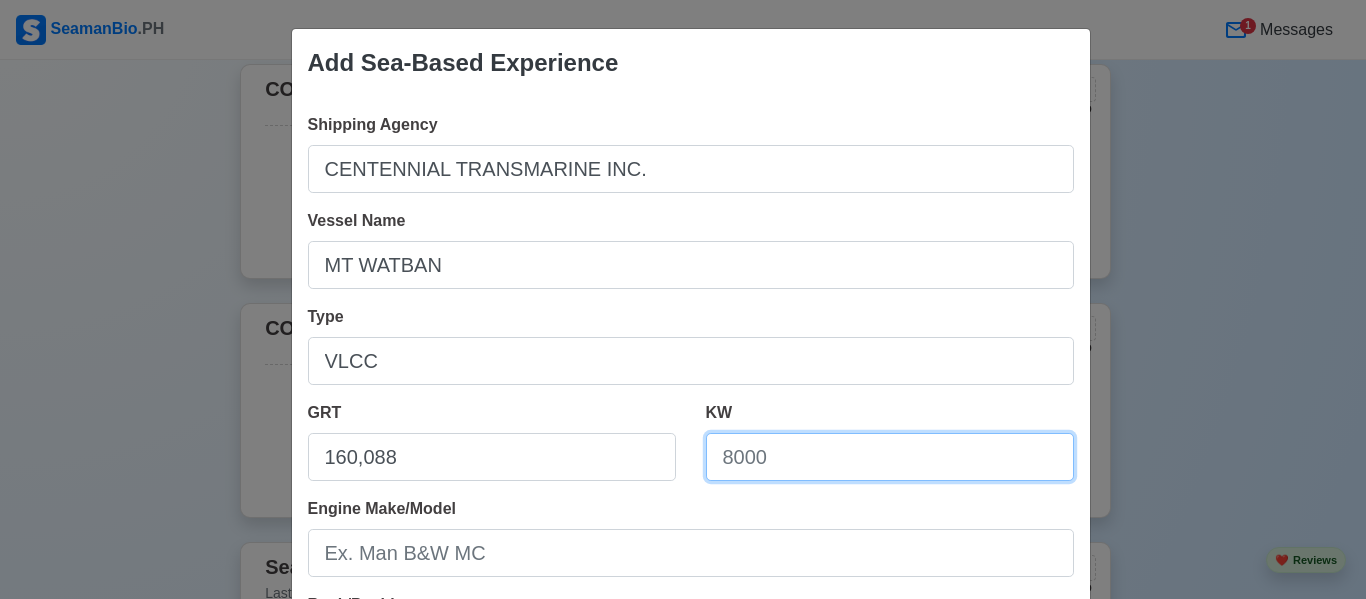 click on "KW" at bounding box center [890, 457] 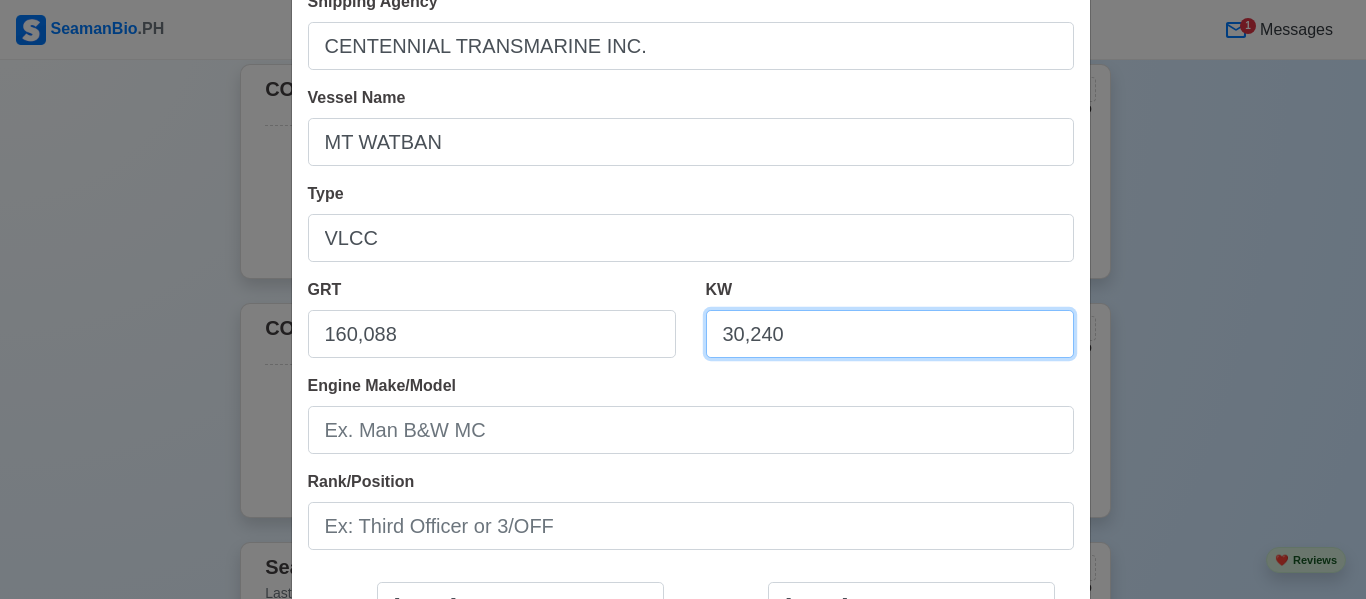 scroll, scrollTop: 124, scrollLeft: 0, axis: vertical 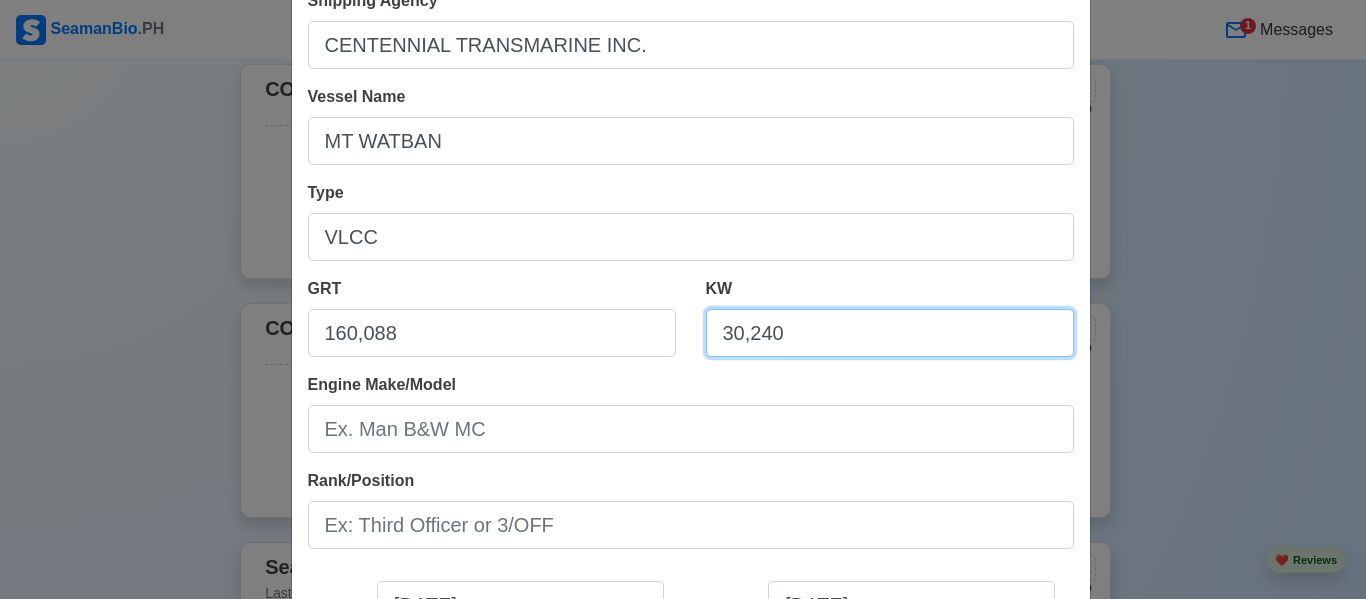 type on "30,240" 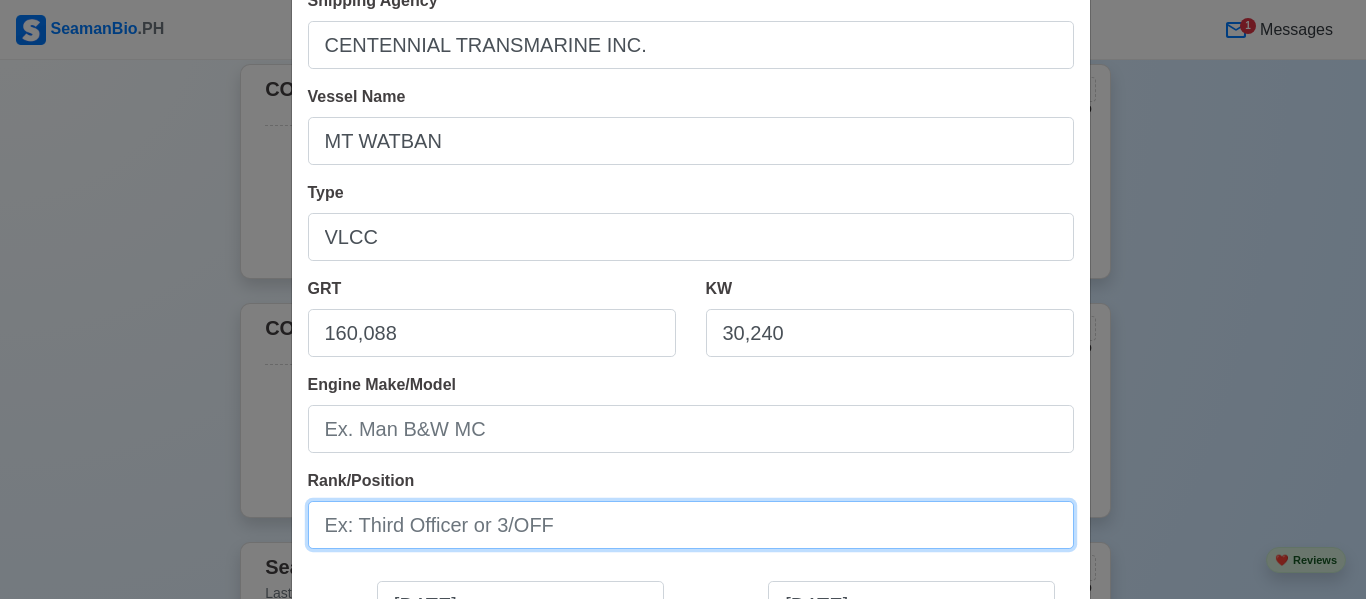 click on "Rank/Position" at bounding box center [691, 525] 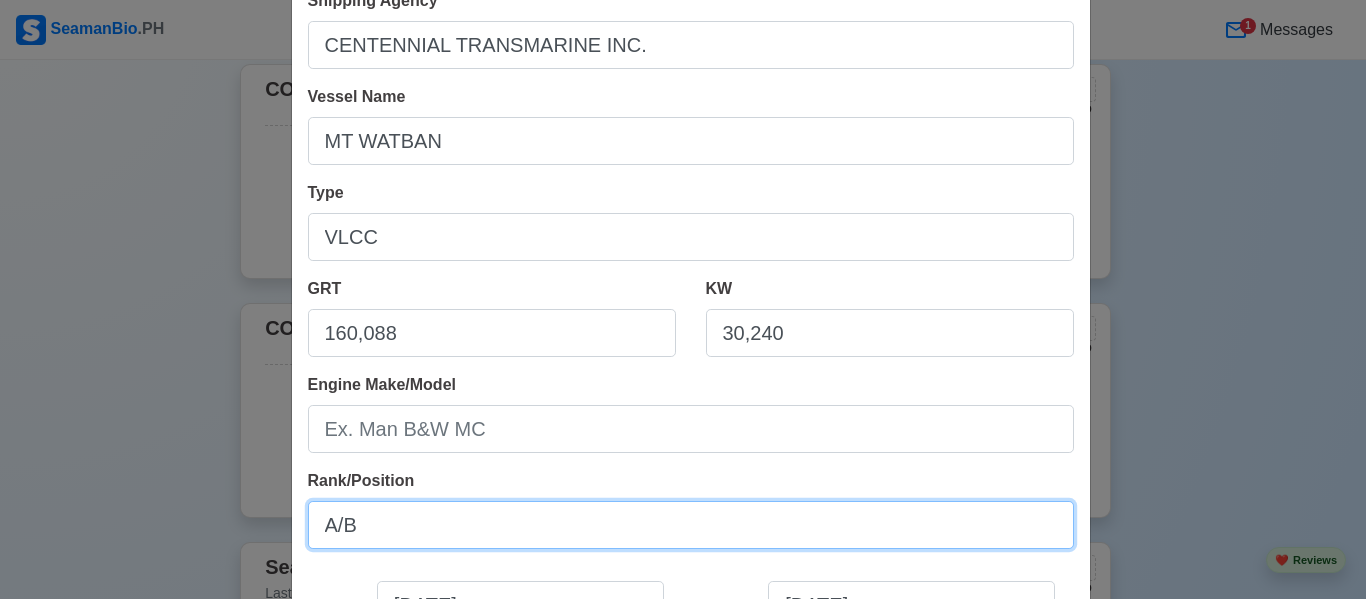scroll, scrollTop: 204, scrollLeft: 0, axis: vertical 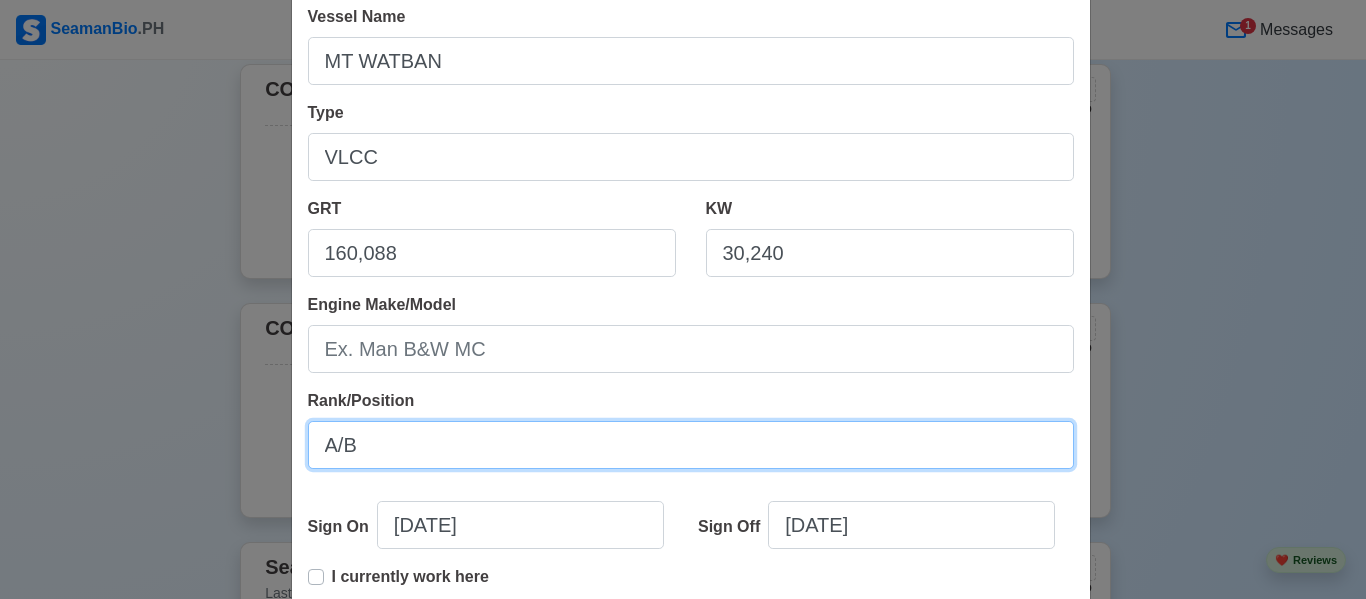 type on "A/B" 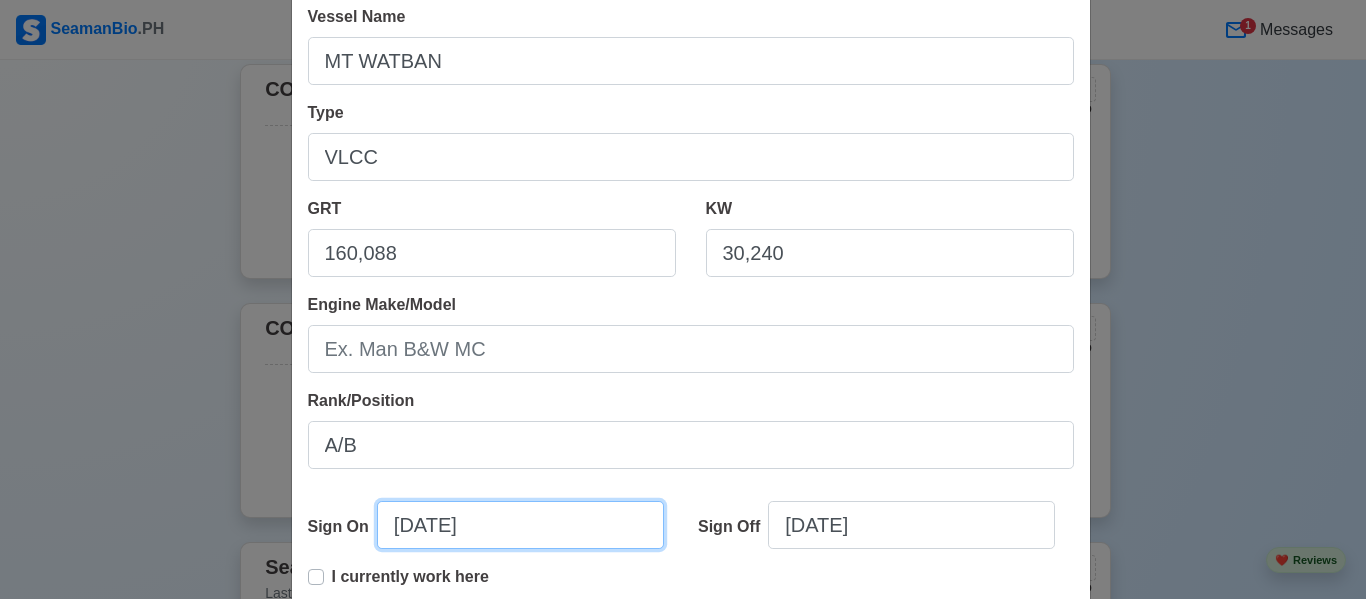 click on "[DATE]" at bounding box center (520, 525) 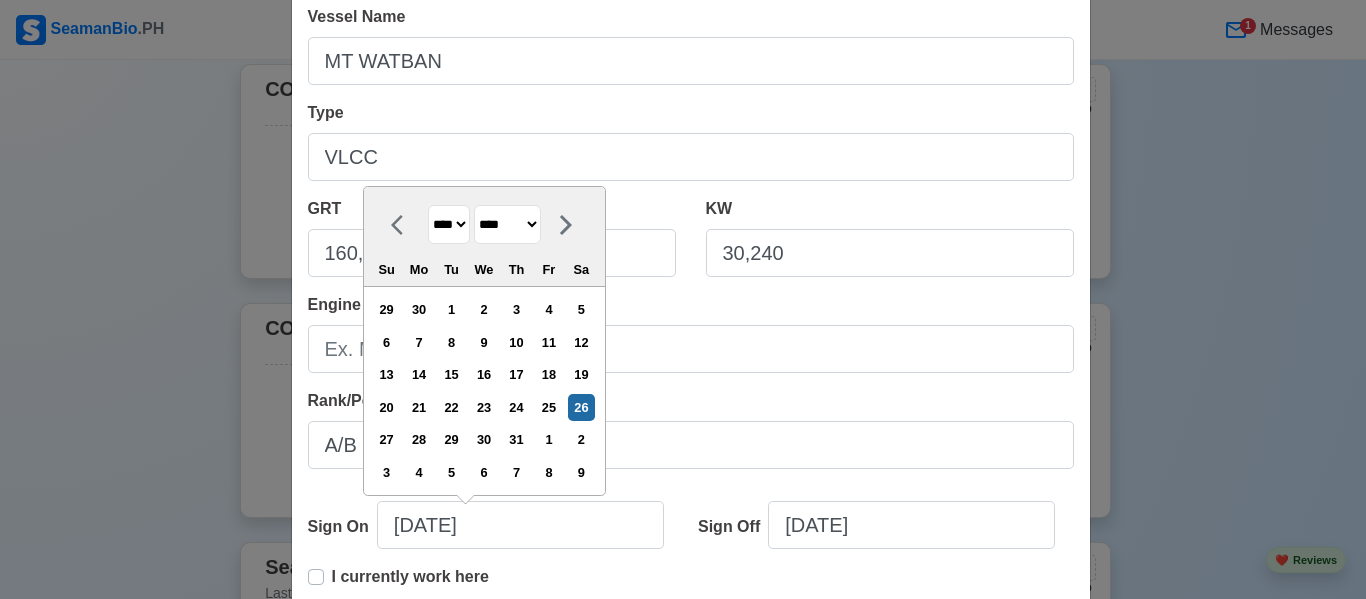 click on "**** **** **** **** **** **** **** **** **** **** **** **** **** **** **** **** **** **** **** **** **** **** **** **** **** **** **** **** **** **** **** **** **** **** **** **** **** **** **** **** **** **** **** **** **** **** **** **** **** **** **** **** **** **** **** **** **** **** **** **** **** **** **** **** **** **** **** **** **** **** **** **** **** **** **** **** **** **** **** **** **** **** **** **** **** **** **** **** **** **** **** **** **** **** **** **** **** **** **** **** **** **** **** **** **** ****" at bounding box center [449, 224] 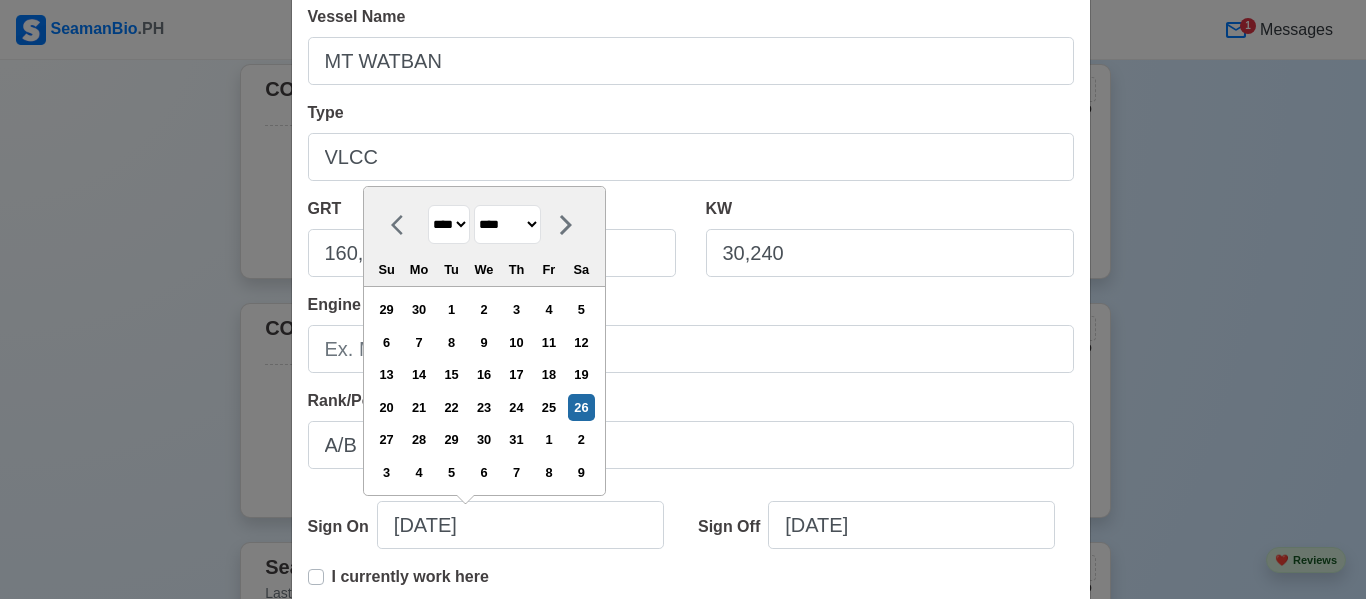 select on "****" 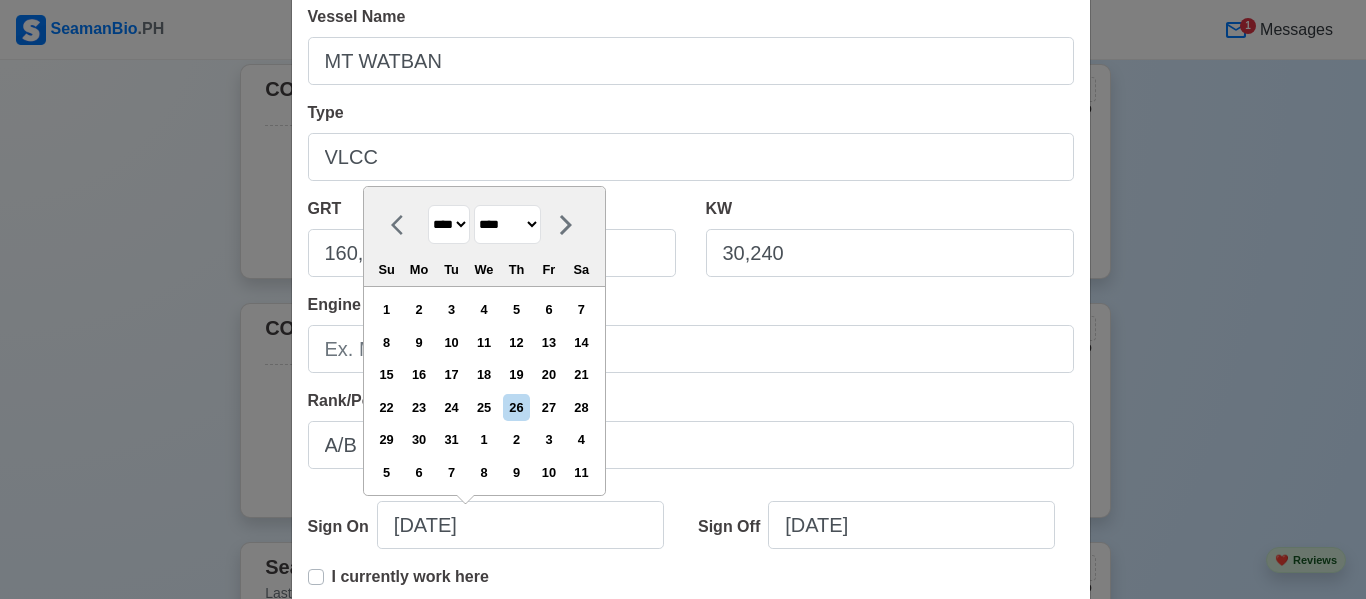 click on "******* ******** ***** ***** *** **** **** ****** ********* ******* ******** ********" at bounding box center [507, 224] 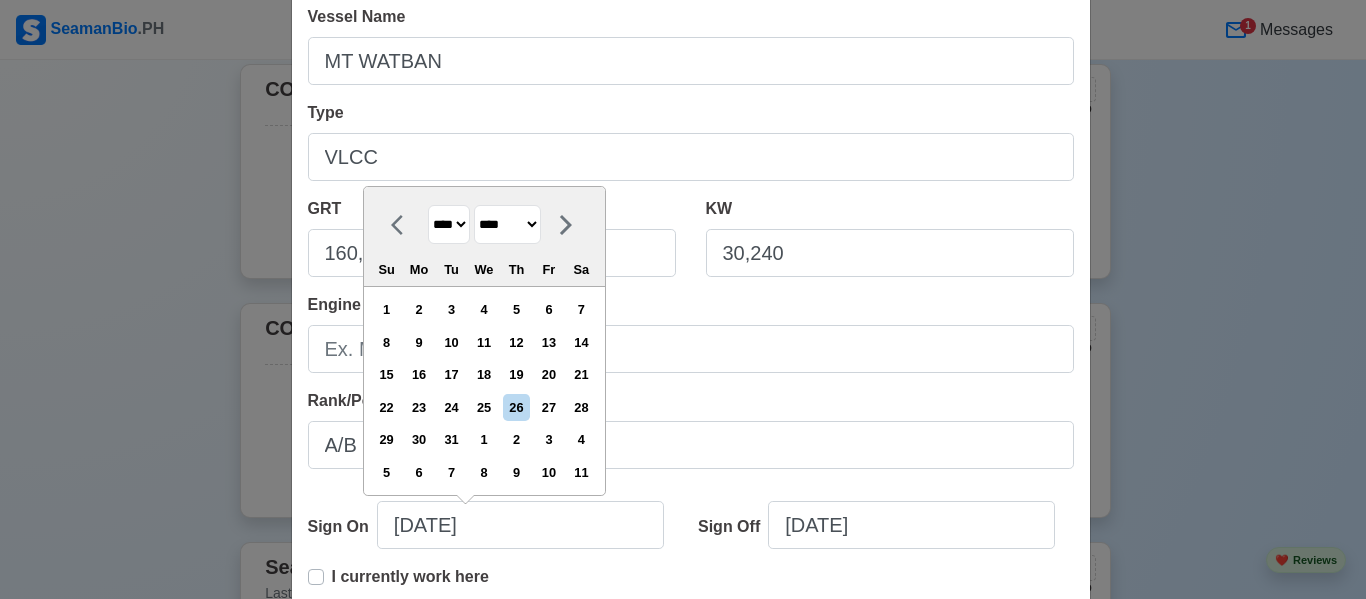 select on "***" 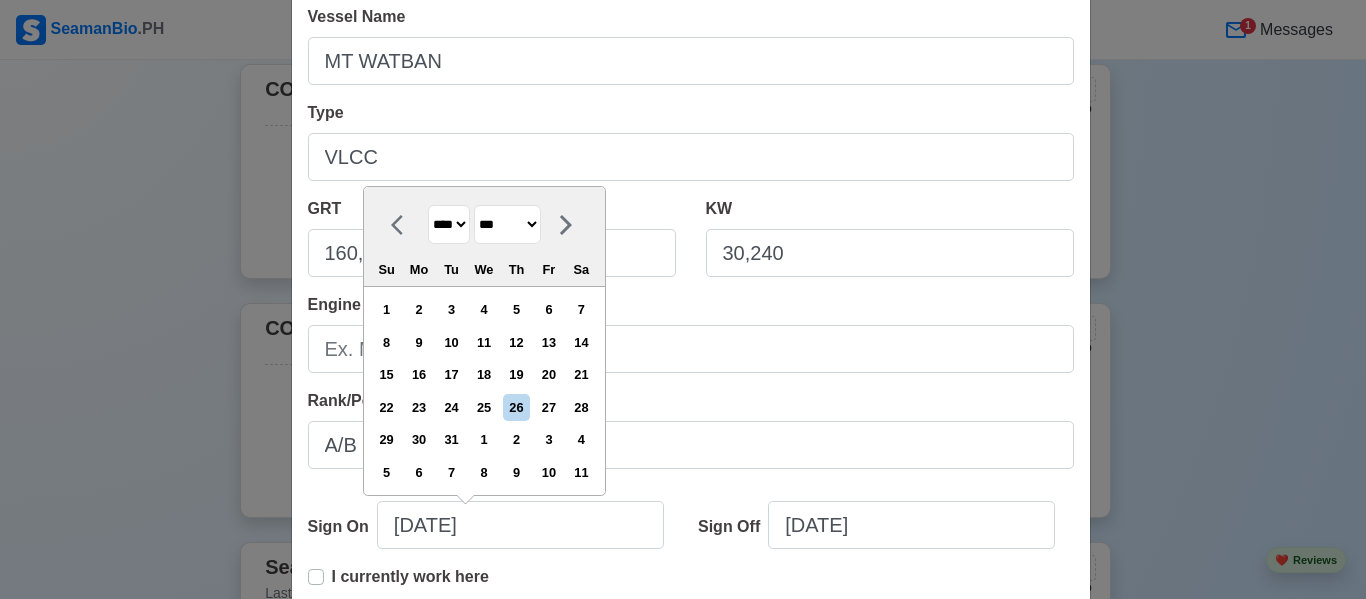 click on "******* ******** ***** ***** *** **** **** ****** ********* ******* ******** ********" at bounding box center (507, 224) 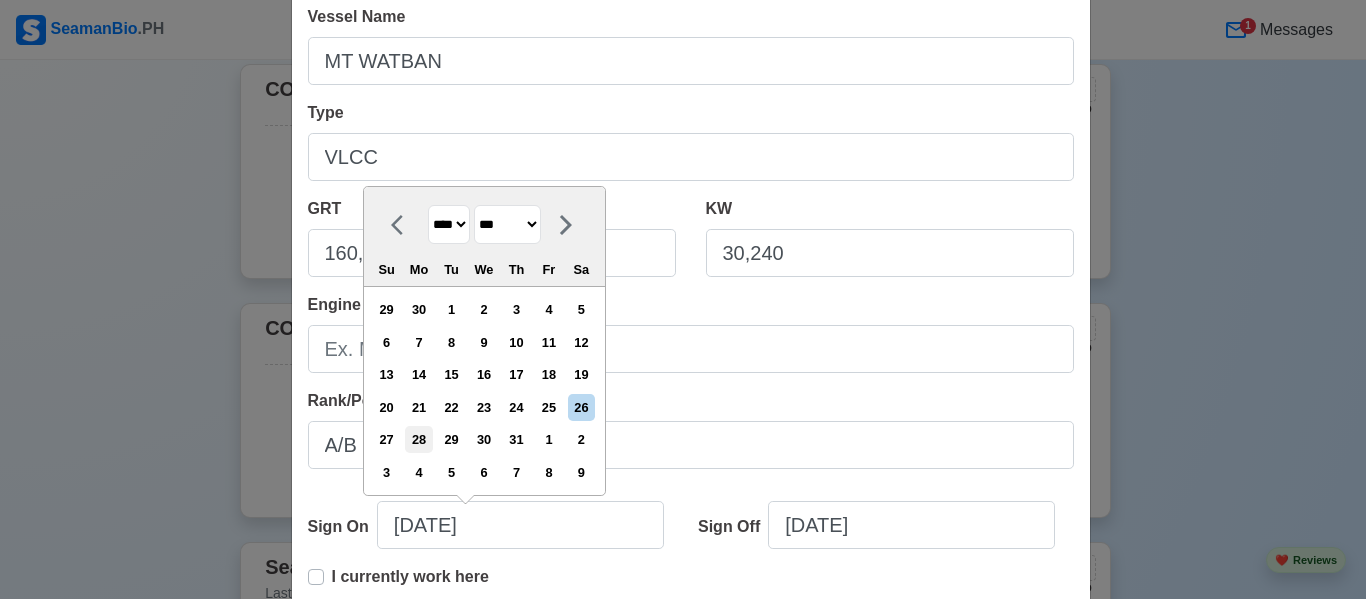 click on "28" at bounding box center [418, 439] 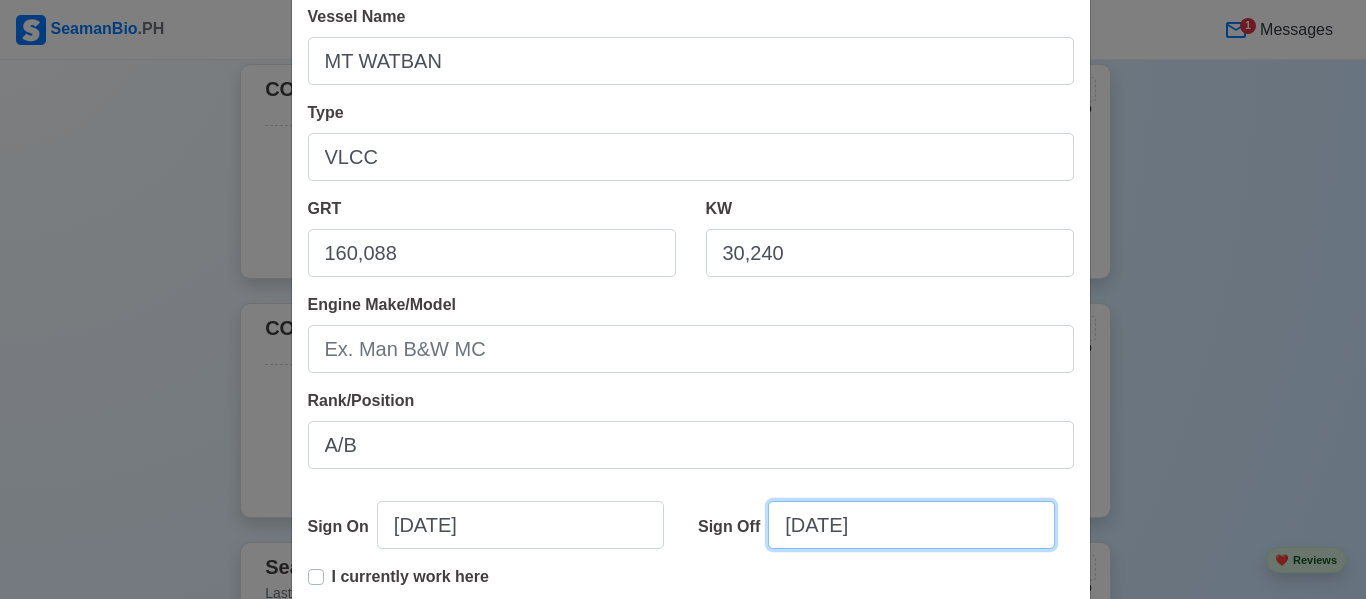 click on "[DATE]" at bounding box center [911, 525] 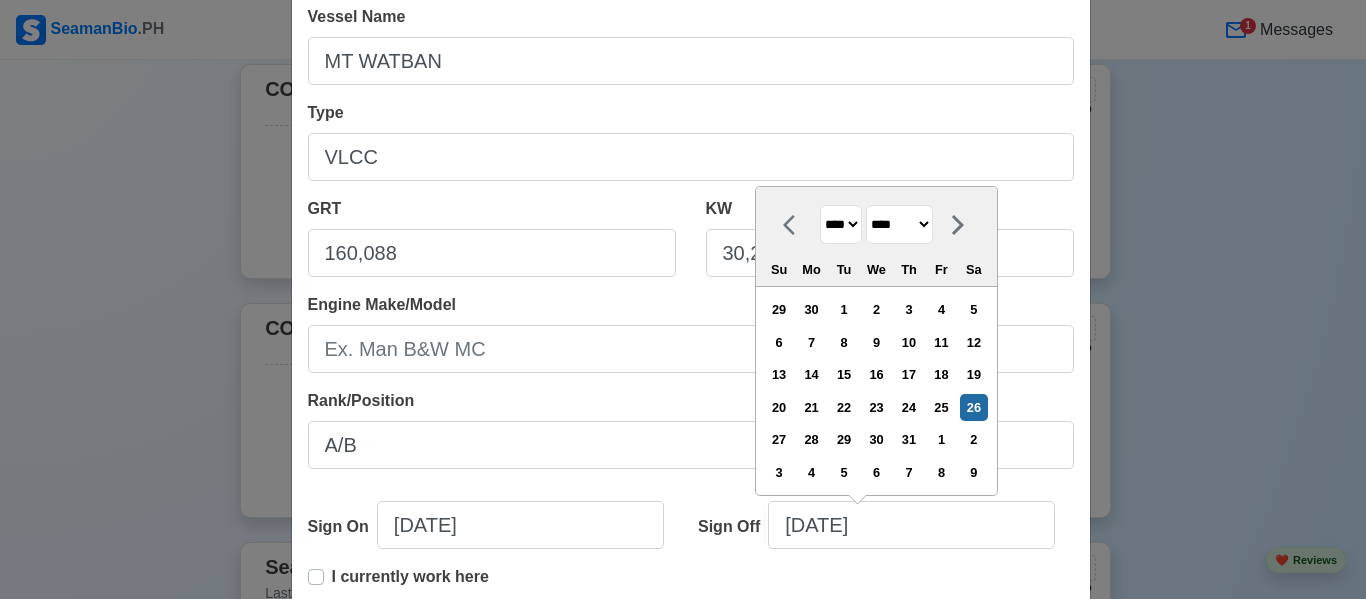 click on "**** **** **** **** **** **** **** **** **** **** **** **** **** **** **** **** **** **** **** **** **** **** **** **** **** **** **** **** **** **** **** **** **** **** **** **** **** **** **** **** **** **** **** **** **** **** **** **** **** **** **** **** **** **** **** **** **** **** **** **** **** **** **** **** **** **** **** **** **** **** **** **** **** **** **** **** **** **** **** **** **** **** **** **** **** **** **** **** **** **** **** **** **** **** **** **** **** **** **** **** **** **** **** **** **** **** **** ****" at bounding box center (841, 224) 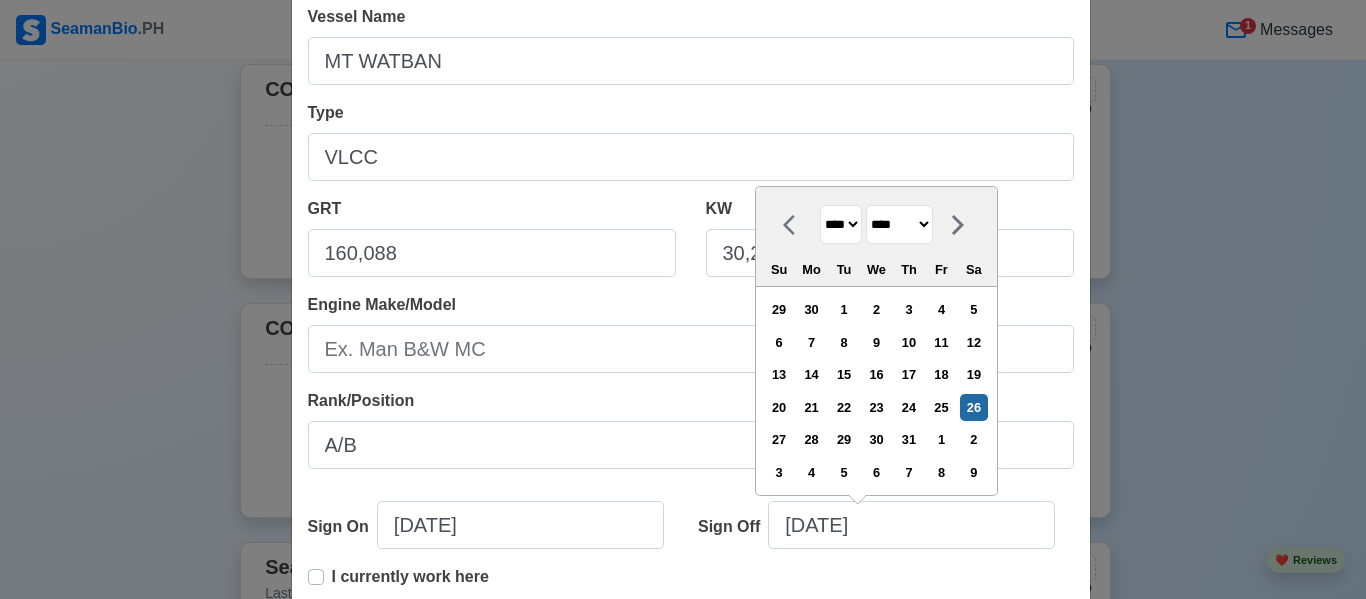 select on "****" 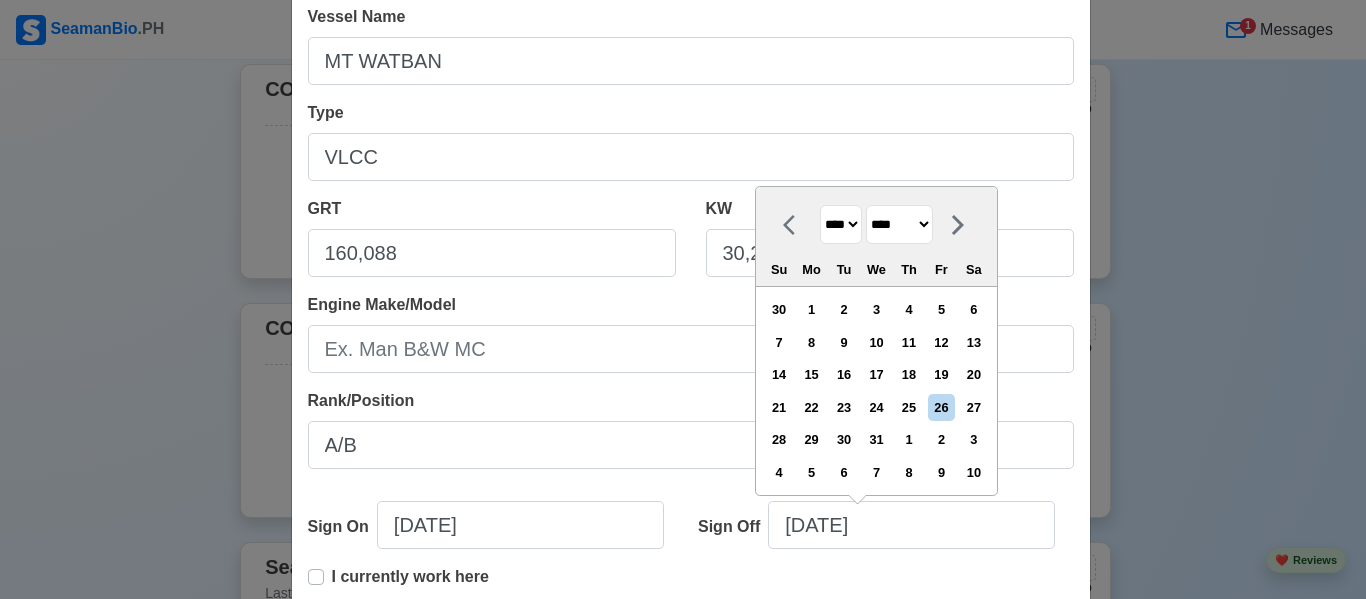 click on "******* ******** ***** ***** *** **** **** ****** ********* ******* ******** ********" at bounding box center [899, 224] 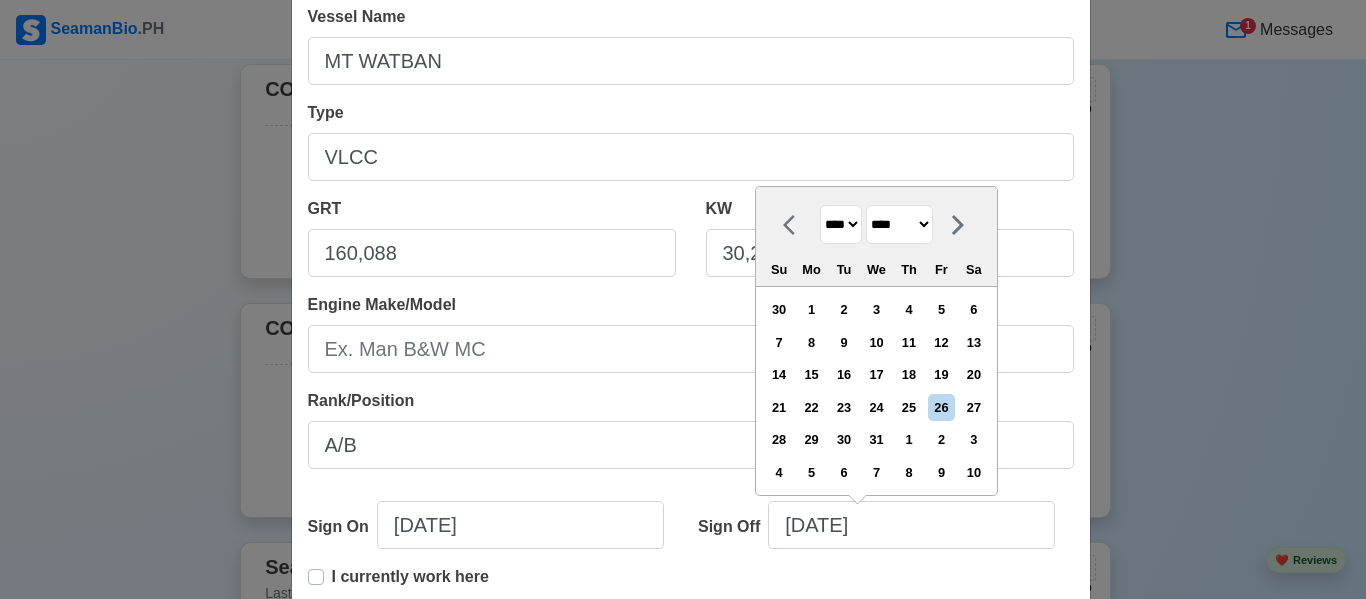 select on "*****" 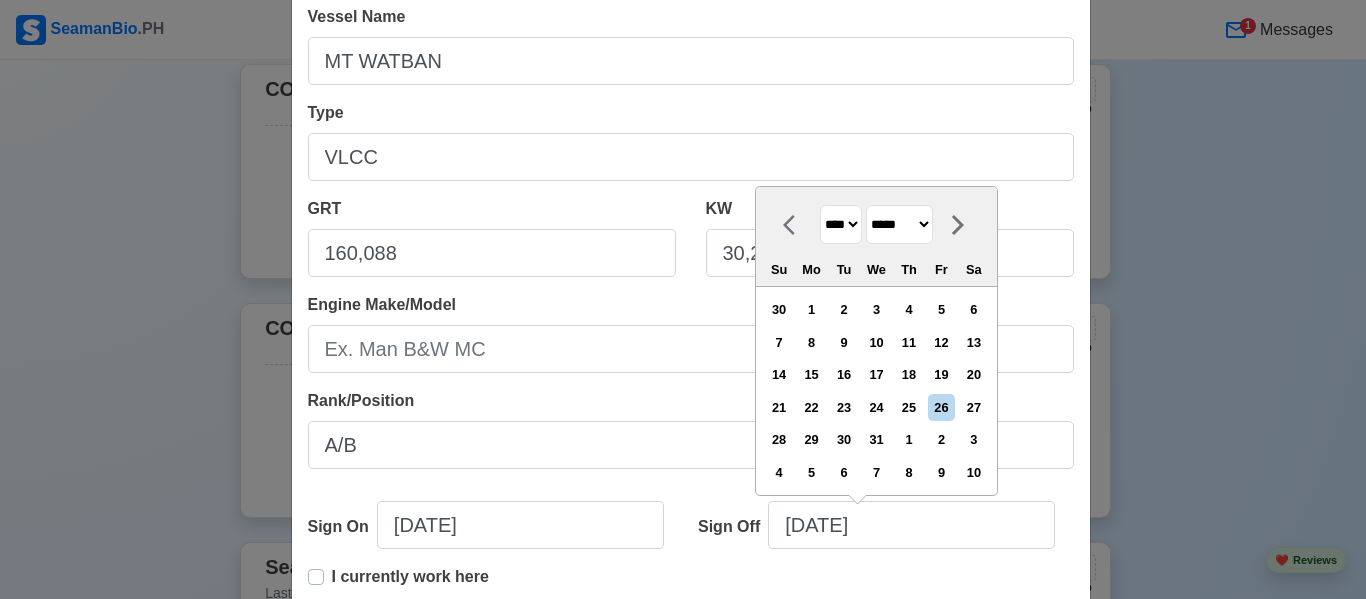 click on "******* ******** ***** ***** *** **** **** ****** ********* ******* ******** ********" at bounding box center (899, 224) 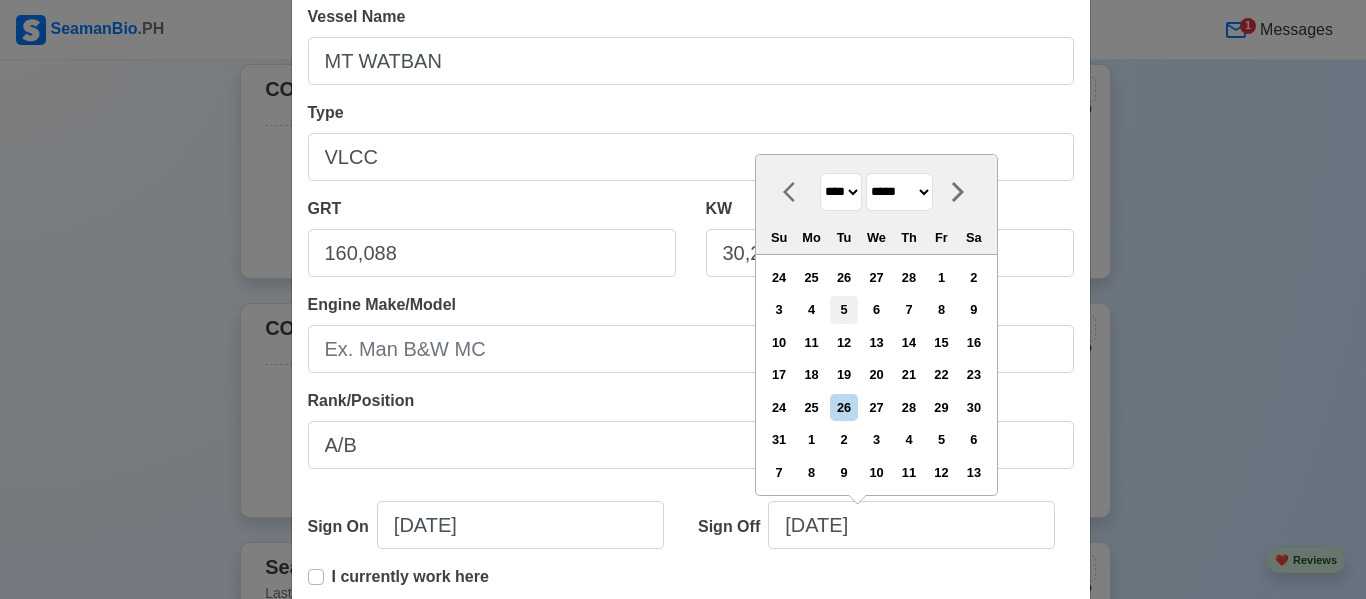click on "5" at bounding box center (843, 309) 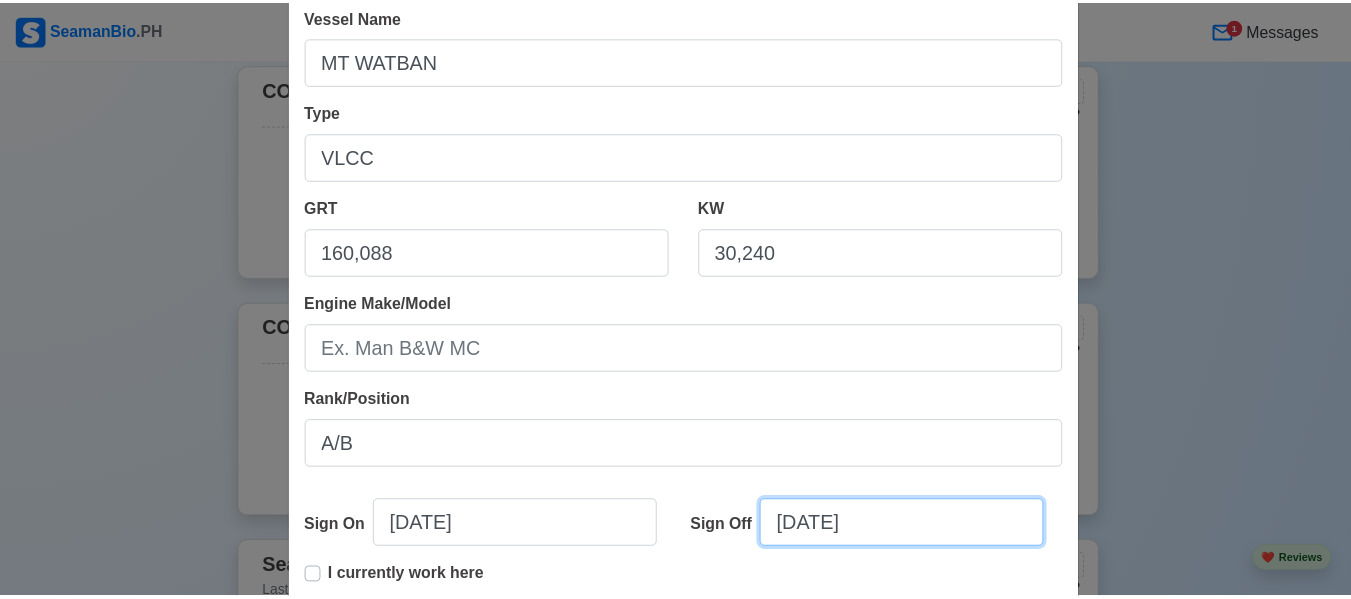scroll, scrollTop: 331, scrollLeft: 0, axis: vertical 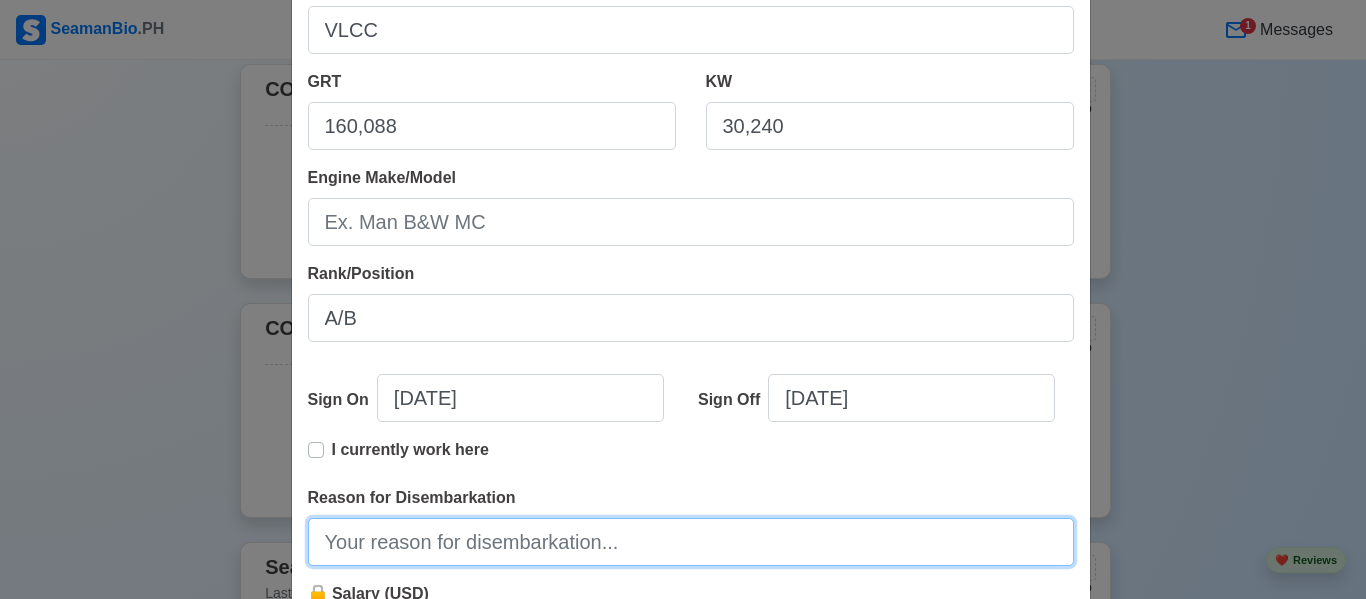click on "Reason for Disembarkation" at bounding box center [691, 542] 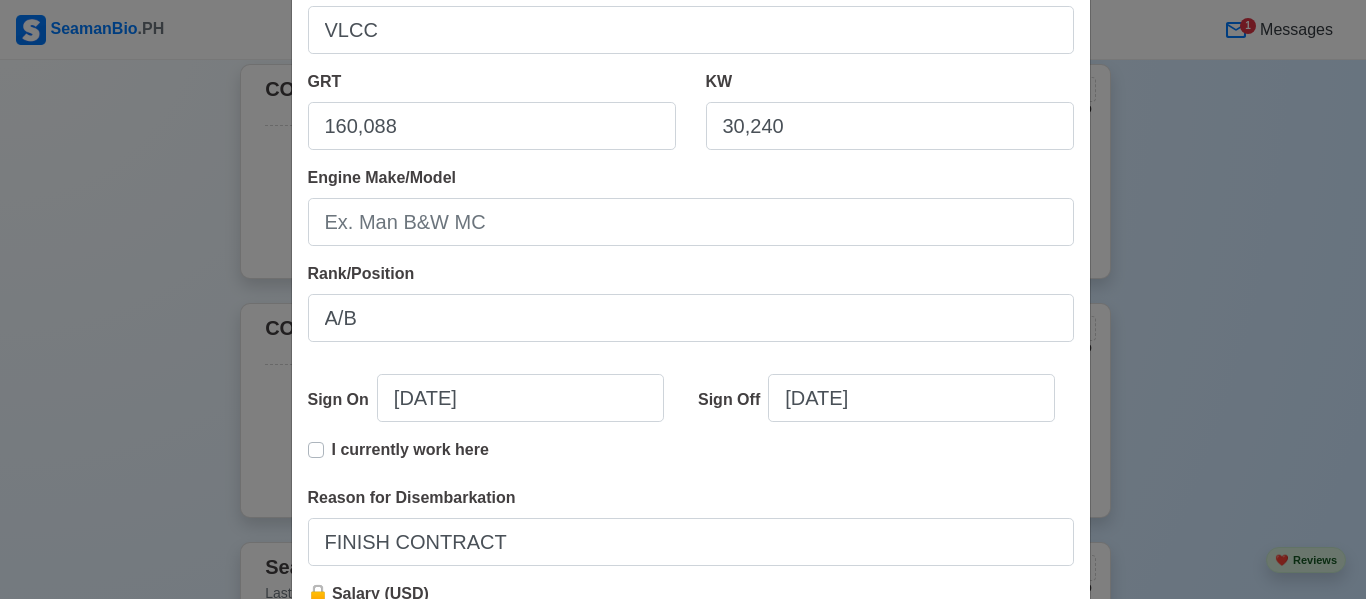 click on "🔒 Salary (USD)" at bounding box center (691, 638) 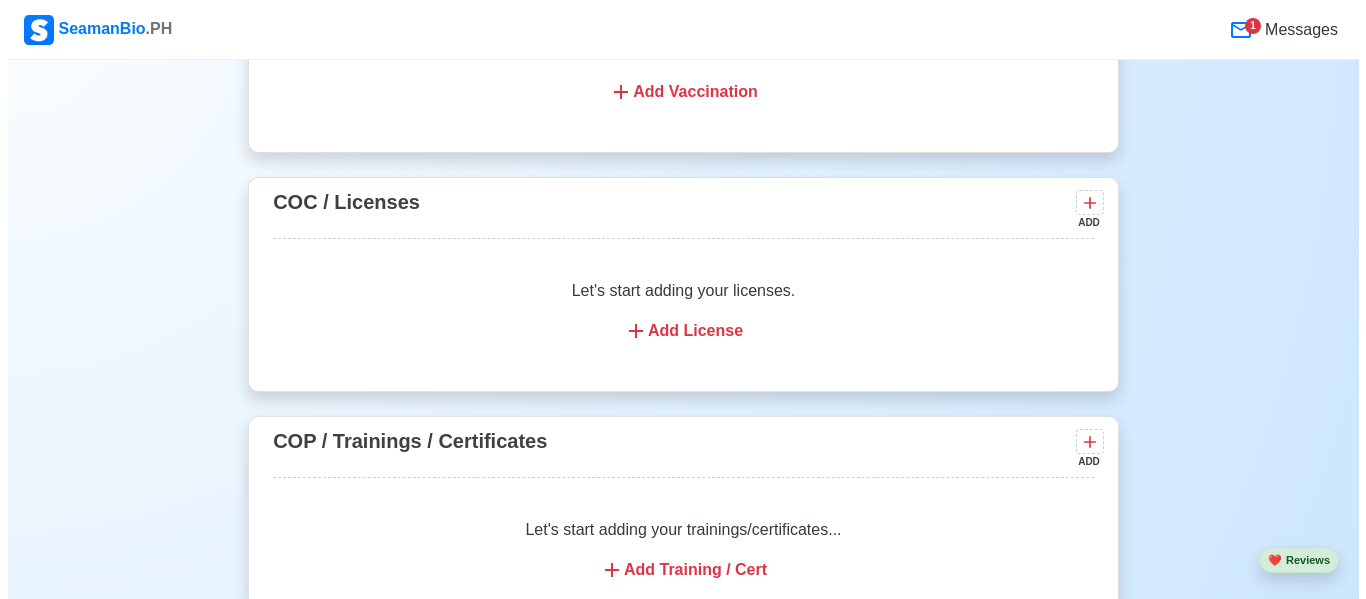 scroll, scrollTop: 2314, scrollLeft: 0, axis: vertical 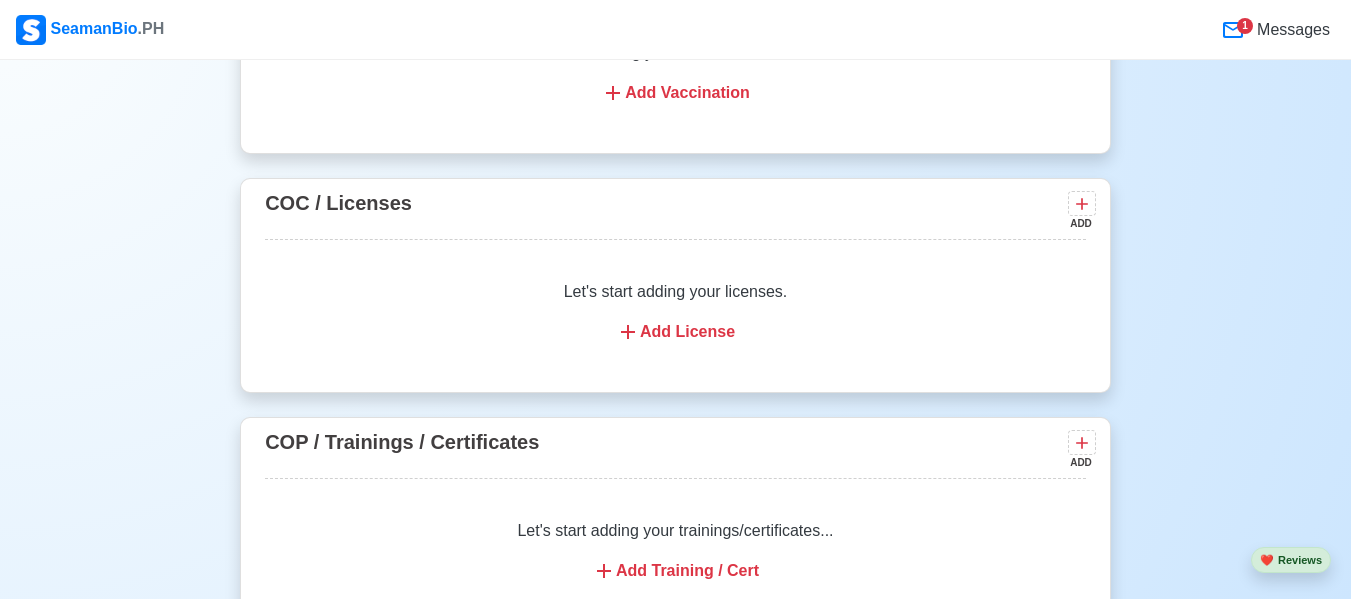 click 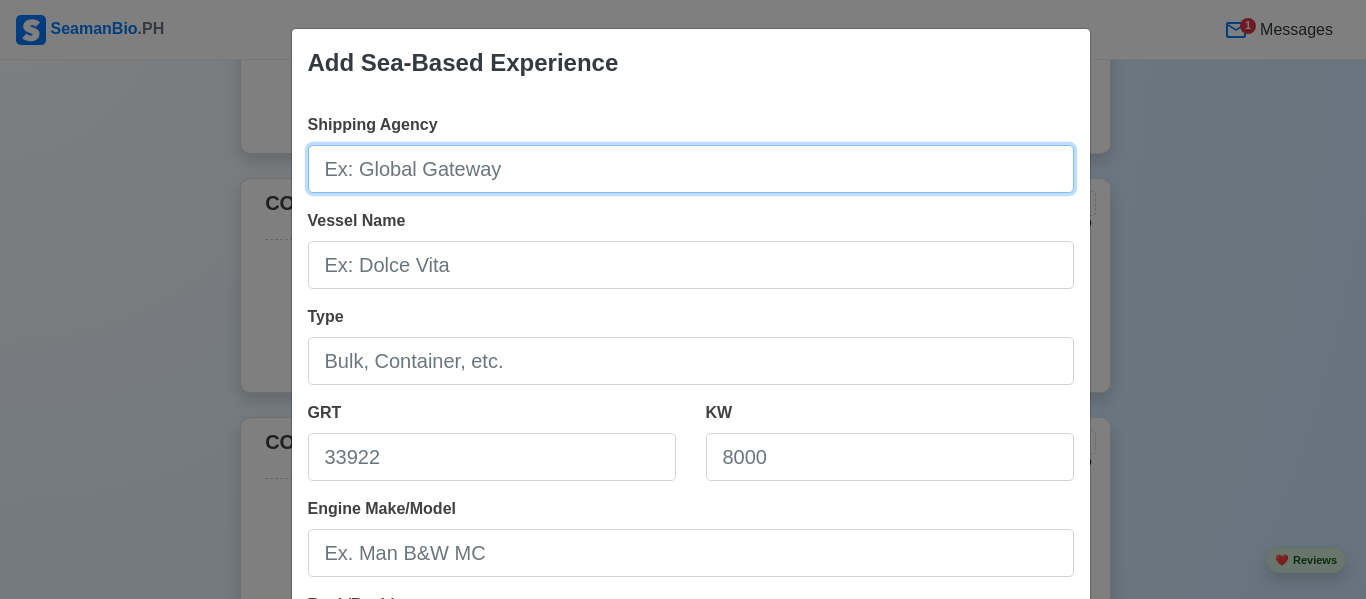 click on "Shipping Agency" at bounding box center [691, 169] 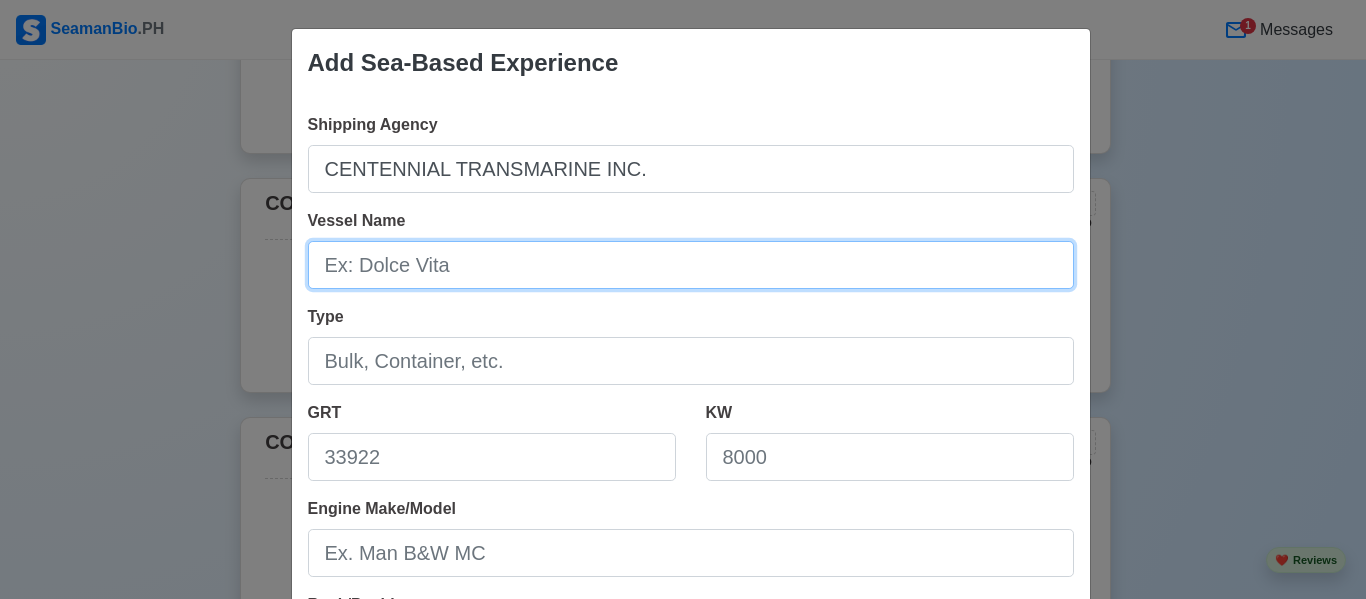 click on "Vessel Name" at bounding box center (691, 265) 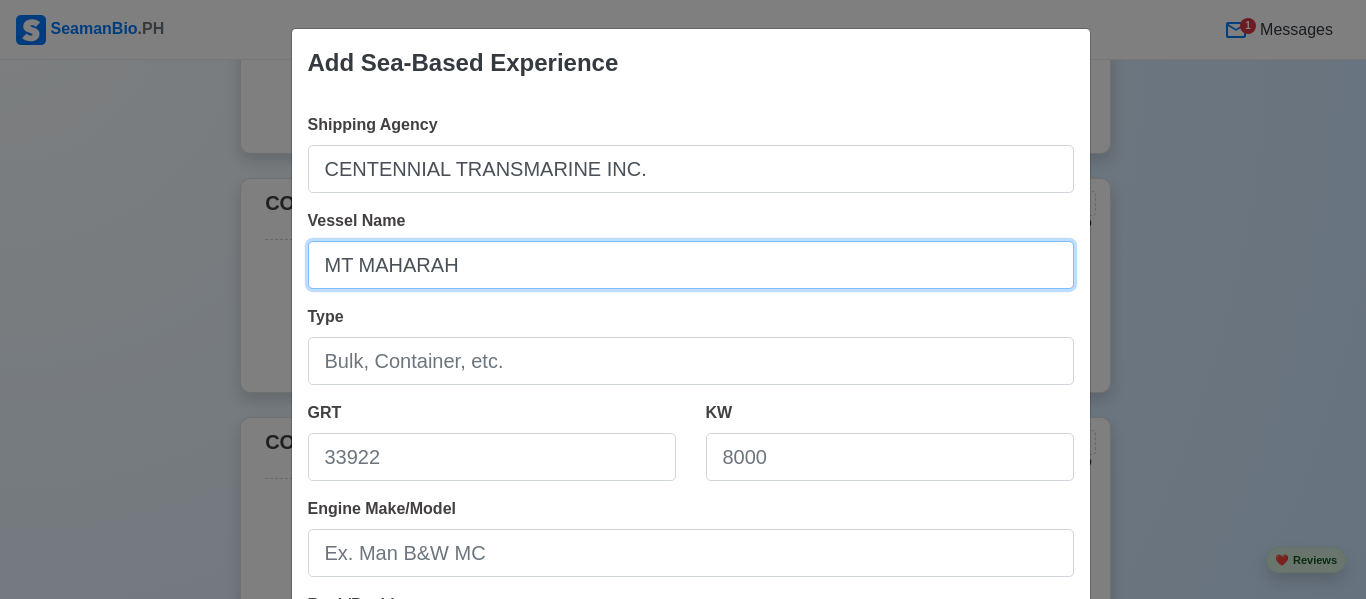 type on "MT MAHARAH" 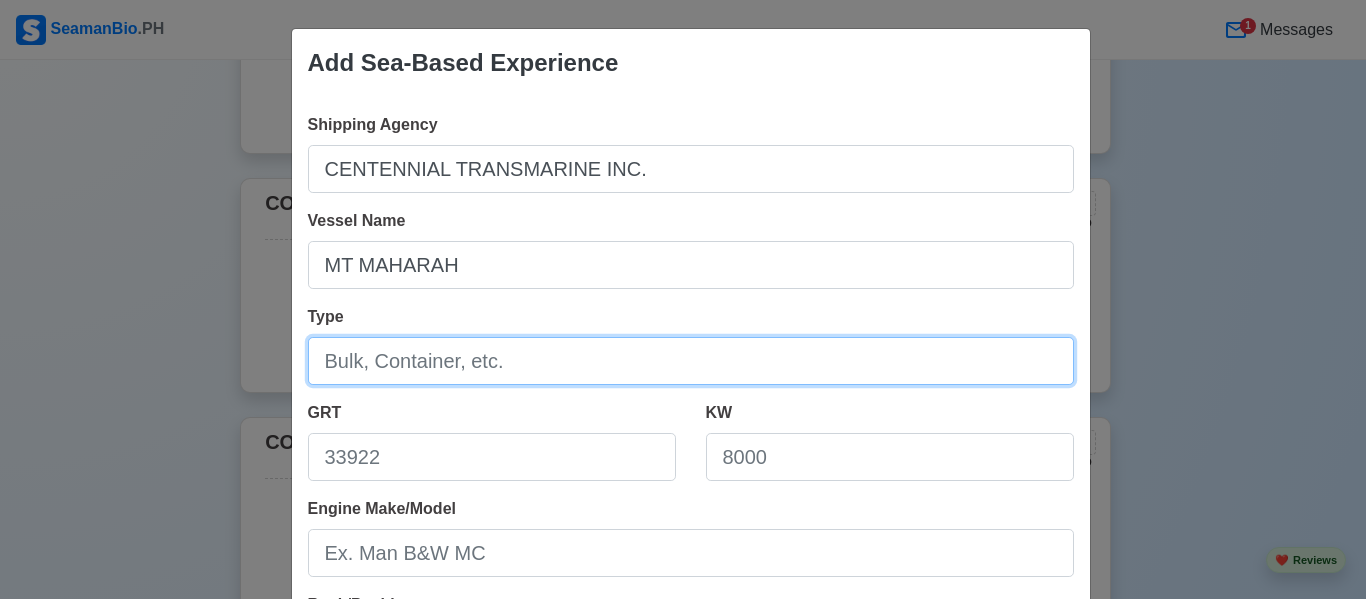 click on "Type" at bounding box center (691, 361) 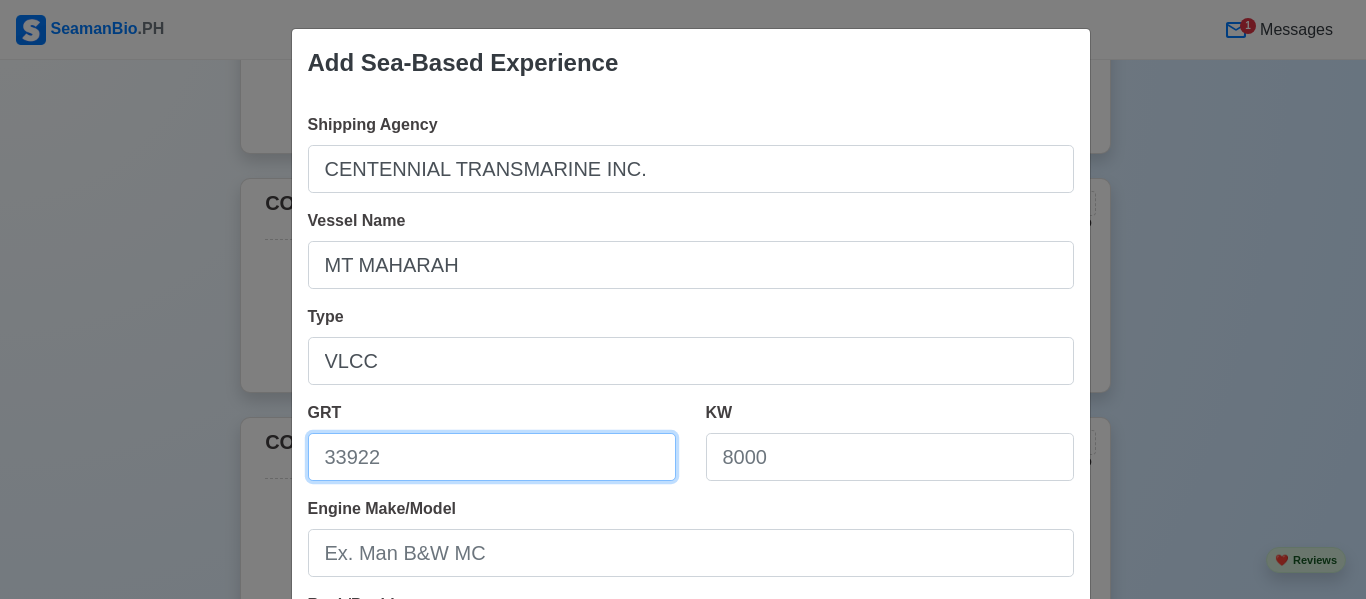 click on "GRT" at bounding box center [492, 457] 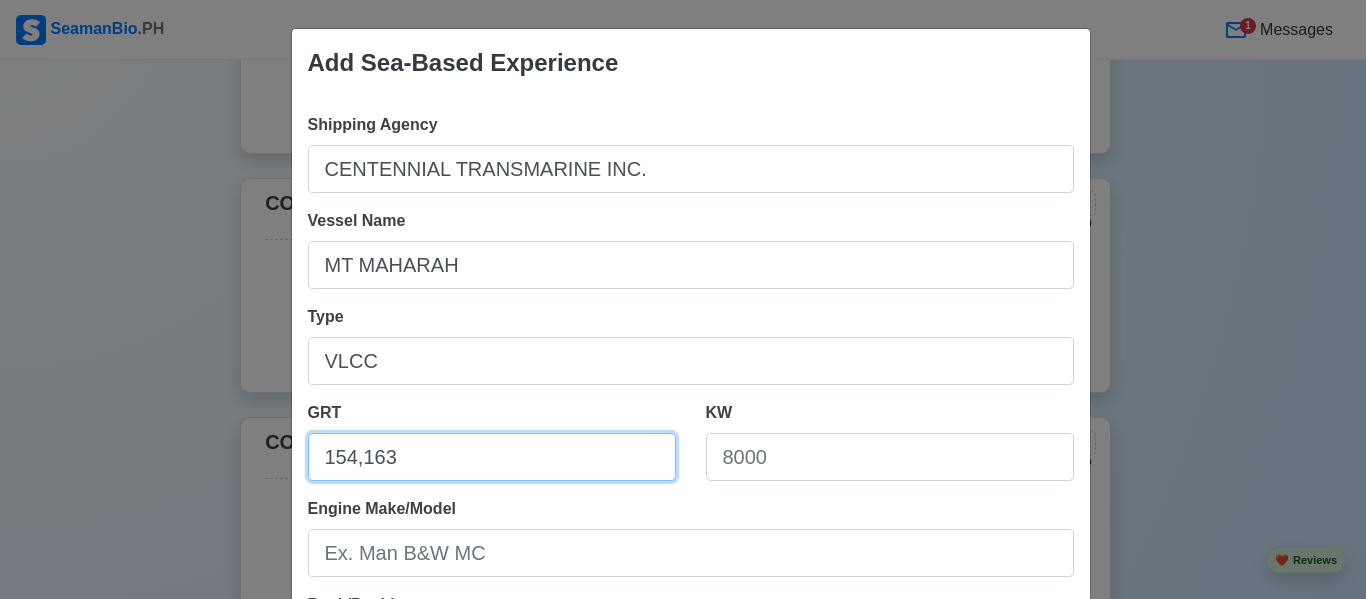 type on "154,163" 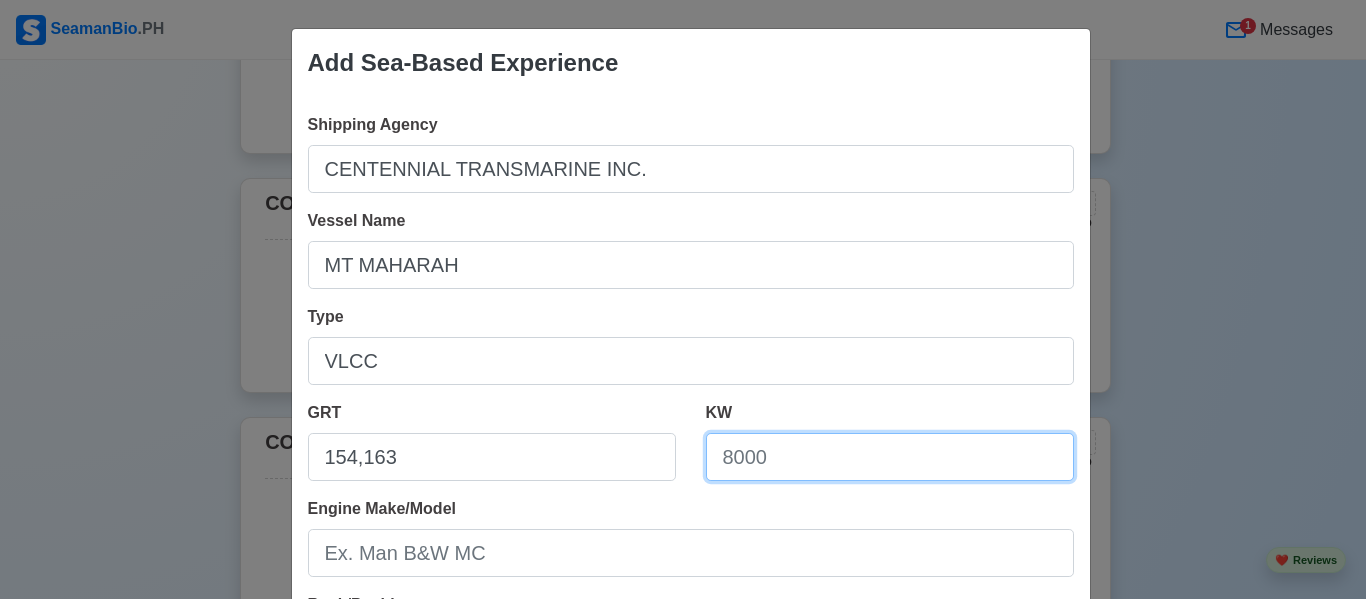 click on "KW" at bounding box center [890, 457] 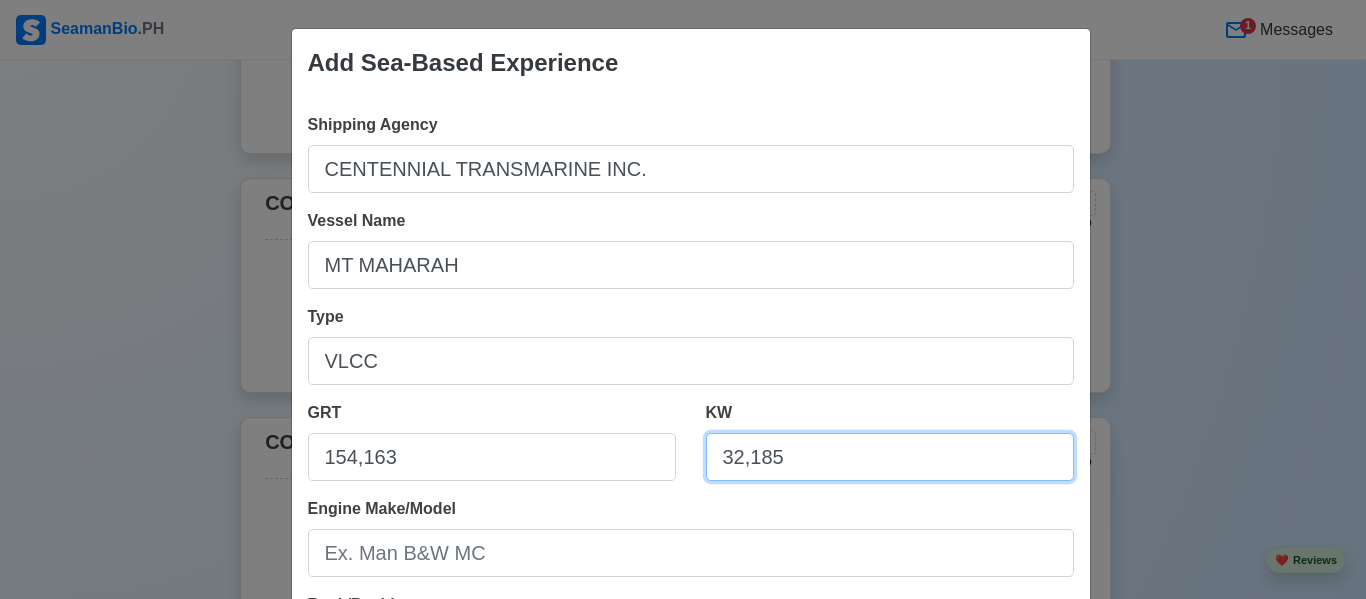 type on "32,185" 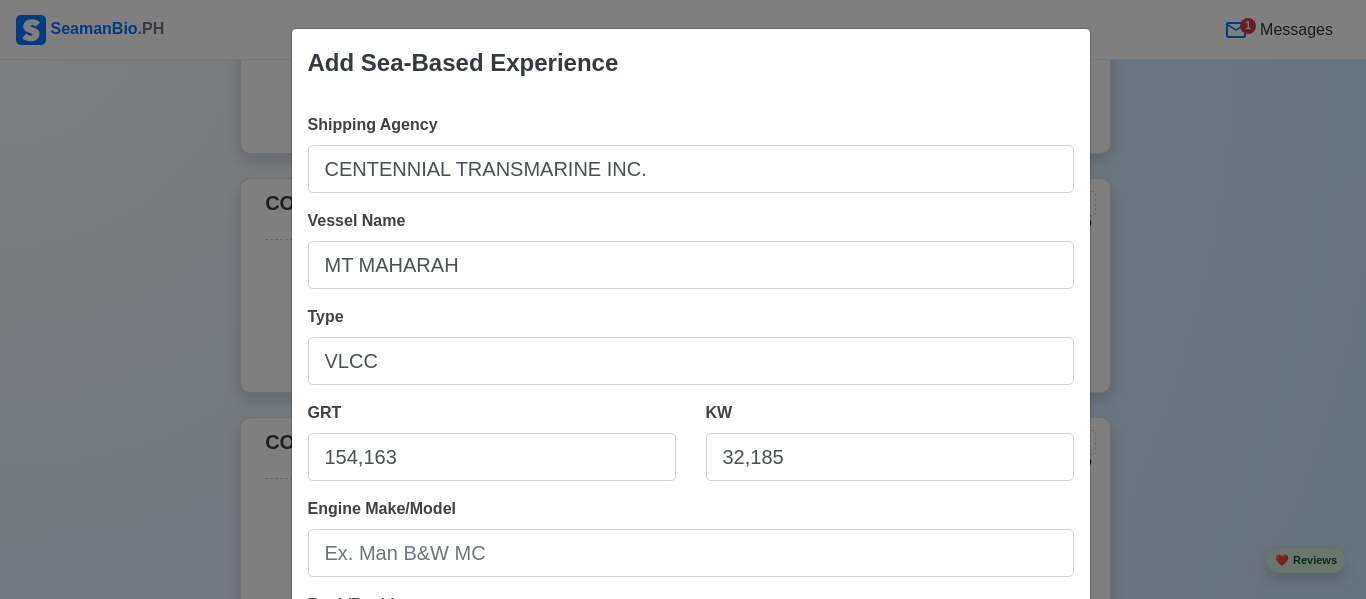 click on "Rank/Position" at bounding box center [691, 649] 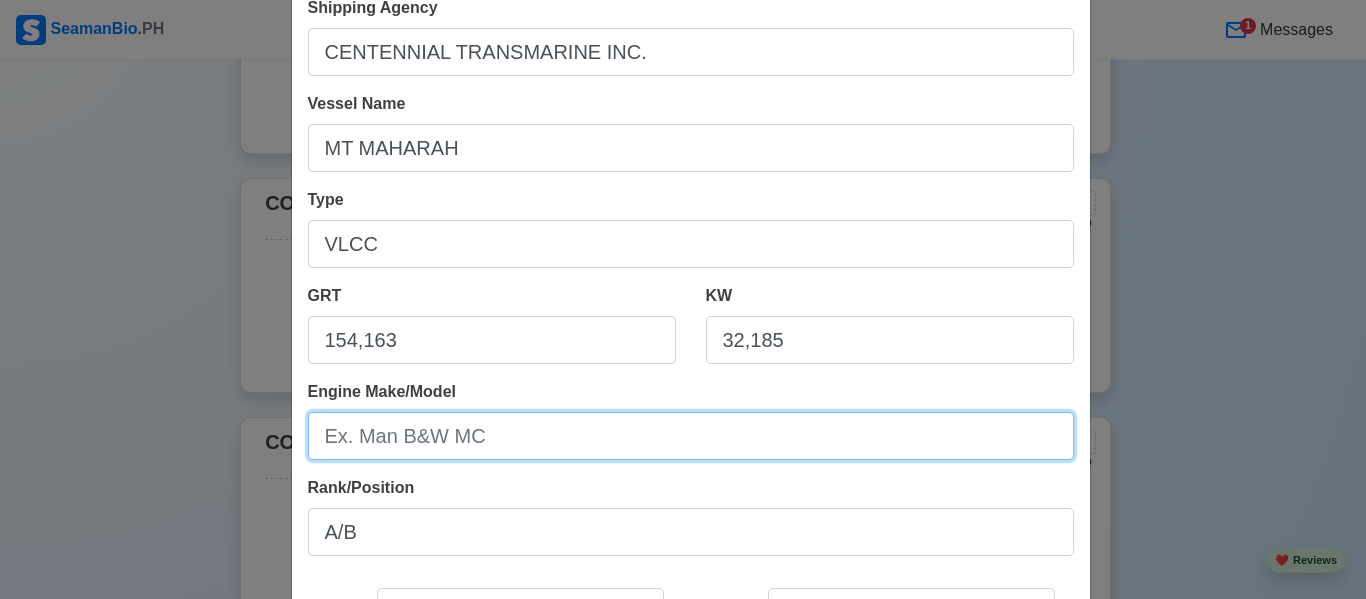 click on "Engine Make/Model" at bounding box center (691, 436) 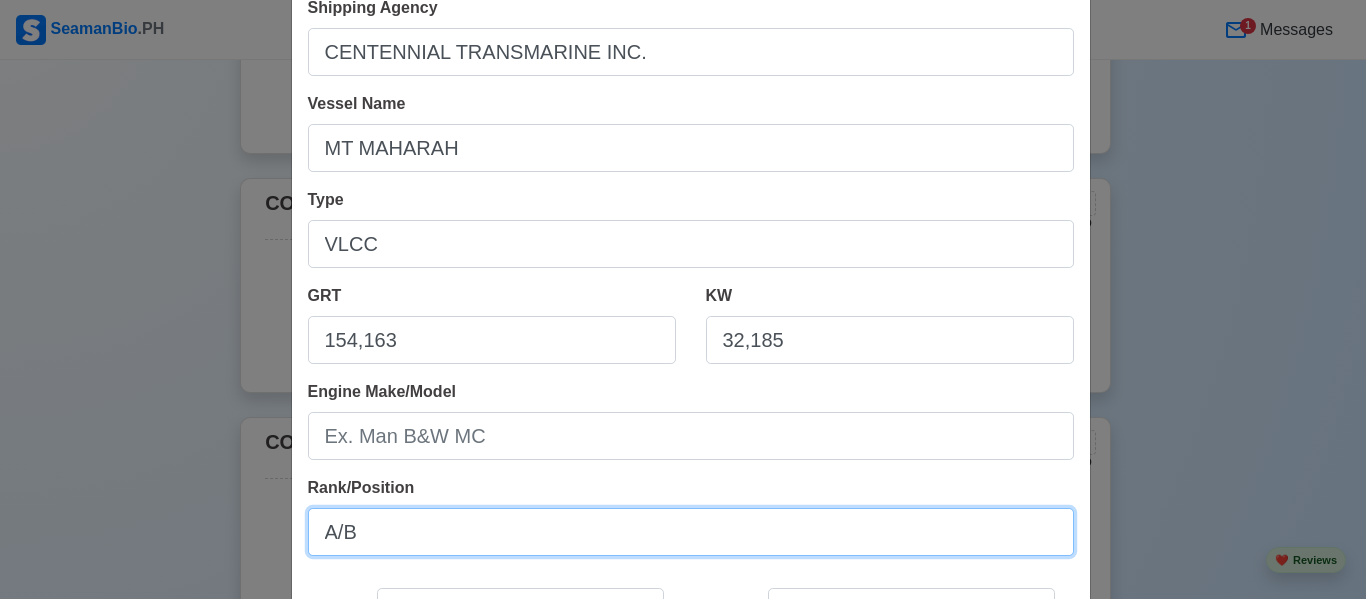 click on "A/B" at bounding box center [691, 532] 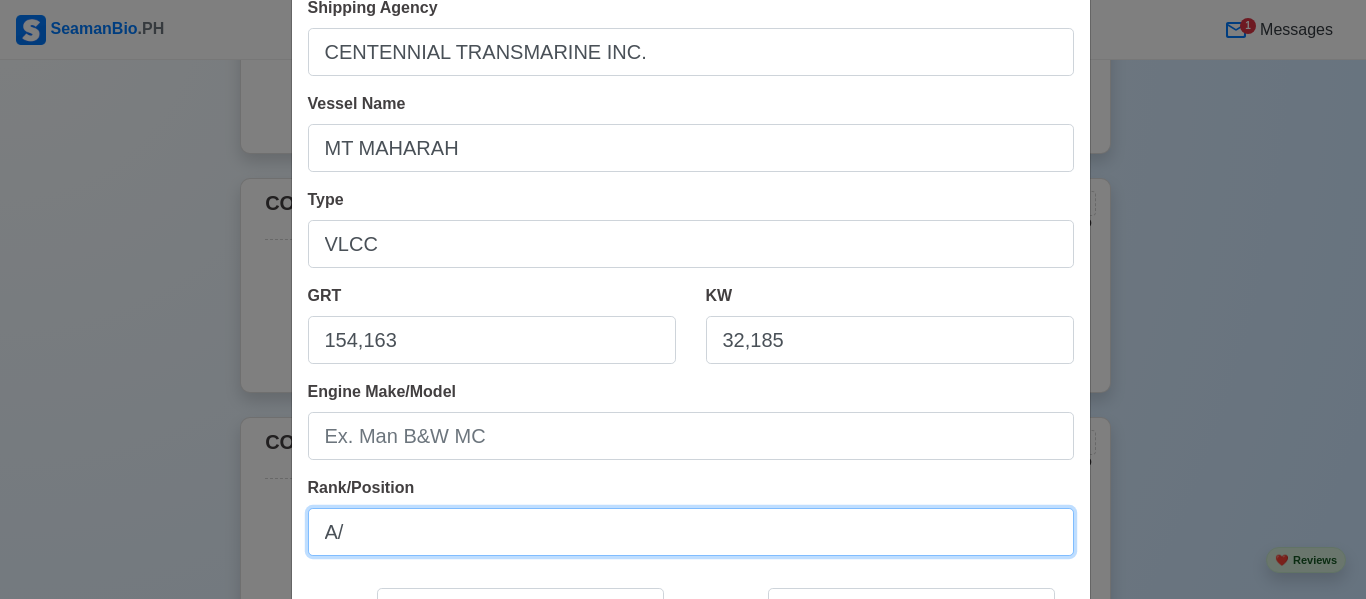 type on "A" 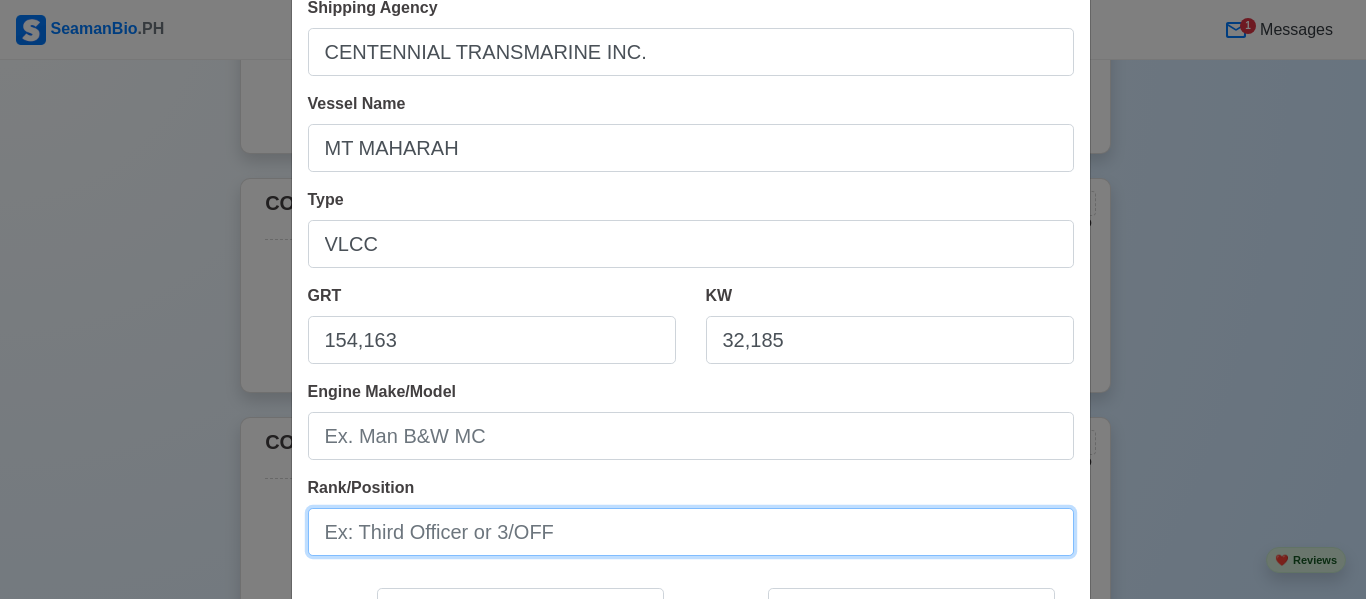 click on "Rank/Position" at bounding box center (691, 532) 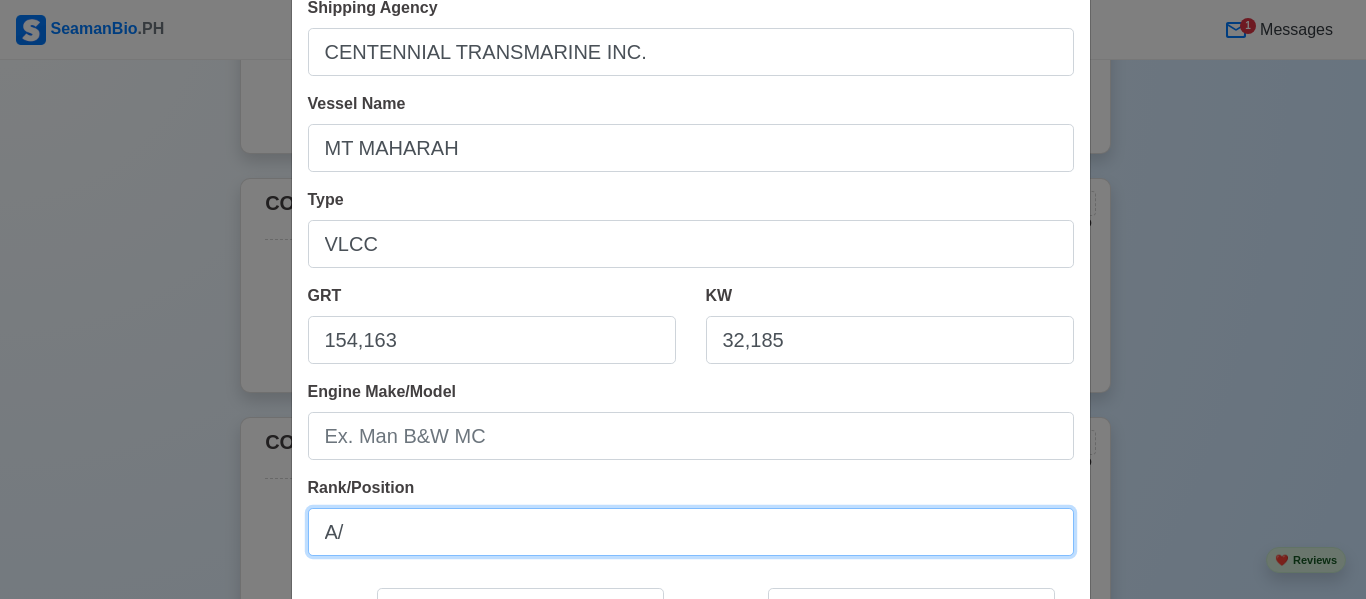 type on "A/B" 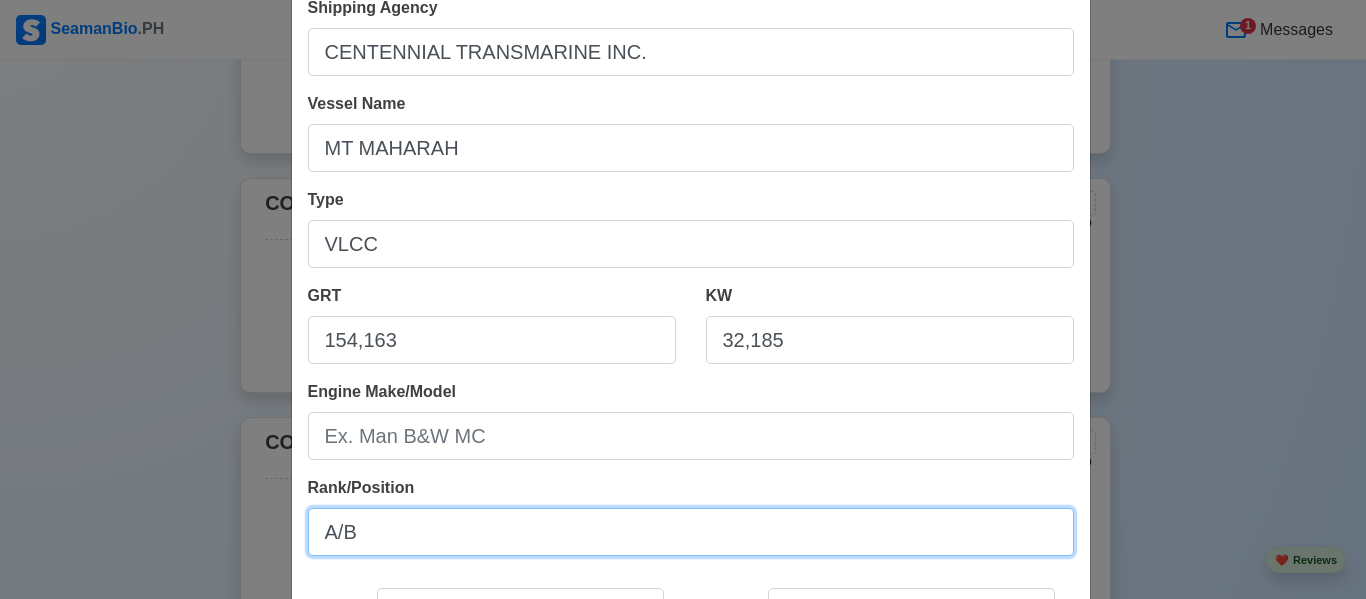 scroll, scrollTop: 214, scrollLeft: 0, axis: vertical 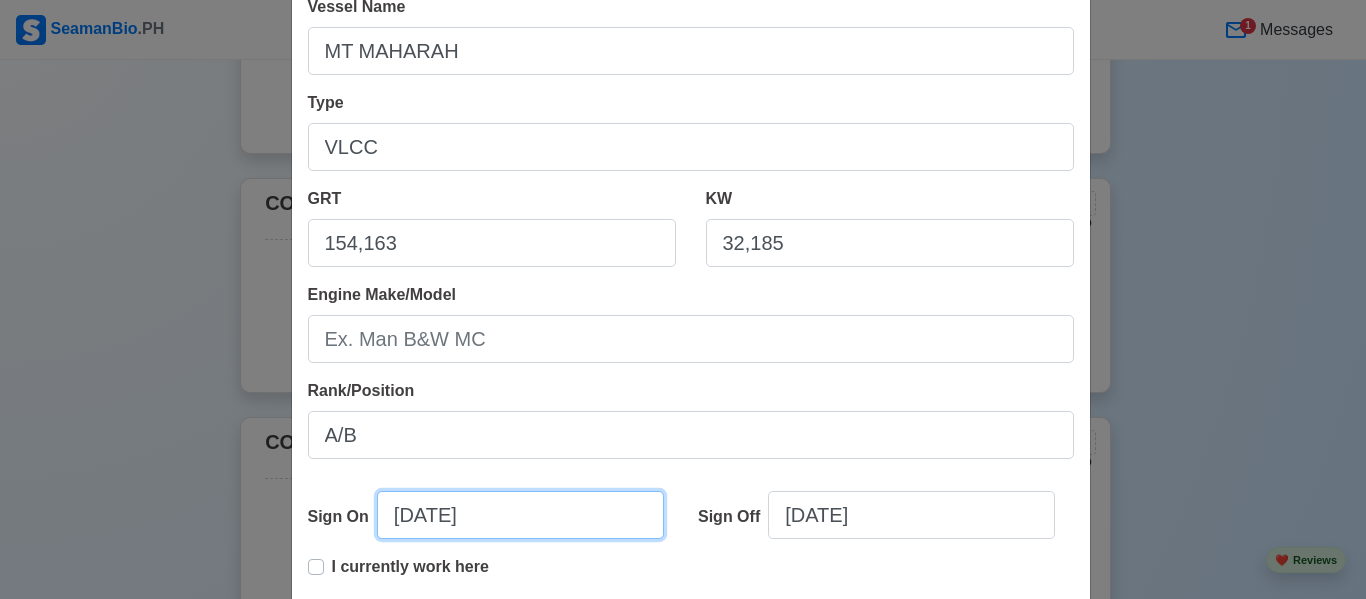 select on "****" 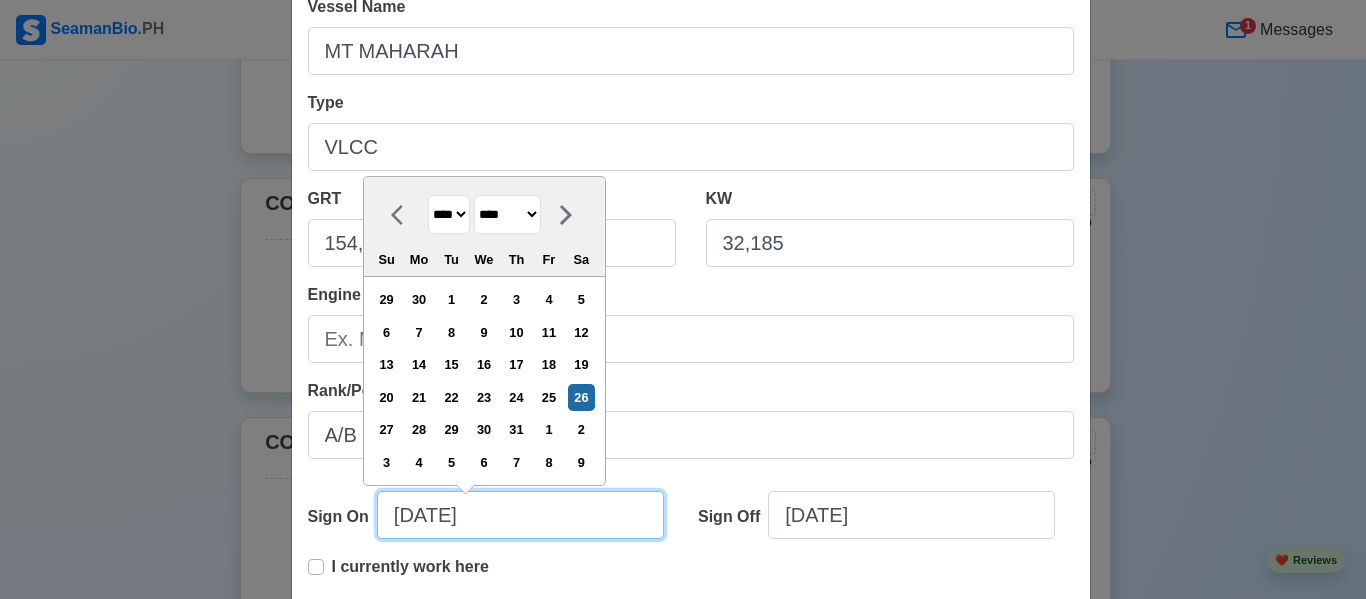 click on "[DATE]" at bounding box center (520, 515) 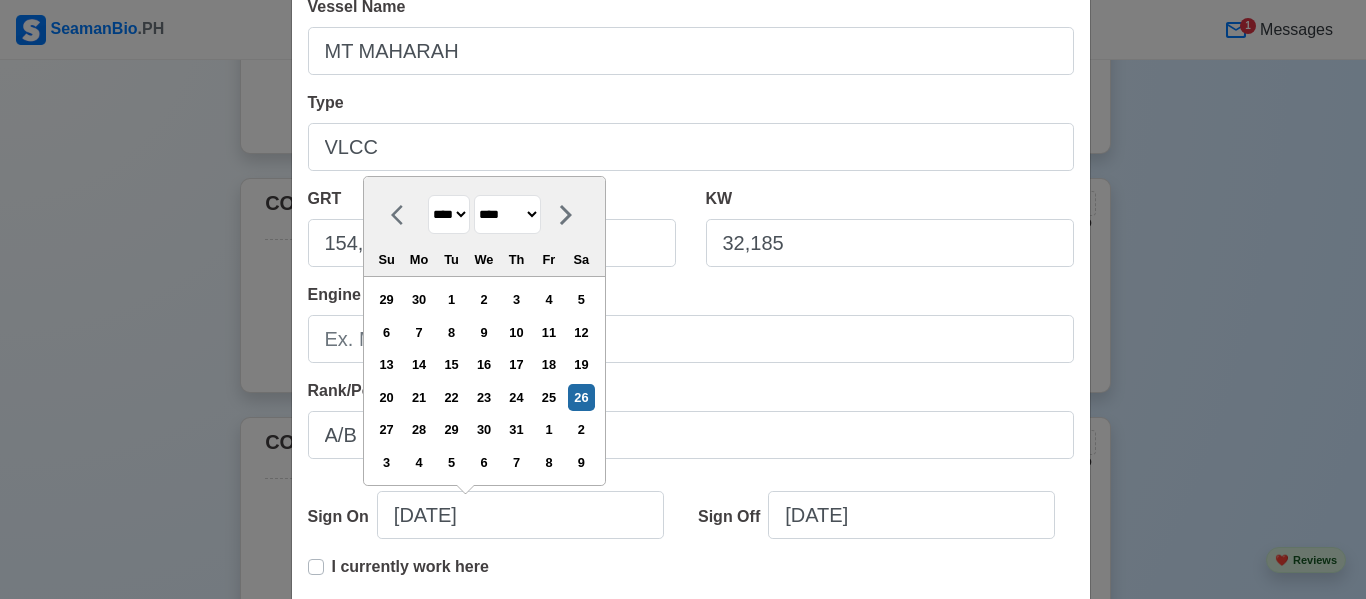 click on "**** **** **** **** **** **** **** **** **** **** **** **** **** **** **** **** **** **** **** **** **** **** **** **** **** **** **** **** **** **** **** **** **** **** **** **** **** **** **** **** **** **** **** **** **** **** **** **** **** **** **** **** **** **** **** **** **** **** **** **** **** **** **** **** **** **** **** **** **** **** **** **** **** **** **** **** **** **** **** **** **** **** **** **** **** **** **** **** **** **** **** **** **** **** **** **** **** **** **** **** **** **** **** **** **** ****" at bounding box center (449, 214) 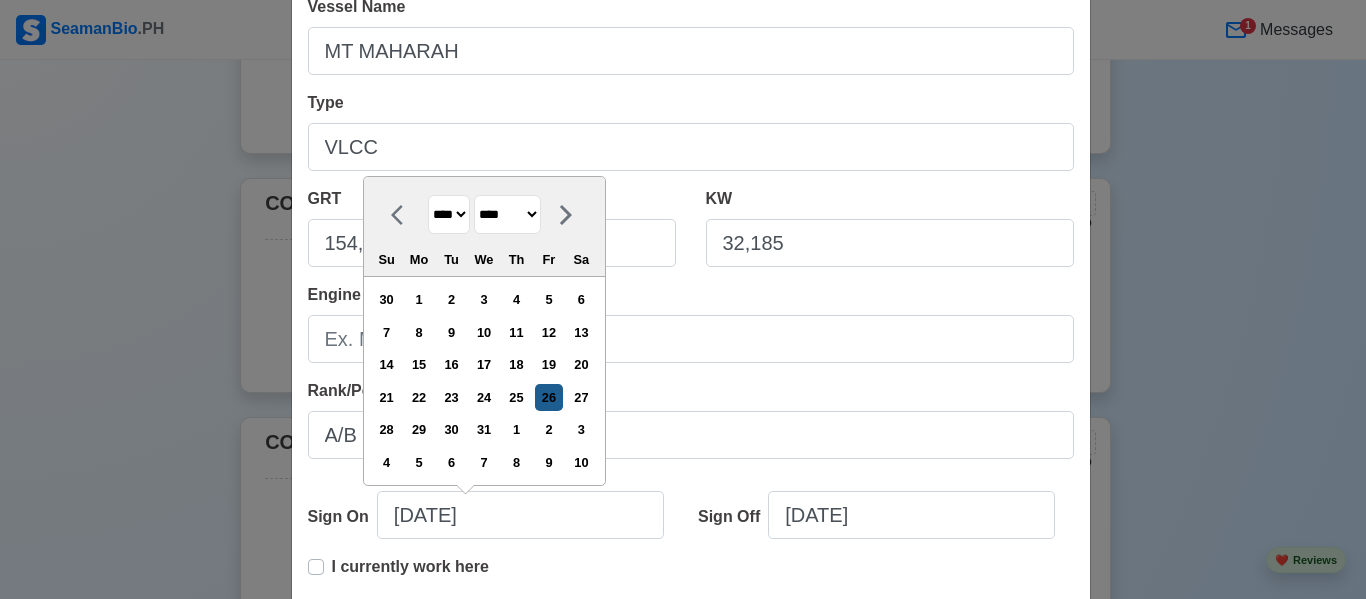 click on "26" at bounding box center [548, 397] 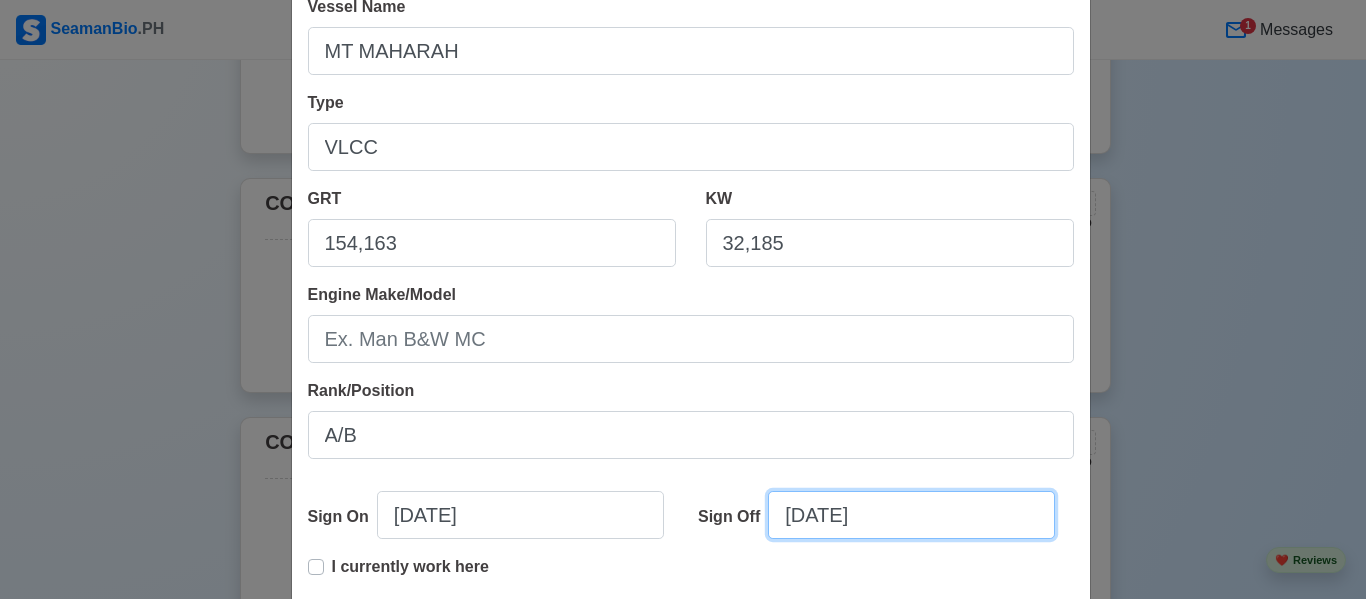 select on "****" 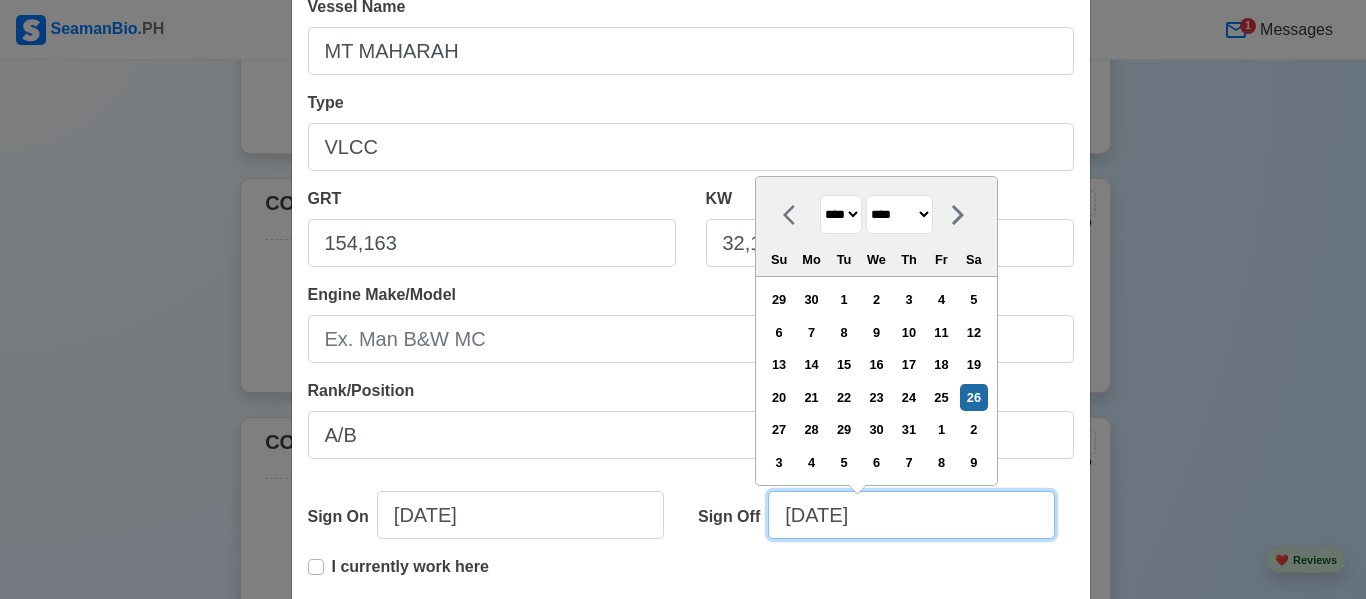 click on "[DATE]" at bounding box center (911, 515) 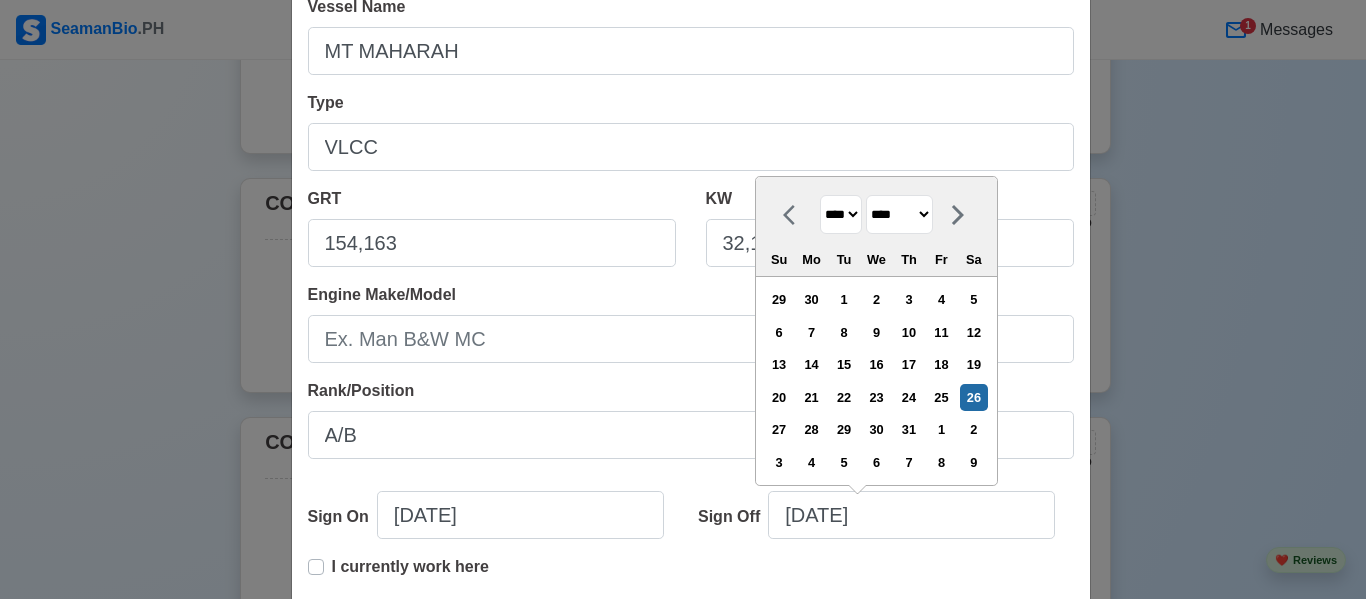 click on "**** **** **** **** **** **** **** **** **** **** **** **** **** **** **** **** **** **** **** **** **** **** **** **** **** **** **** **** **** **** **** **** **** **** **** **** **** **** **** **** **** **** **** **** **** **** **** **** **** **** **** **** **** **** **** **** **** **** **** **** **** **** **** **** **** **** **** **** **** **** **** **** **** **** **** **** **** **** **** **** **** **** **** **** **** **** **** **** **** **** **** **** **** **** **** **** **** **** **** **** **** **** **** **** **** **** **** ****" at bounding box center [841, 214] 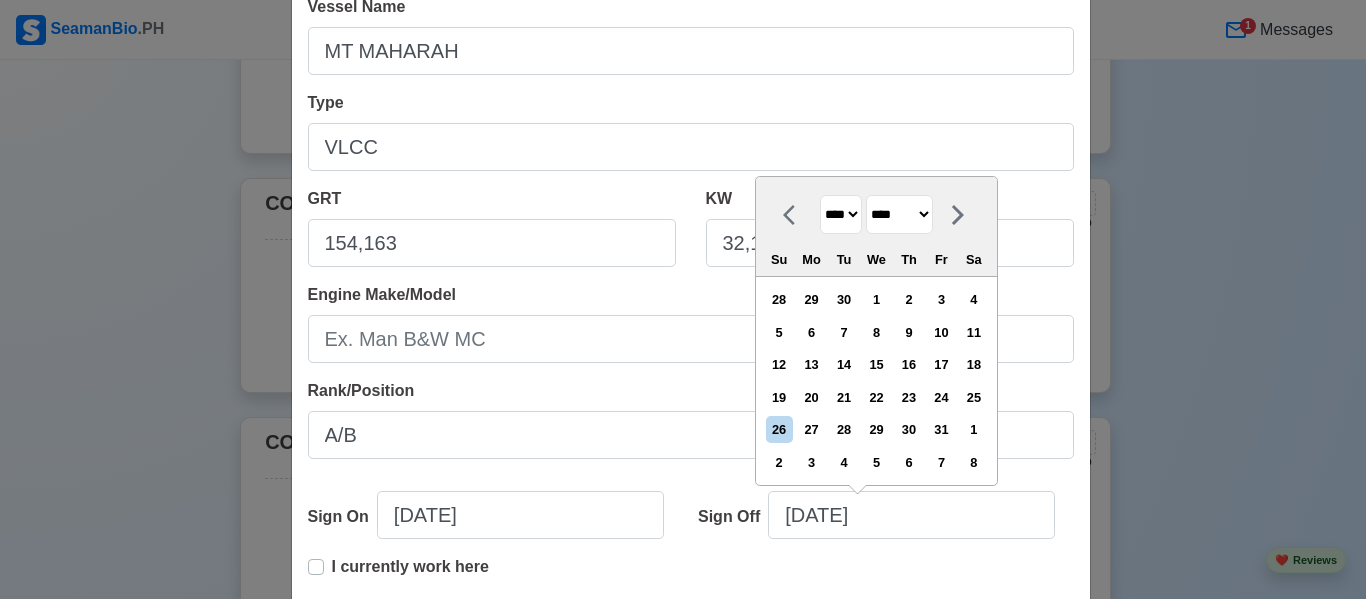 click on "******* ******** ***** ***** *** **** **** ****** ********* ******* ******** ********" at bounding box center [899, 214] 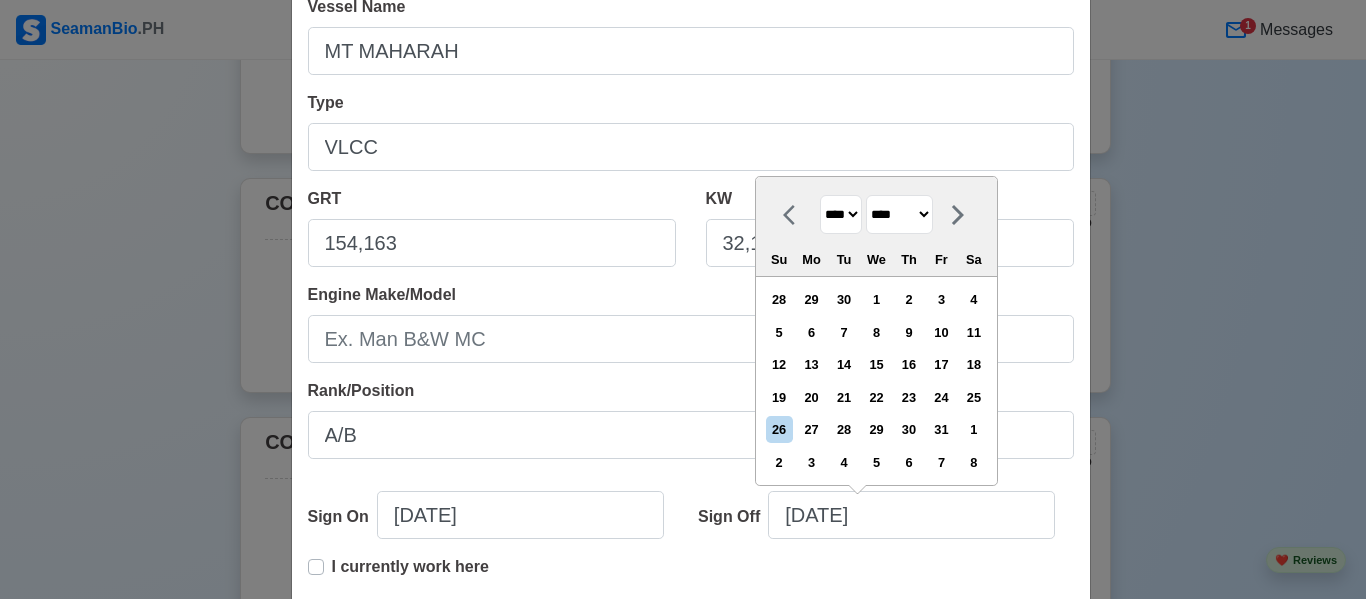 select on "*****" 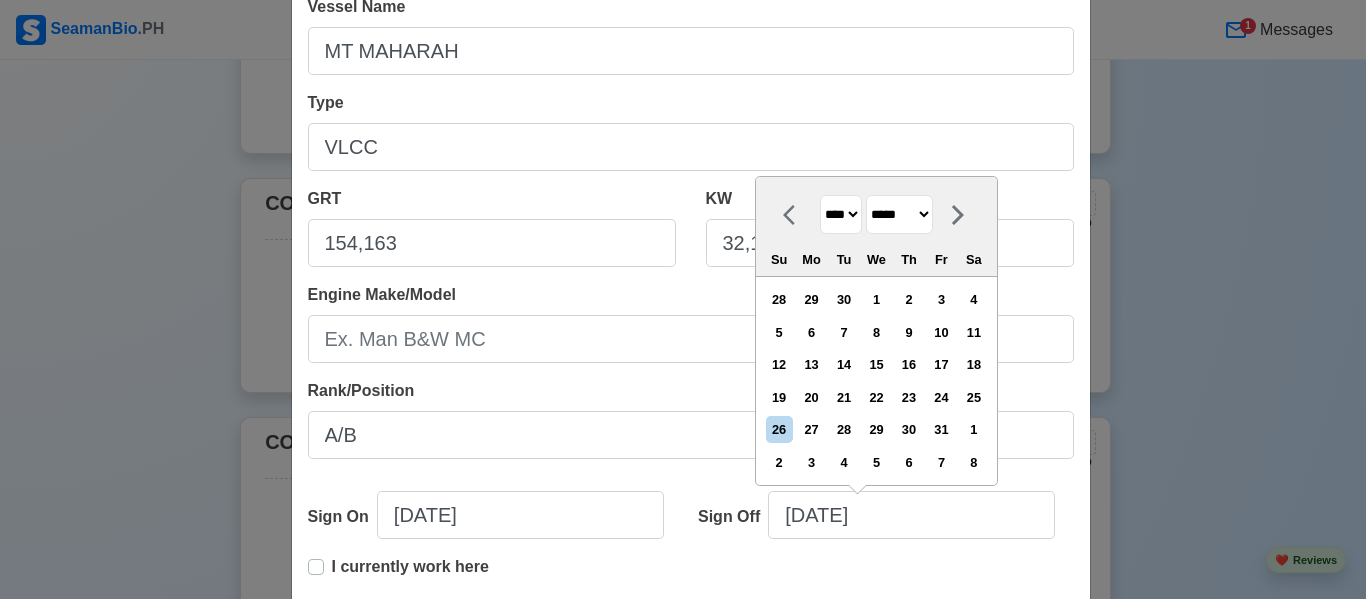 click on "******* ******** ***** ***** *** **** **** ****** ********* ******* ******** ********" at bounding box center [899, 214] 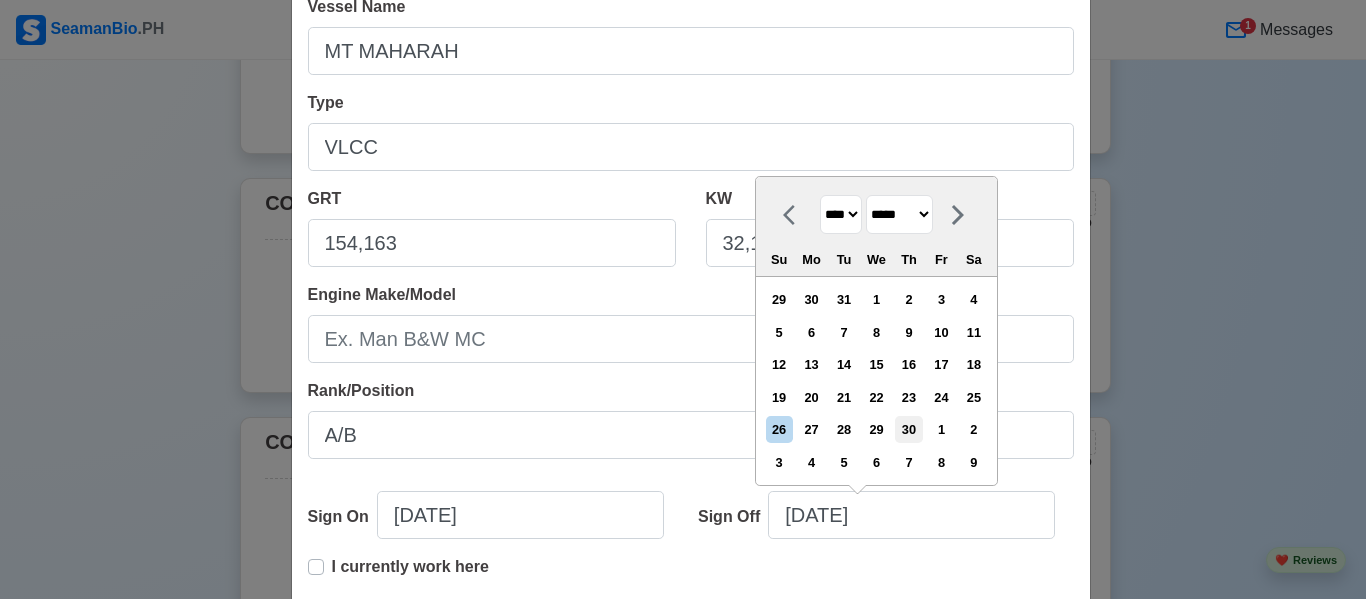click on "30" at bounding box center [908, 429] 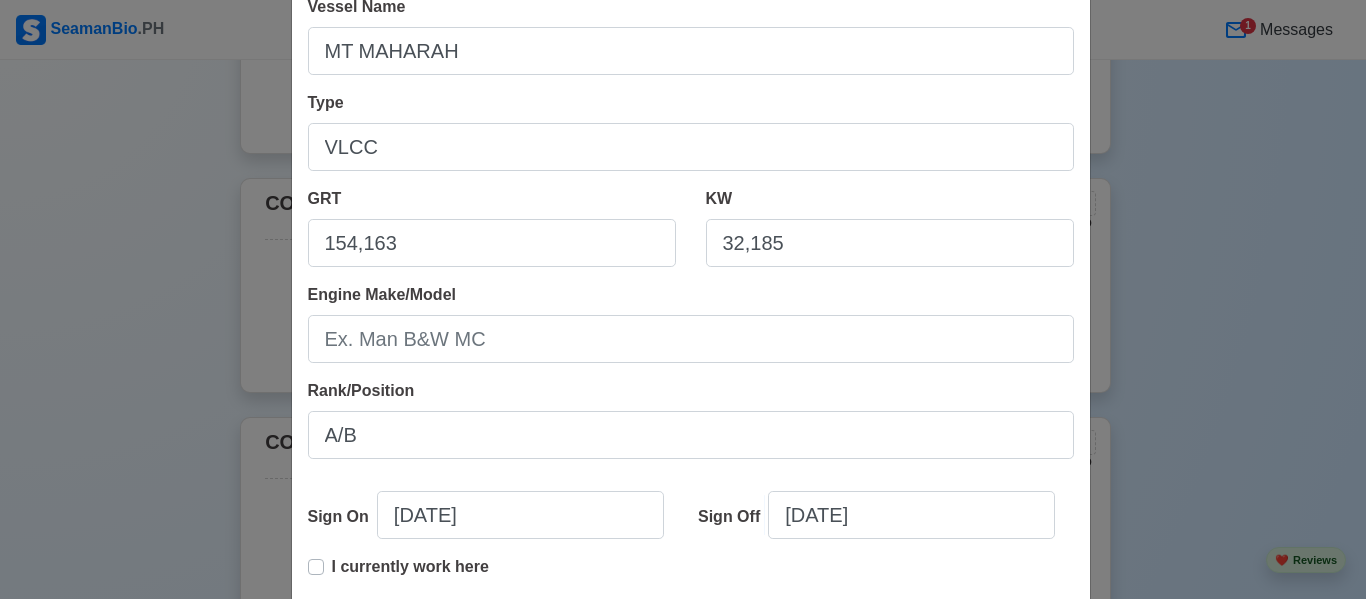 click on "Reason for Disembarkation" at bounding box center [691, 659] 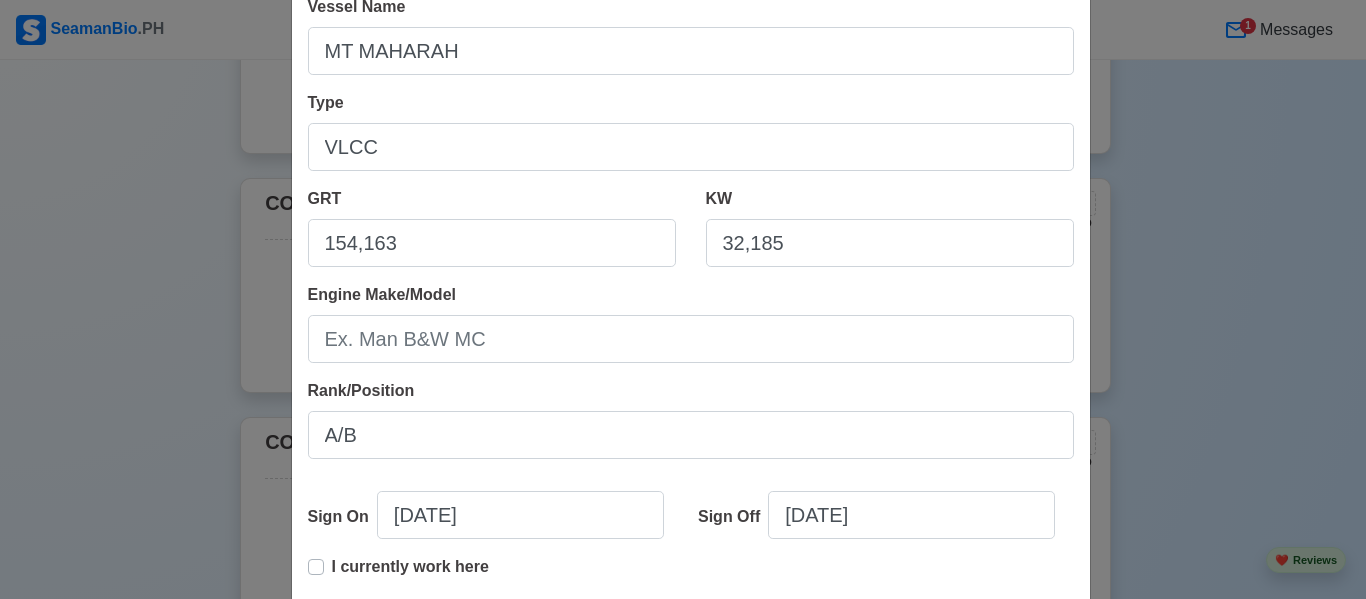 type on "FINISH CONTRACT" 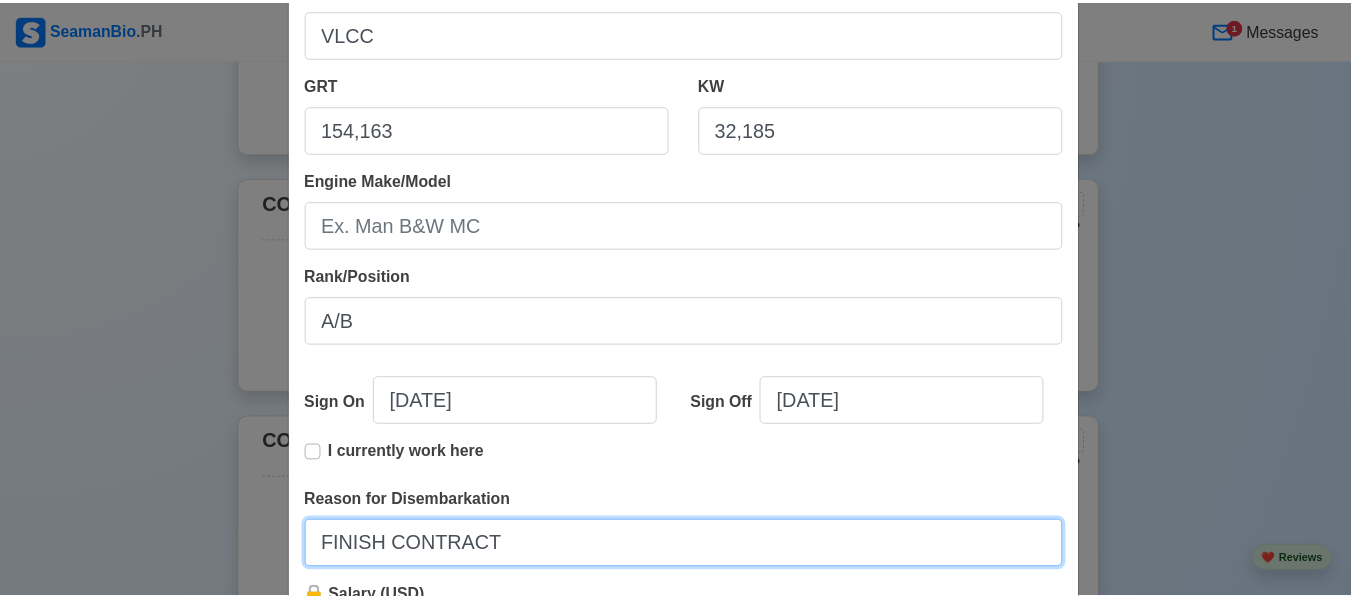 scroll, scrollTop: 331, scrollLeft: 0, axis: vertical 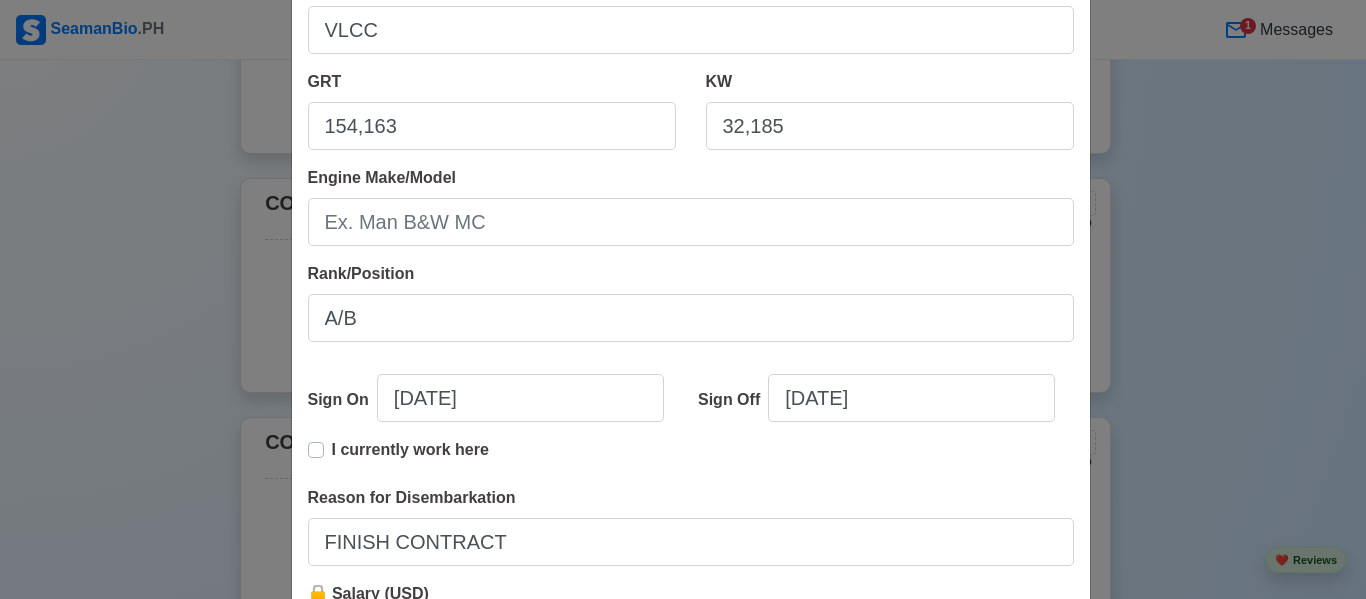 click on "Save" at bounding box center (1022, 737) 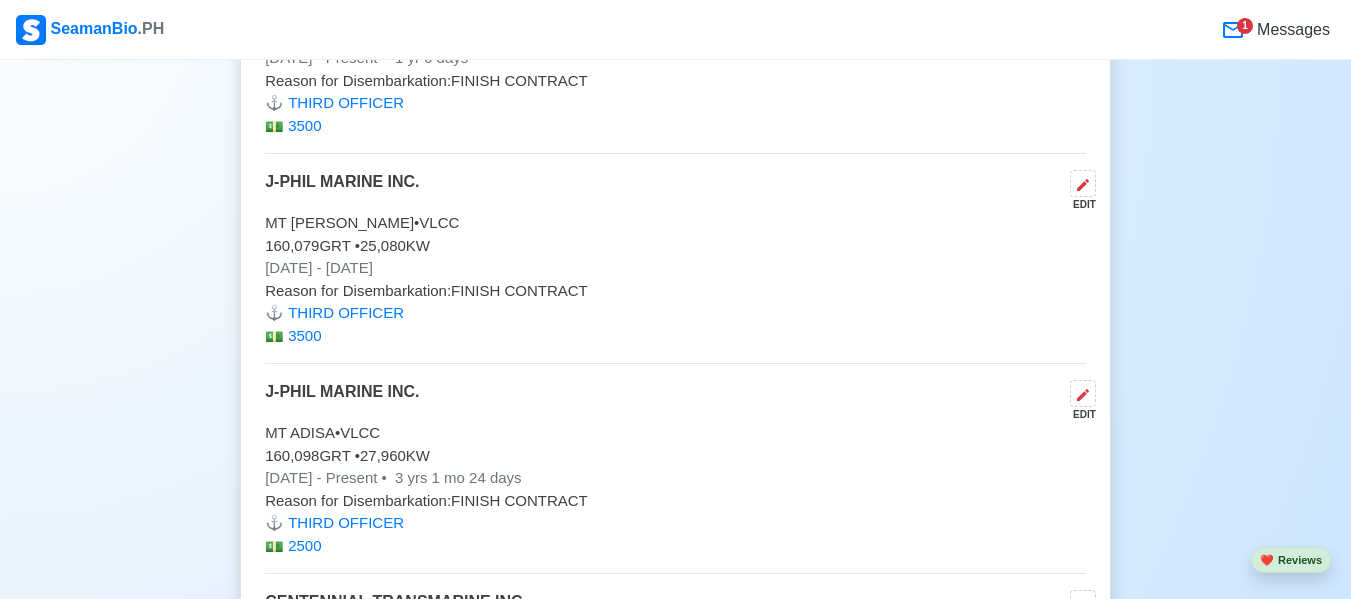 scroll, scrollTop: 3116, scrollLeft: 0, axis: vertical 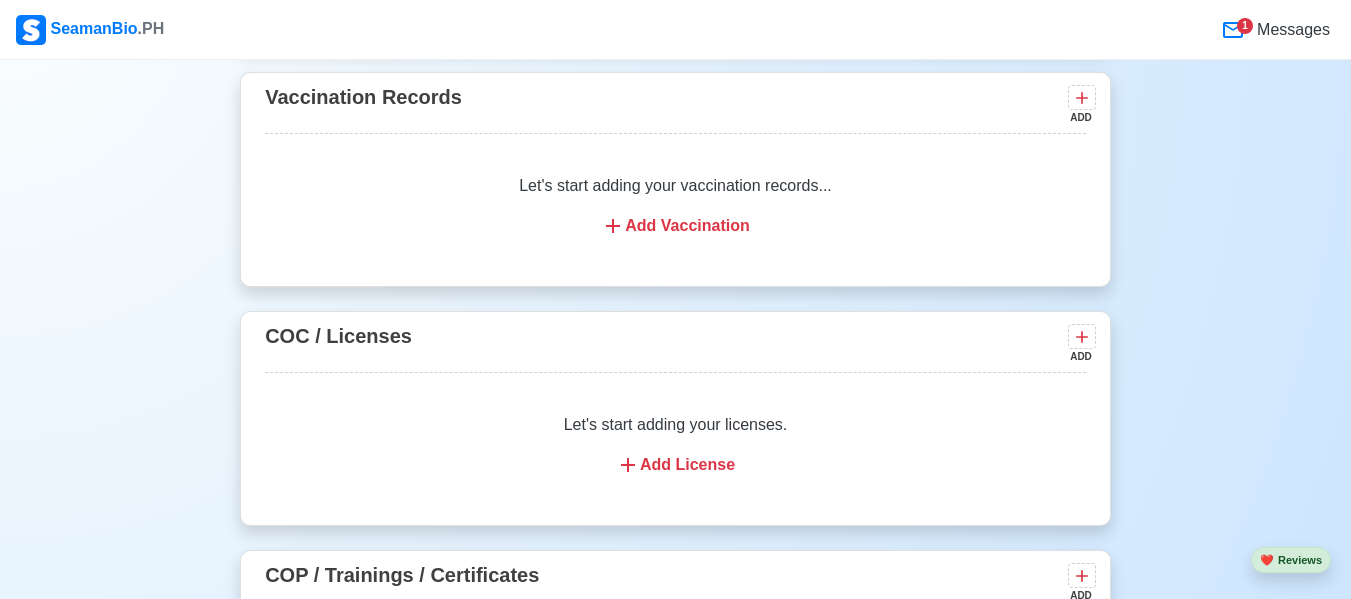 drag, startPoint x: 934, startPoint y: 483, endPoint x: 889, endPoint y: 524, distance: 60.876926 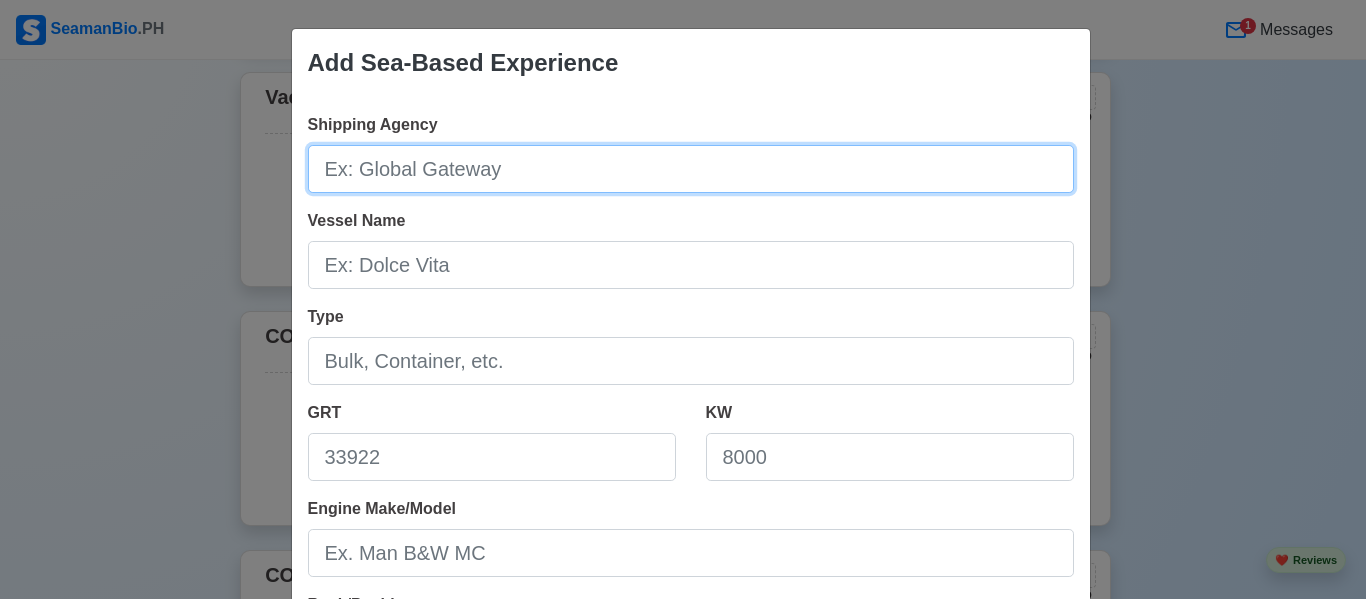 click on "Shipping Agency" at bounding box center (691, 169) 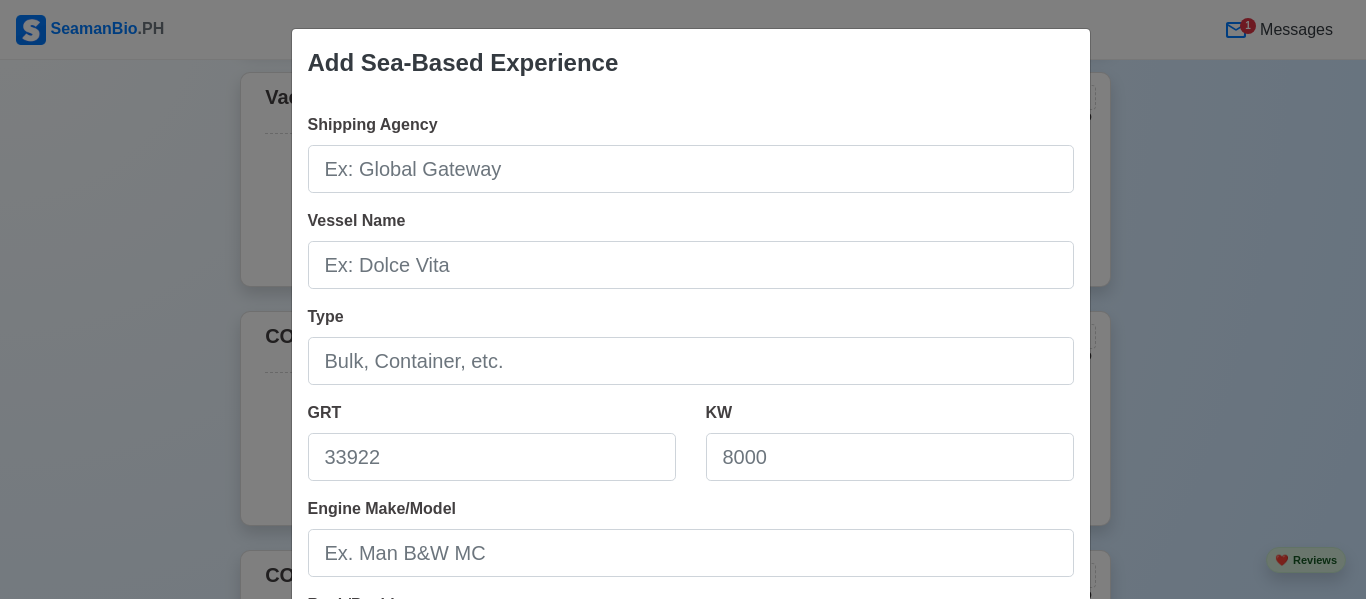 click on "Add Sea-Based Experience Shipping Agency Vessel Name Type GRT KW Engine Make/Model Rank/Position Sign On [DATE] Sign Off [DATE] I currently work here Reason for Disembarkation 🔒 Salary (USD) Cancel Save" at bounding box center (683, 299) 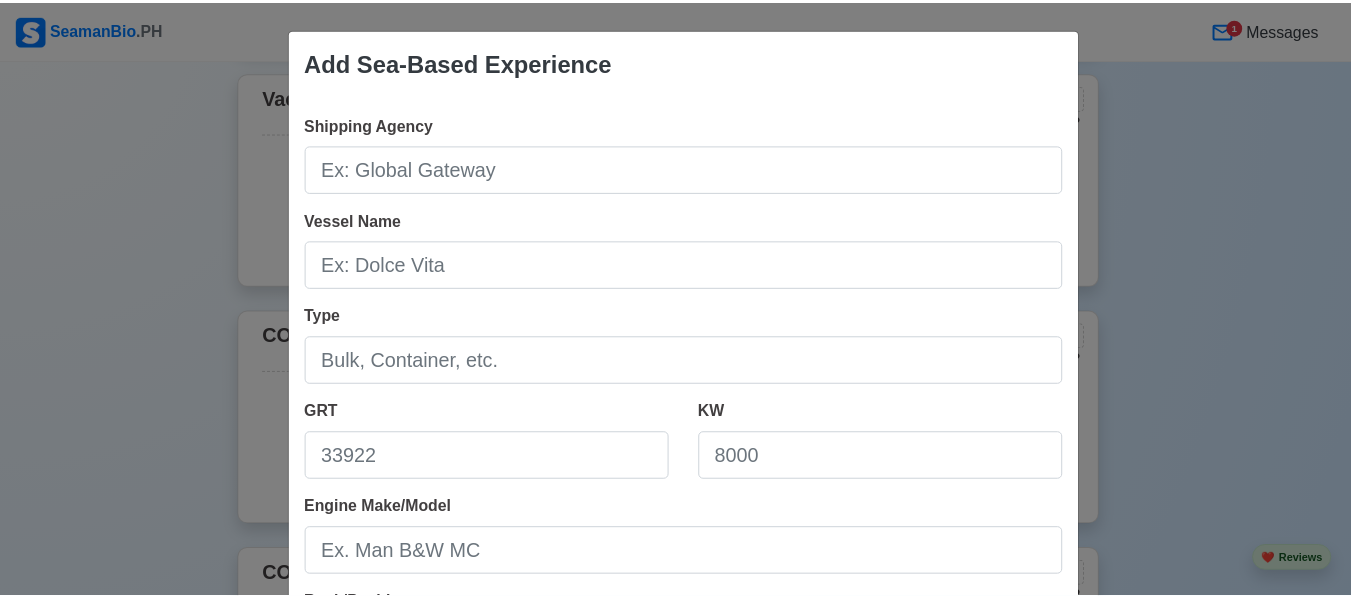 scroll, scrollTop: 331, scrollLeft: 0, axis: vertical 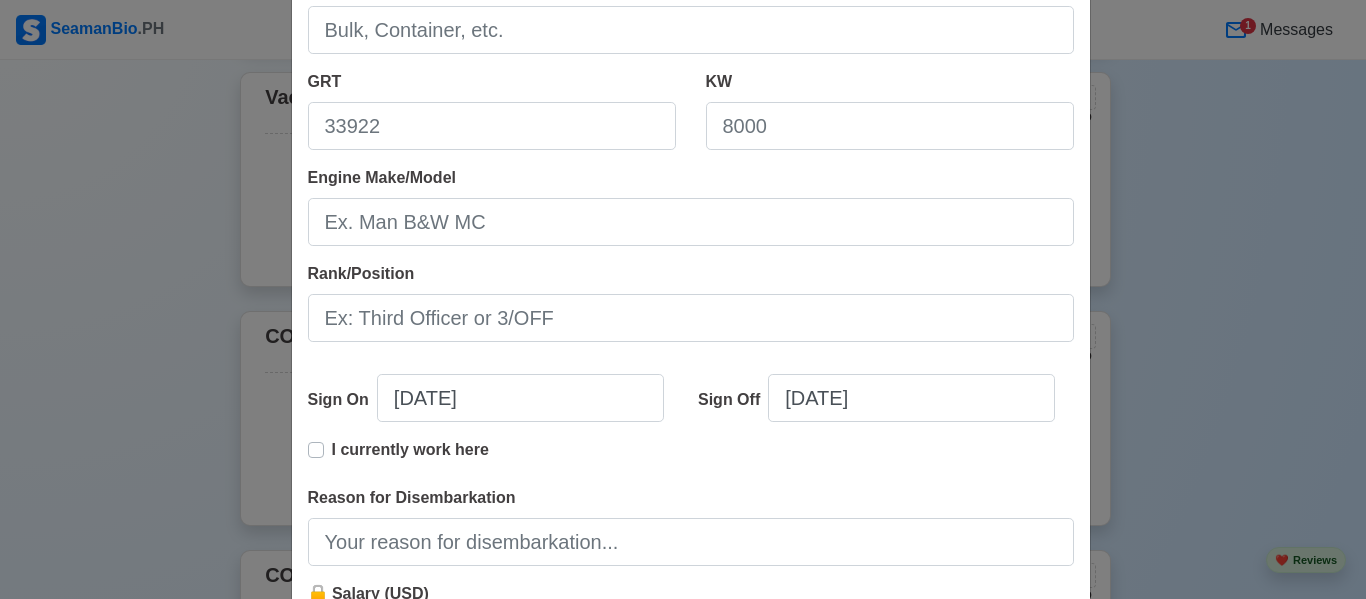 click on "Cancel" at bounding box center (933, 736) 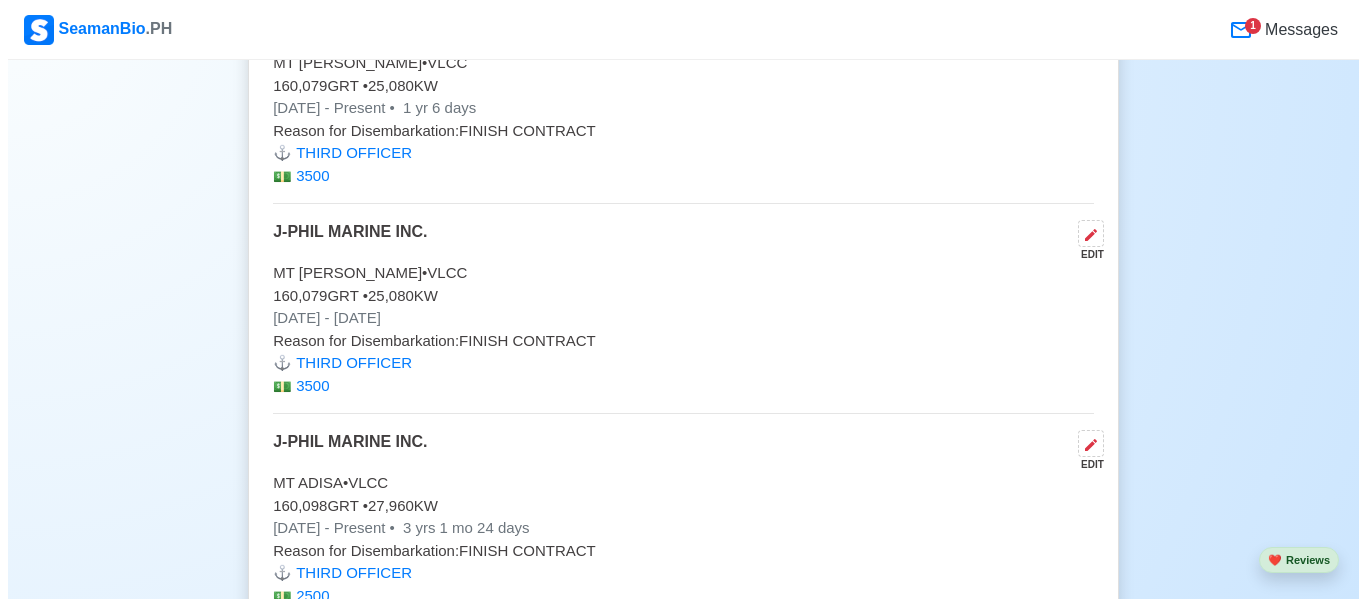 scroll, scrollTop: 3068, scrollLeft: 0, axis: vertical 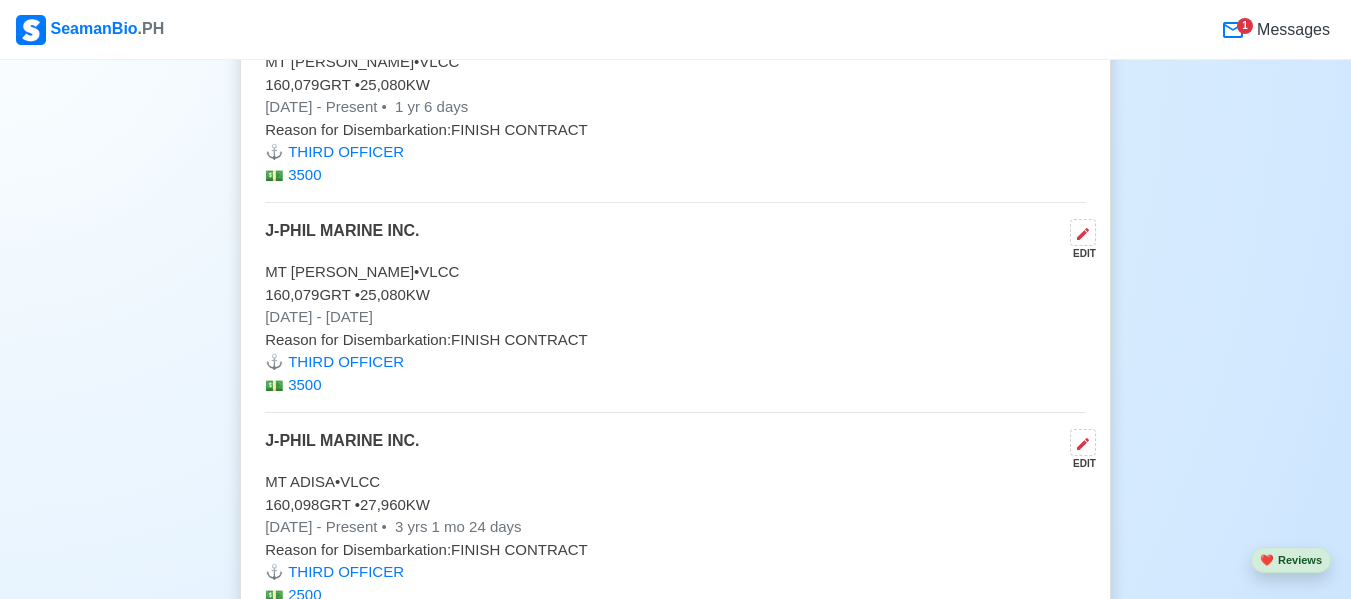 click 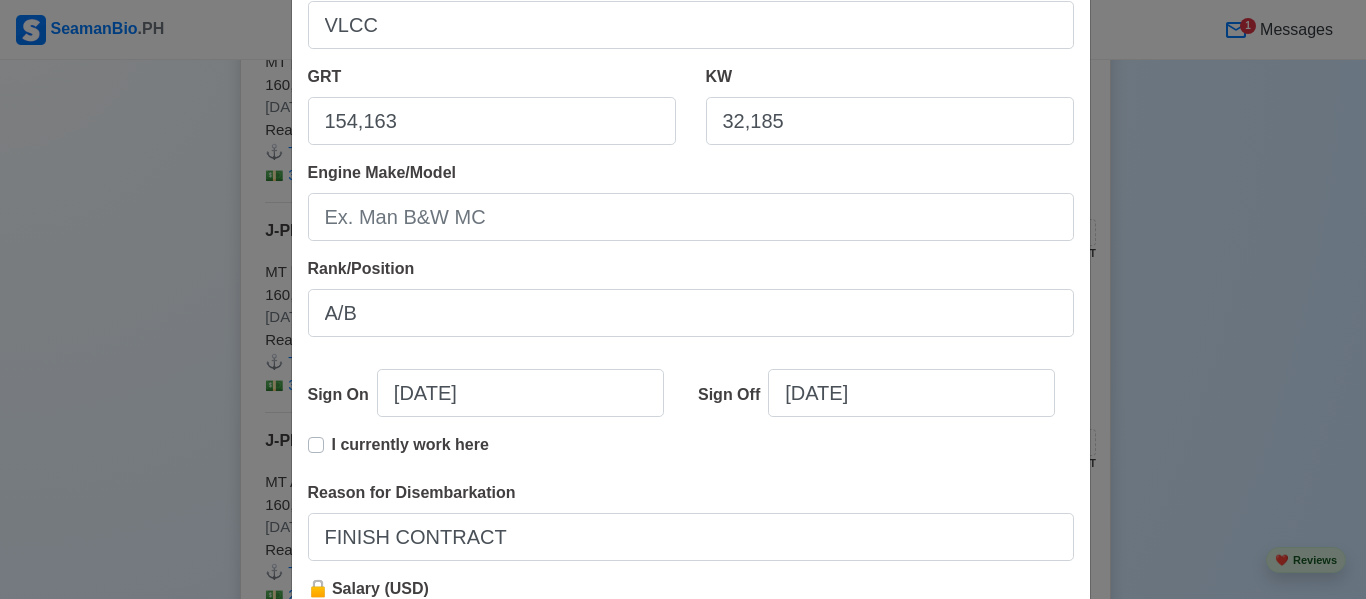 scroll, scrollTop: 0, scrollLeft: 0, axis: both 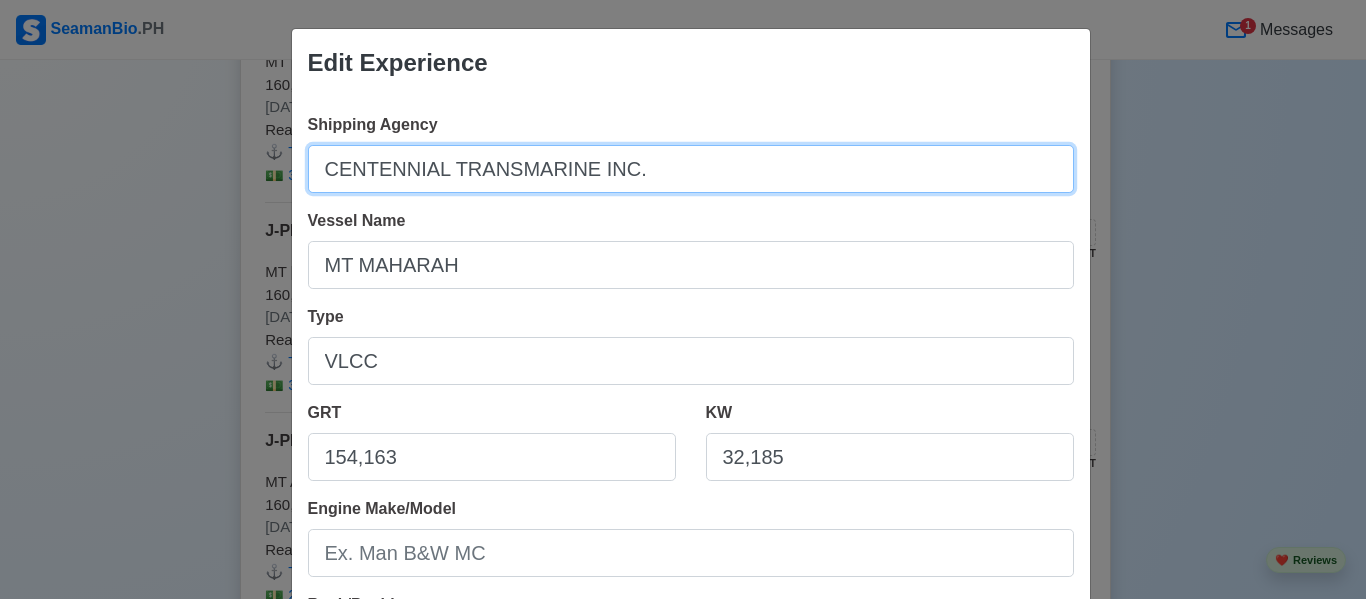 click on "CENTENNIAL TRANSMARINE INC." at bounding box center [691, 169] 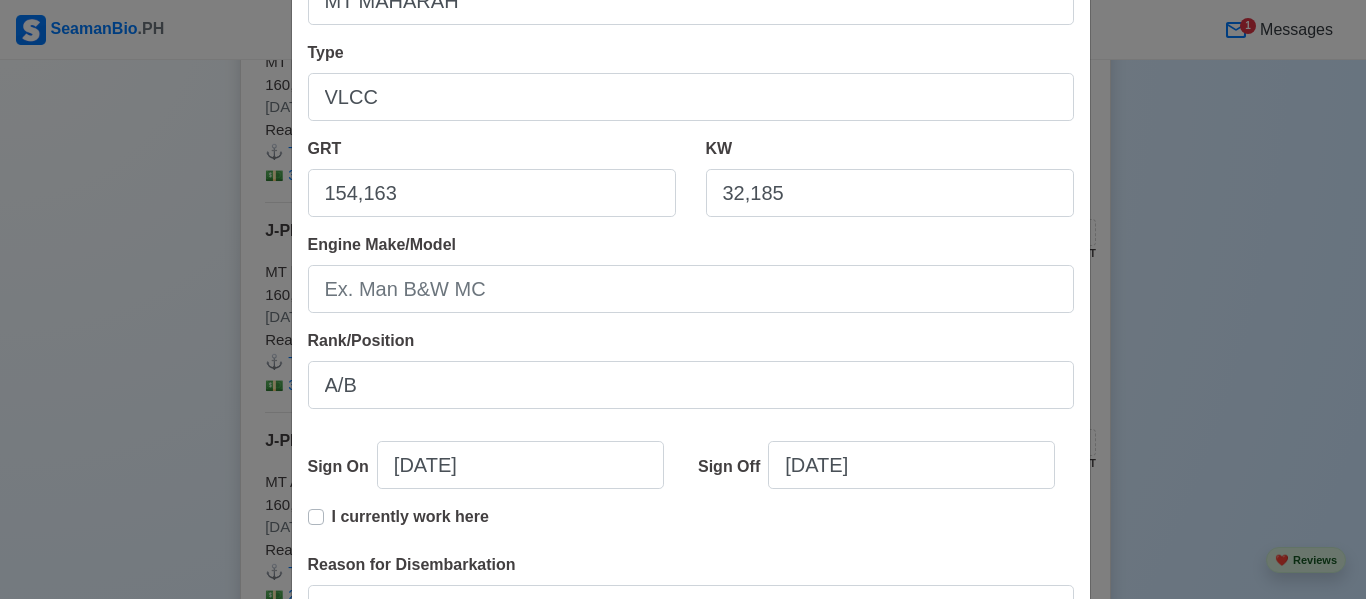 scroll, scrollTop: 265, scrollLeft: 0, axis: vertical 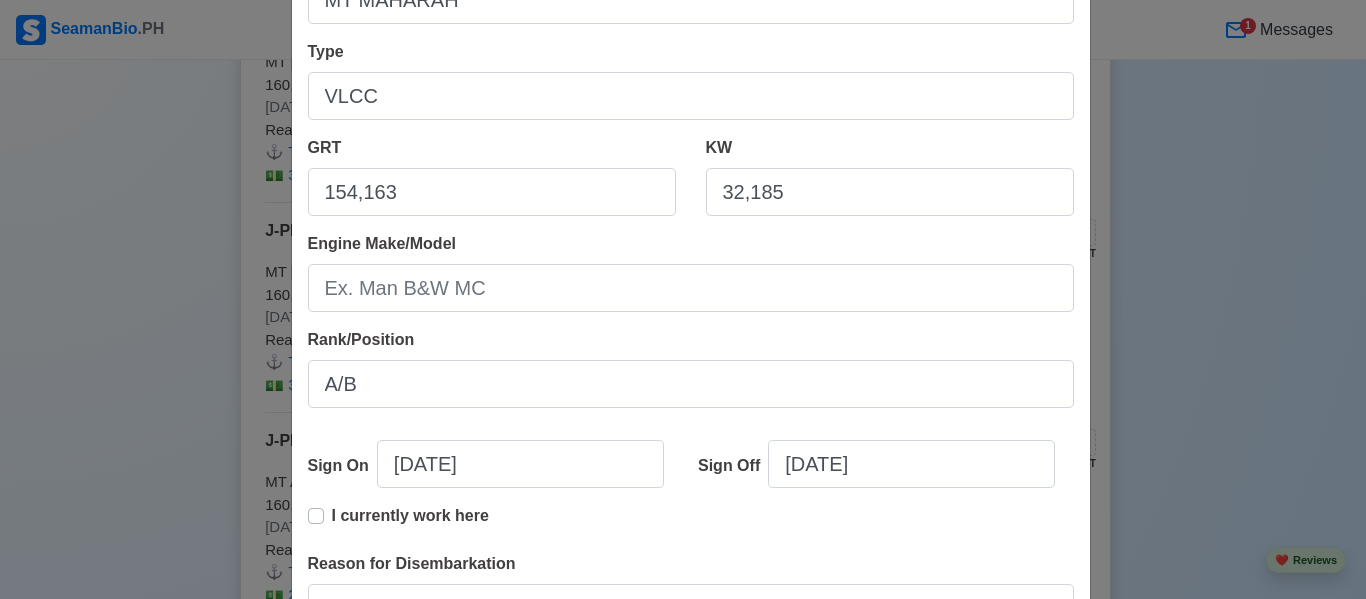 type on "CENTENNIAL TRANSMARINE INC. TO JEBSEN PTC MARITIME, INC" 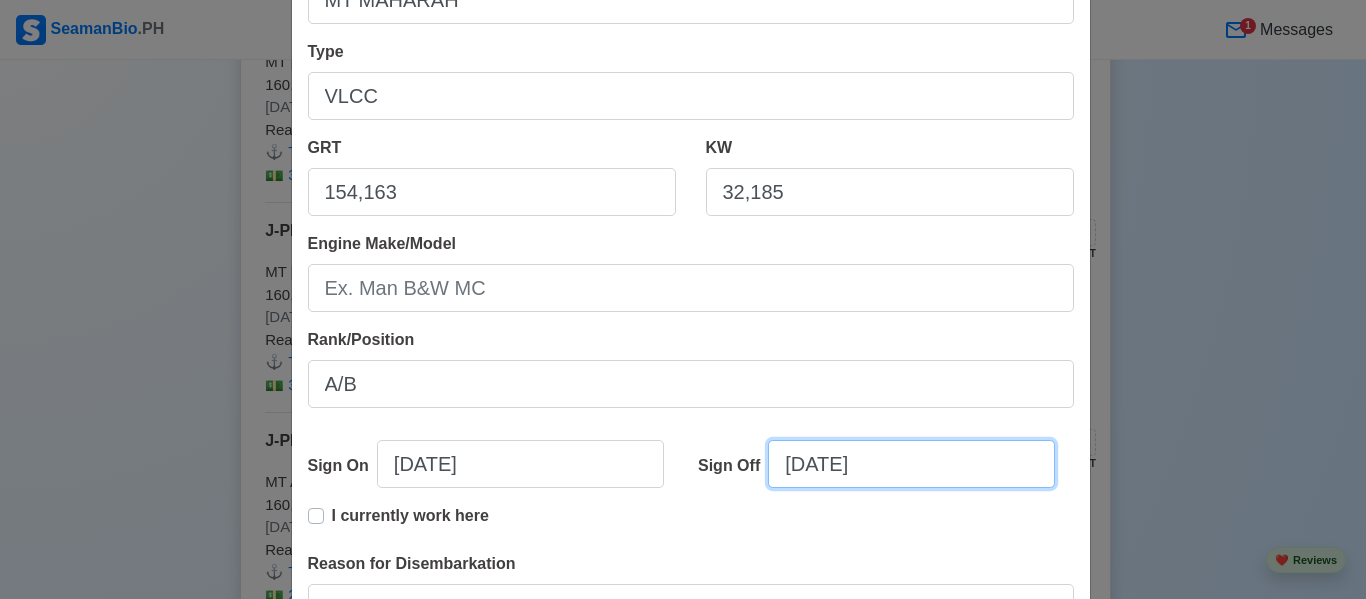 select on "****" 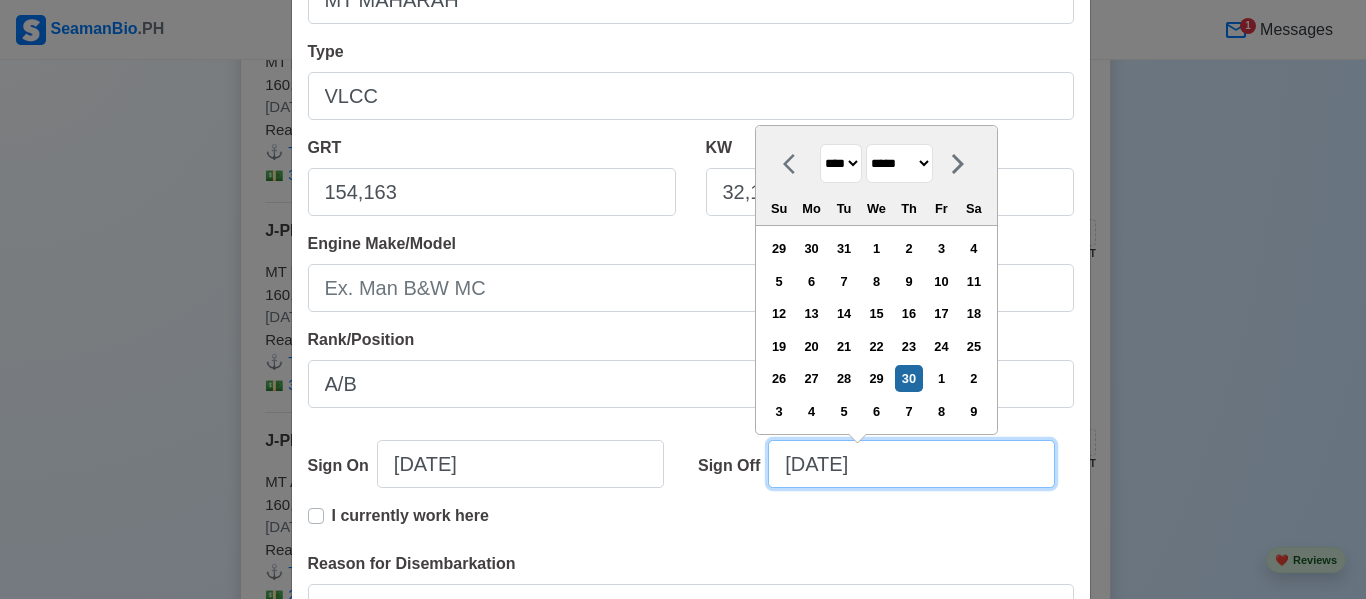 click on "[DATE]" at bounding box center (911, 464) 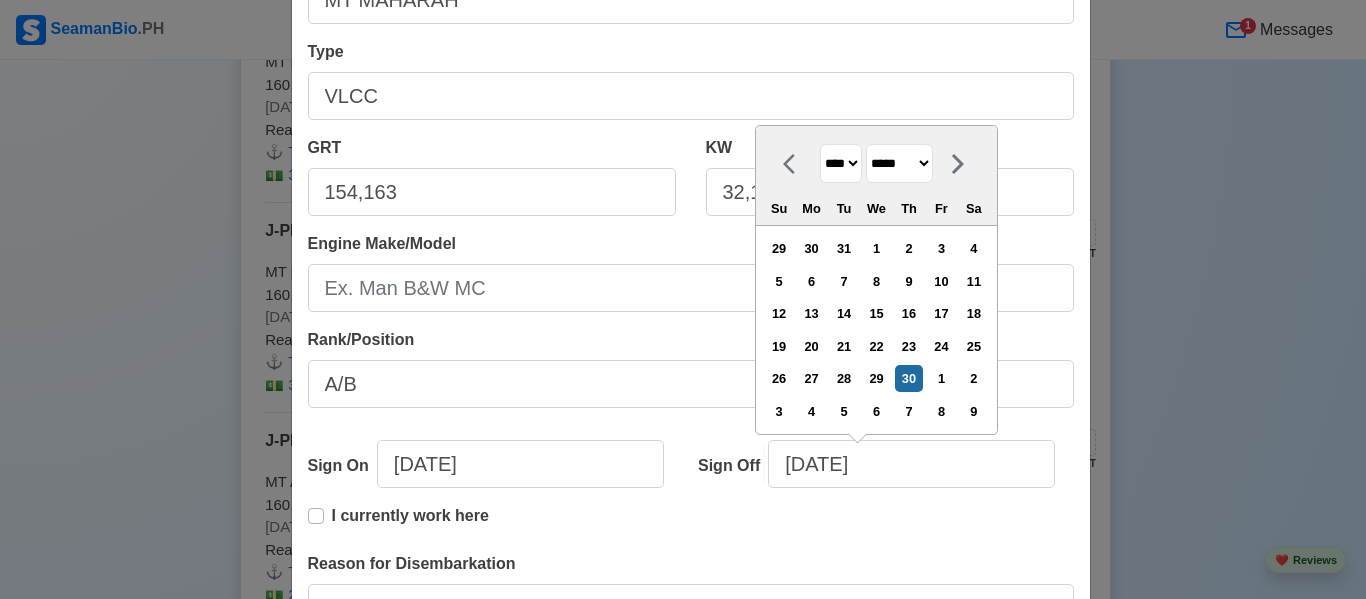 click on "******* ******** ***** ***** *** **** **** ****** ********* ******* ******** ********" at bounding box center [899, 163] 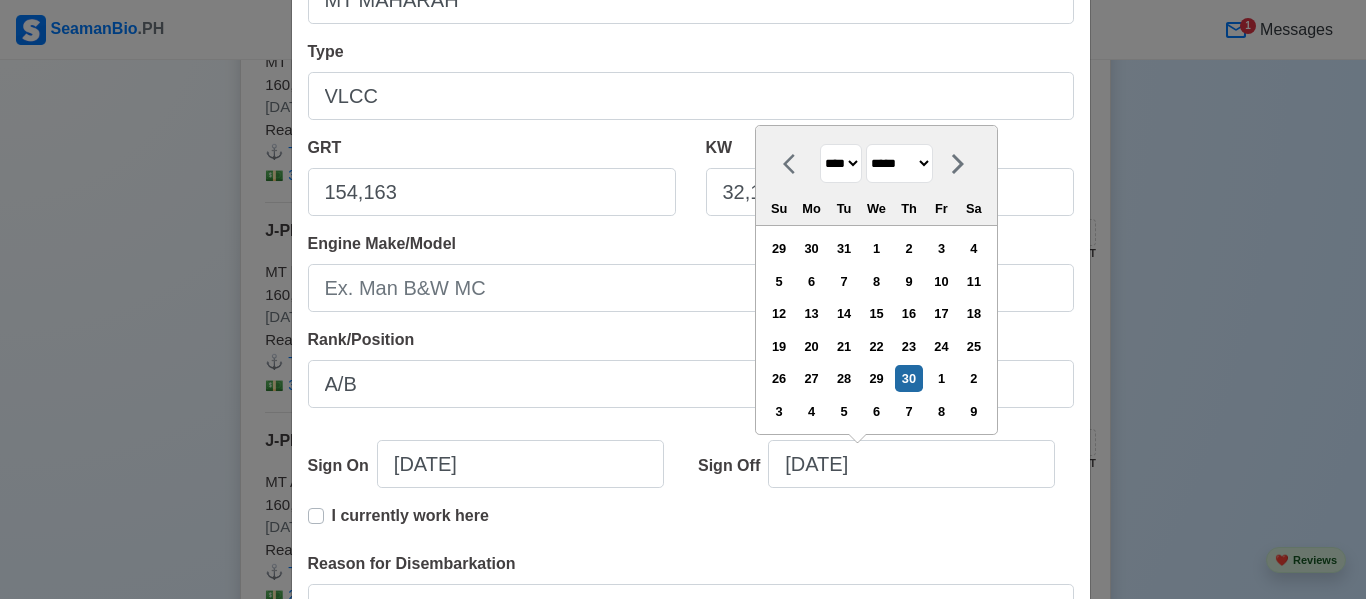 select on "****" 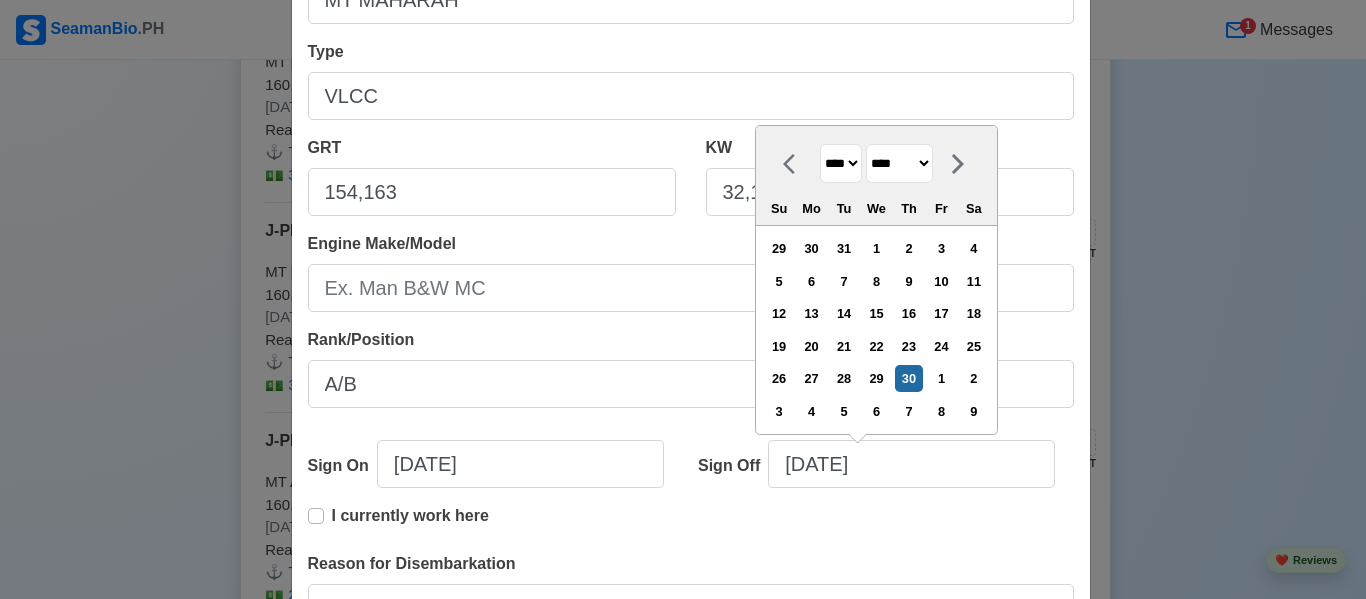 click on "******* ******** ***** ***** *** **** **** ****** ********* ******* ******** ********" at bounding box center [899, 163] 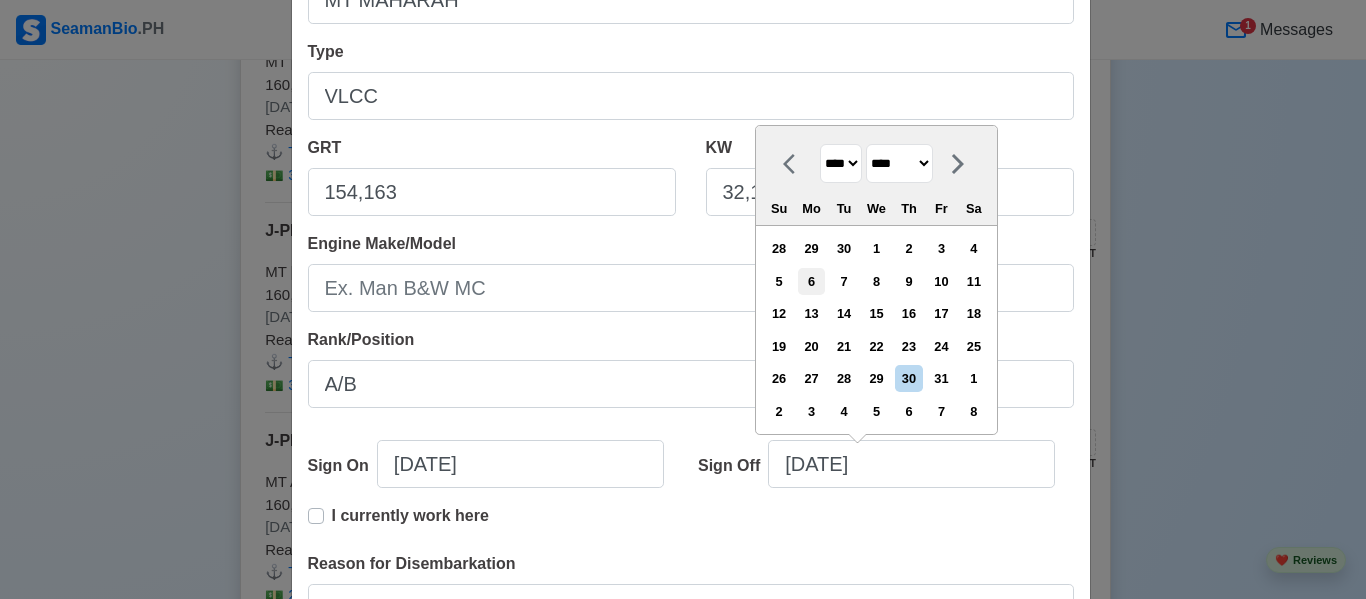 click on "6" at bounding box center (811, 281) 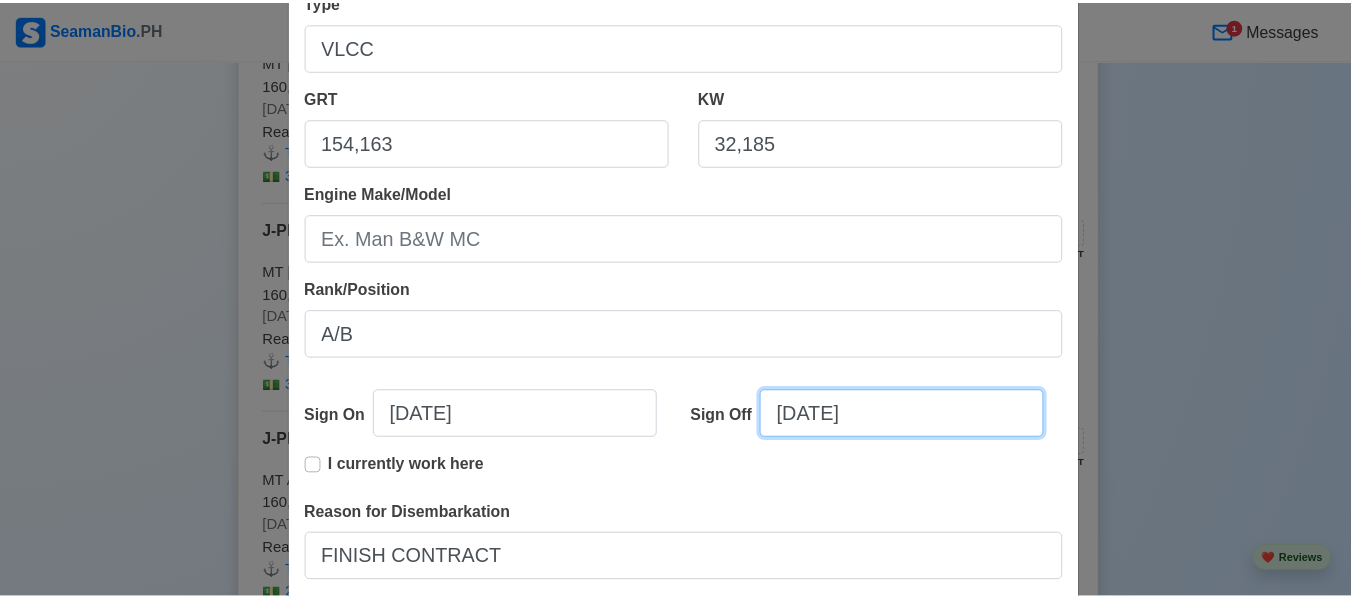 scroll, scrollTop: 336, scrollLeft: 0, axis: vertical 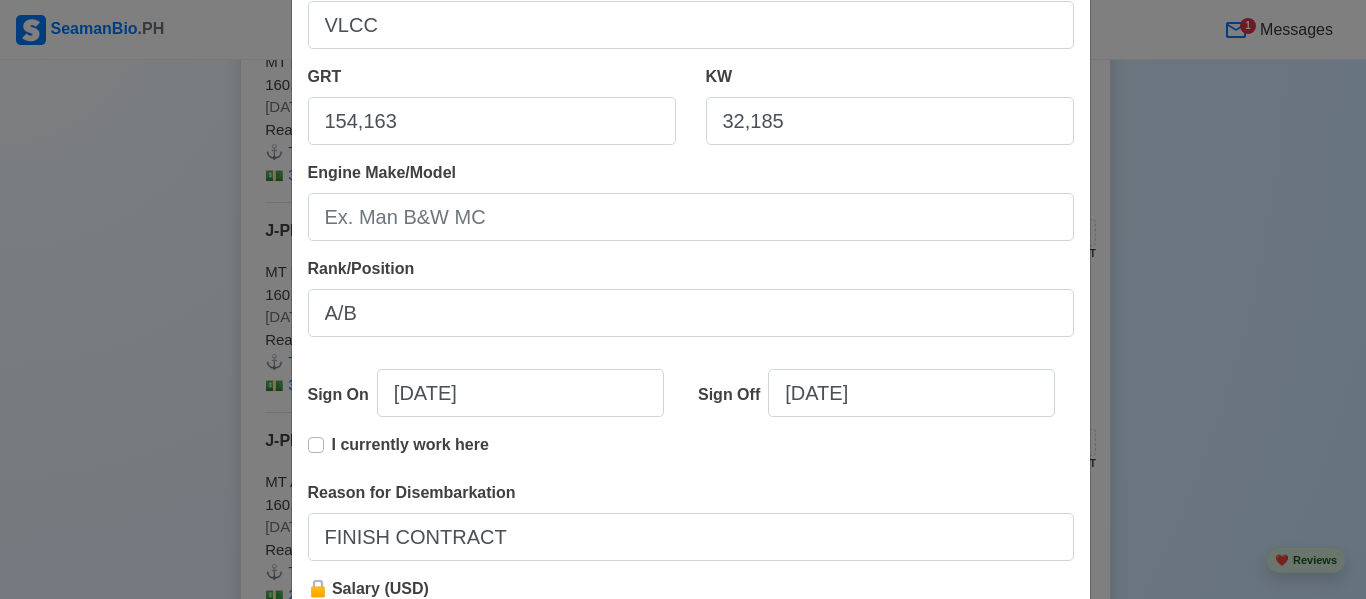 click on "Save" at bounding box center [1022, 732] 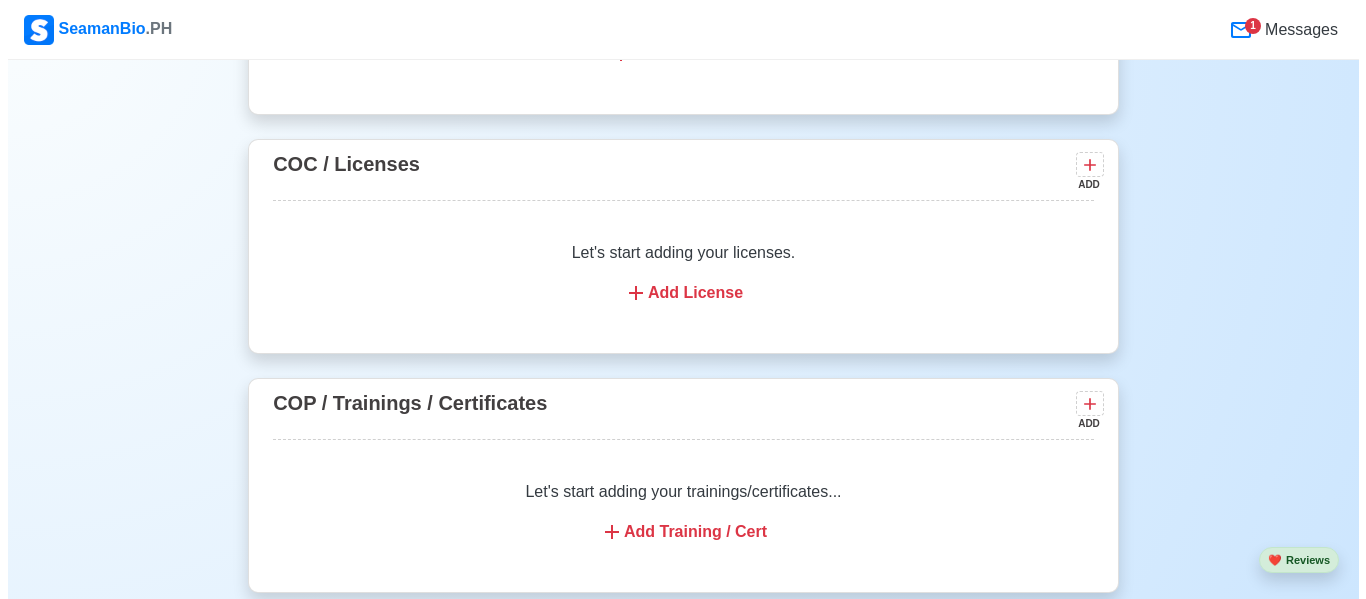 scroll, scrollTop: 2354, scrollLeft: 0, axis: vertical 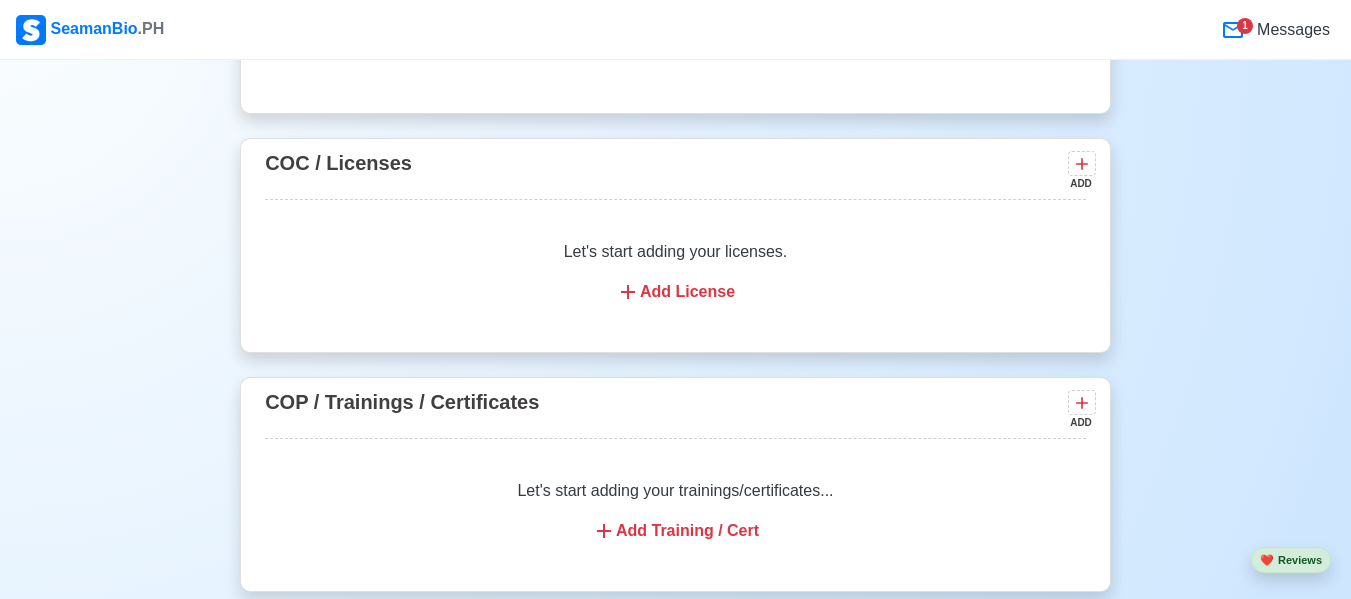 click 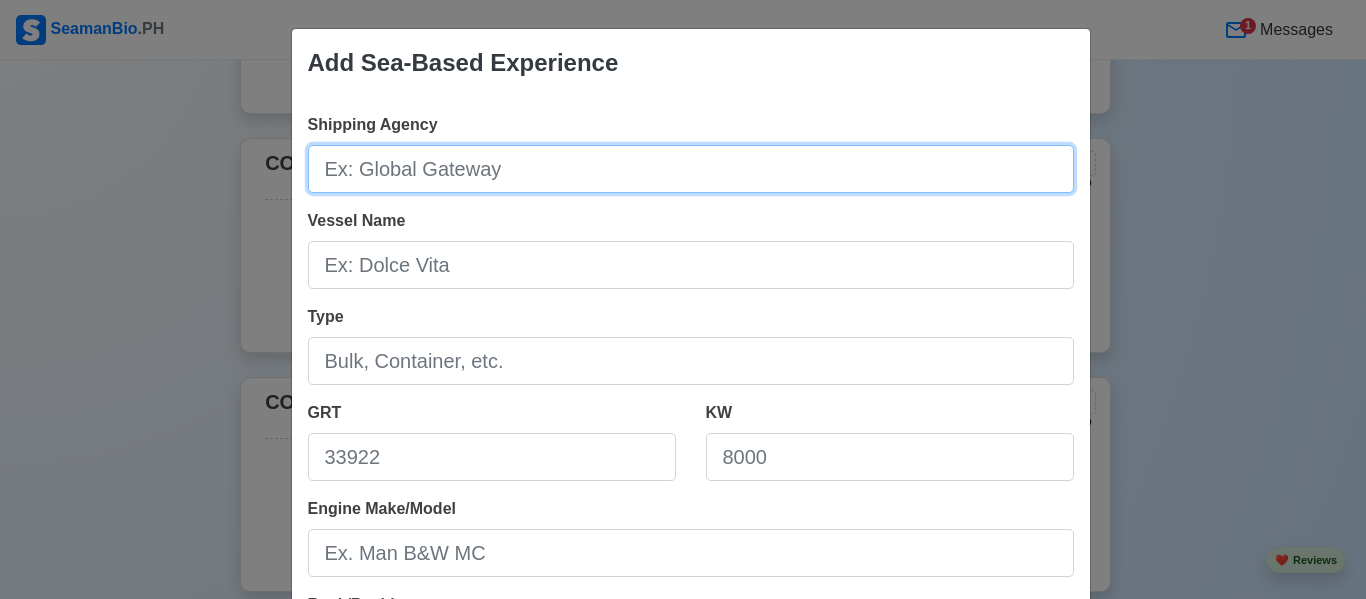 click on "Shipping Agency" at bounding box center [691, 169] 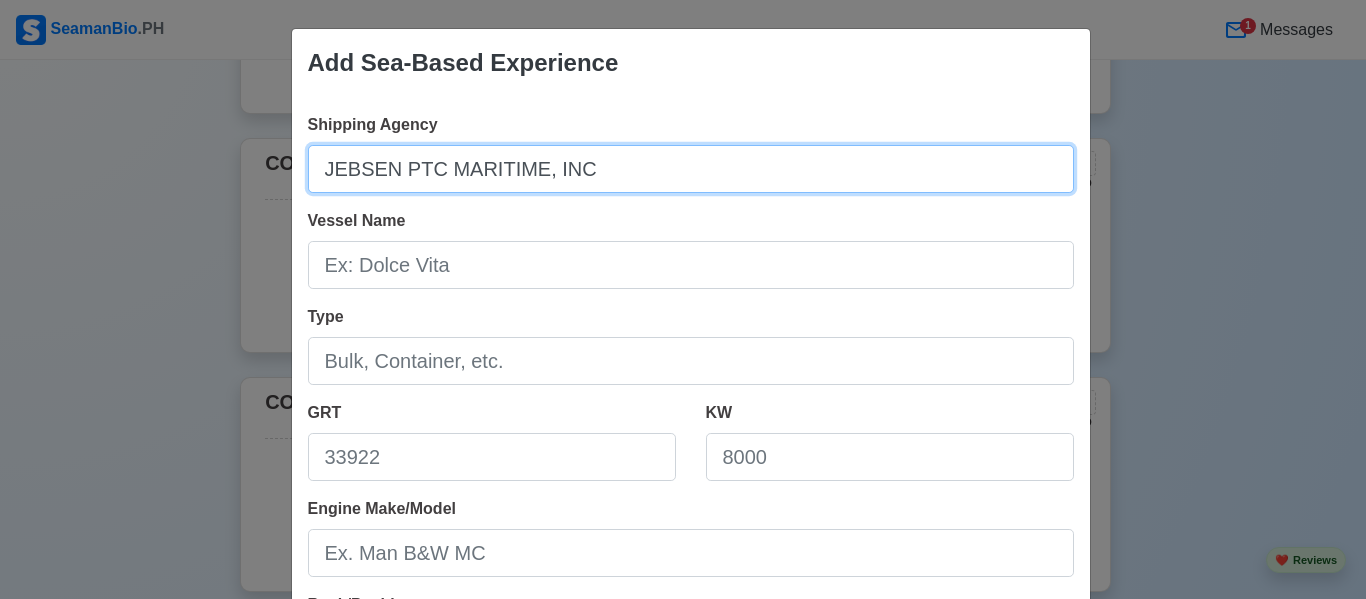 type on "JEBSEN PTC MARITIME, INC" 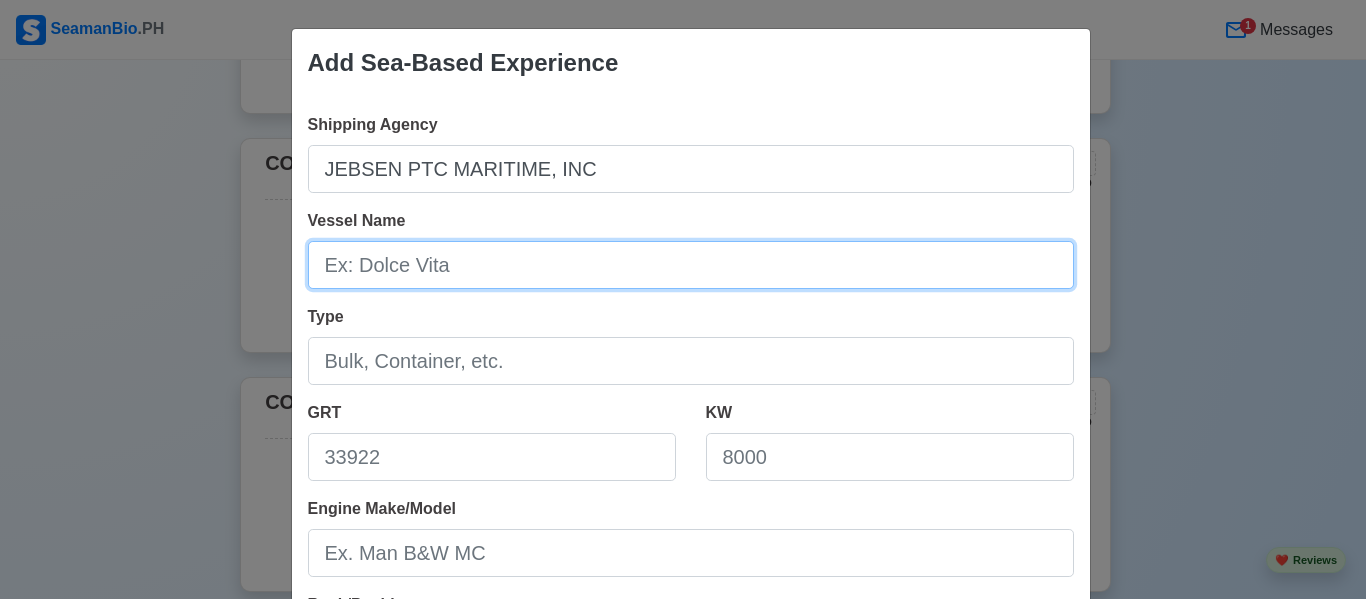 click on "Vessel Name" at bounding box center [691, 265] 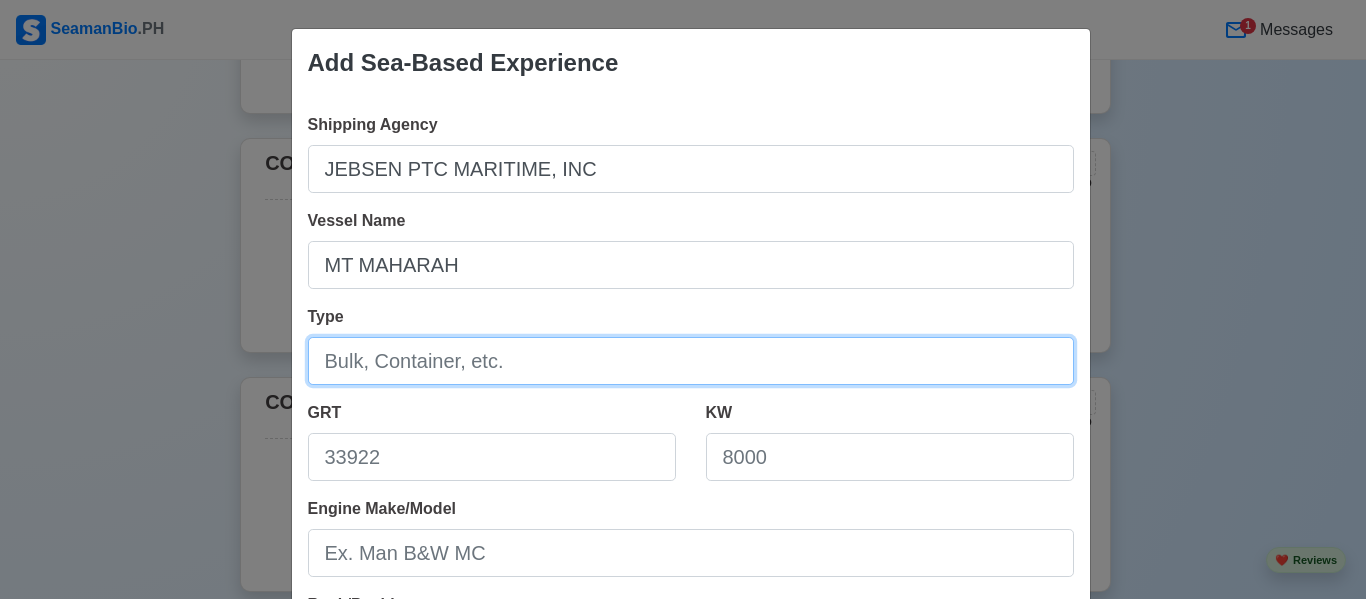 click on "Type" at bounding box center [691, 361] 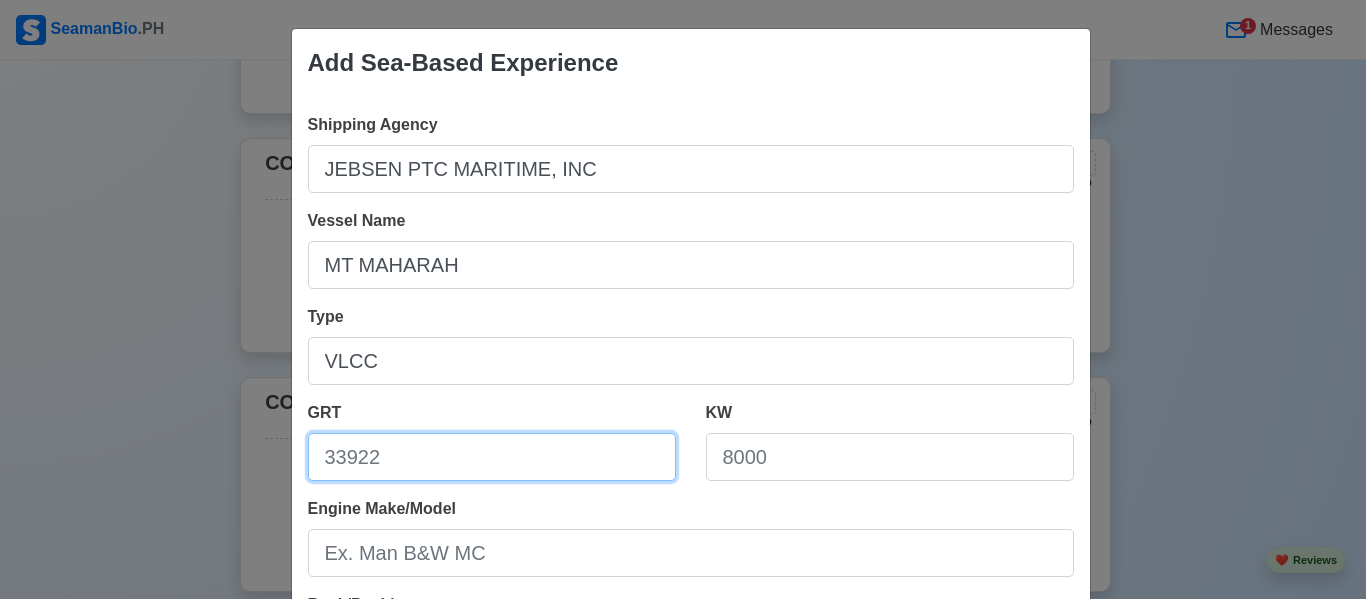 click on "GRT" at bounding box center (492, 457) 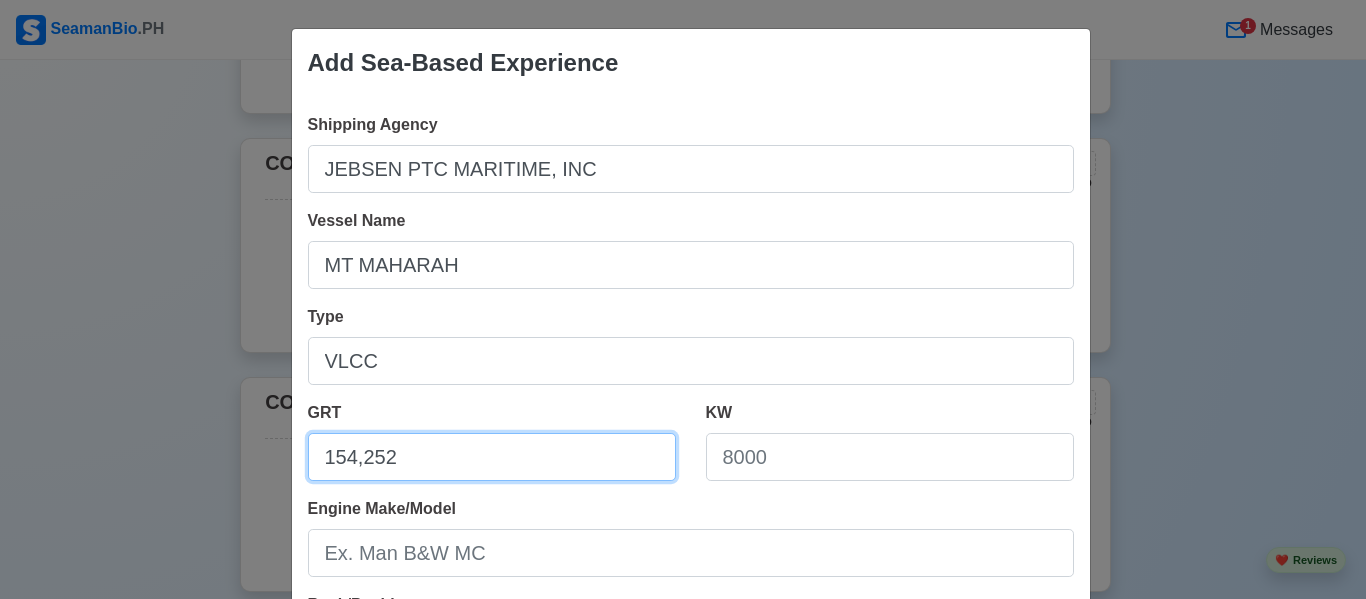 type on "154,252" 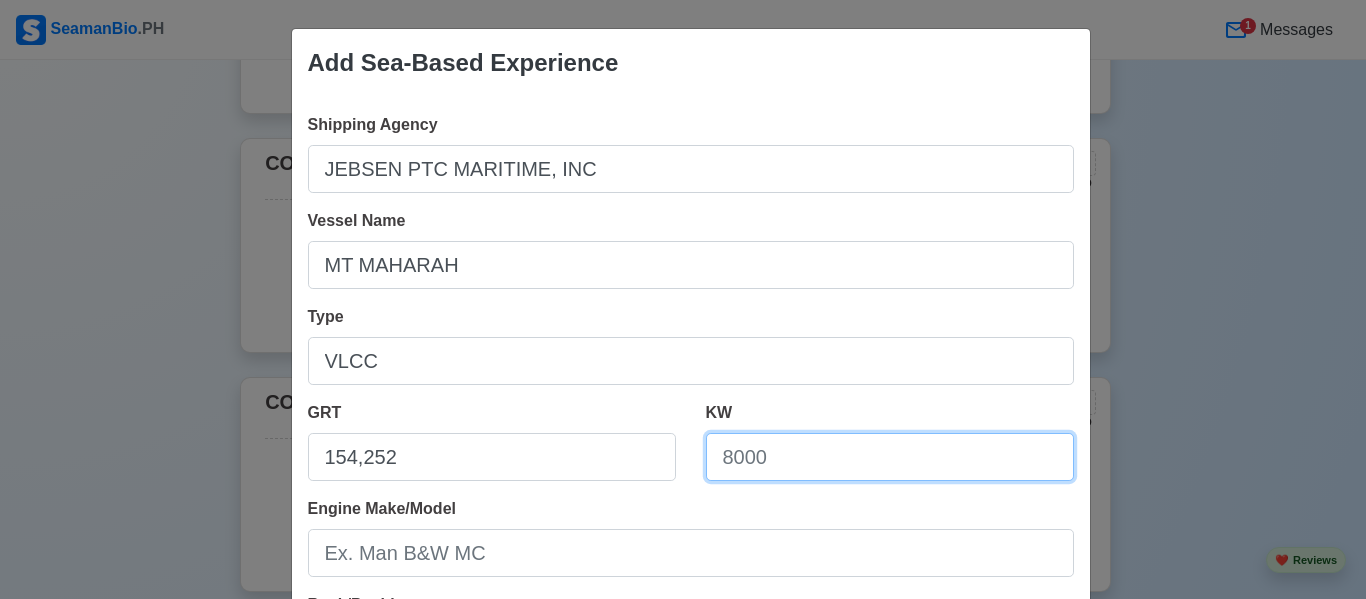 click on "KW" at bounding box center [890, 457] 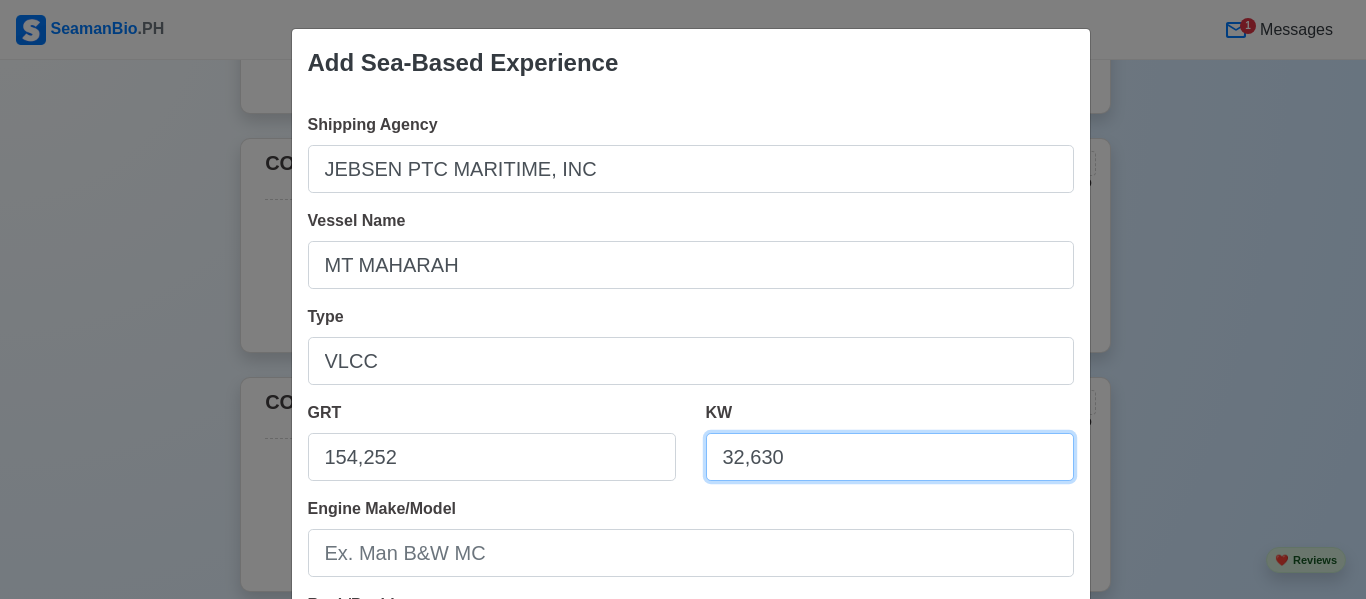 type on "32,630" 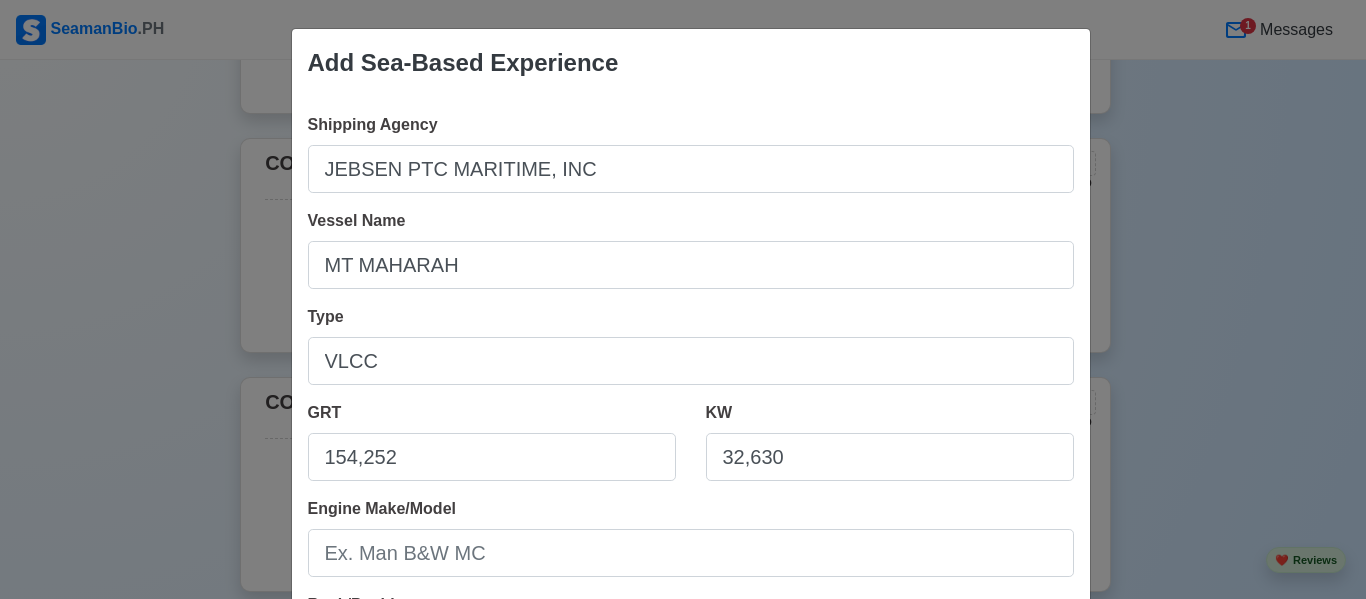click on "Rank/Position" at bounding box center [691, 649] 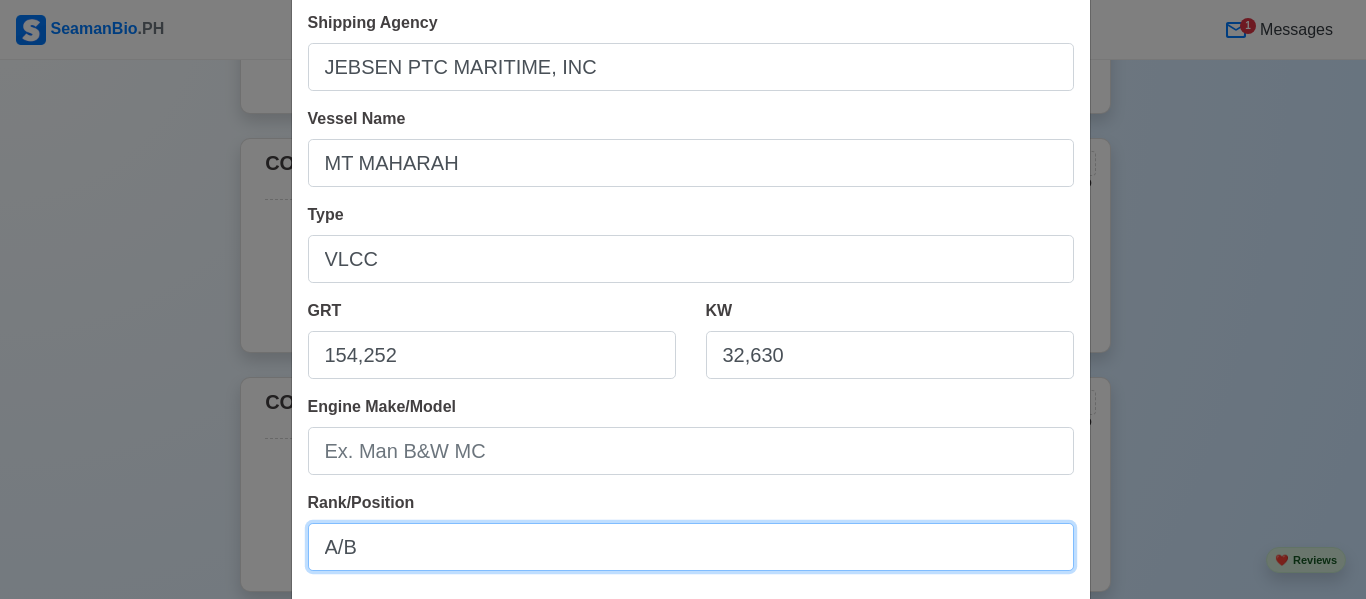 scroll, scrollTop: 196, scrollLeft: 0, axis: vertical 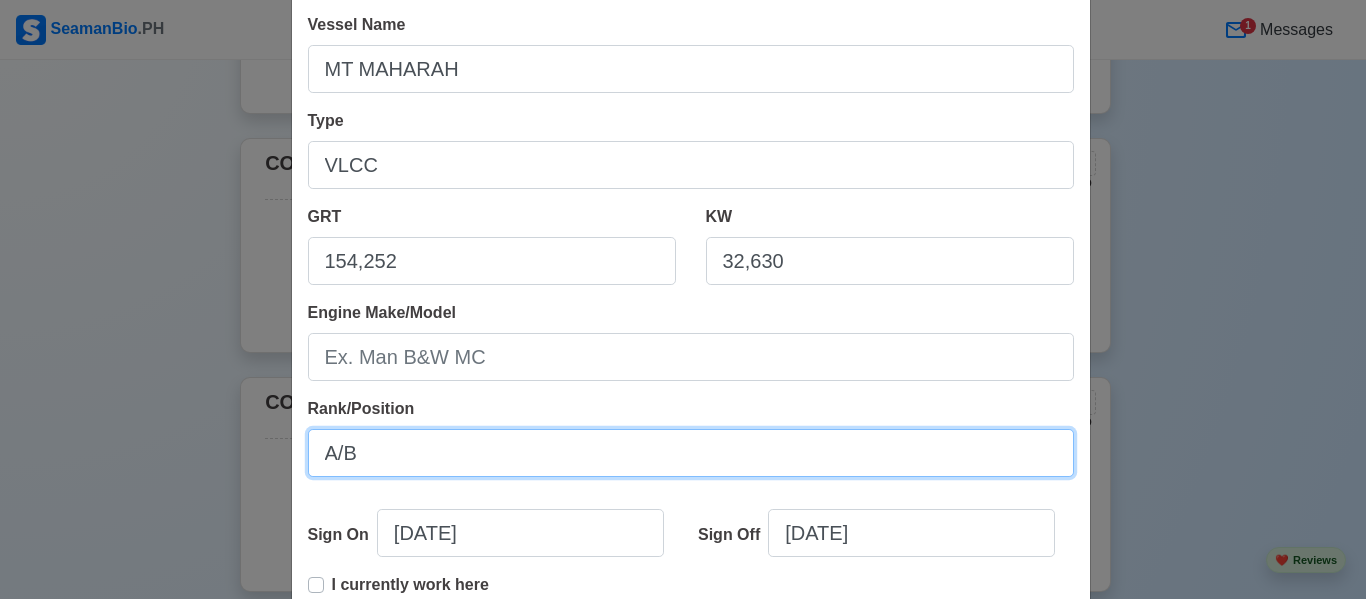 type on "A/B" 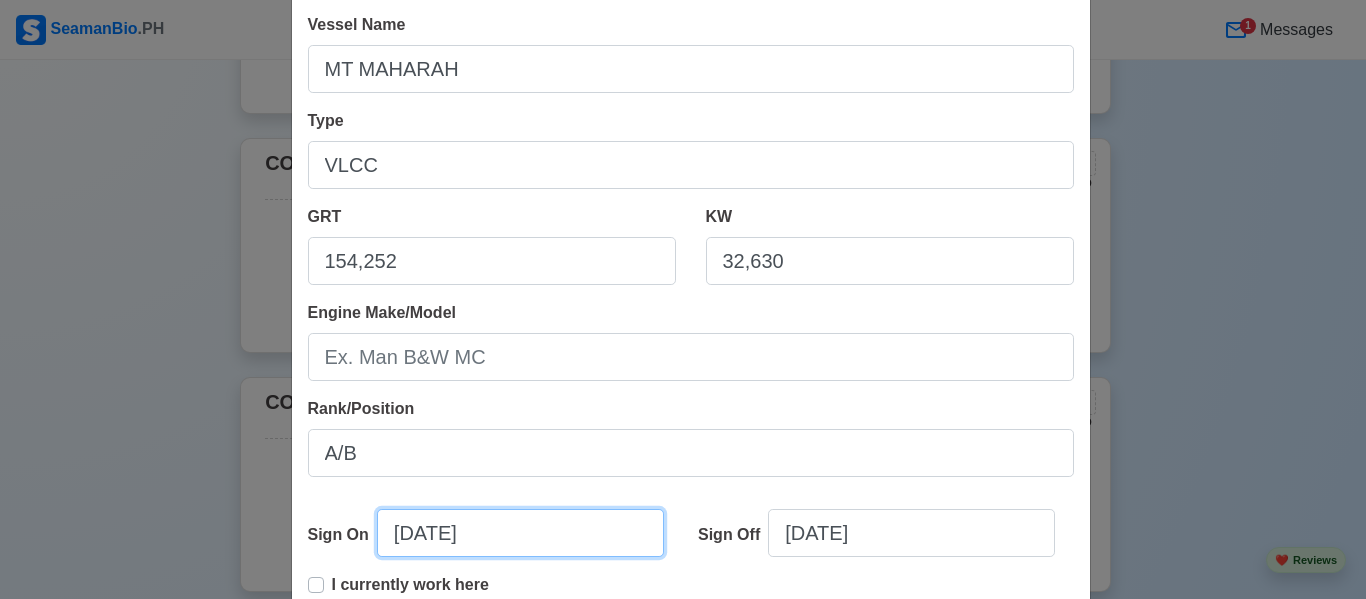 select on "****" 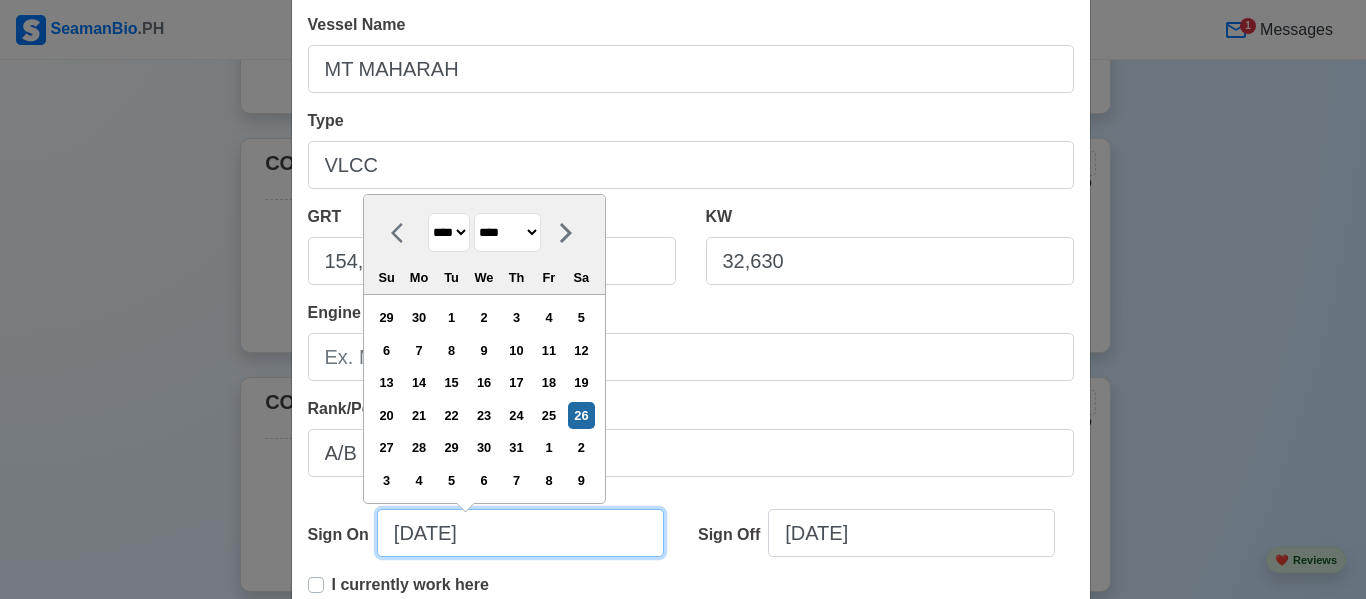 click on "[DATE]" at bounding box center (520, 533) 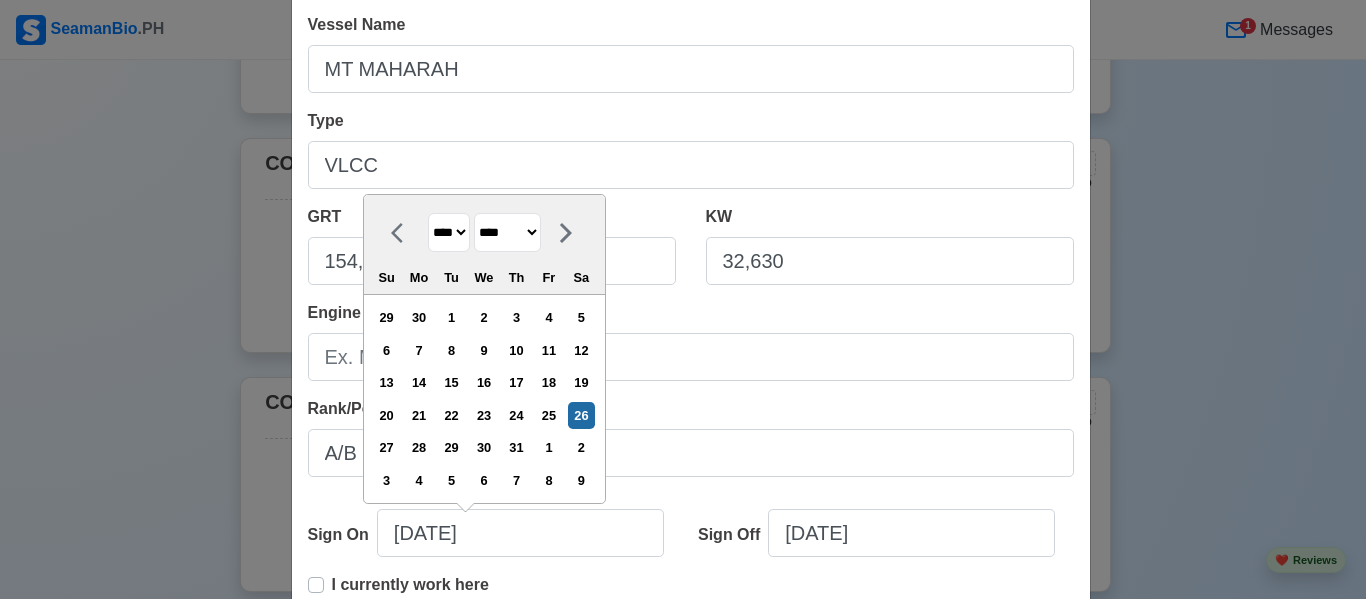click on "**** **** **** **** **** **** **** **** **** **** **** **** **** **** **** **** **** **** **** **** **** **** **** **** **** **** **** **** **** **** **** **** **** **** **** **** **** **** **** **** **** **** **** **** **** **** **** **** **** **** **** **** **** **** **** **** **** **** **** **** **** **** **** **** **** **** **** **** **** **** **** **** **** **** **** **** **** **** **** **** **** **** **** **** **** **** **** **** **** **** **** **** **** **** **** **** **** **** **** **** **** **** **** **** **** ****" at bounding box center [449, 232] 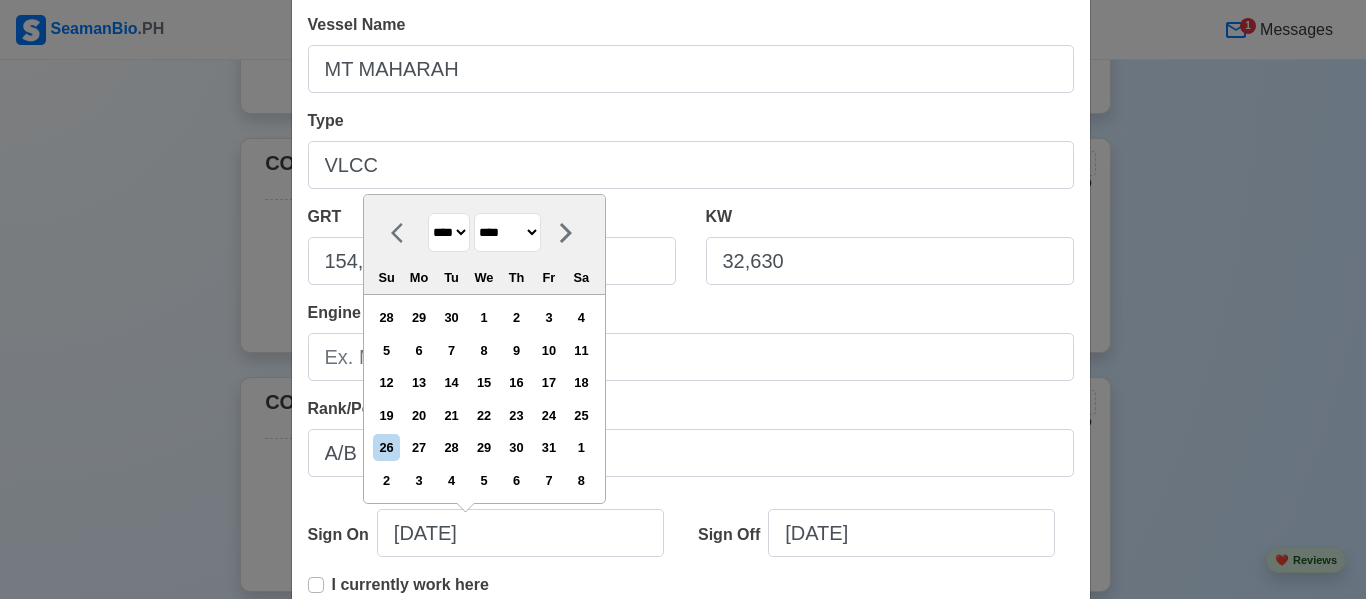 click on "******* ******** ***** ***** *** **** **** ****** ********* ******* ******** ********" at bounding box center [507, 232] 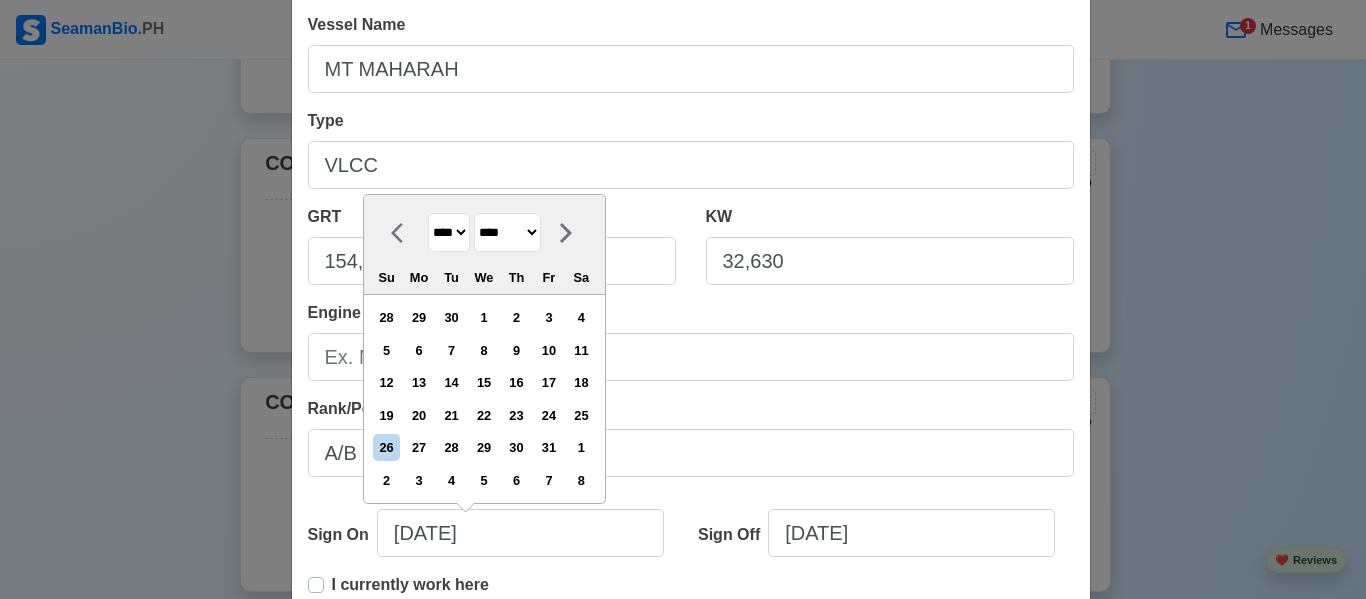 select on "*******" 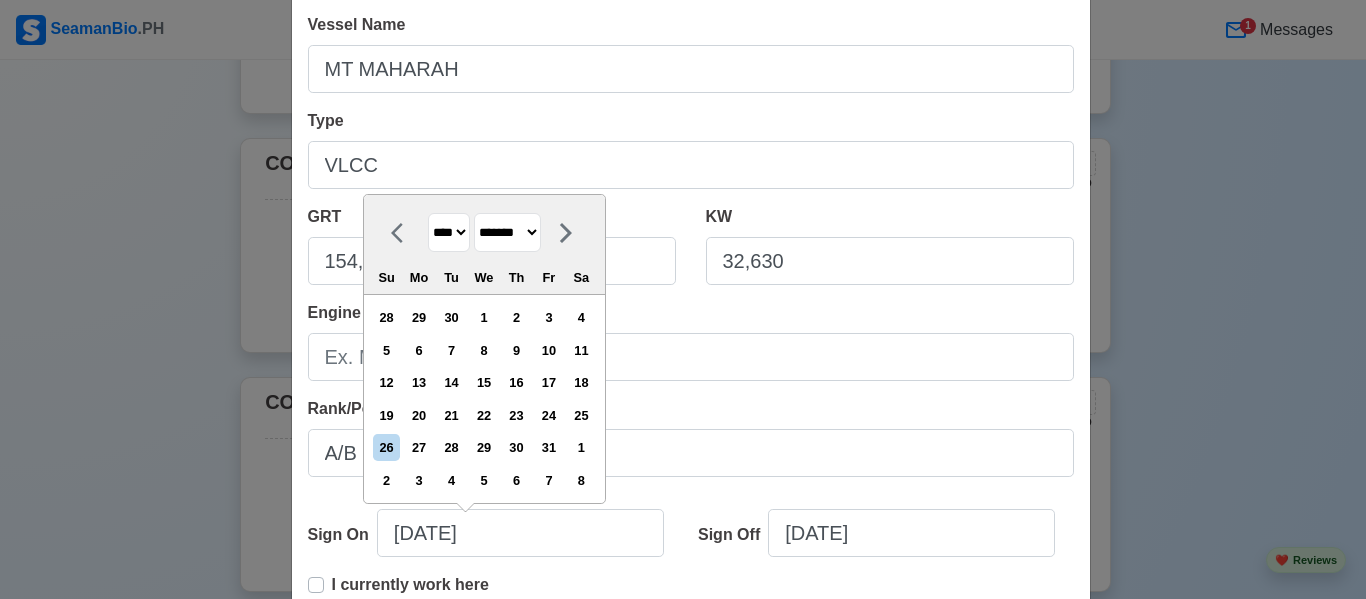 click on "******* ******** ***** ***** *** **** **** ****** ********* ******* ******** ********" at bounding box center (507, 232) 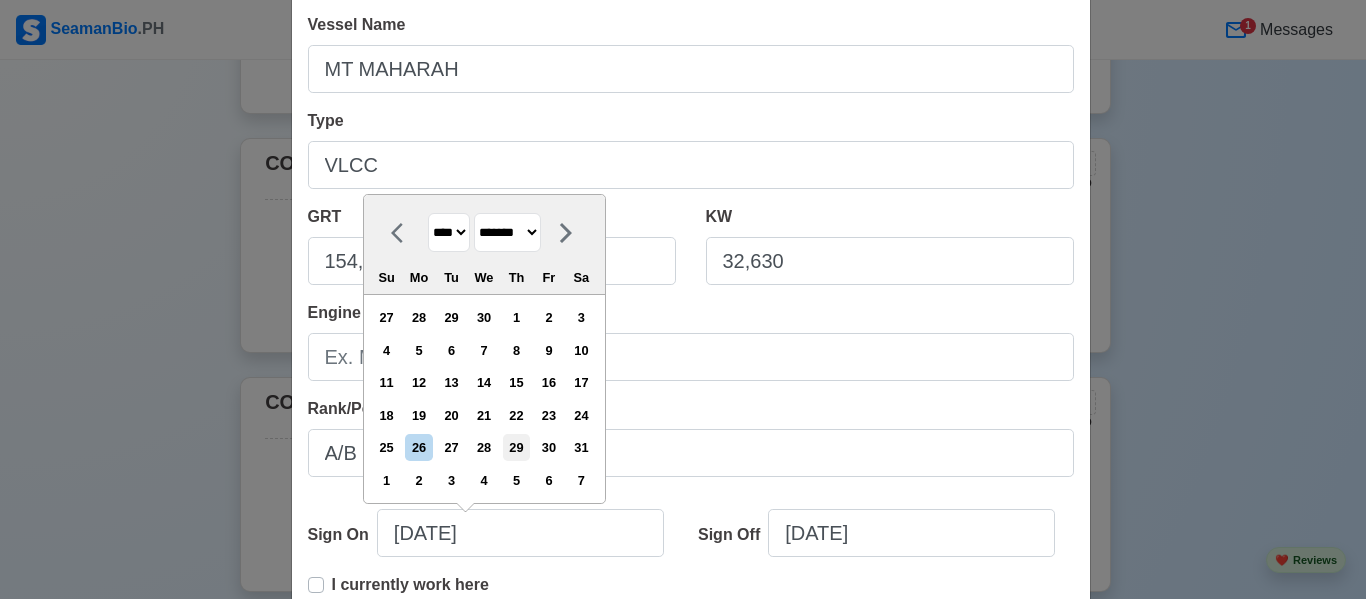 click on "29" at bounding box center (516, 447) 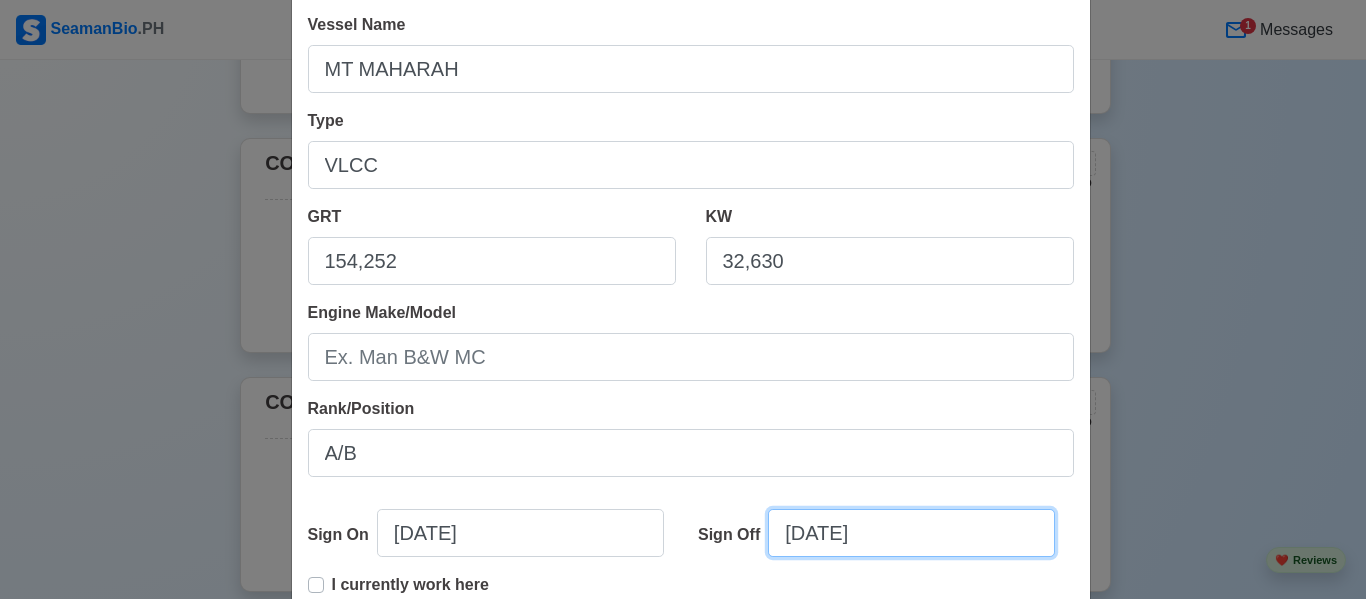 select on "****" 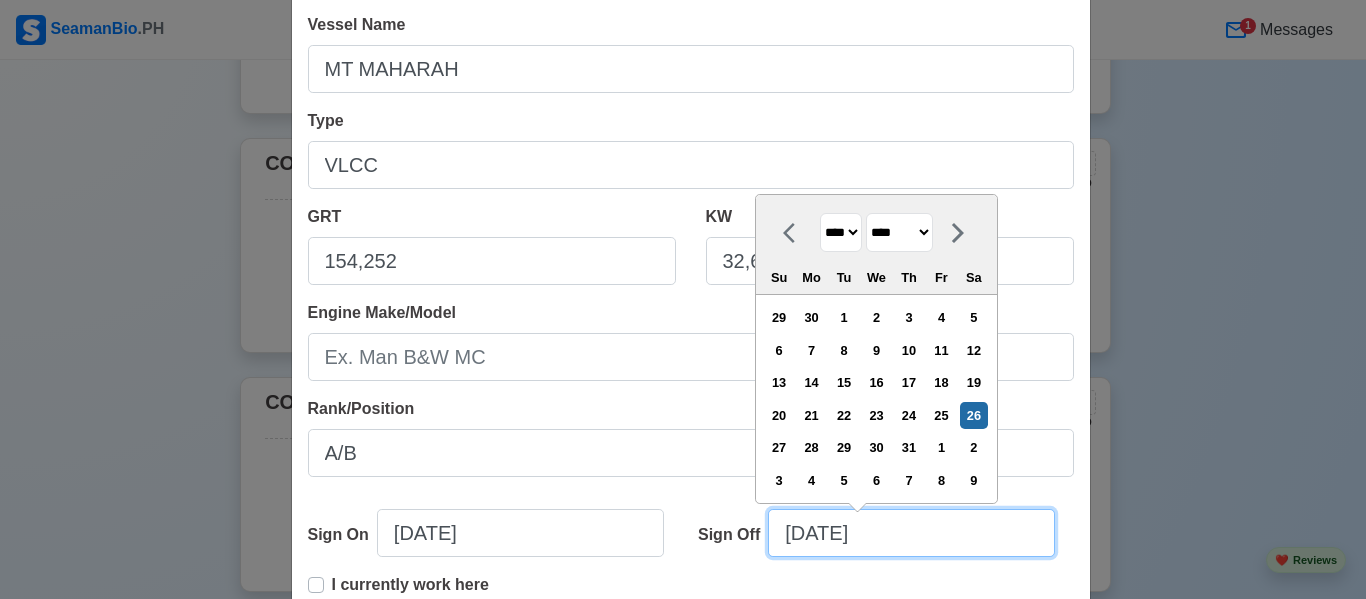 click on "[DATE]" at bounding box center [911, 533] 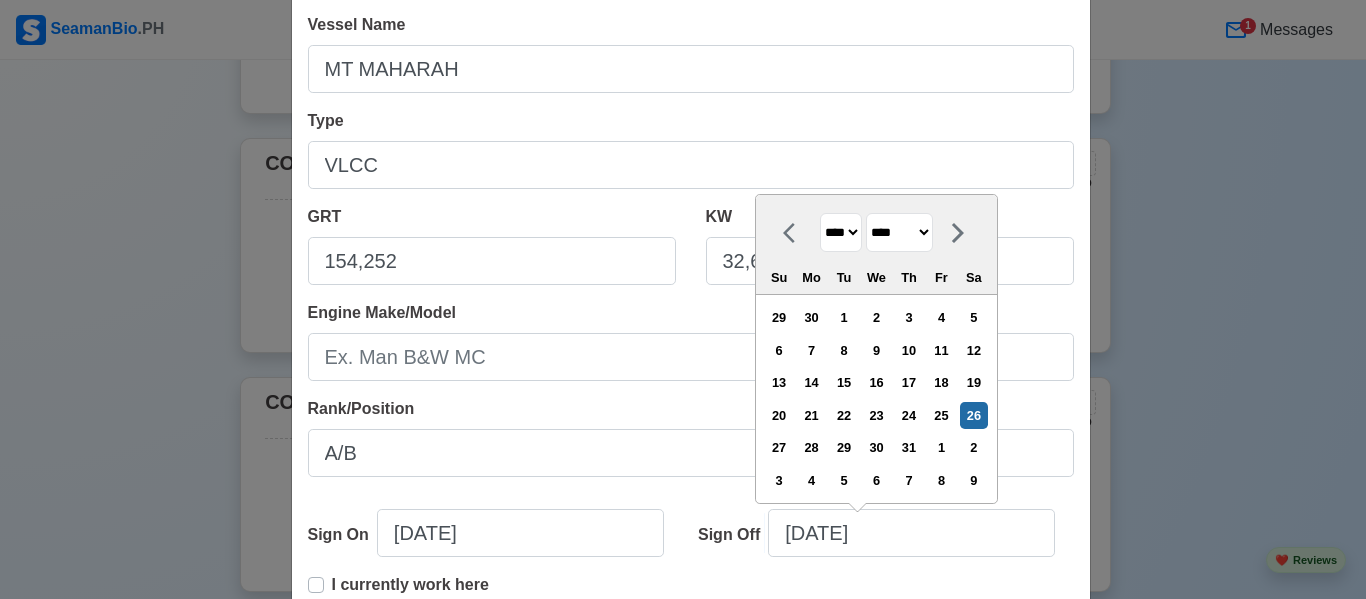 click on "**** **** **** **** **** **** **** **** **** **** **** **** **** **** **** **** **** **** **** **** **** **** **** **** **** **** **** **** **** **** **** **** **** **** **** **** **** **** **** **** **** **** **** **** **** **** **** **** **** **** **** **** **** **** **** **** **** **** **** **** **** **** **** **** **** **** **** **** **** **** **** **** **** **** **** **** **** **** **** **** **** **** **** **** **** **** **** **** **** **** **** **** **** **** **** **** **** **** **** **** **** **** **** **** **** **** **** ****" at bounding box center (841, 232) 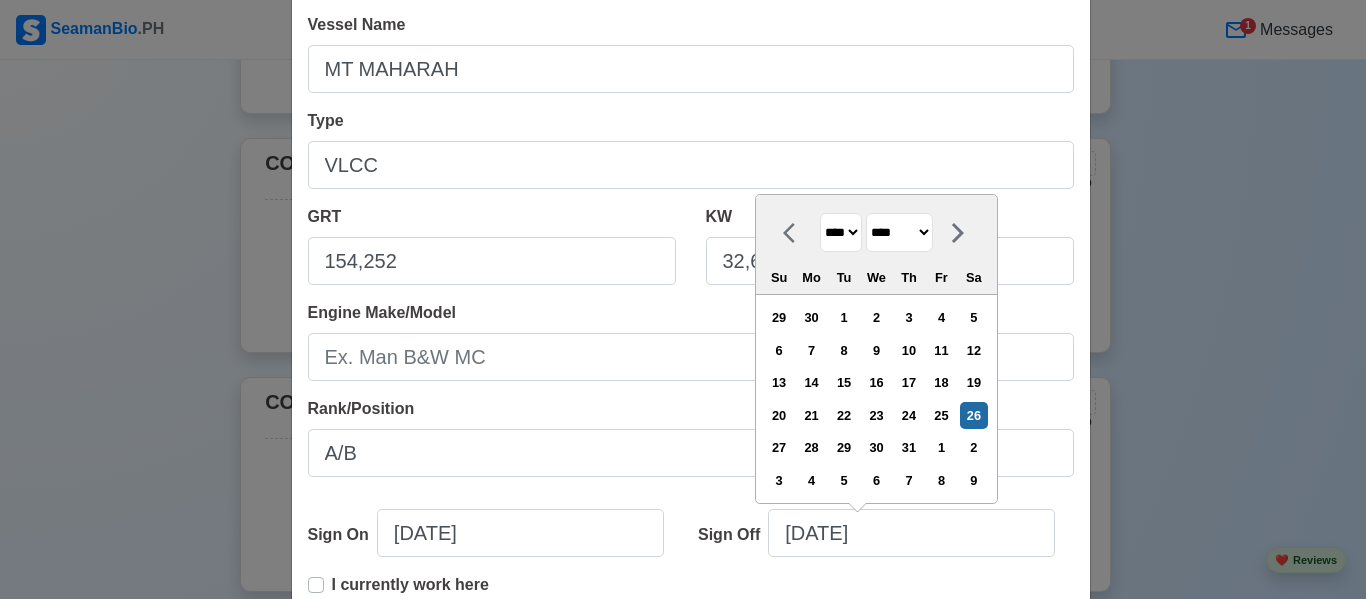 select on "****" 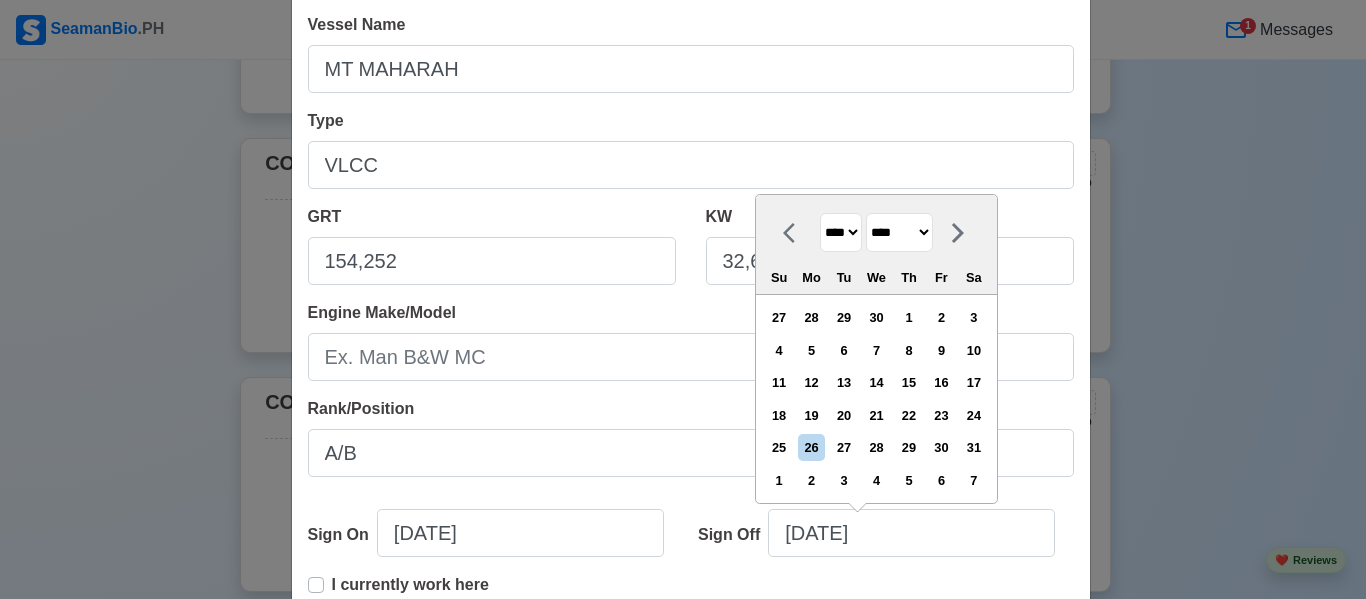 click on "******* ******** ***** ***** *** **** **** ****** ********* ******* ******** ********" at bounding box center [899, 232] 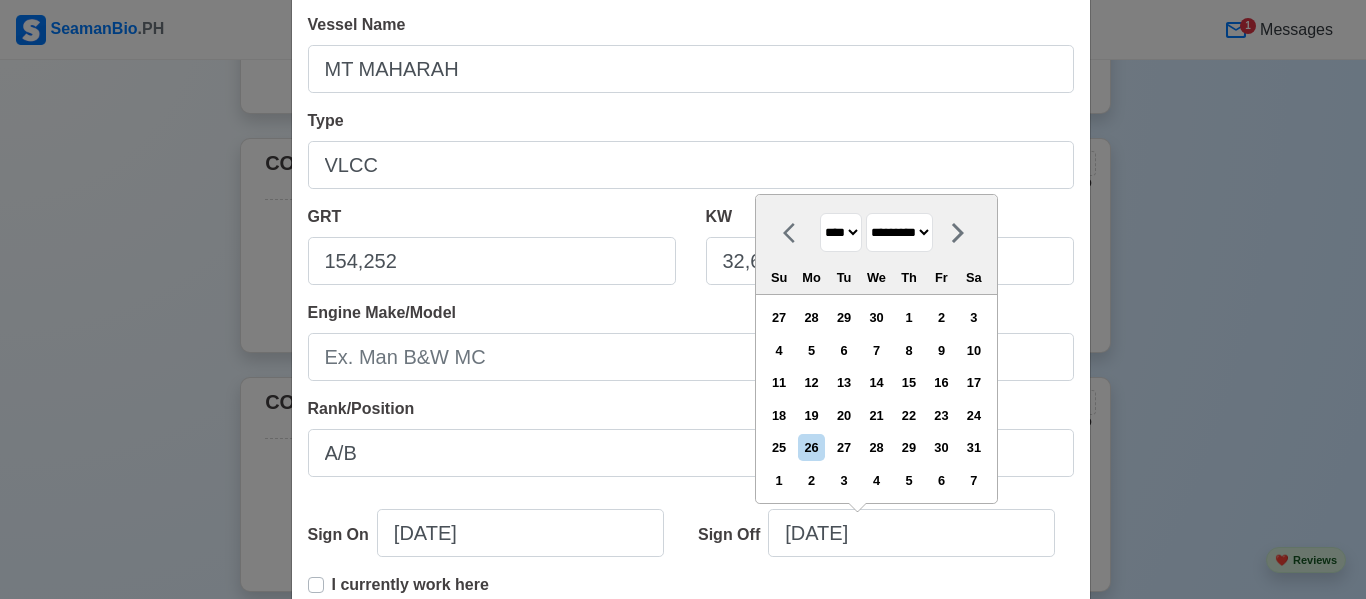 click on "******* ******** ***** ***** *** **** **** ****** ********* ******* ******** ********" at bounding box center [899, 232] 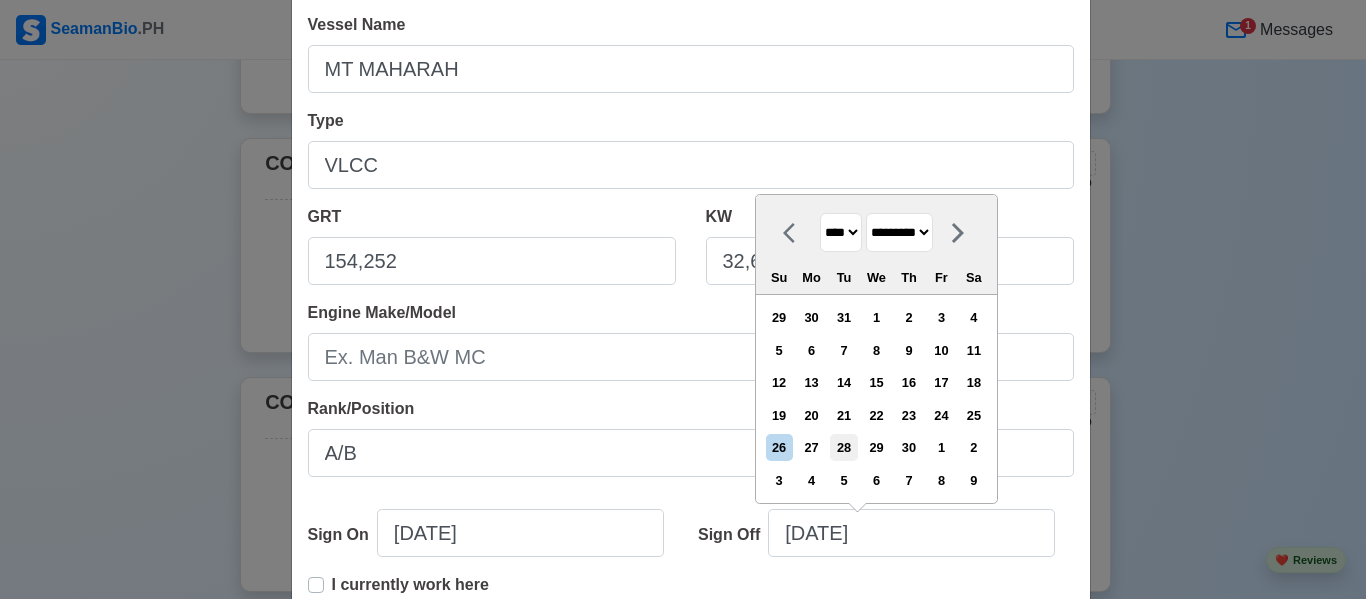 click on "28" at bounding box center (843, 447) 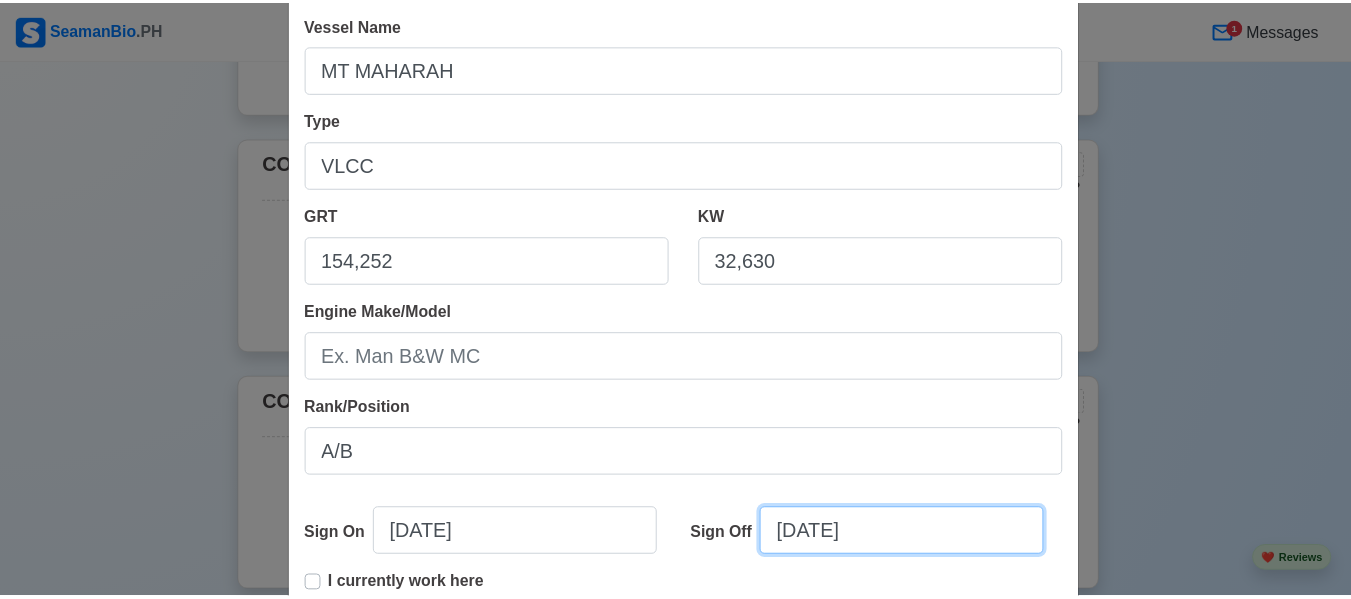 scroll, scrollTop: 291, scrollLeft: 0, axis: vertical 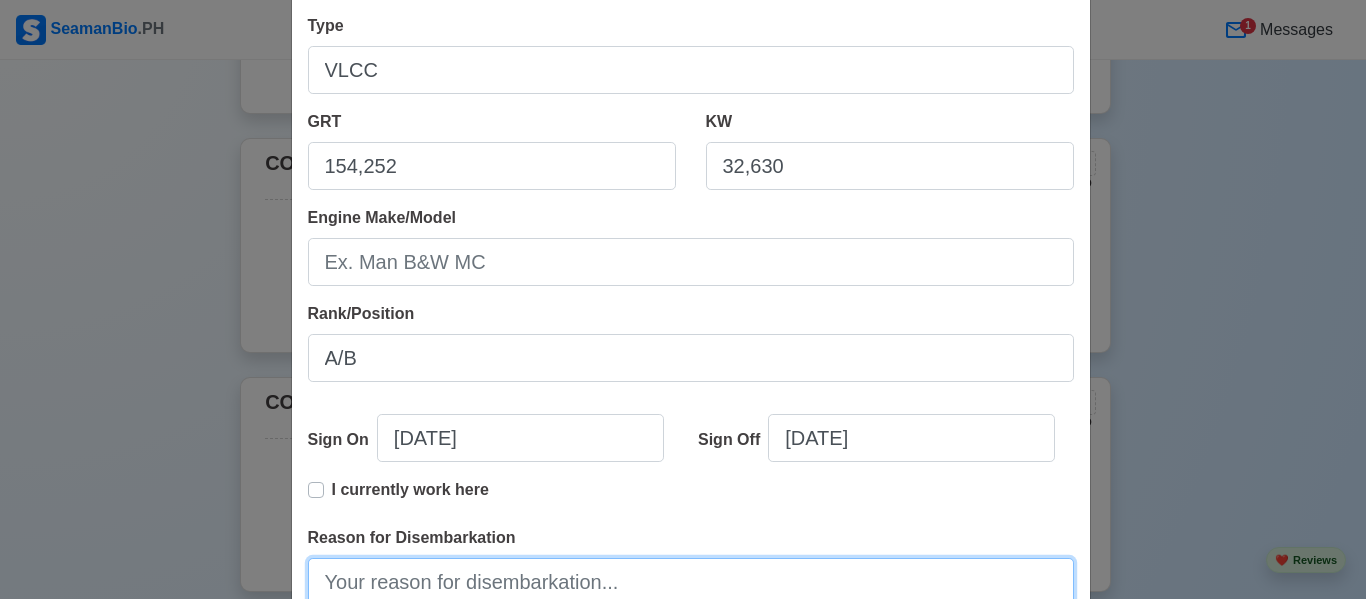 click on "Reason for Disembarkation" at bounding box center (691, 582) 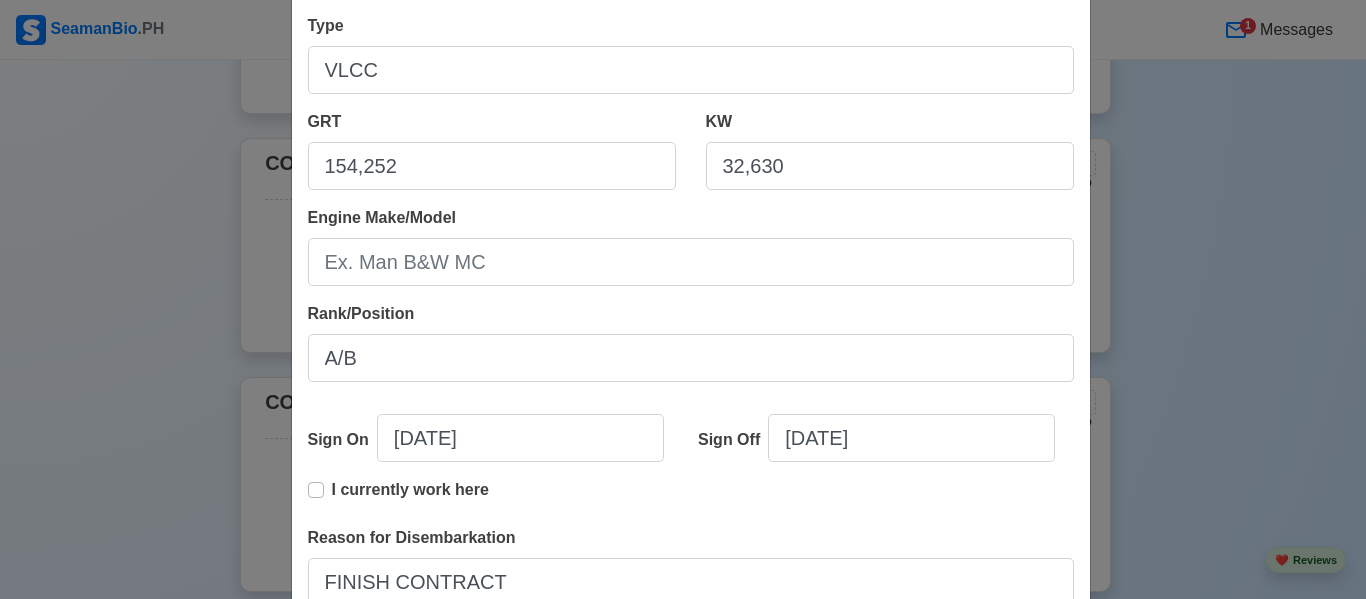 click on "Save" at bounding box center [1022, 777] 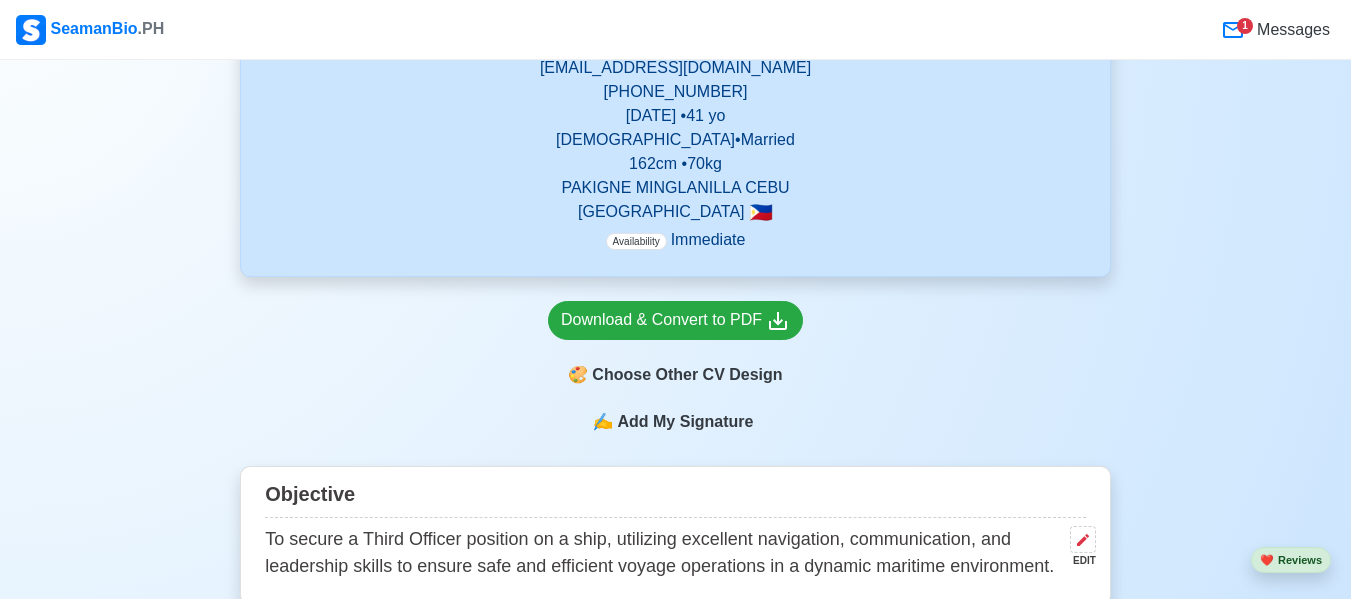 scroll, scrollTop: 0, scrollLeft: 0, axis: both 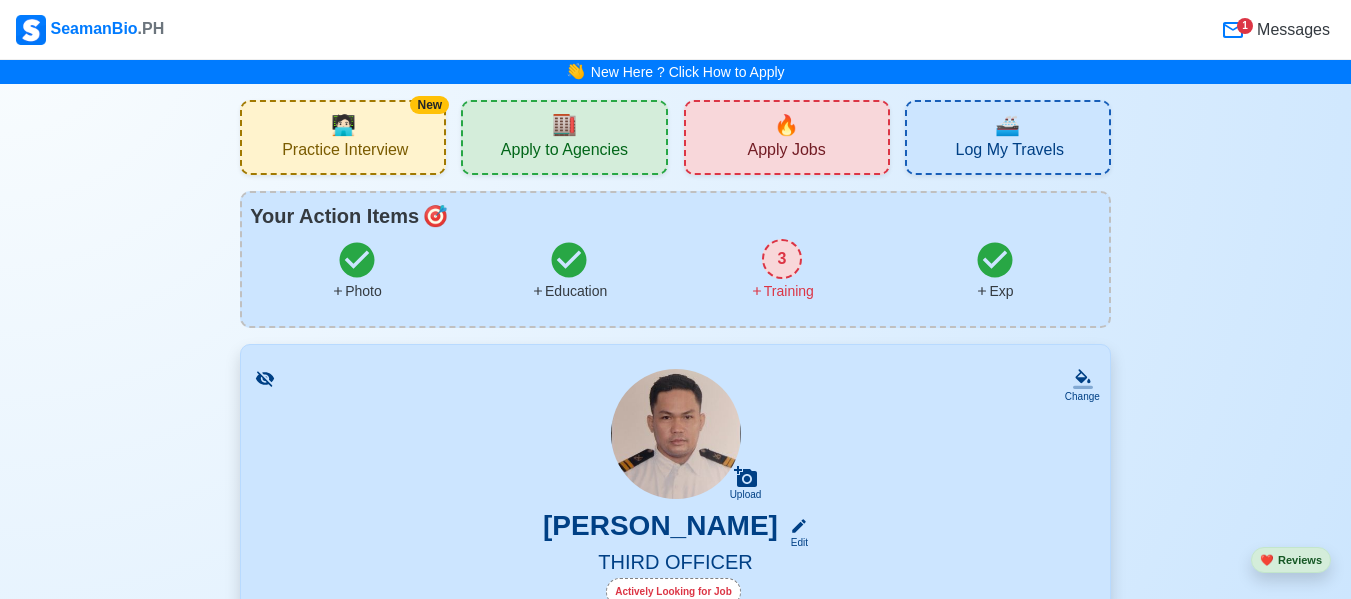 click on "Messages" at bounding box center (1291, 30) 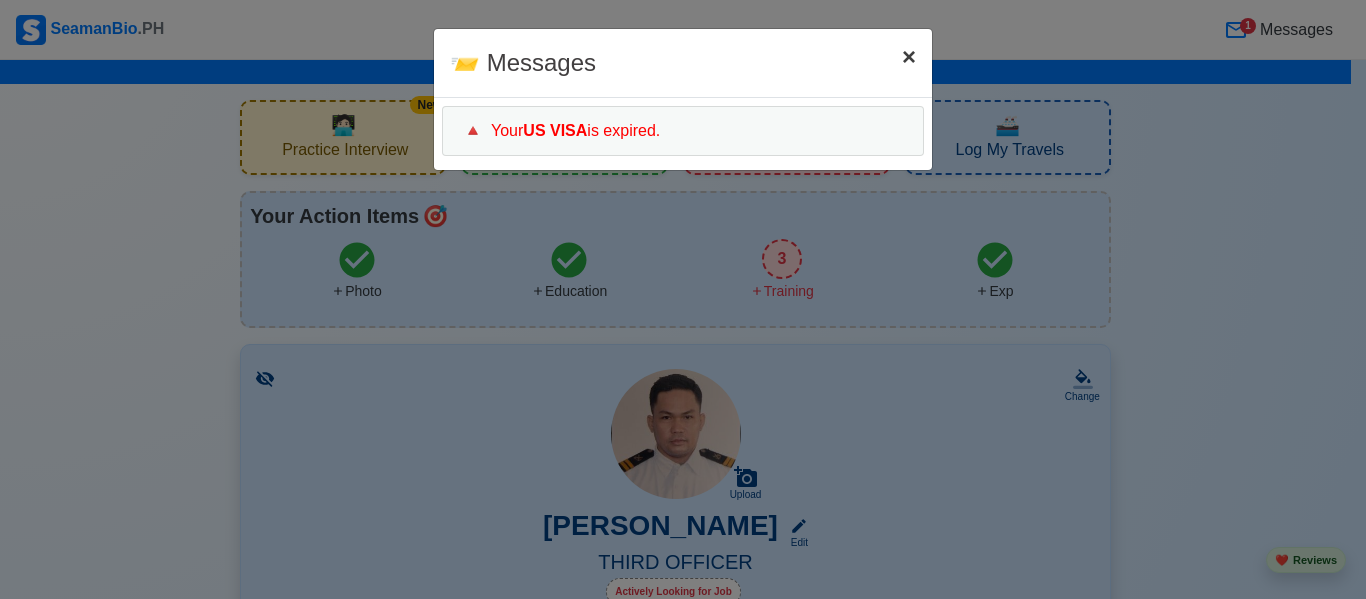 click on "×" at bounding box center [909, 56] 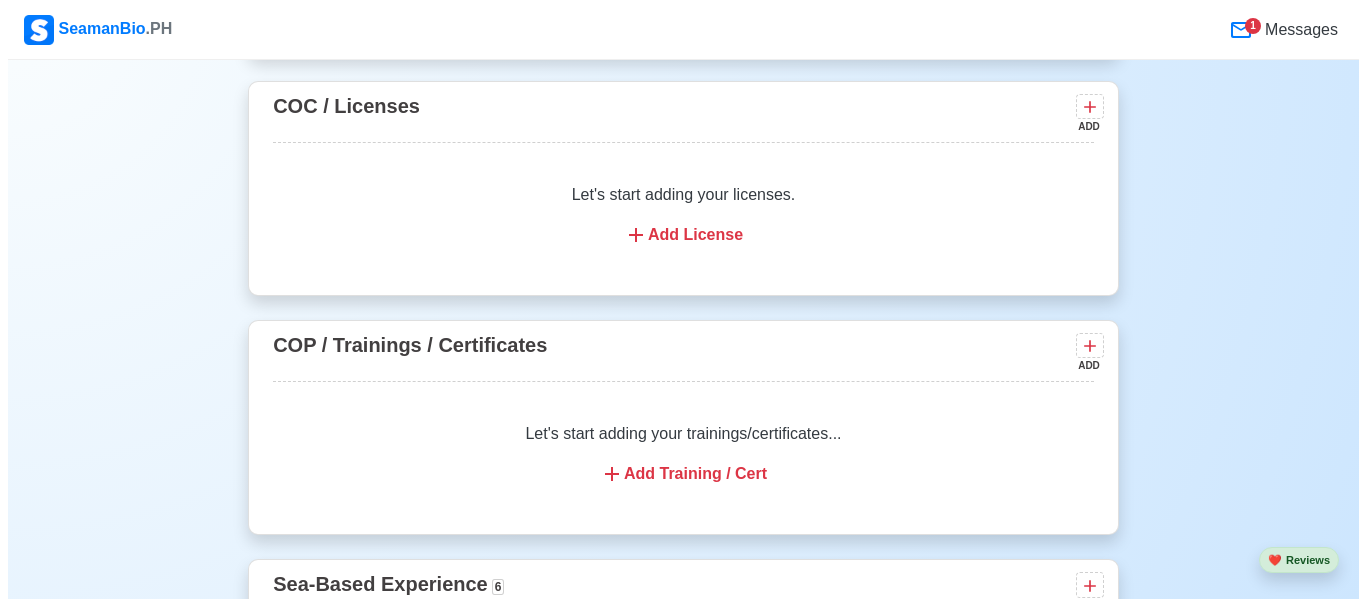 scroll, scrollTop: 2413, scrollLeft: 0, axis: vertical 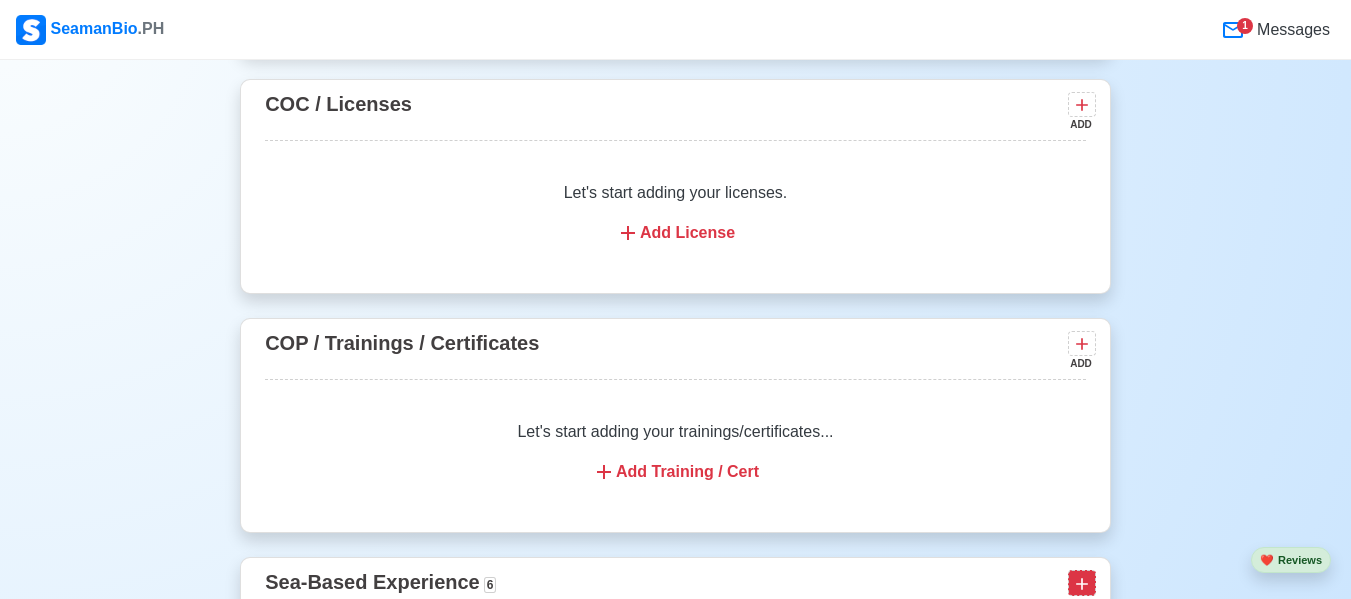 click 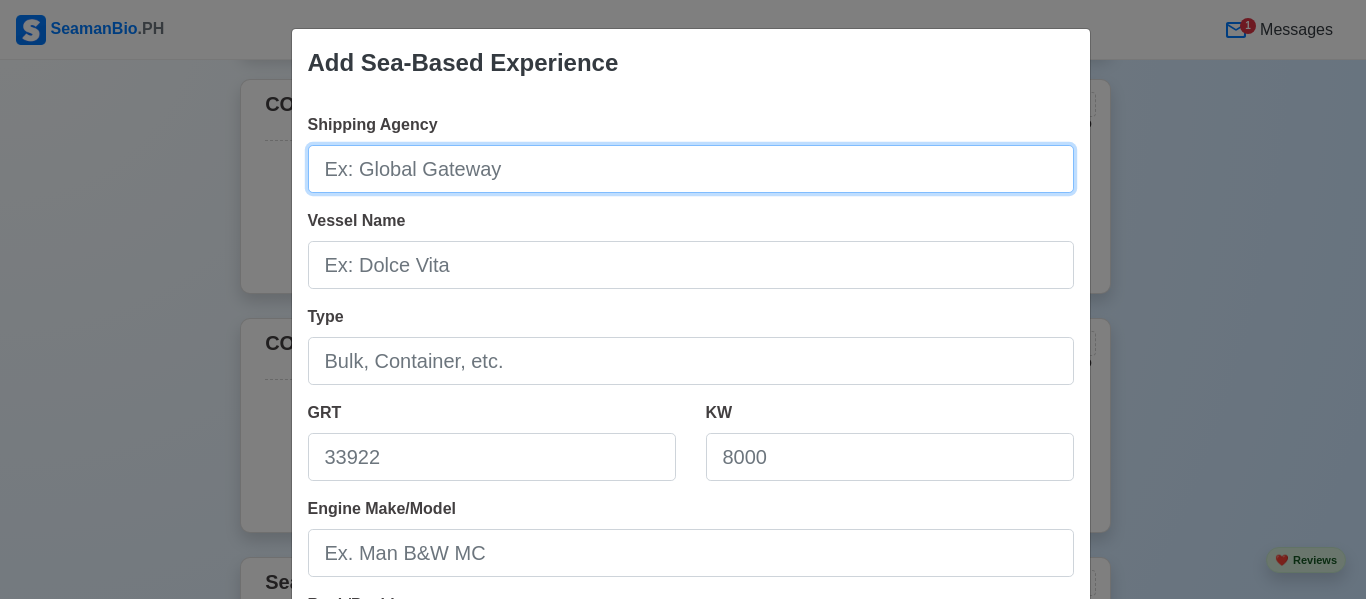 click on "Shipping Agency" at bounding box center [691, 169] 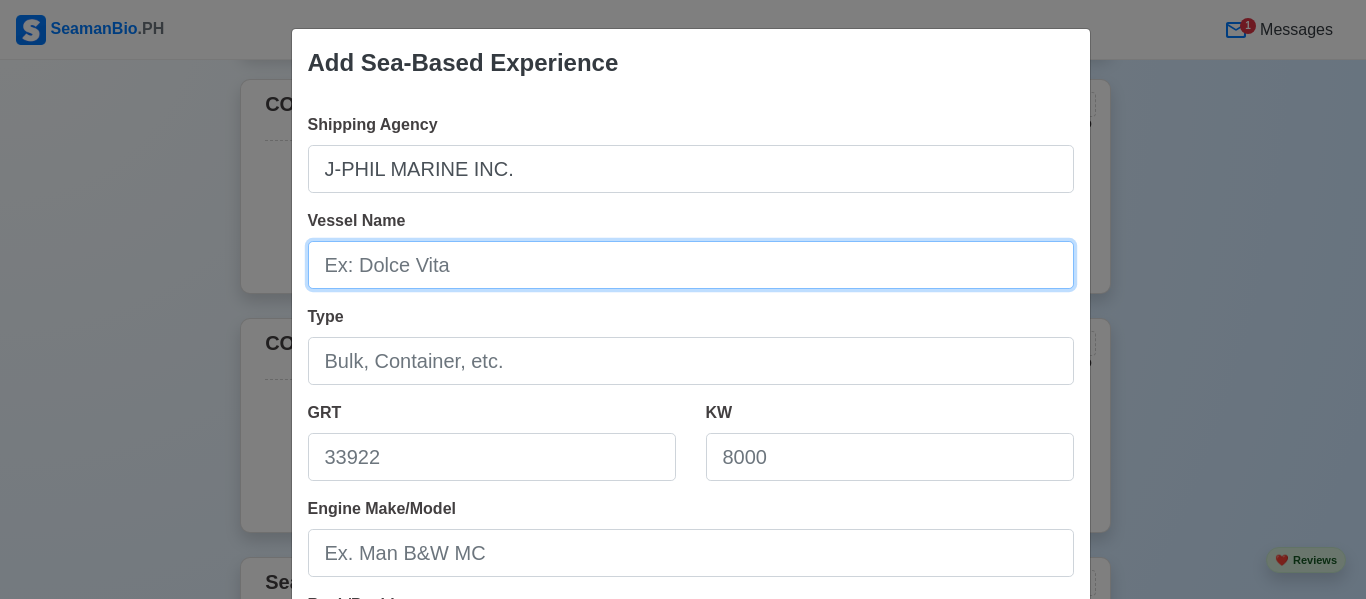 click on "Vessel Name" at bounding box center [691, 265] 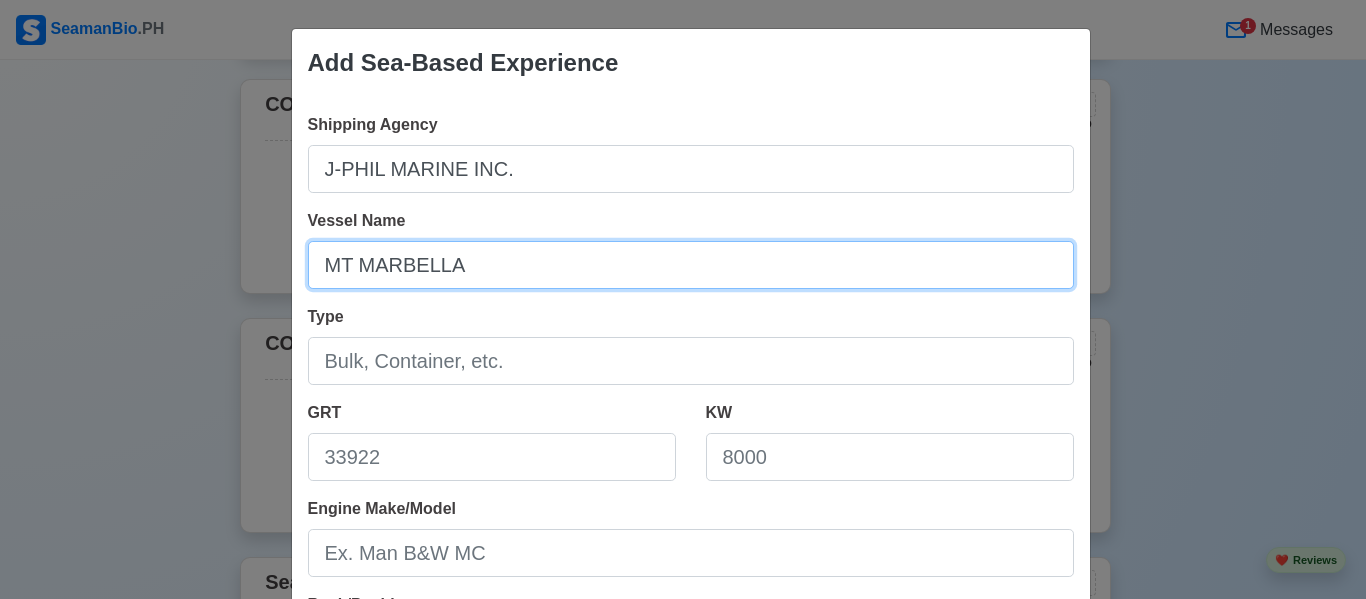 type on "MT MARBELLA" 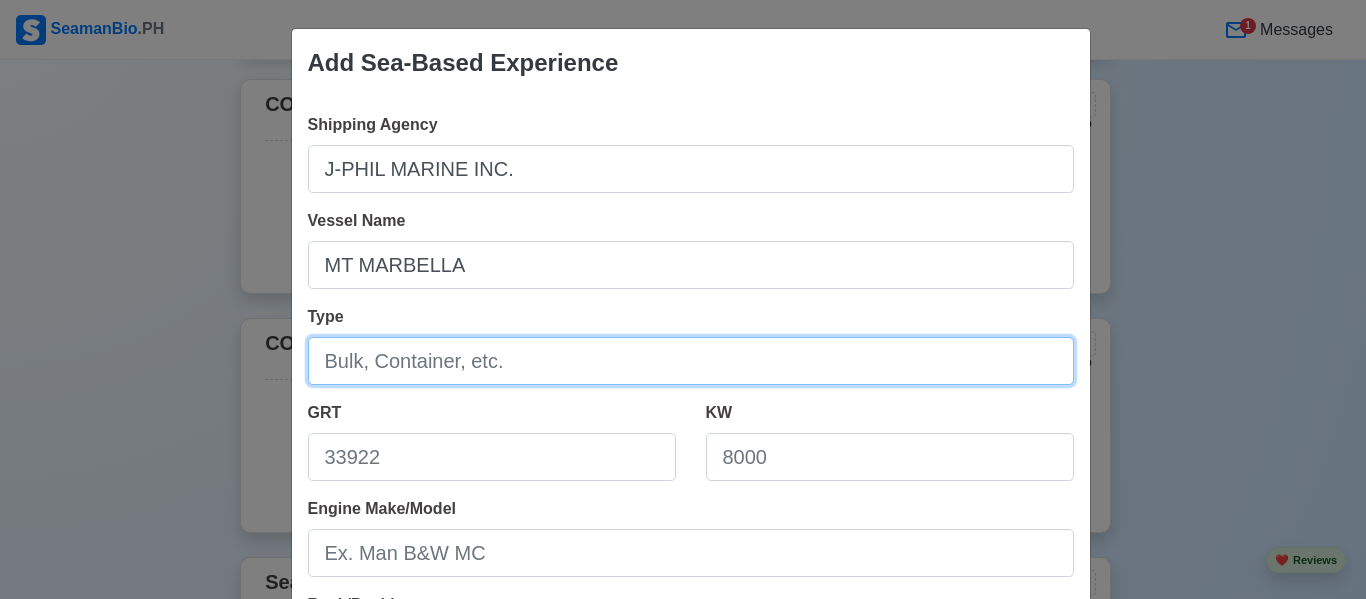 click on "Type" at bounding box center (691, 361) 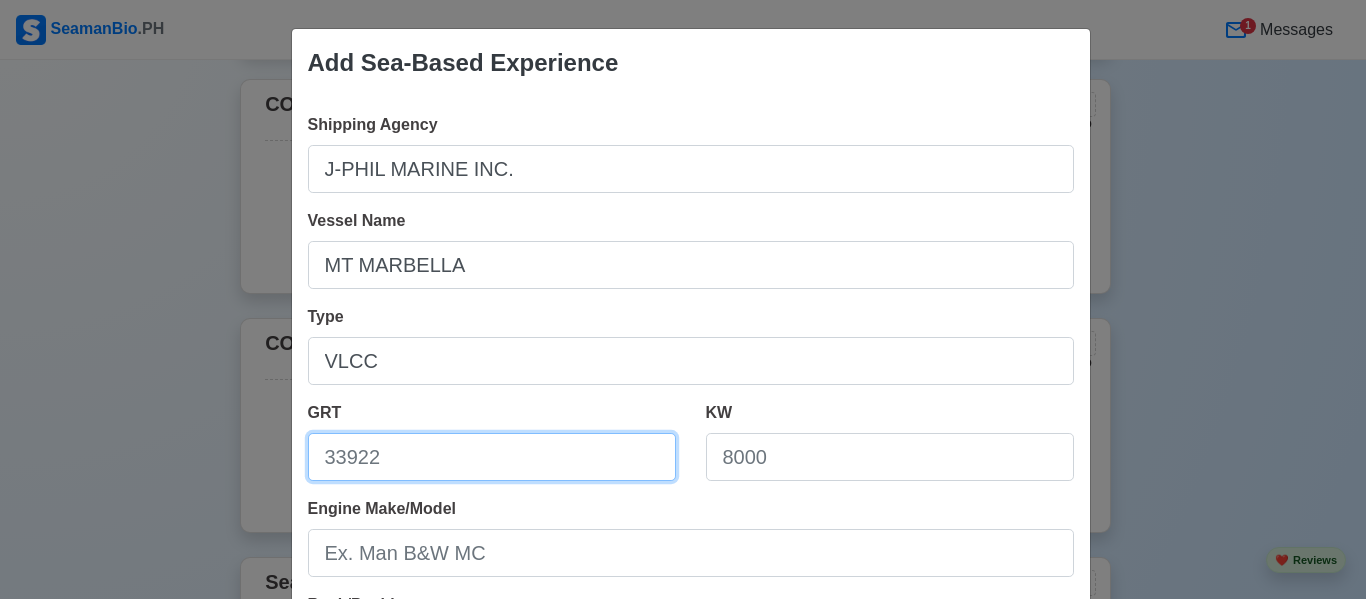 click on "GRT" at bounding box center (492, 457) 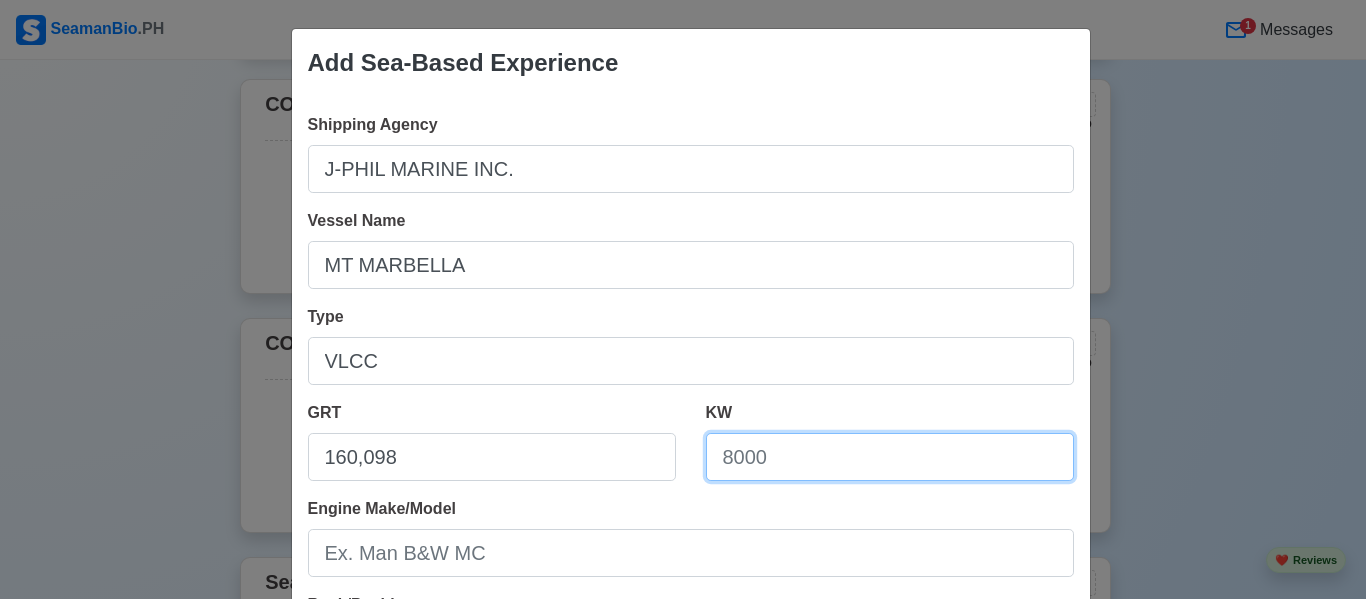 click on "KW" at bounding box center [890, 457] 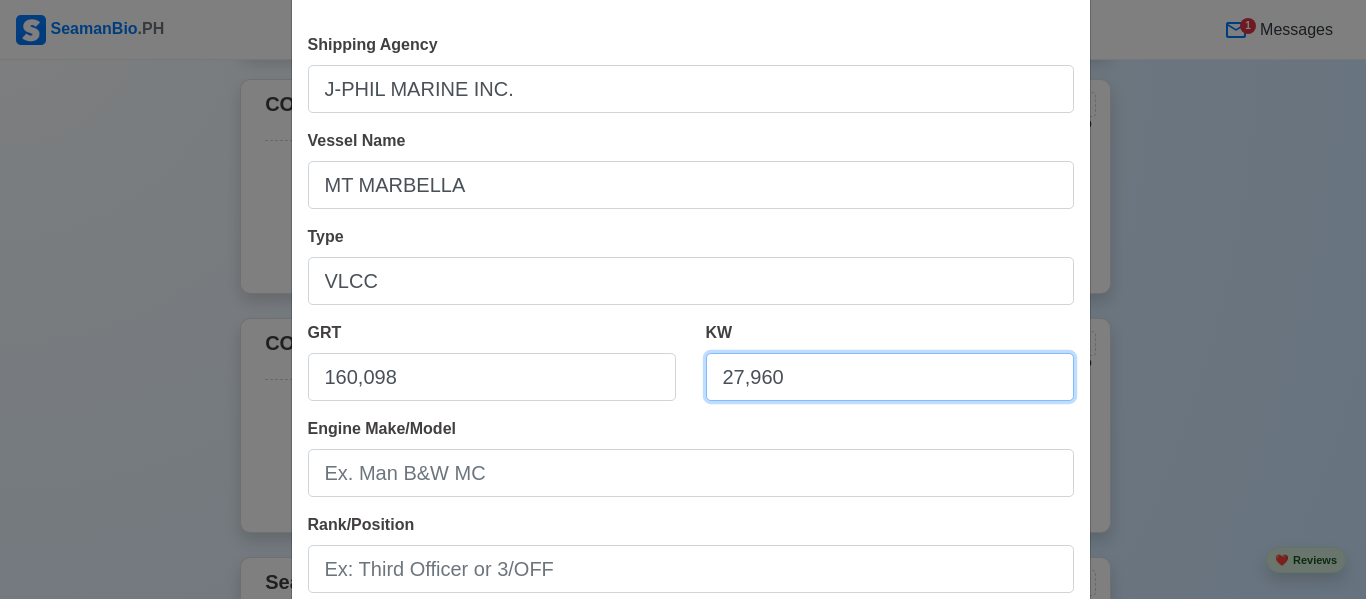 scroll, scrollTop: 84, scrollLeft: 0, axis: vertical 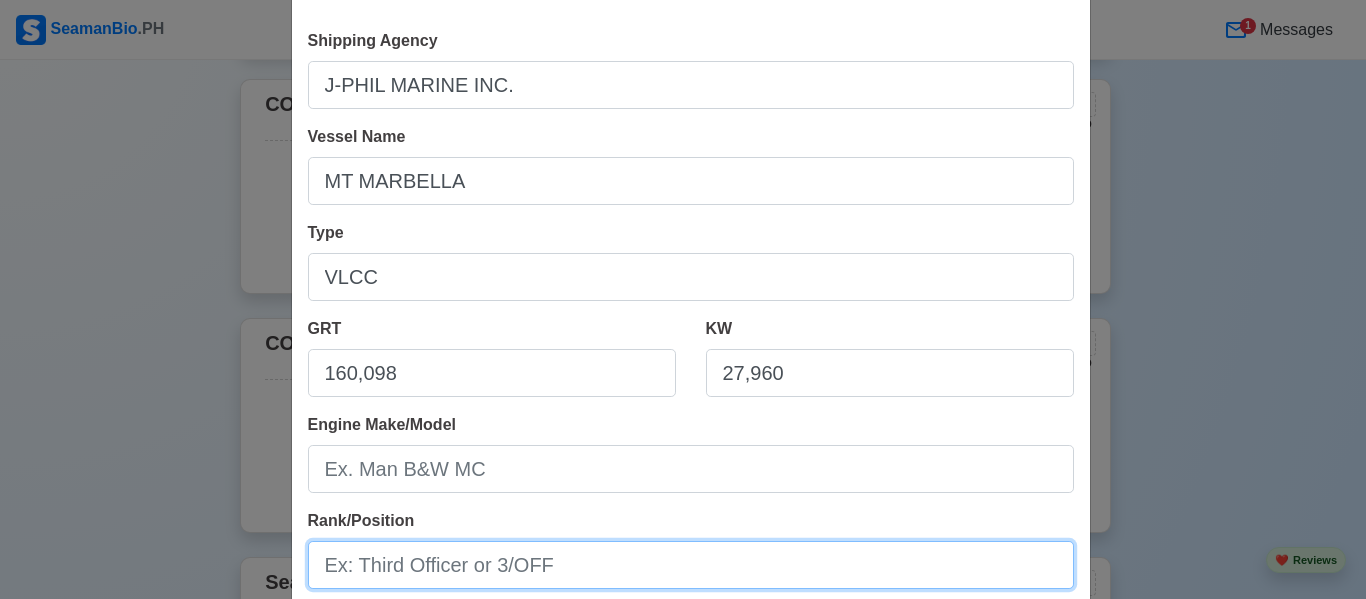 click on "Rank/Position" at bounding box center [691, 565] 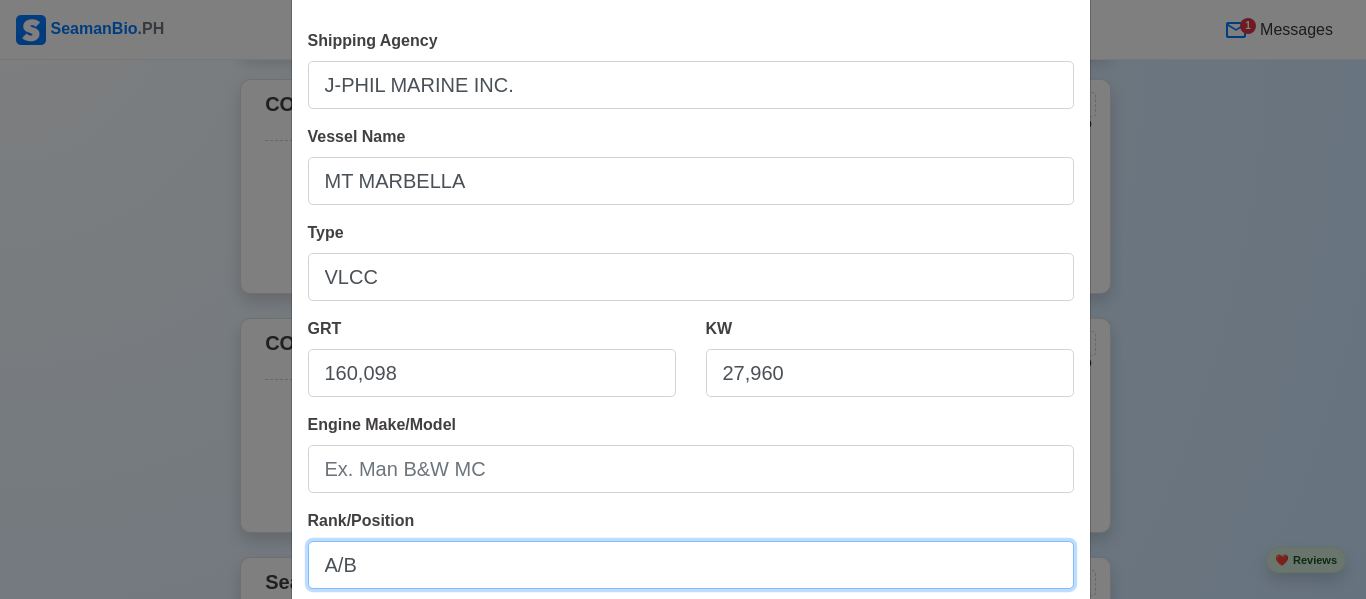 scroll, scrollTop: 168, scrollLeft: 0, axis: vertical 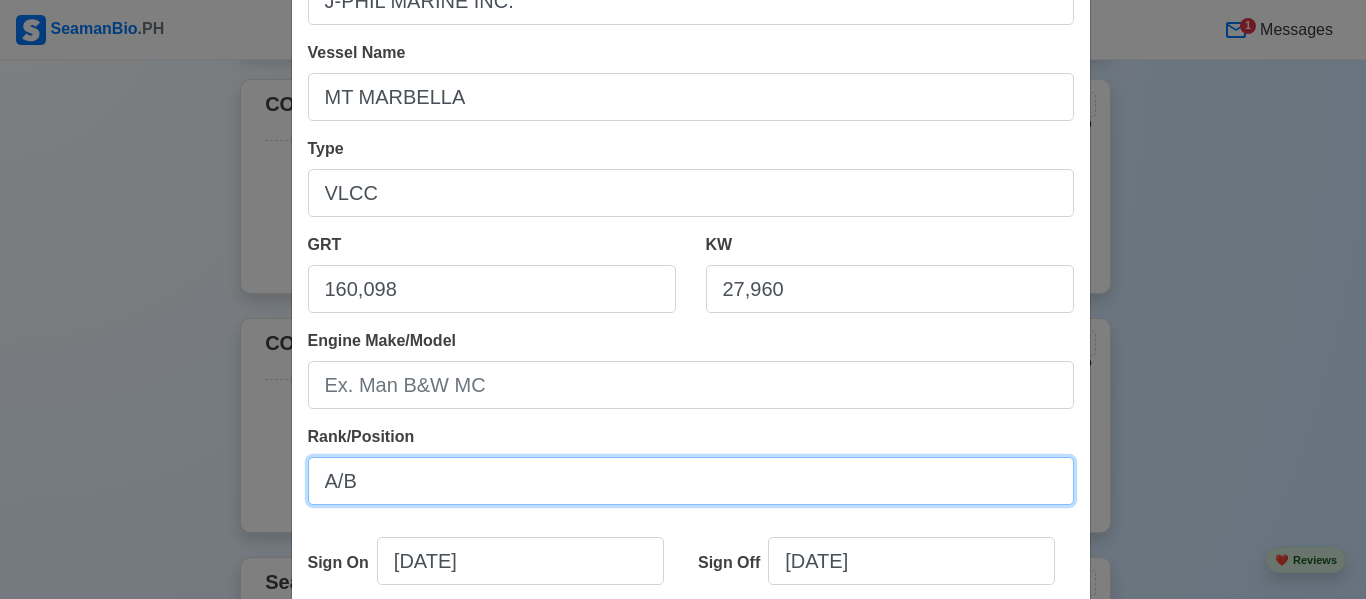 type on "A/B" 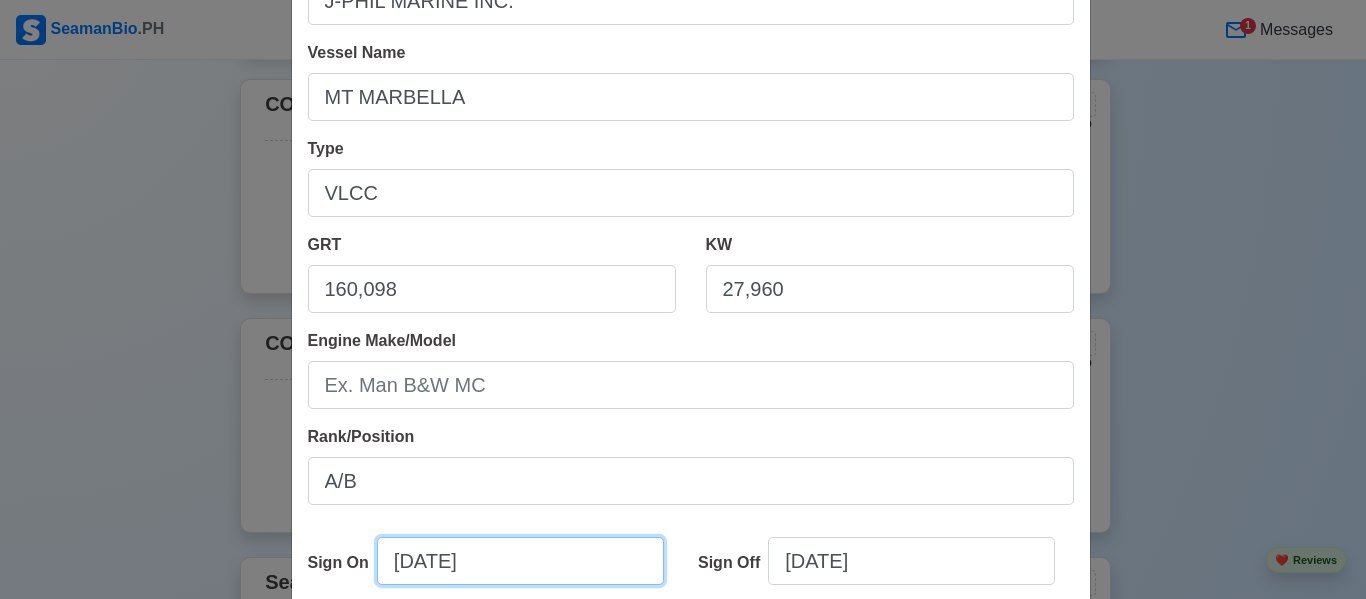 select on "****" 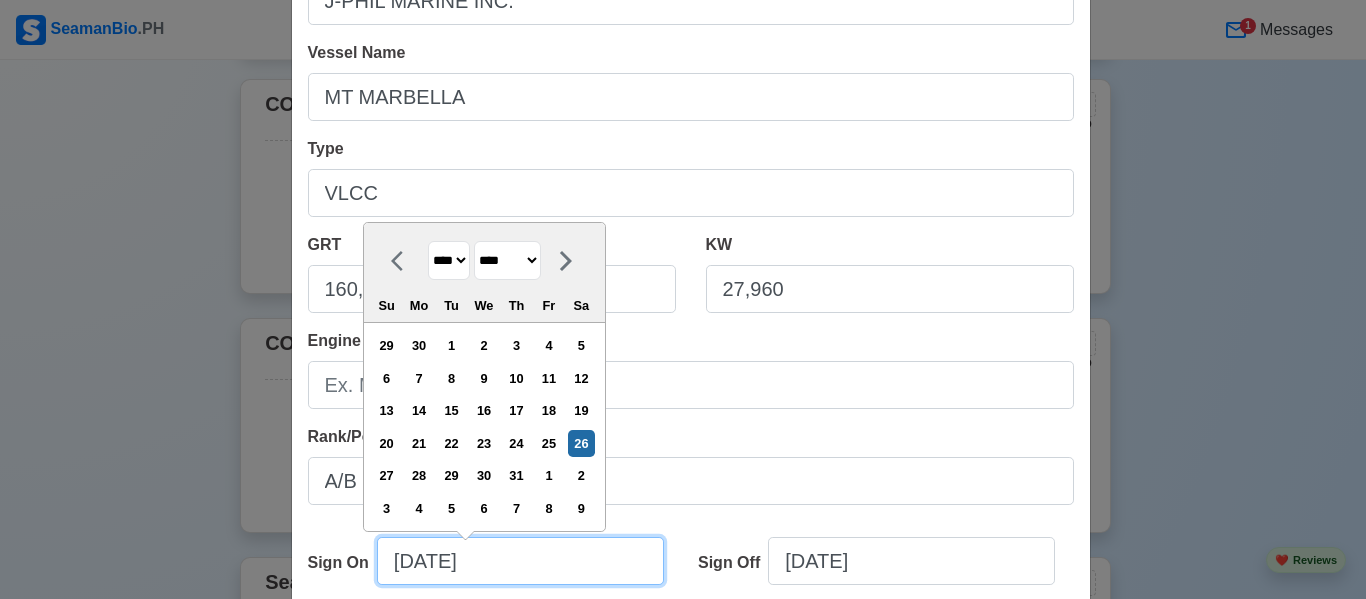 click on "[DATE]" at bounding box center (520, 561) 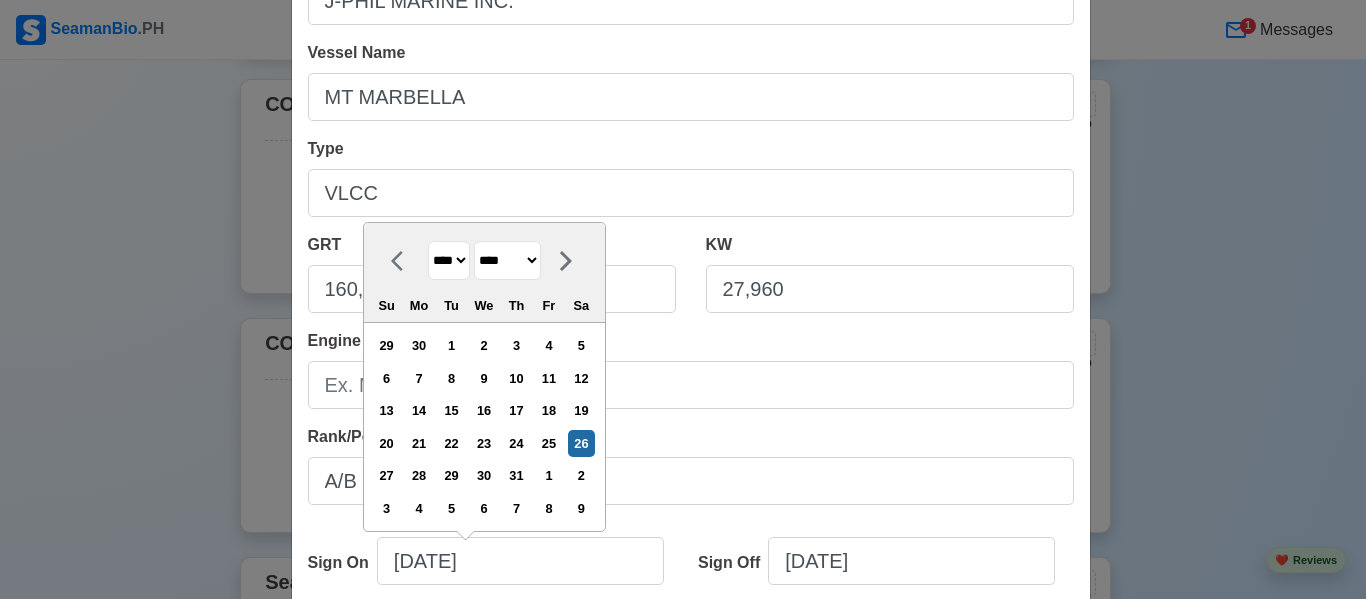 click on "**** **** **** **** **** **** **** **** **** **** **** **** **** **** **** **** **** **** **** **** **** **** **** **** **** **** **** **** **** **** **** **** **** **** **** **** **** **** **** **** **** **** **** **** **** **** **** **** **** **** **** **** **** **** **** **** **** **** **** **** **** **** **** **** **** **** **** **** **** **** **** **** **** **** **** **** **** **** **** **** **** **** **** **** **** **** **** **** **** **** **** **** **** **** **** **** **** **** **** **** **** **** **** **** **** ****" at bounding box center (449, 260) 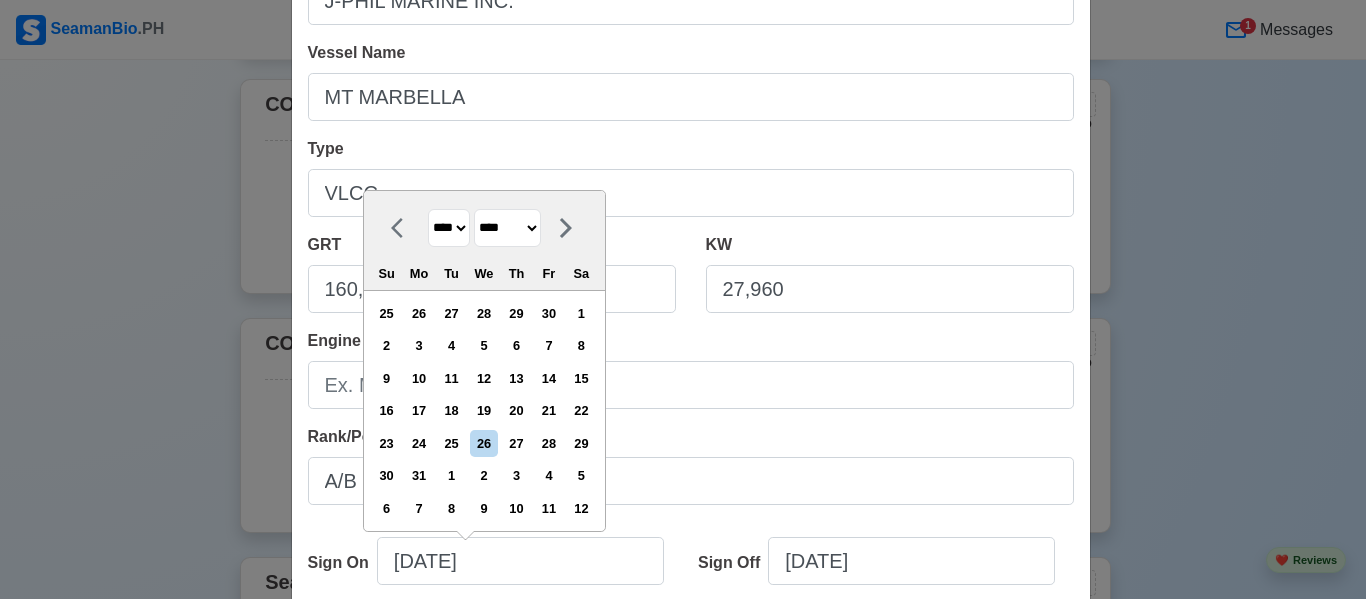 click on "******* ******** ***** ***** *** **** **** ****** ********* ******* ******** ********" at bounding box center (507, 228) 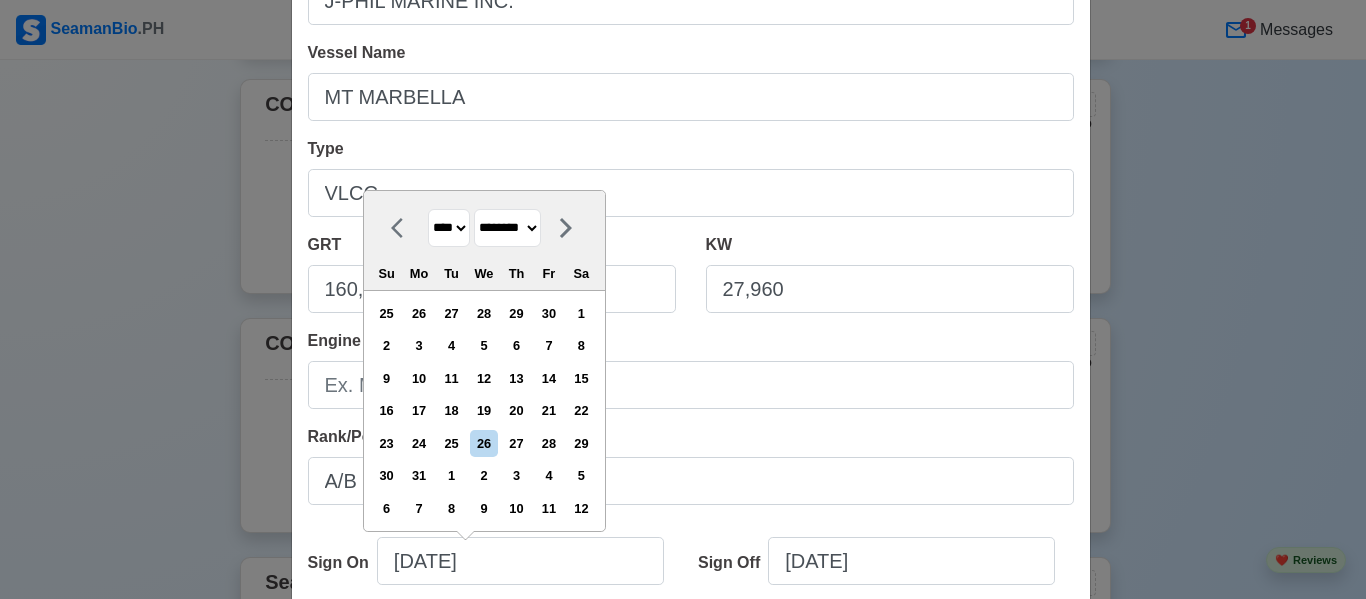 click on "******* ******** ***** ***** *** **** **** ****** ********* ******* ******** ********" at bounding box center [507, 228] 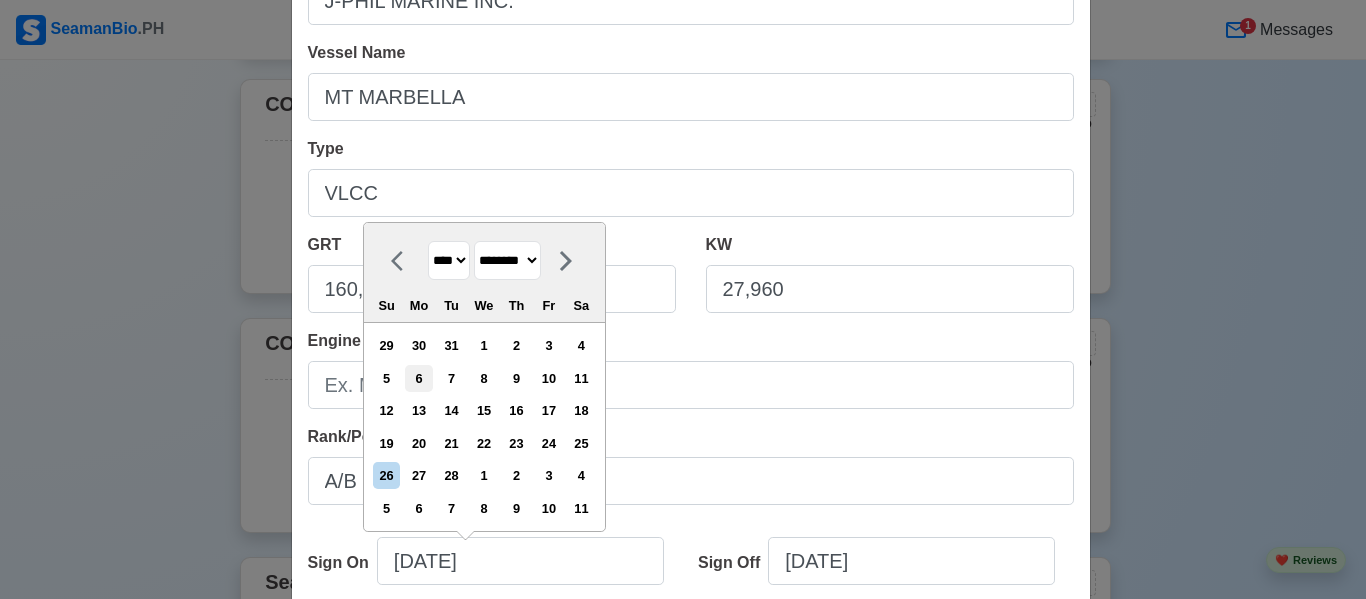 click on "6" at bounding box center [418, 378] 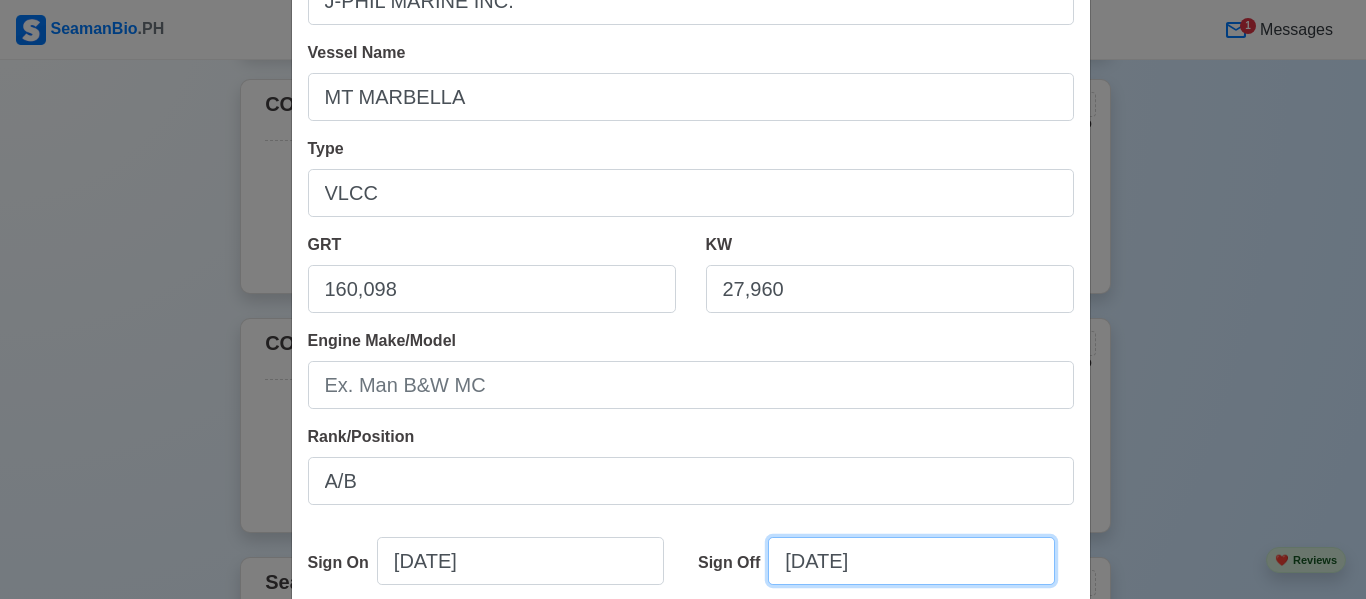 select on "****" 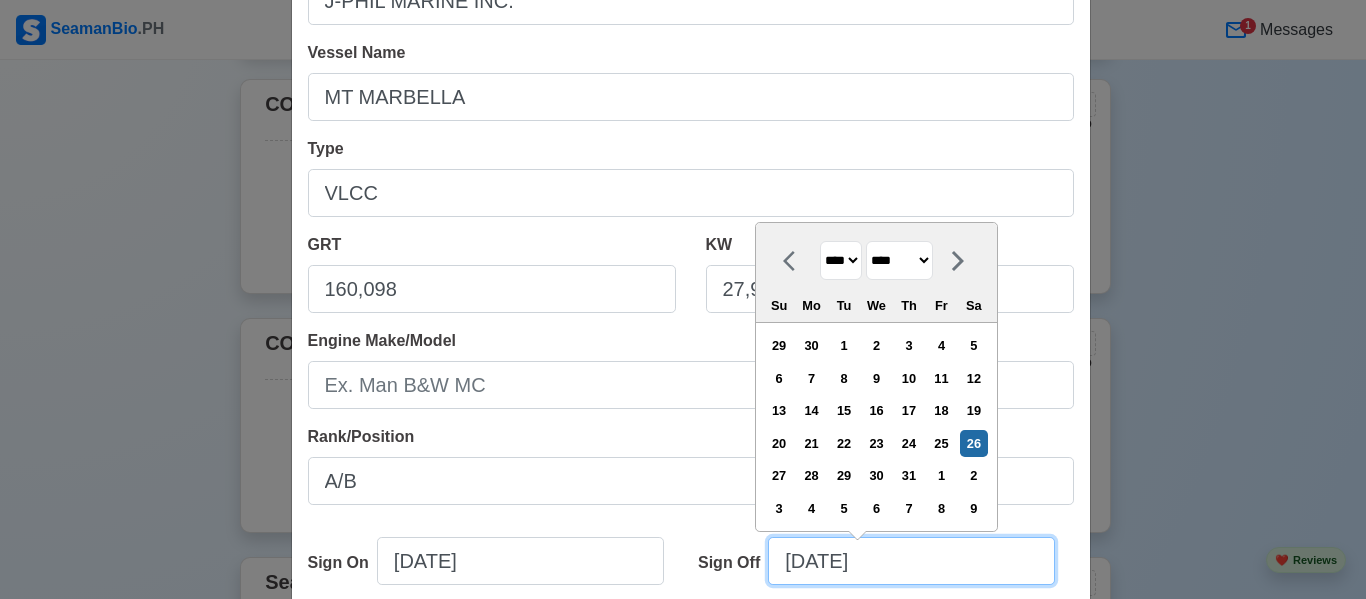 click on "[DATE]" at bounding box center [911, 561] 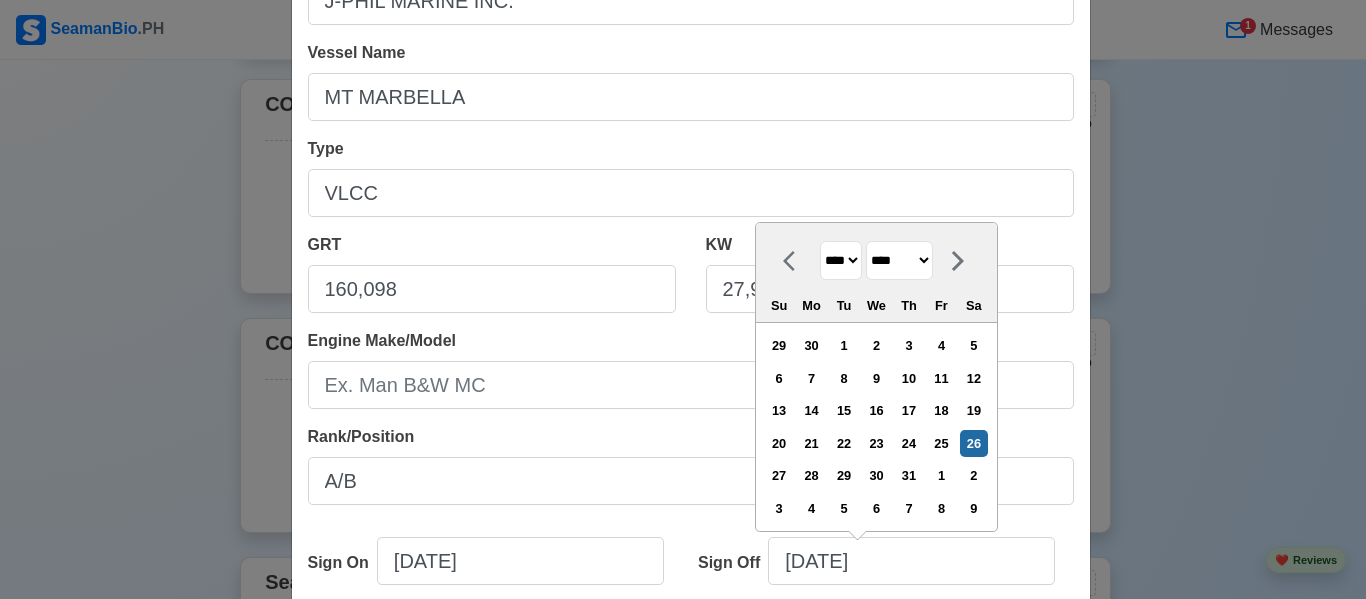 click on "******* ******** ***** ***** *** **** **** ****** ********* ******* ******** ********" at bounding box center (899, 260) 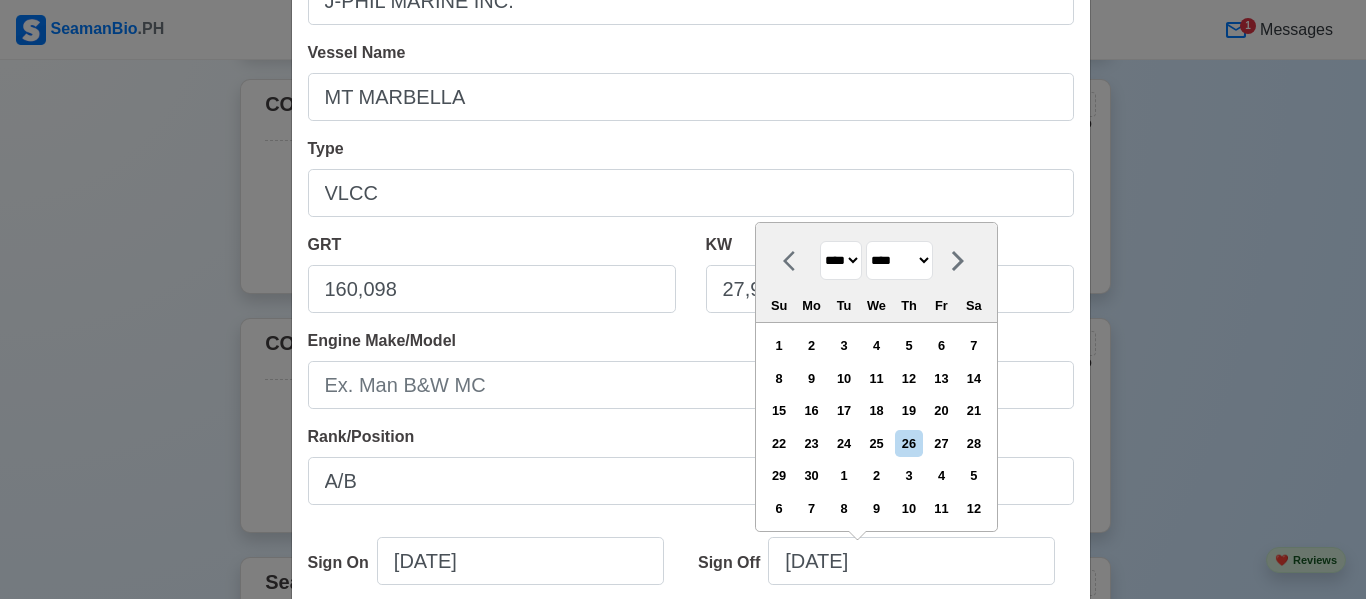 click on "**** **** **** **** **** **** **** **** **** **** **** **** **** **** **** **** **** **** **** **** **** **** **** **** **** **** **** **** **** **** **** **** **** **** **** **** **** **** **** **** **** **** **** **** **** **** **** **** **** **** **** **** **** **** **** **** **** **** **** **** **** **** **** **** **** **** **** **** **** **** **** **** **** **** **** **** **** **** **** **** **** **** **** **** **** **** **** **** **** **** **** **** **** **** **** **** **** **** **** **** **** **** **** **** **** **** **** ****" at bounding box center (841, 260) 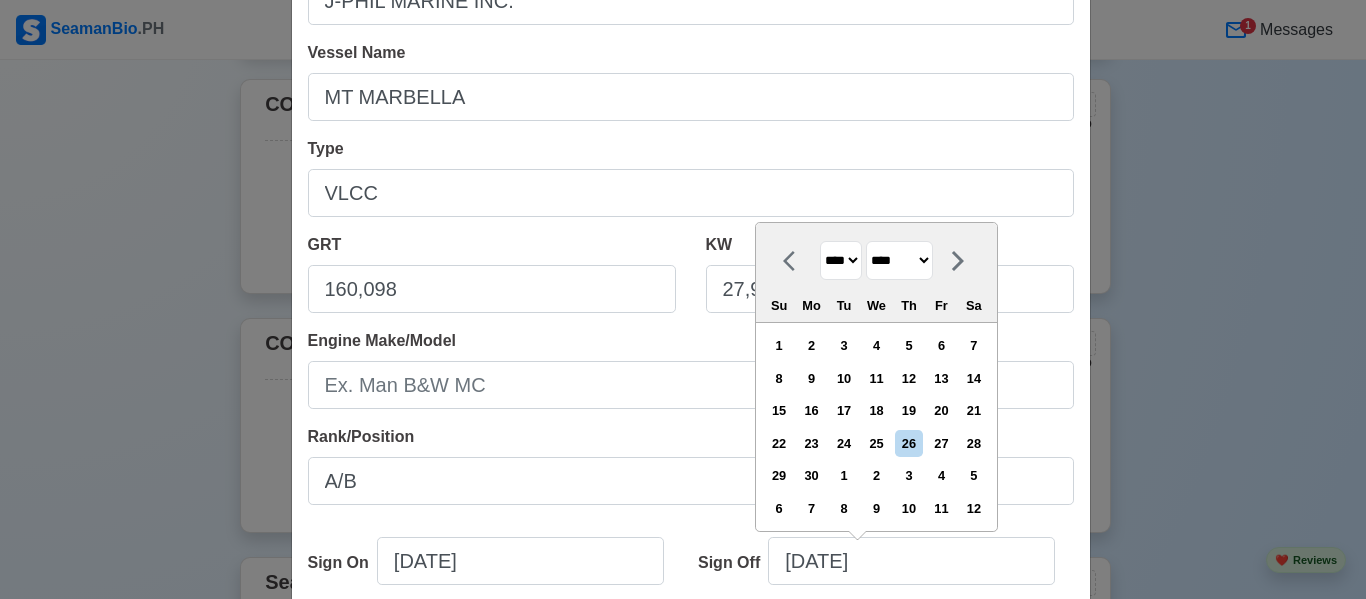 select on "****" 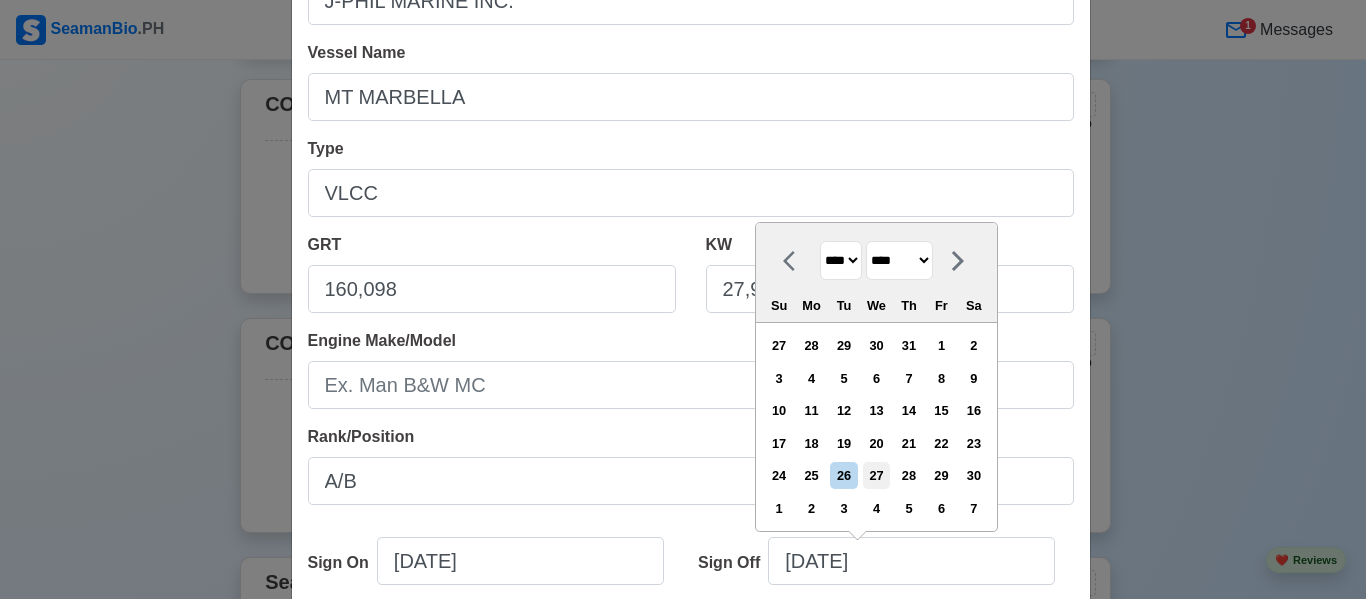click on "27" at bounding box center [876, 475] 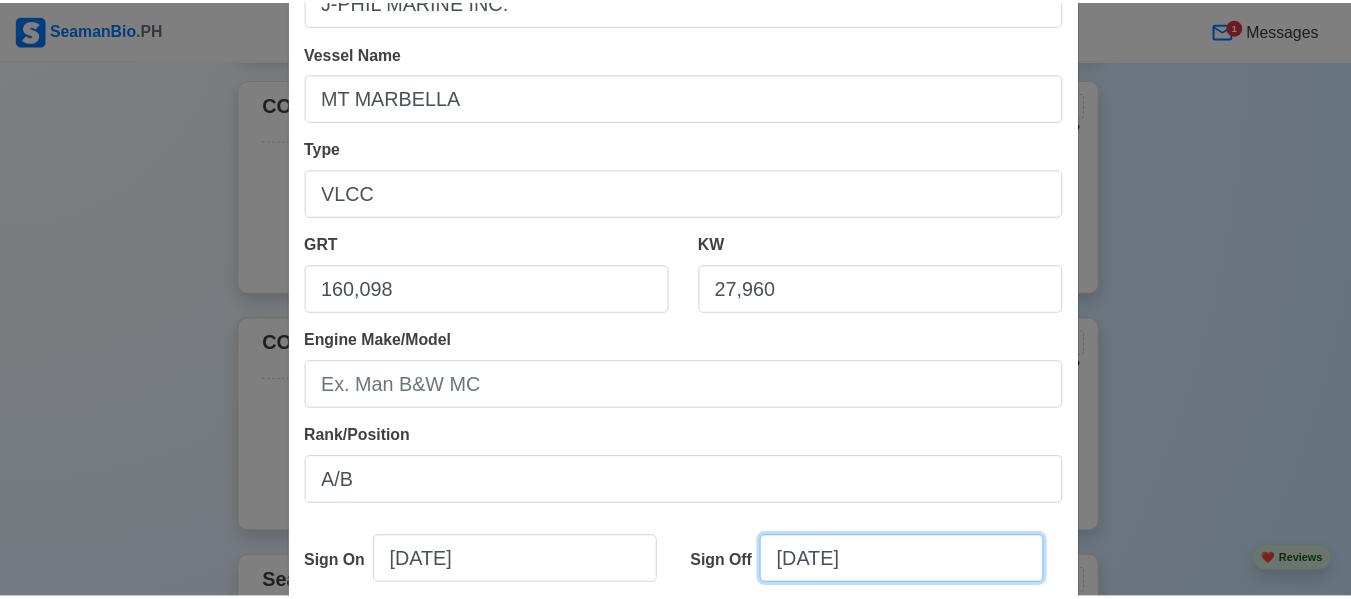 scroll, scrollTop: 288, scrollLeft: 0, axis: vertical 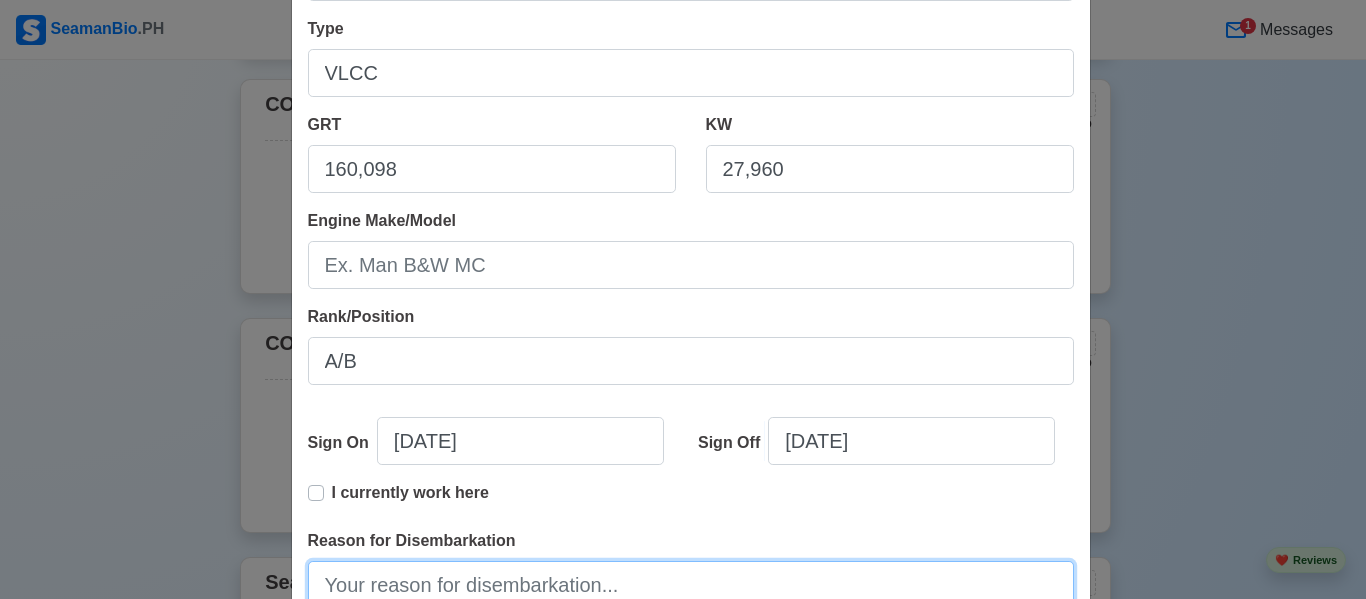click on "Reason for Disembarkation" at bounding box center (691, 585) 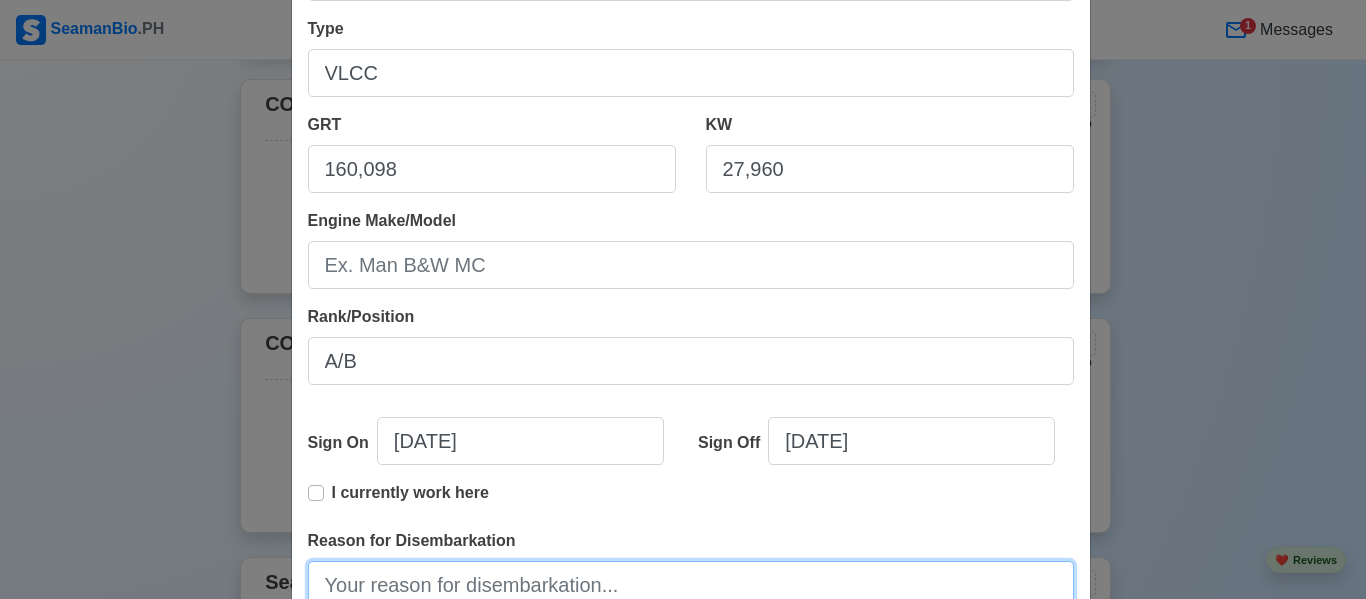 type on "FINISH CONTRACT" 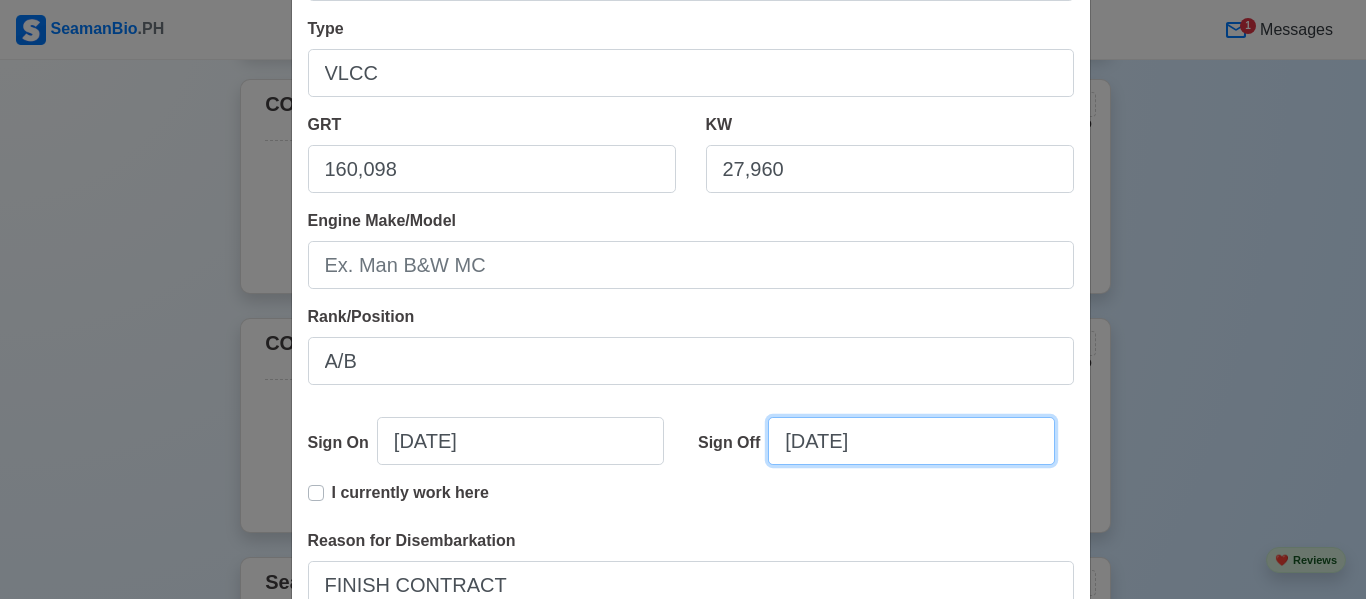 select on "****" 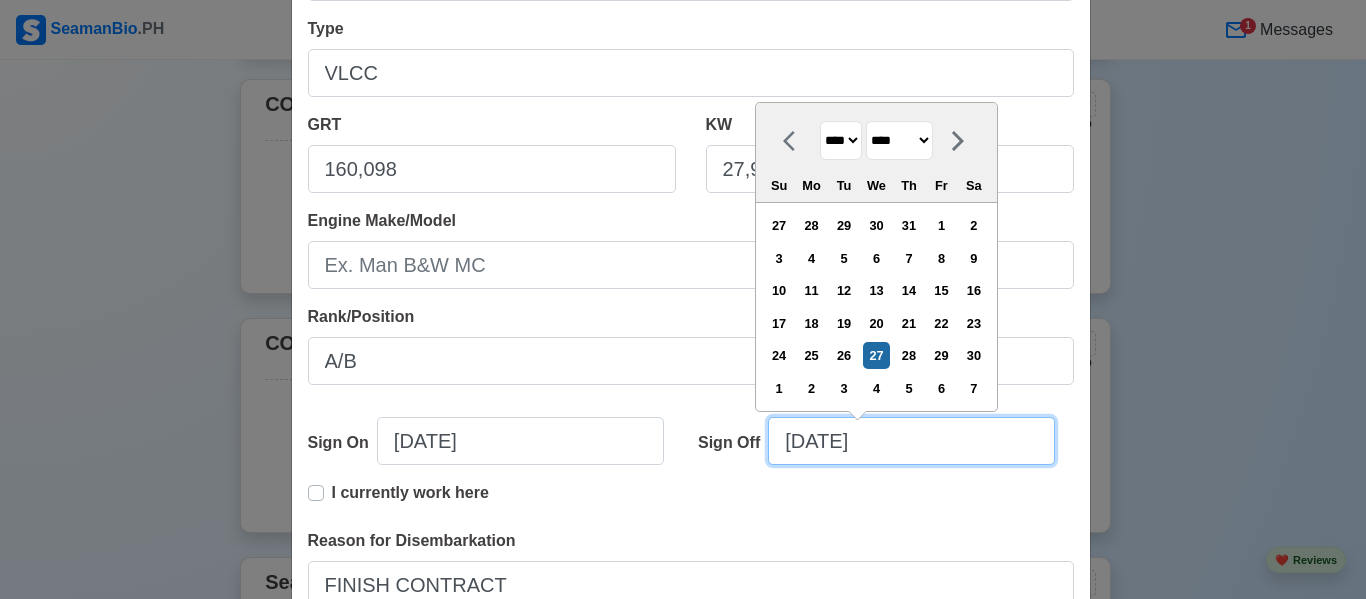 click on "[DATE]" at bounding box center [911, 441] 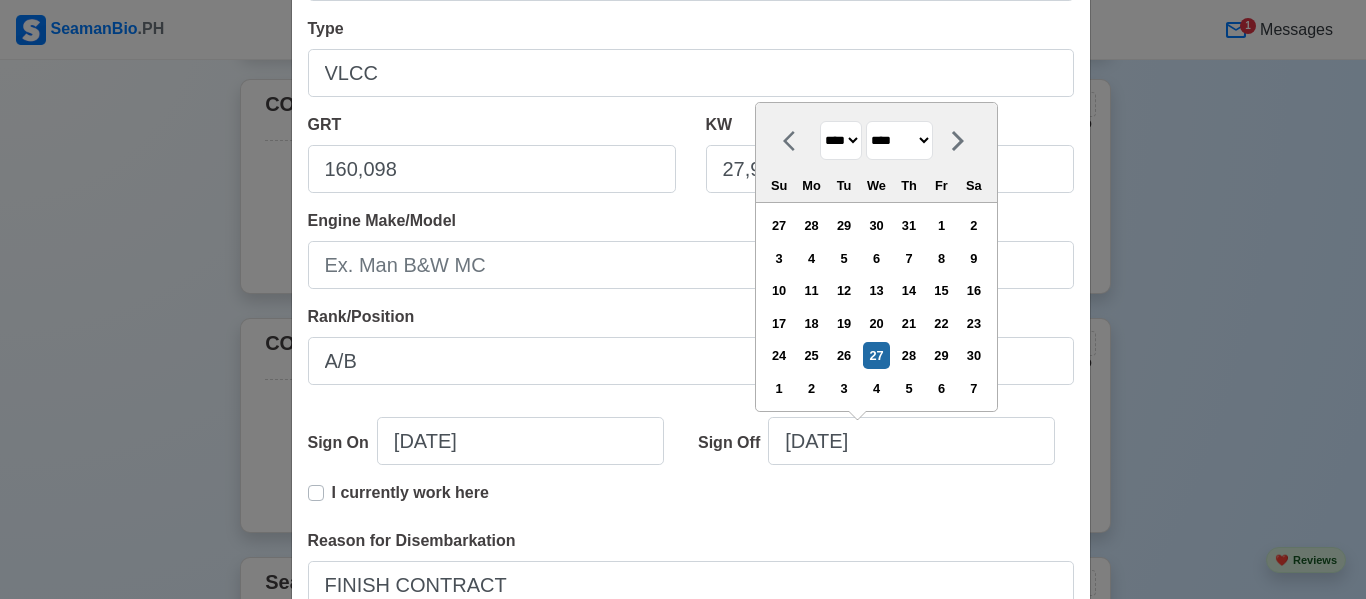 click on "******* ******** ***** ***** *** **** **** ****** ********* ******* ******** ********" at bounding box center (899, 140) 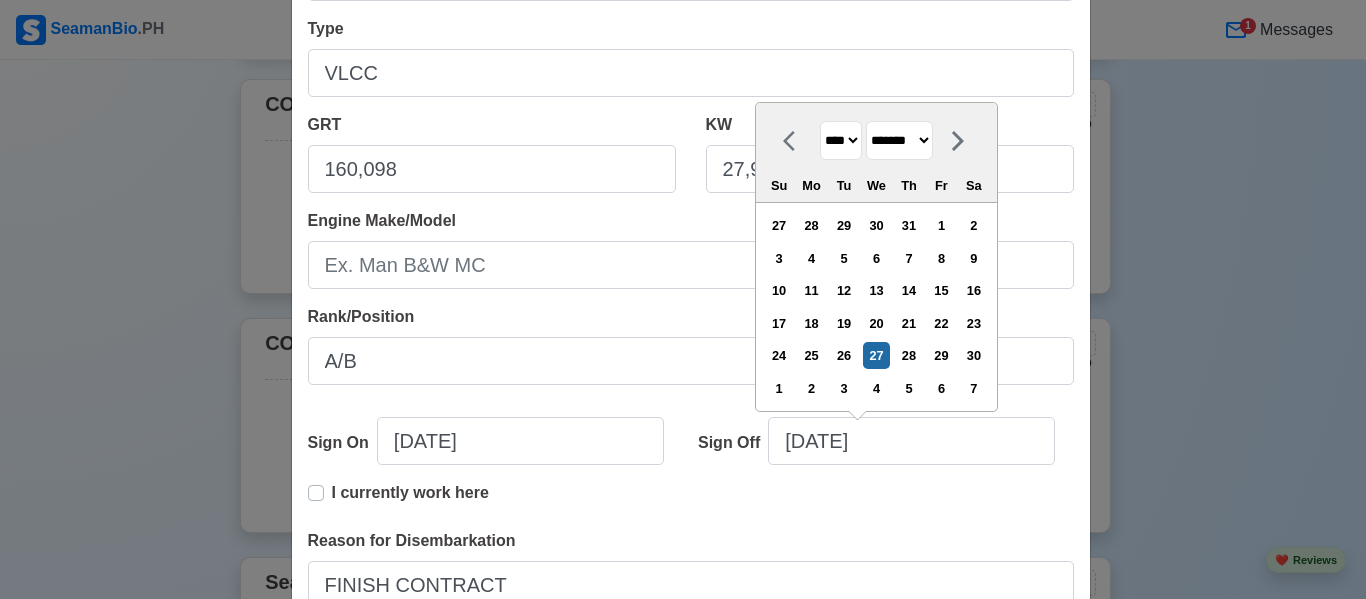 click on "******* ******** ***** ***** *** **** **** ****** ********* ******* ******** ********" at bounding box center [899, 140] 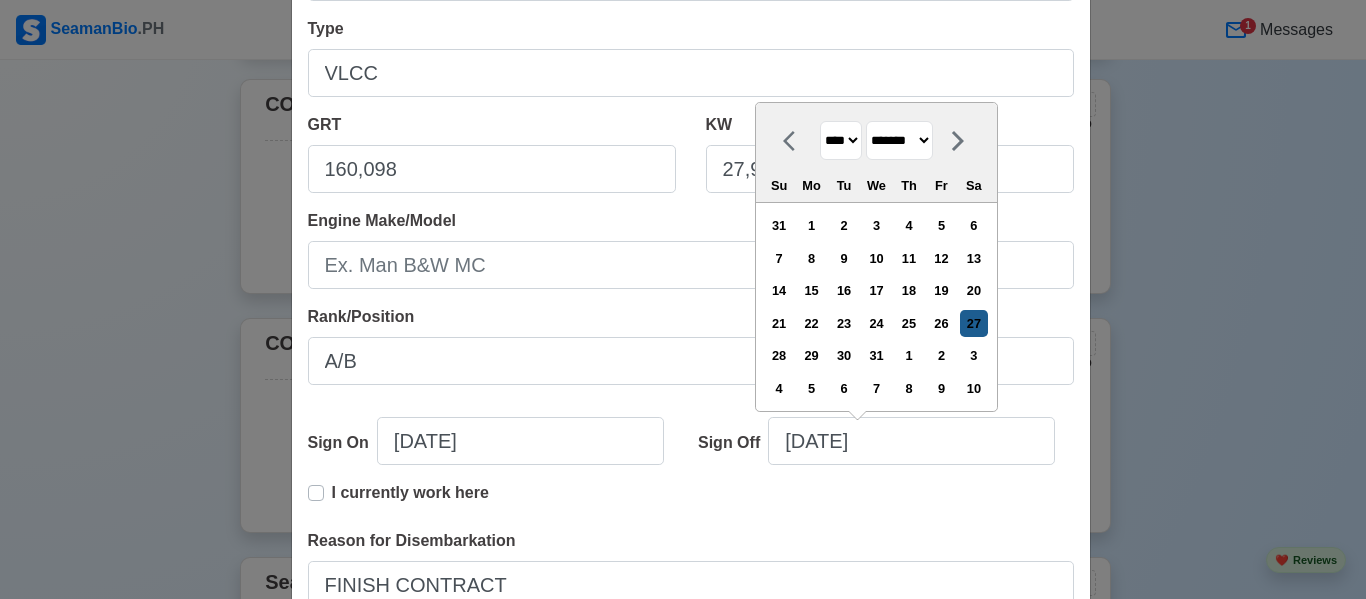 click on "27" at bounding box center (973, 323) 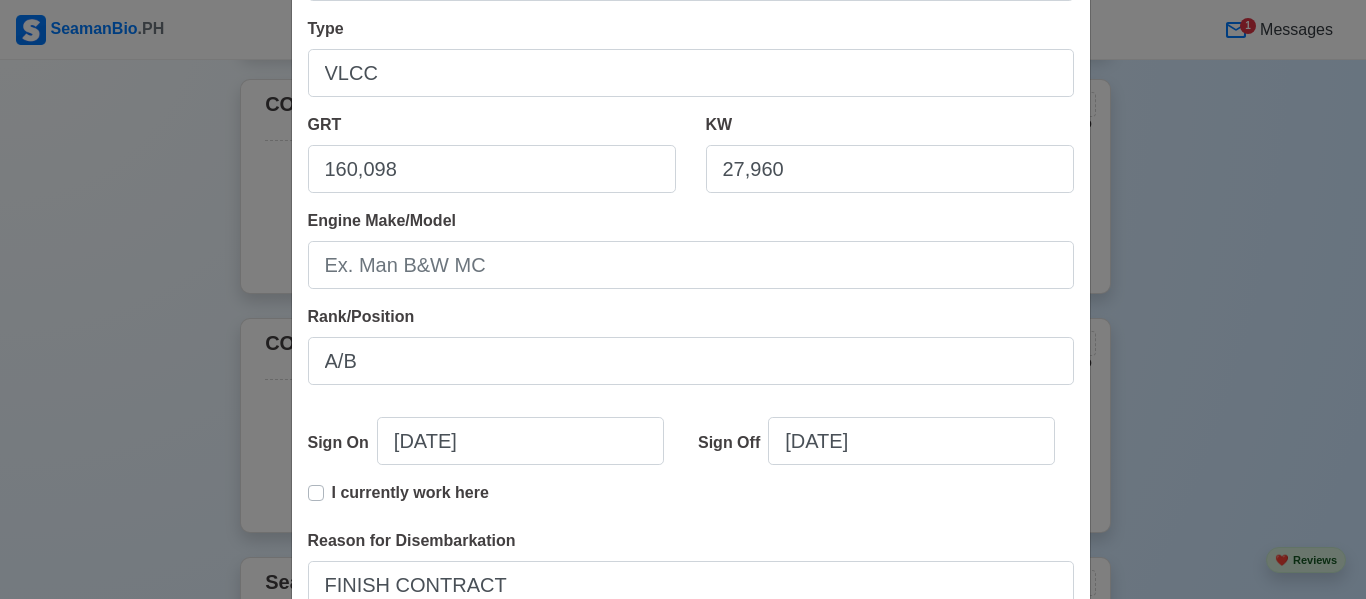 click on "Save" at bounding box center (1022, 780) 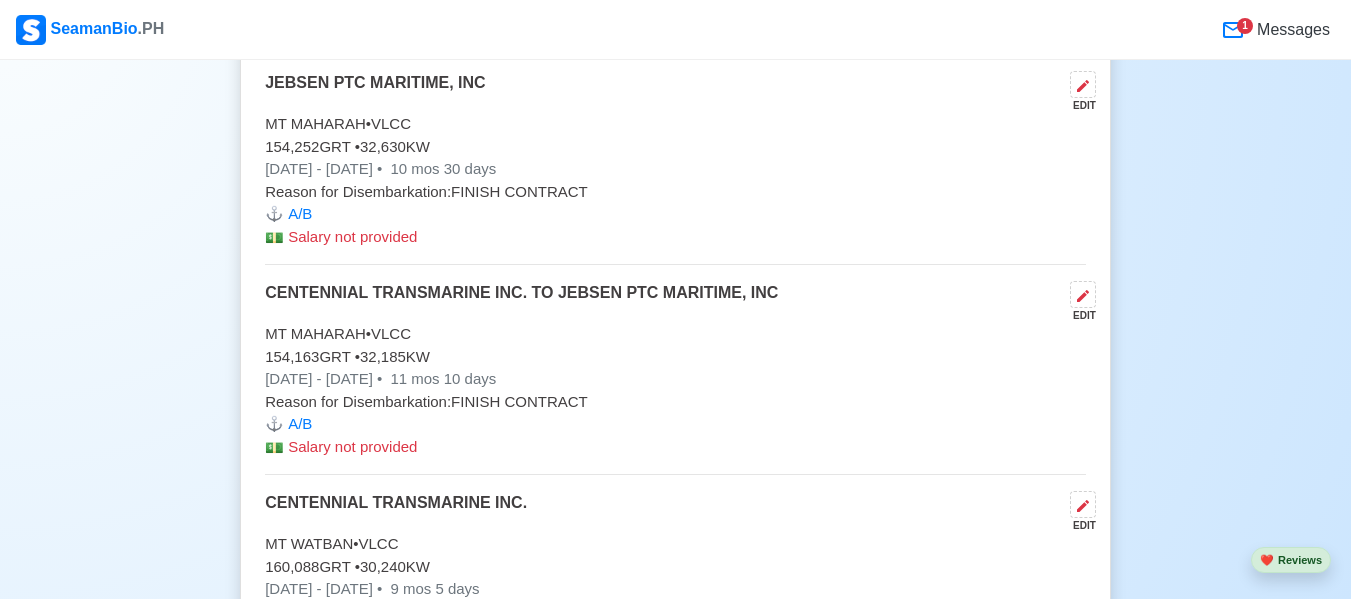 scroll, scrollTop: 3637, scrollLeft: 0, axis: vertical 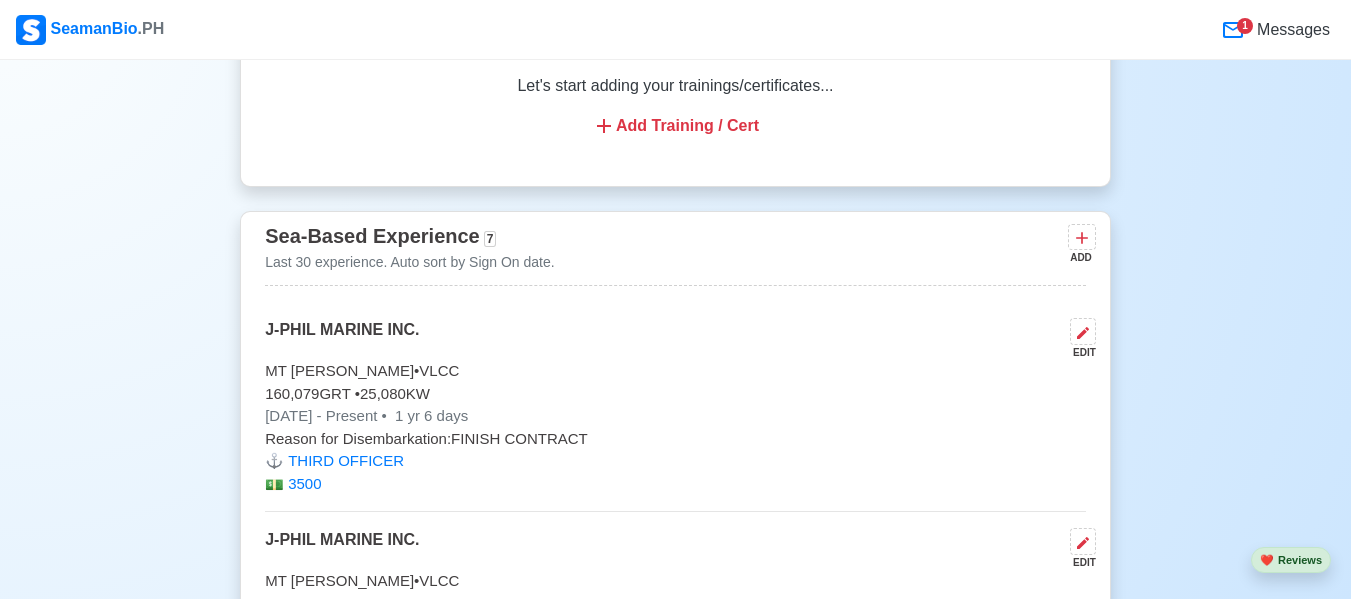 click on "J-PHIL MARINE INC. EDIT MT [PERSON_NAME]  •  VLCC 160,079  GRT •  25,080  KW [DATE] - [DATE] Reason for Disembarkation:  FINISH CONTRACT ⚓️ THIRD OFFICER 💵️ 3500" at bounding box center [675, 625] 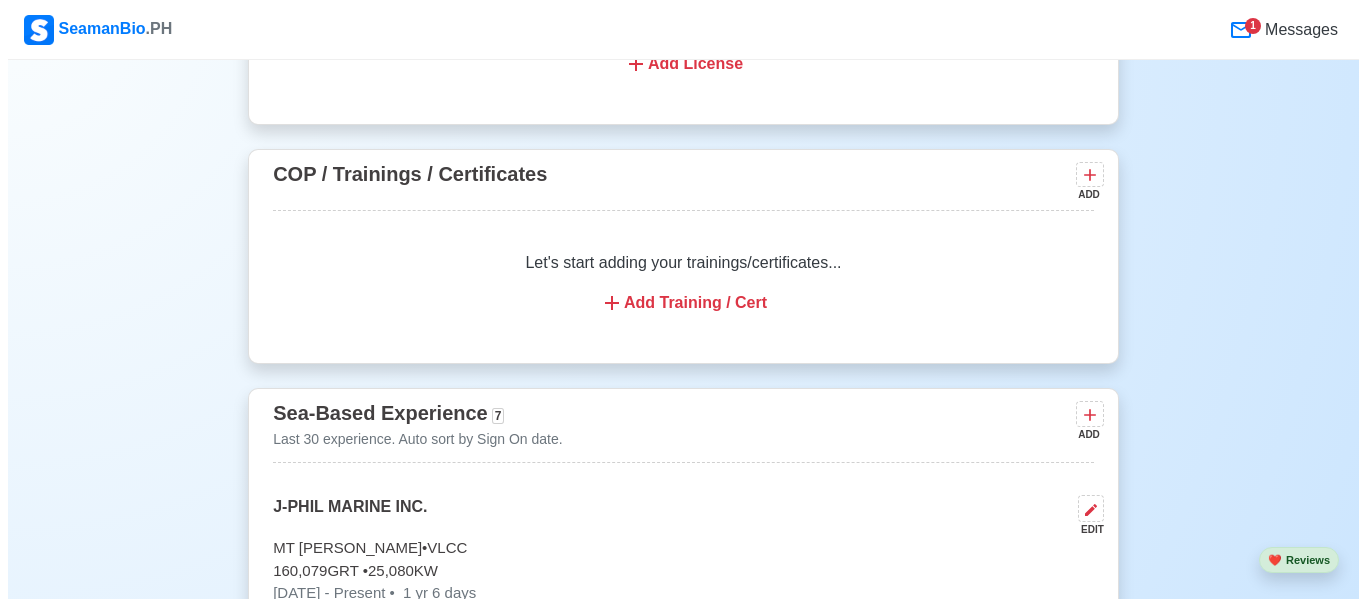scroll, scrollTop: 2383, scrollLeft: 0, axis: vertical 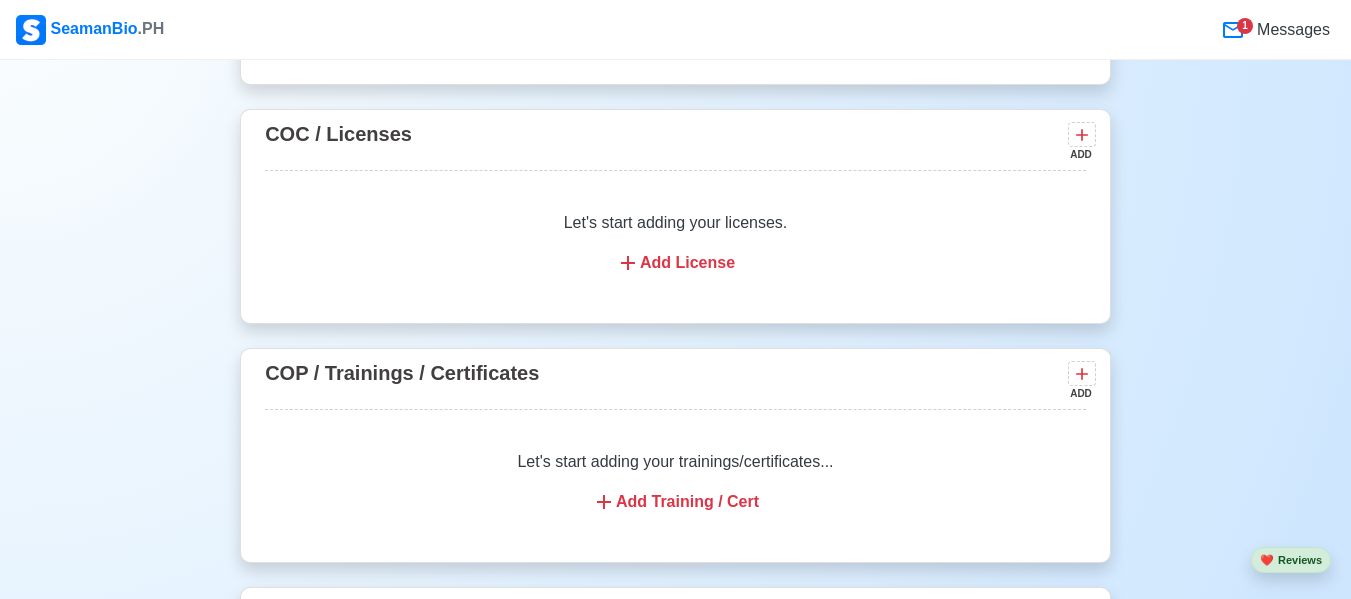 click 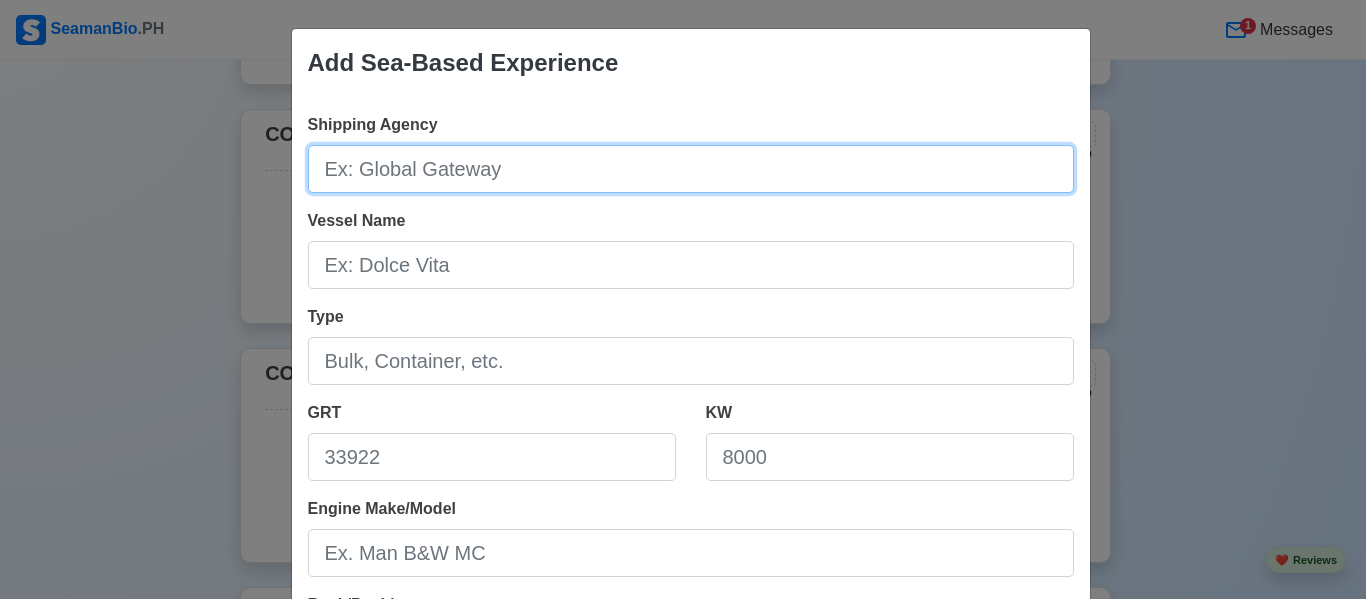 click on "Shipping Agency" at bounding box center (691, 169) 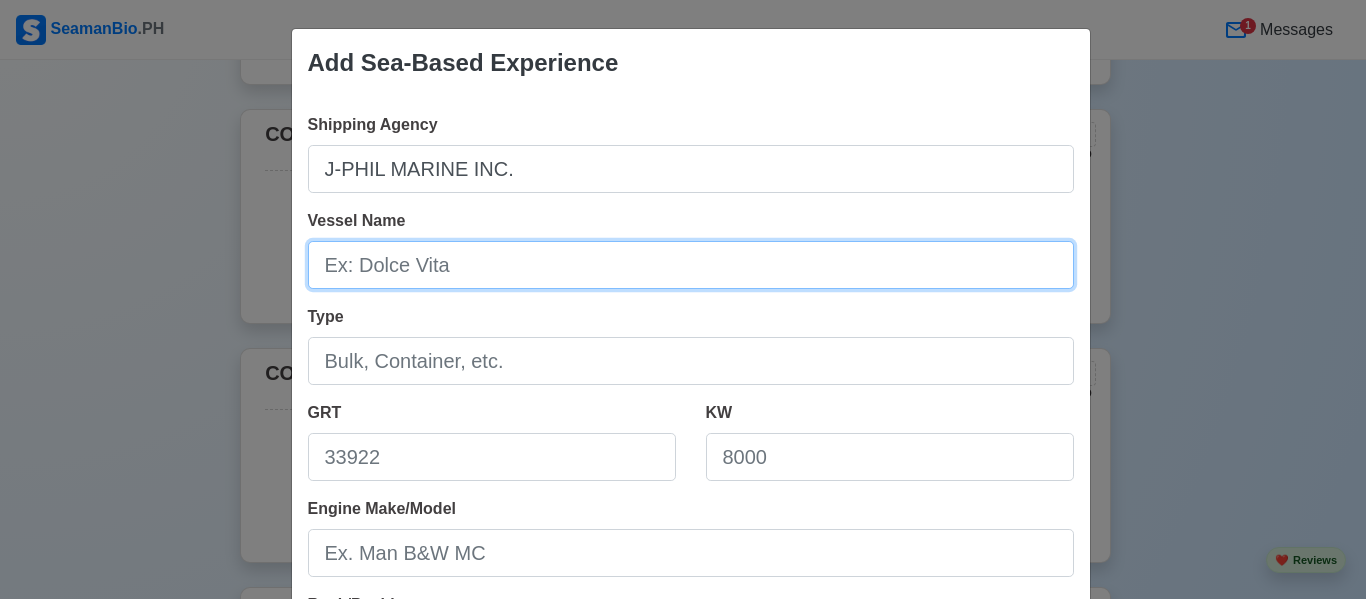 click on "Vessel Name" at bounding box center (691, 265) 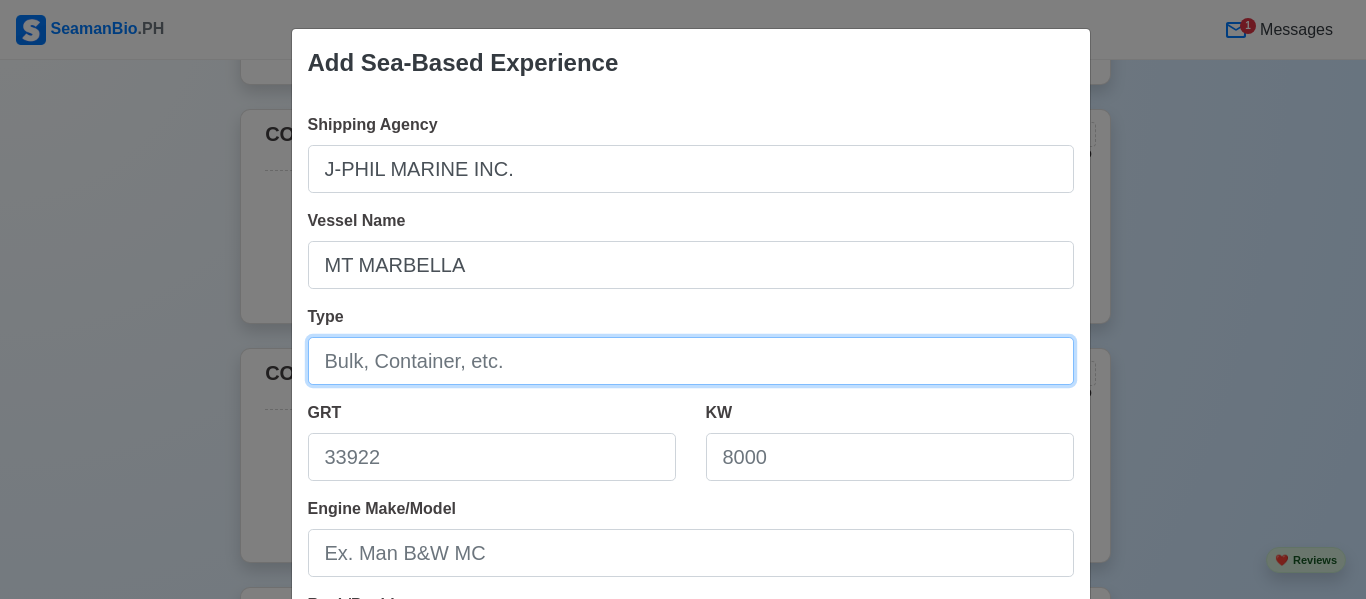 click on "Type" at bounding box center [691, 361] 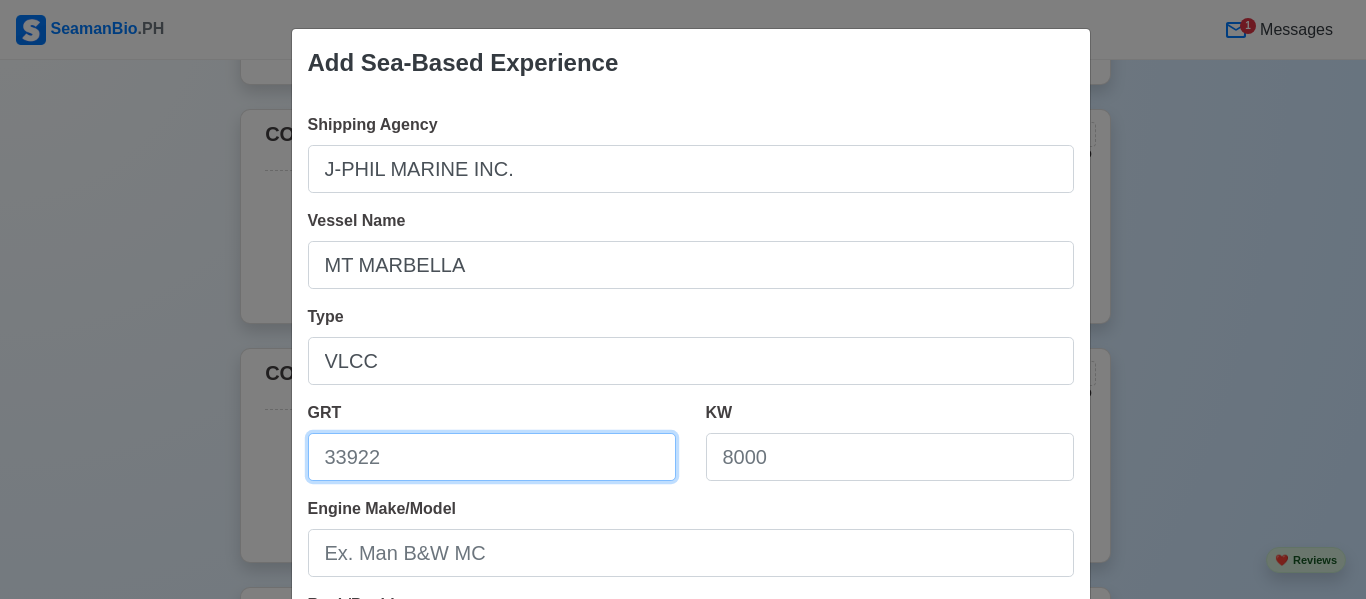 click on "GRT" at bounding box center [492, 457] 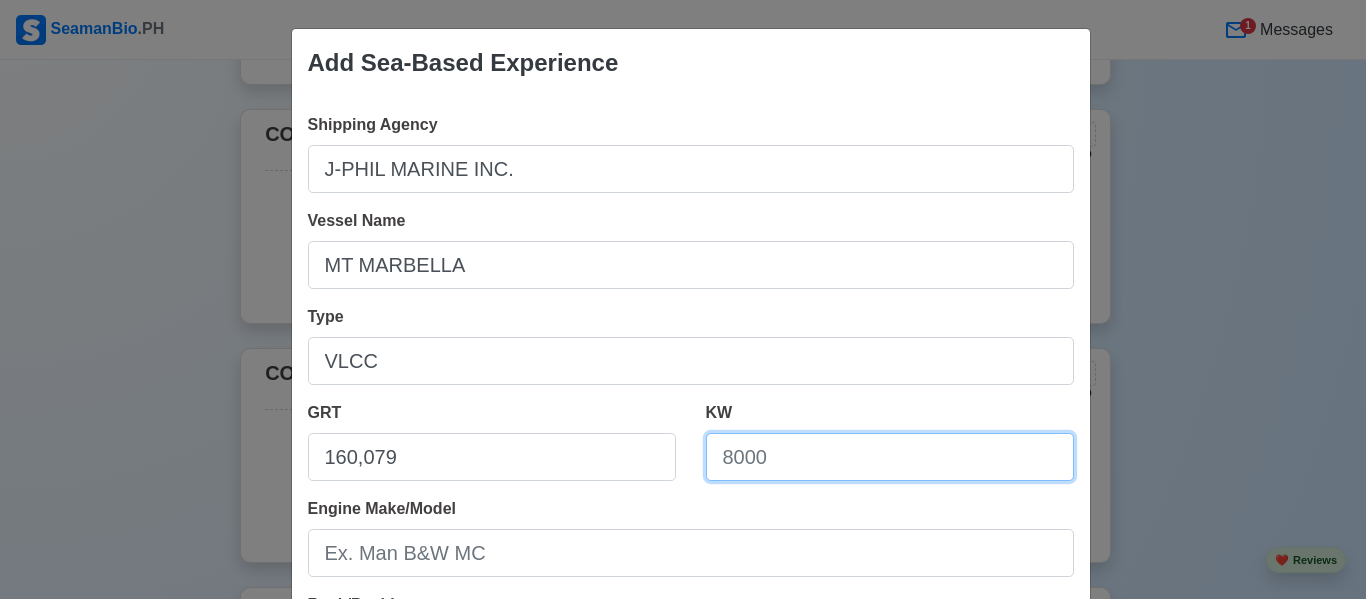 click on "KW" at bounding box center (890, 457) 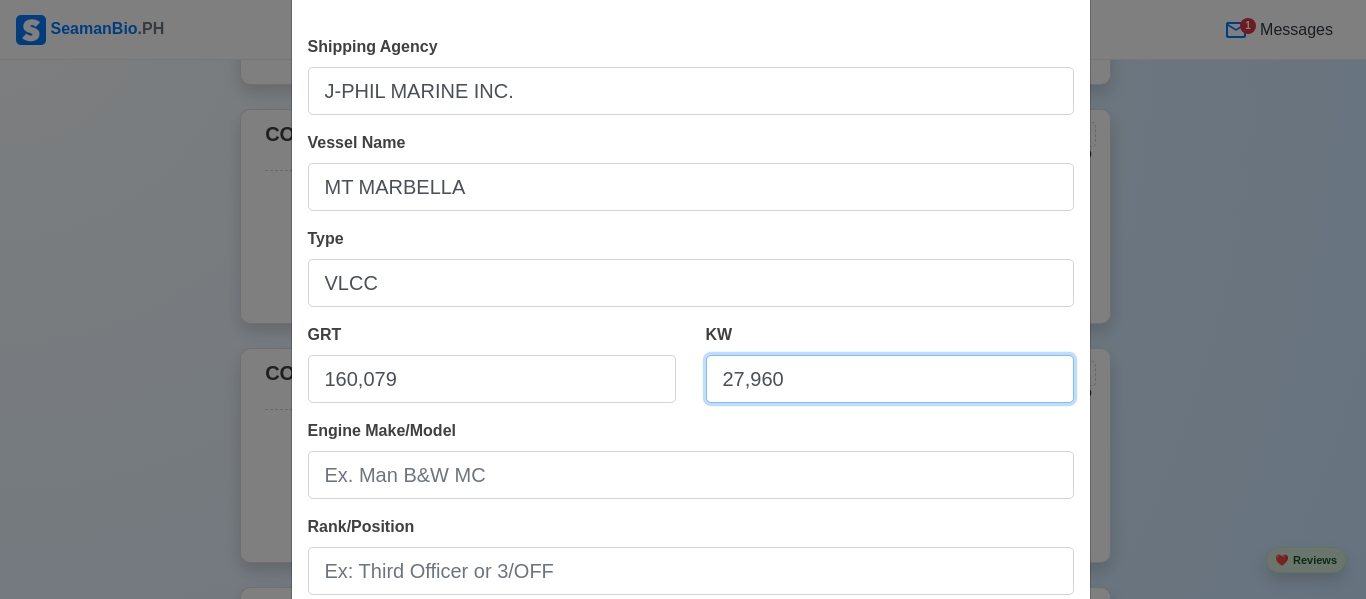 scroll, scrollTop: 79, scrollLeft: 0, axis: vertical 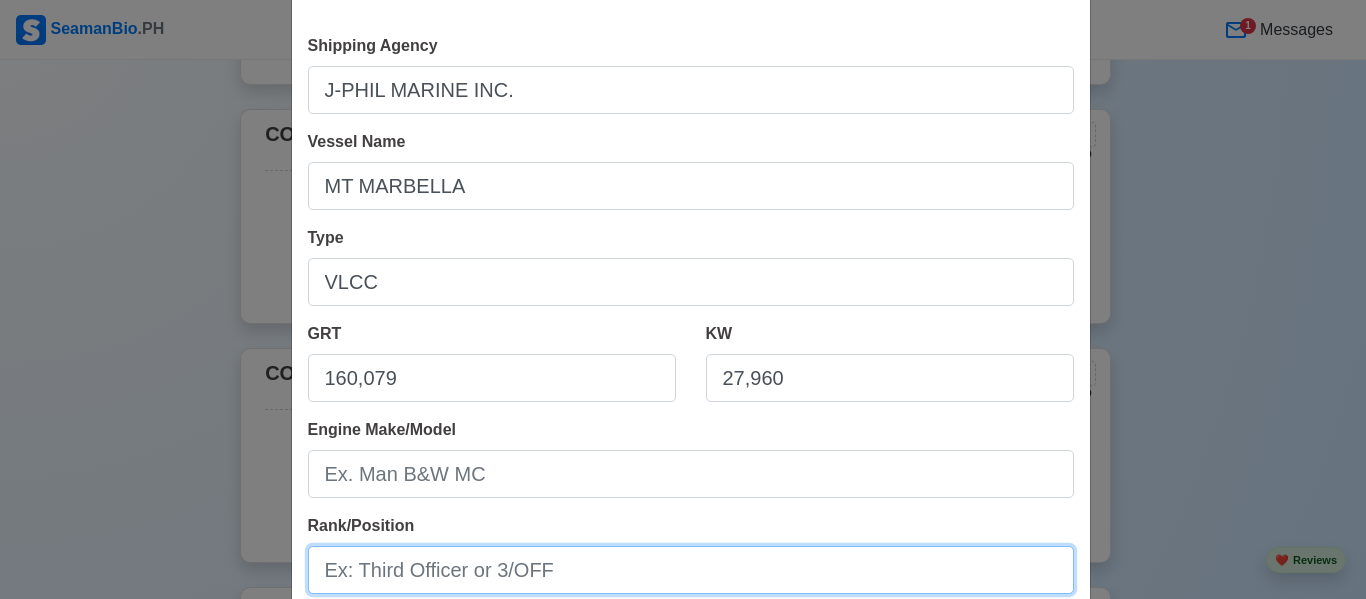 click on "Rank/Position" at bounding box center [691, 570] 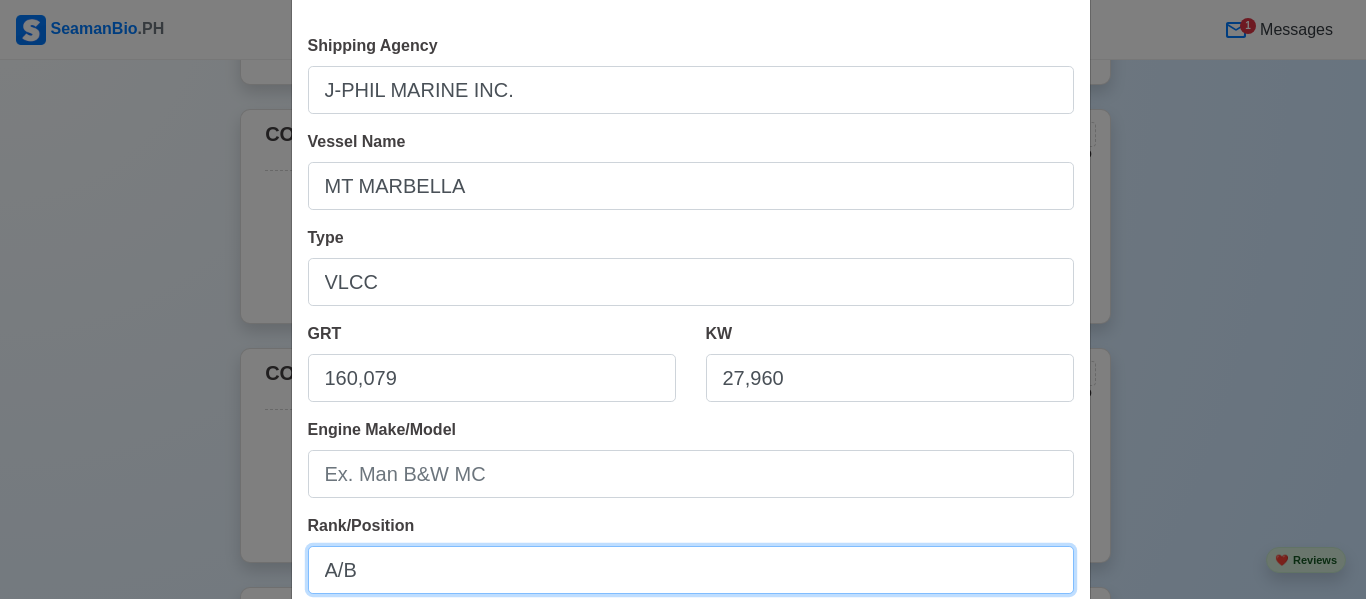 scroll, scrollTop: 223, scrollLeft: 0, axis: vertical 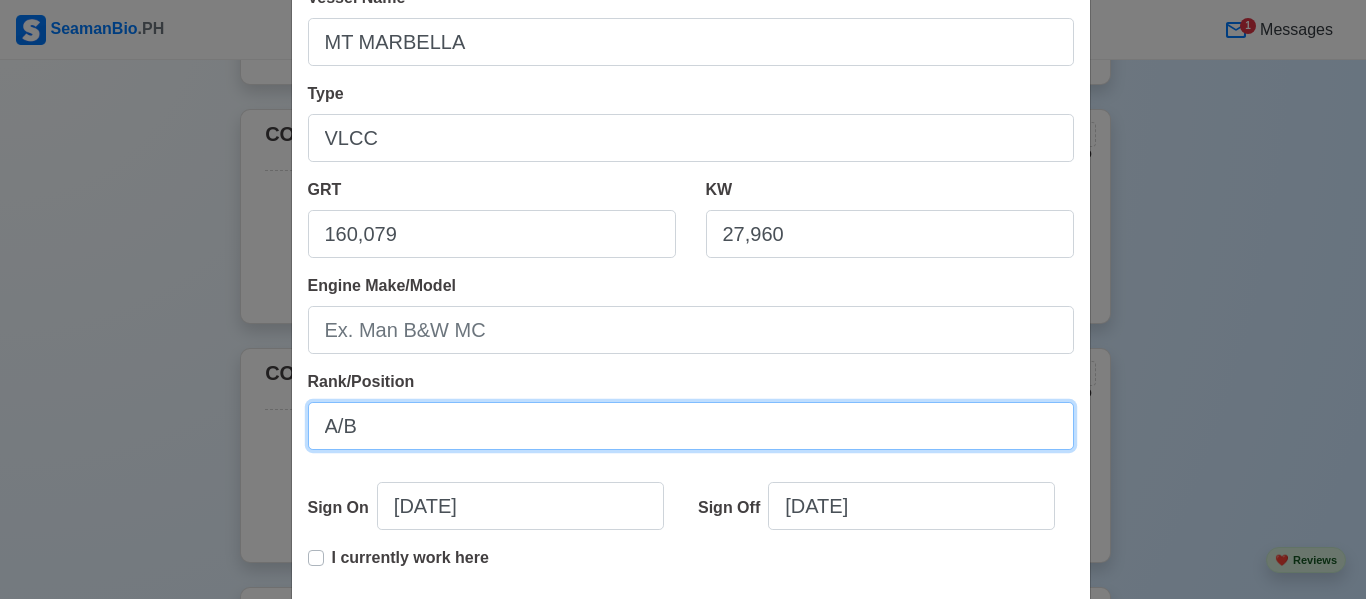 type on "A/B" 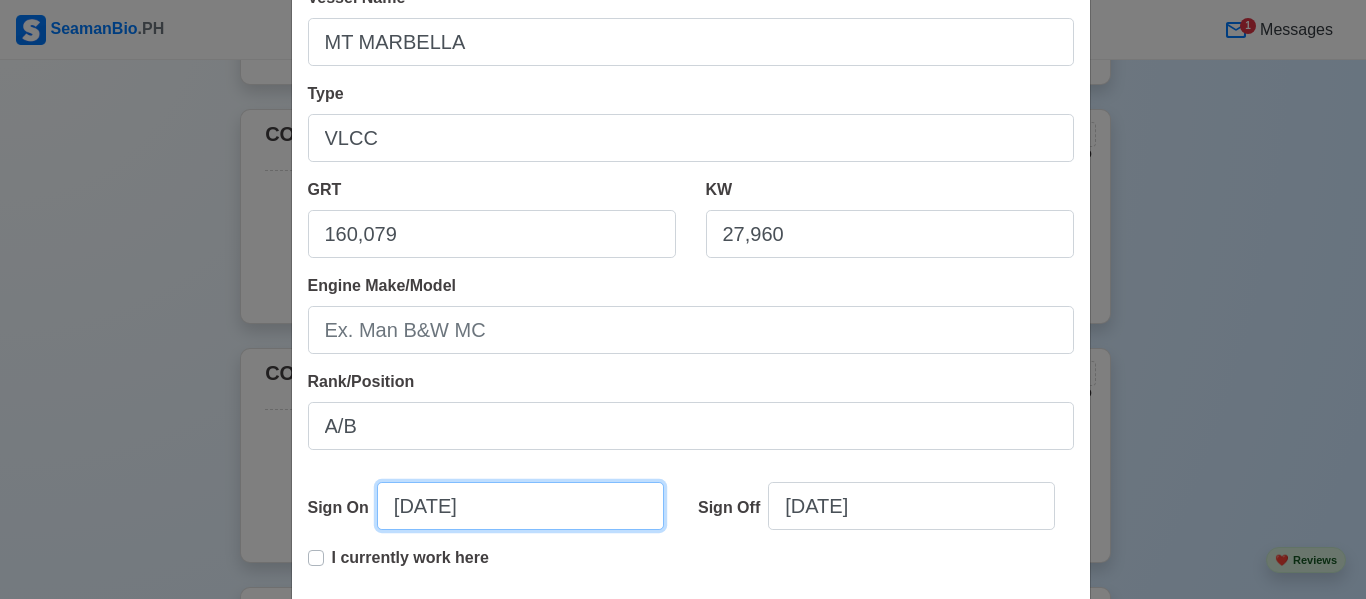 select on "****" 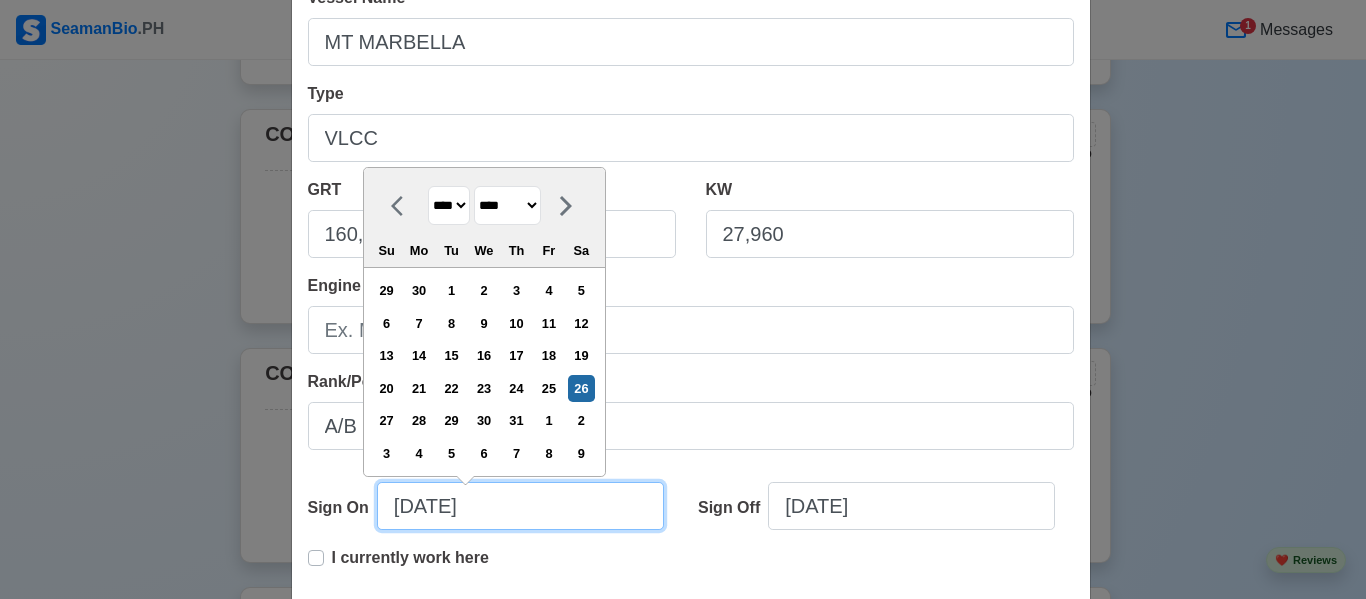 click on "[DATE]" at bounding box center [520, 506] 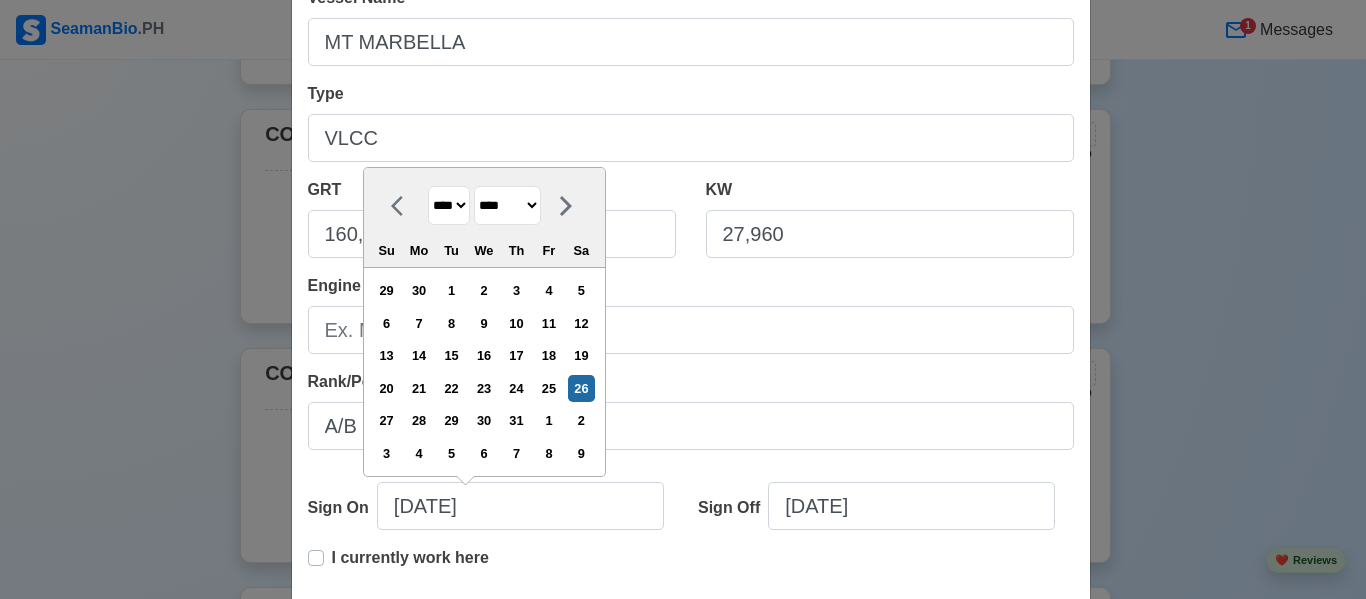 click on "**** **** **** **** **** **** **** **** **** **** **** **** **** **** **** **** **** **** **** **** **** **** **** **** **** **** **** **** **** **** **** **** **** **** **** **** **** **** **** **** **** **** **** **** **** **** **** **** **** **** **** **** **** **** **** **** **** **** **** **** **** **** **** **** **** **** **** **** **** **** **** **** **** **** **** **** **** **** **** **** **** **** **** **** **** **** **** **** **** **** **** **** **** **** **** **** **** **** **** **** **** **** **** **** **** ****" at bounding box center (449, 205) 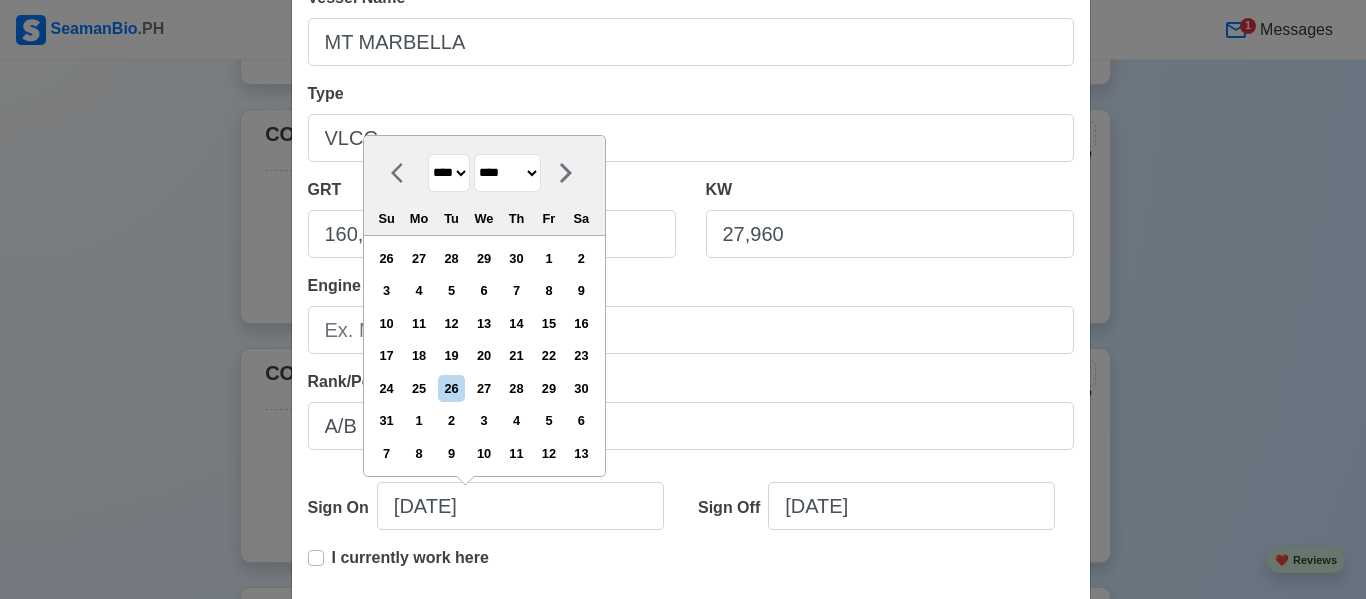 click on "******* ******** ***** ***** *** **** **** ****** ********* ******* ******** ********" at bounding box center (507, 173) 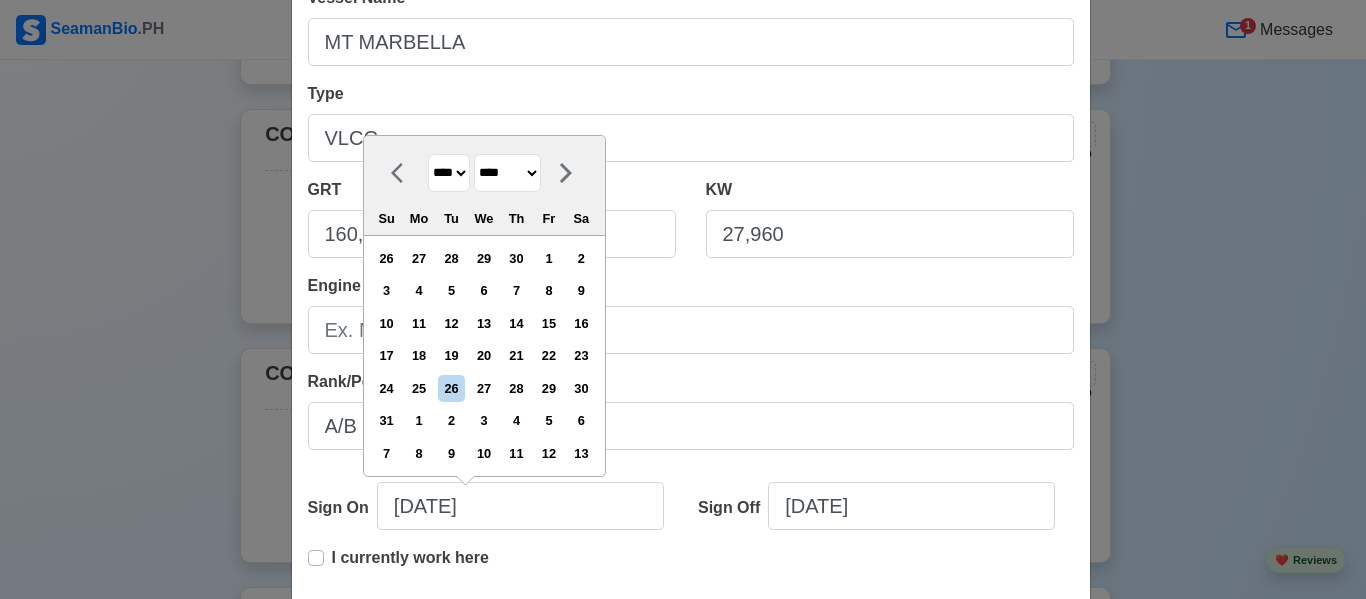 select on "*******" 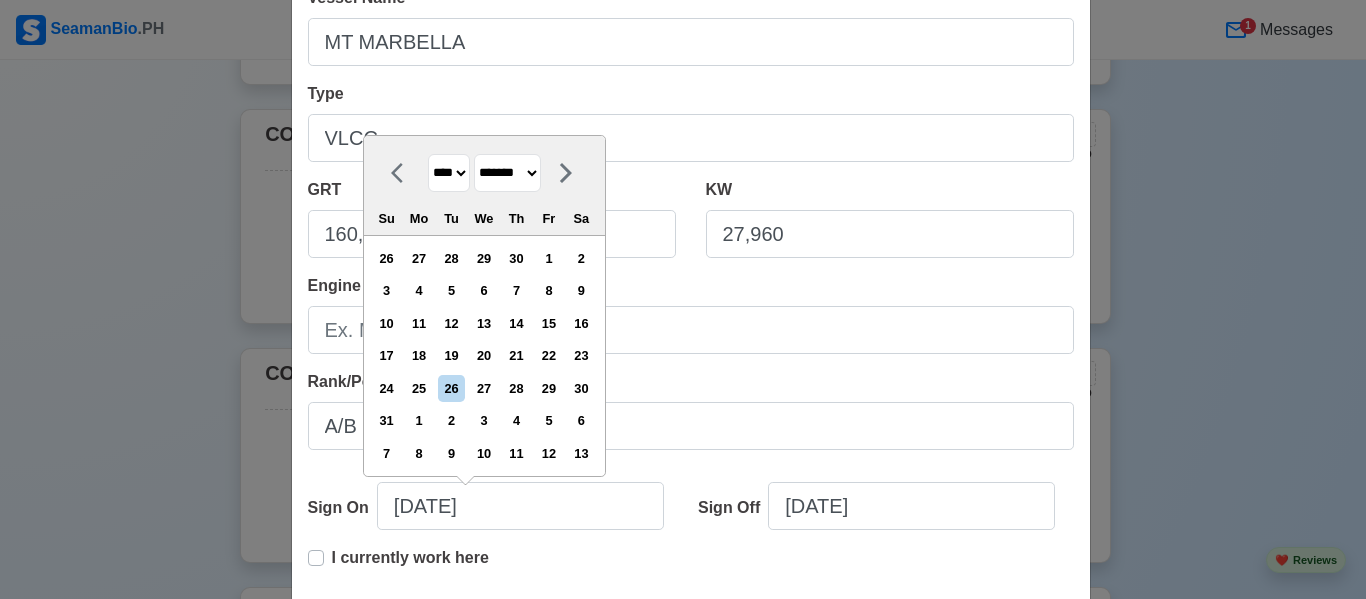 click on "******* ******** ***** ***** *** **** **** ****** ********* ******* ******** ********" at bounding box center (507, 173) 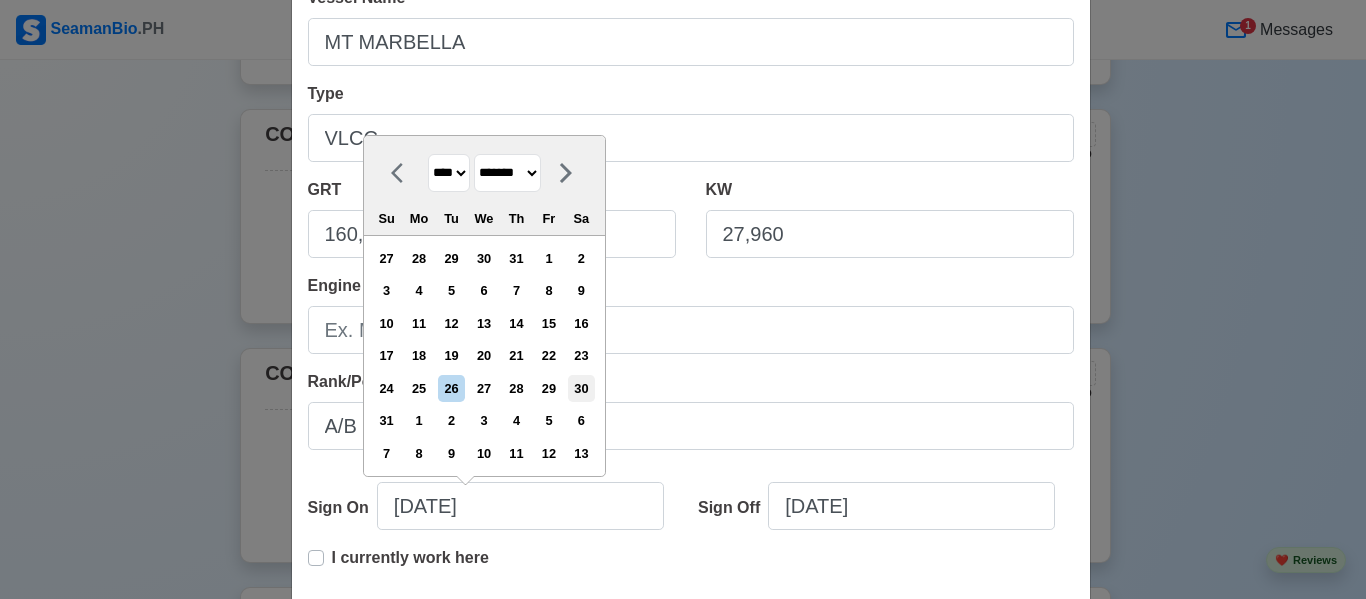 click on "30" at bounding box center [581, 388] 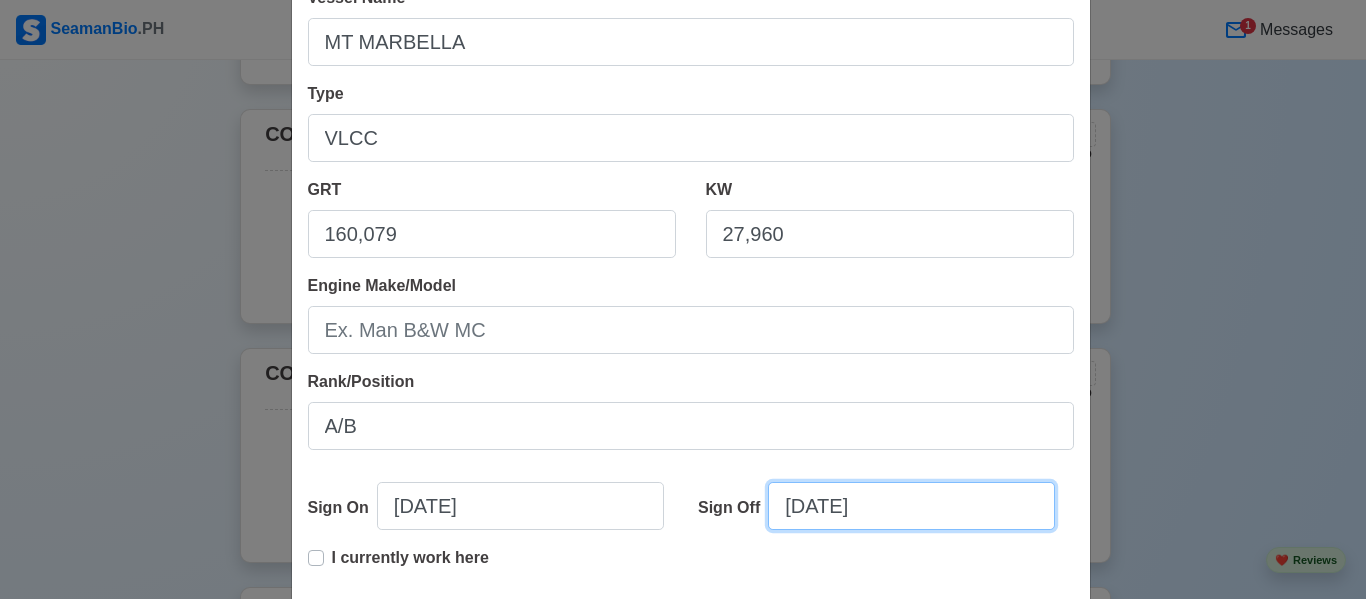 select on "****" 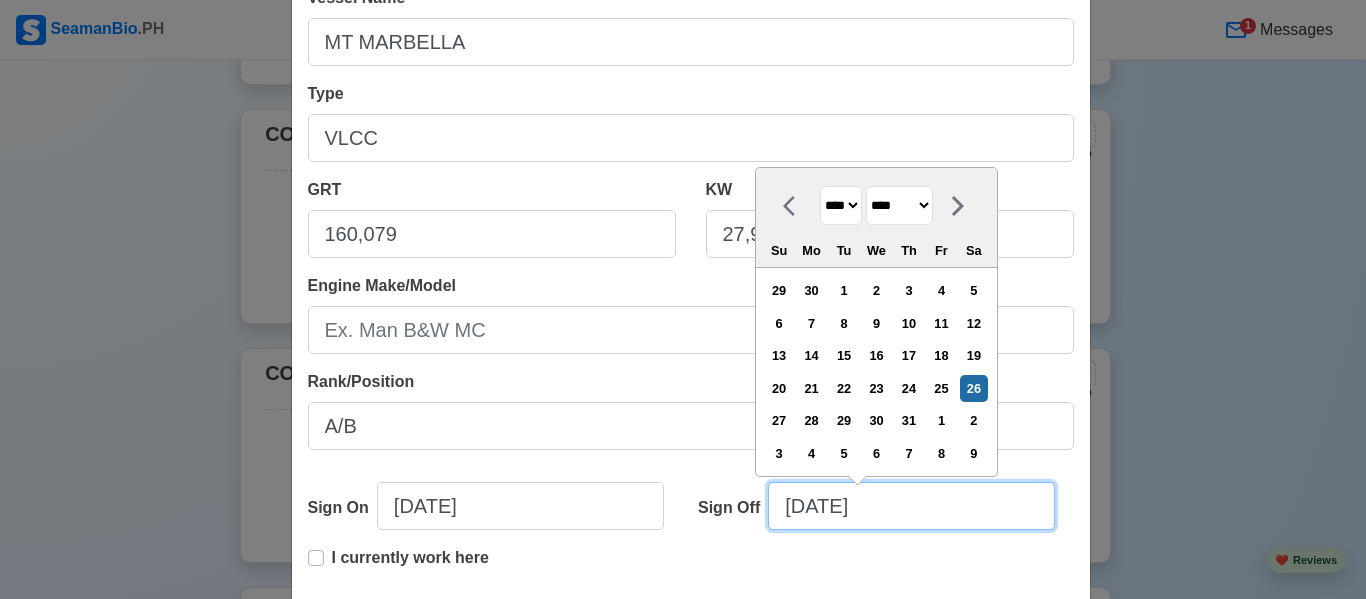 click on "[DATE]" at bounding box center (911, 506) 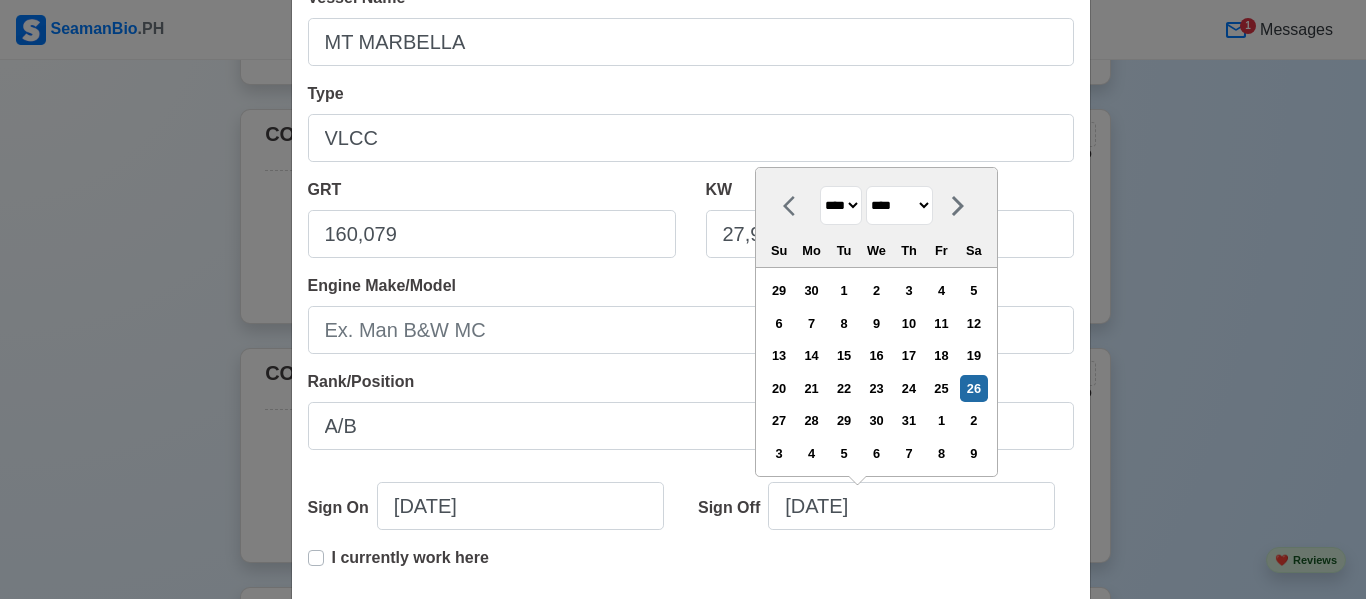 click on "**** **** **** **** **** **** **** **** **** **** **** **** **** **** **** **** **** **** **** **** **** **** **** **** **** **** **** **** **** **** **** **** **** **** **** **** **** **** **** **** **** **** **** **** **** **** **** **** **** **** **** **** **** **** **** **** **** **** **** **** **** **** **** **** **** **** **** **** **** **** **** **** **** **** **** **** **** **** **** **** **** **** **** **** **** **** **** **** **** **** **** **** **** **** **** **** **** **** **** **** **** **** **** **** **** **** **** ****" at bounding box center (841, 205) 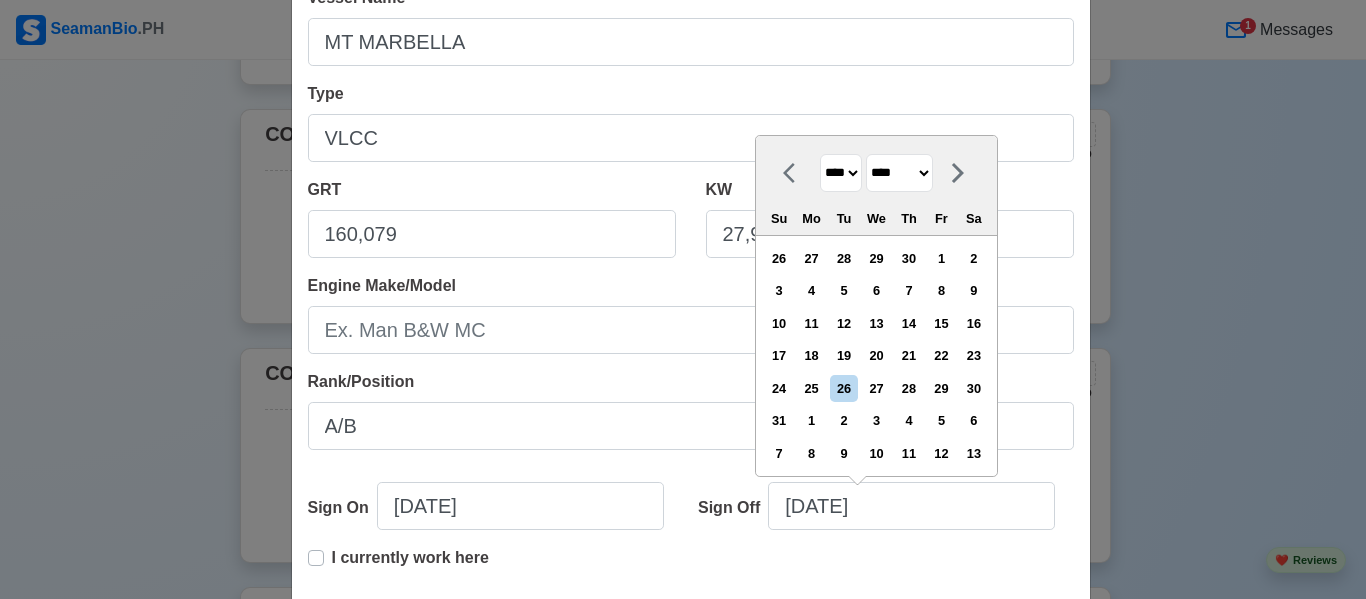 click on "******* ******** ***** ***** *** **** **** ****** ********* ******* ******** ********" at bounding box center [899, 173] 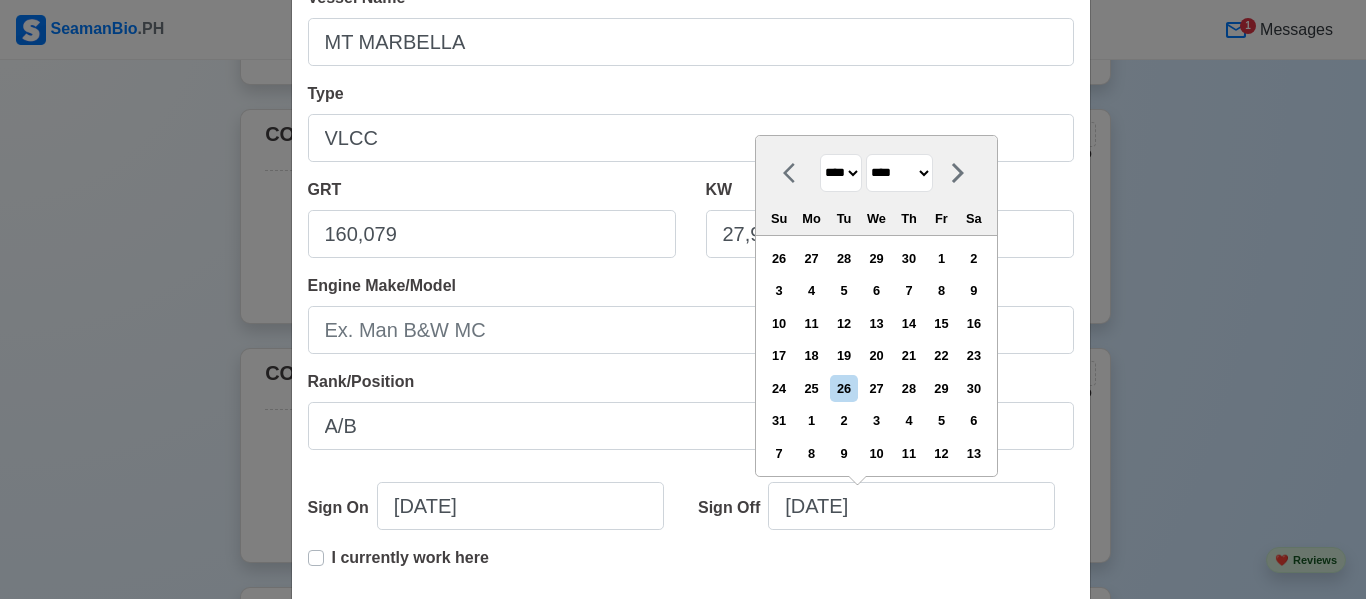 select on "********" 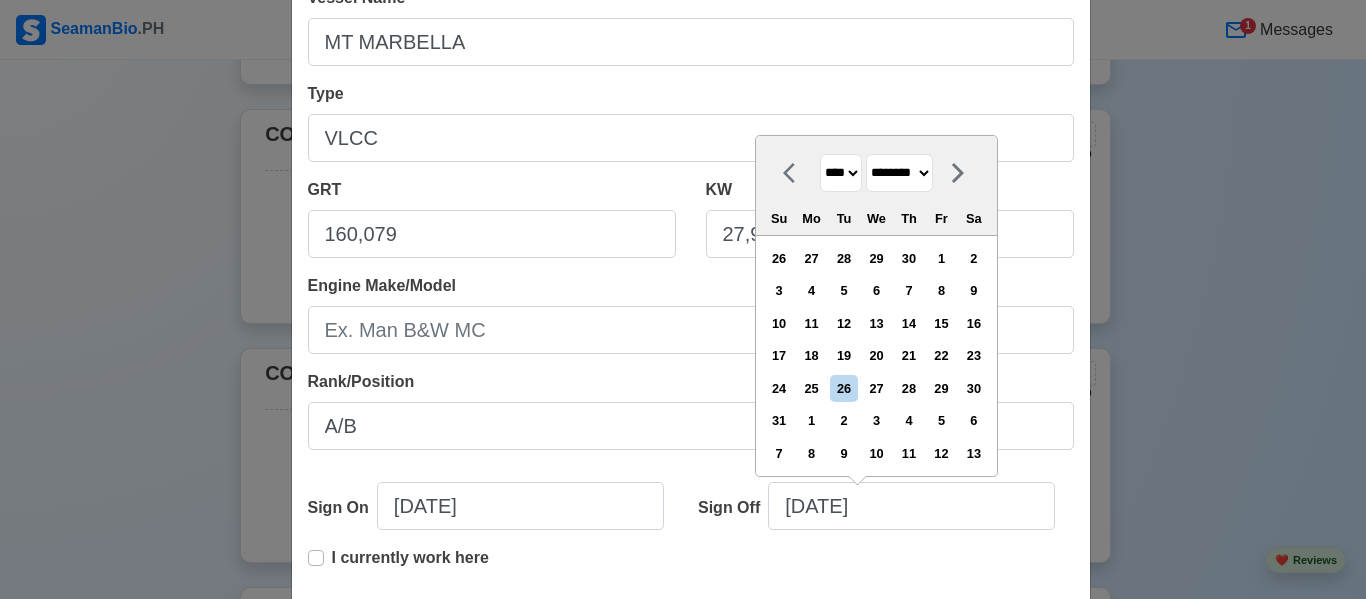 click on "******* ******** ***** ***** *** **** **** ****** ********* ******* ******** ********" at bounding box center (899, 173) 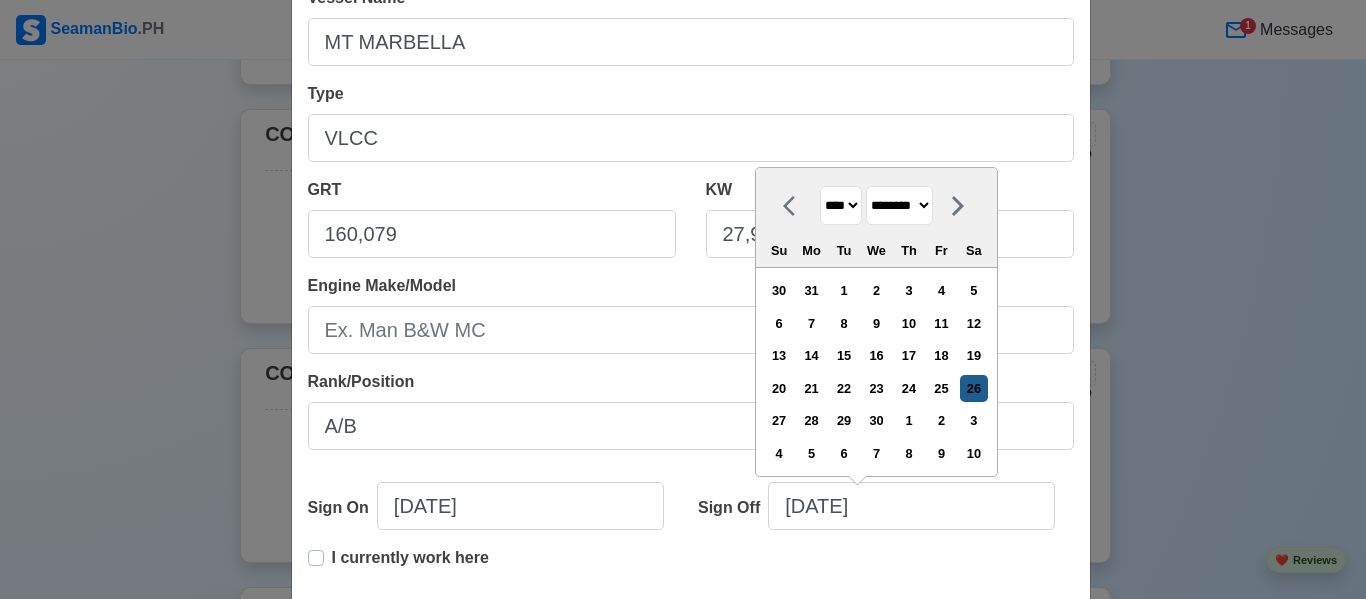 click on "26" at bounding box center [973, 388] 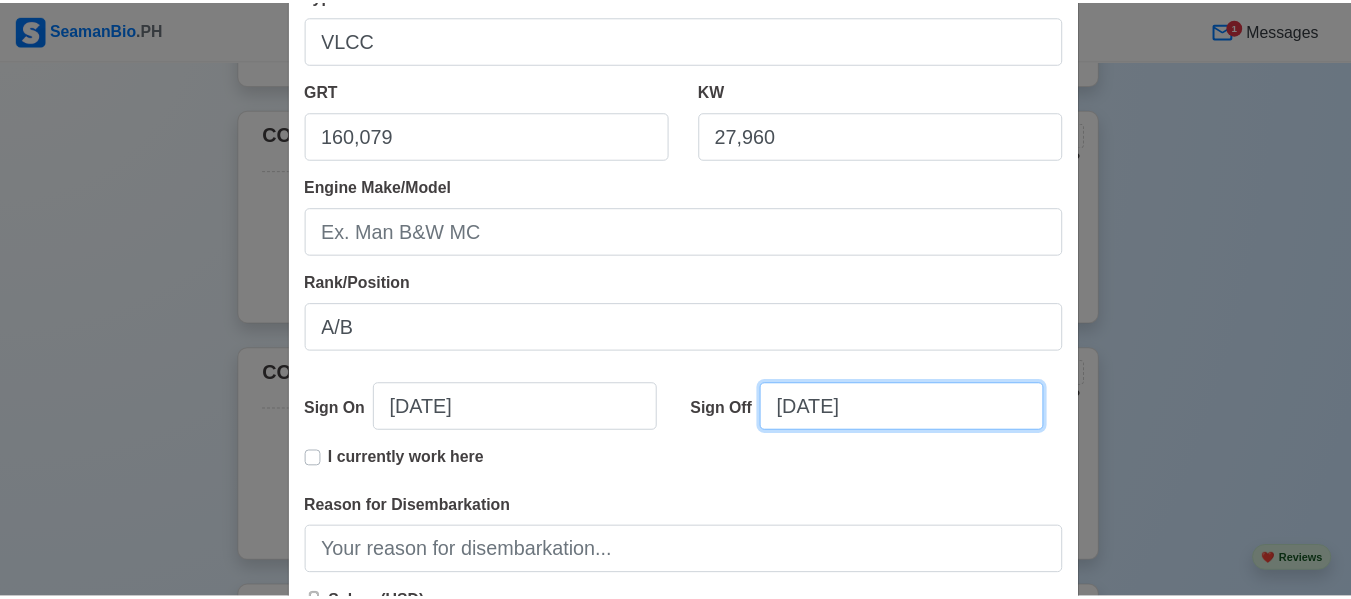 scroll, scrollTop: 324, scrollLeft: 0, axis: vertical 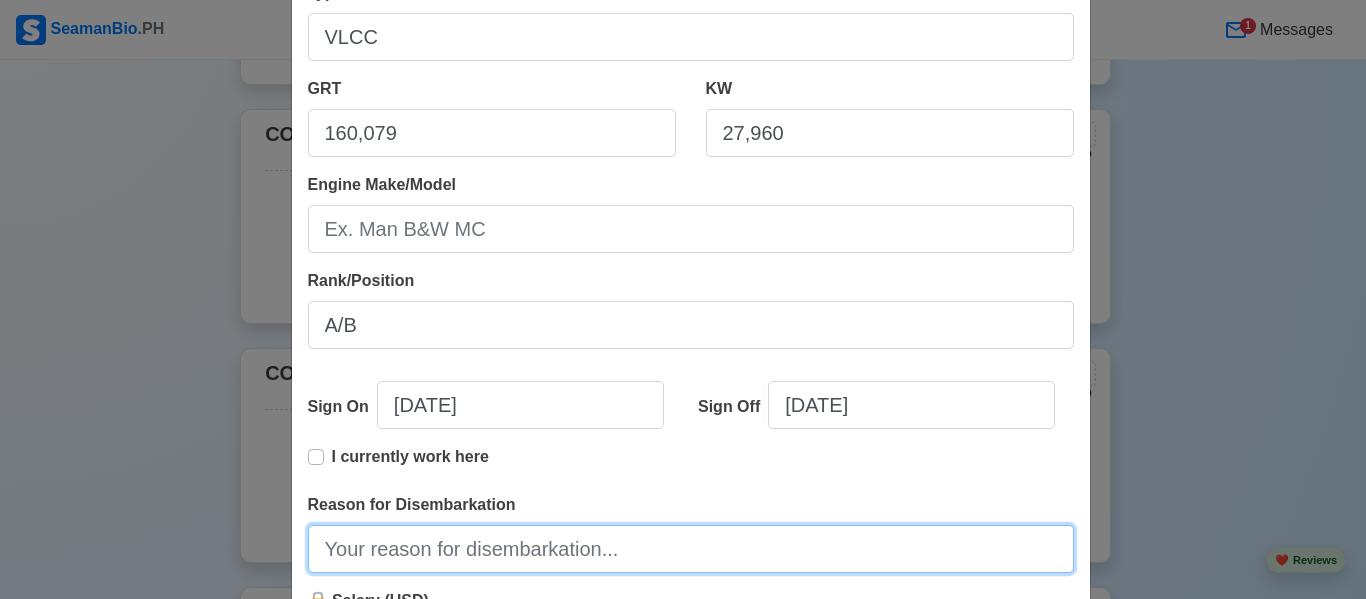 click on "Reason for Disembarkation" at bounding box center [691, 549] 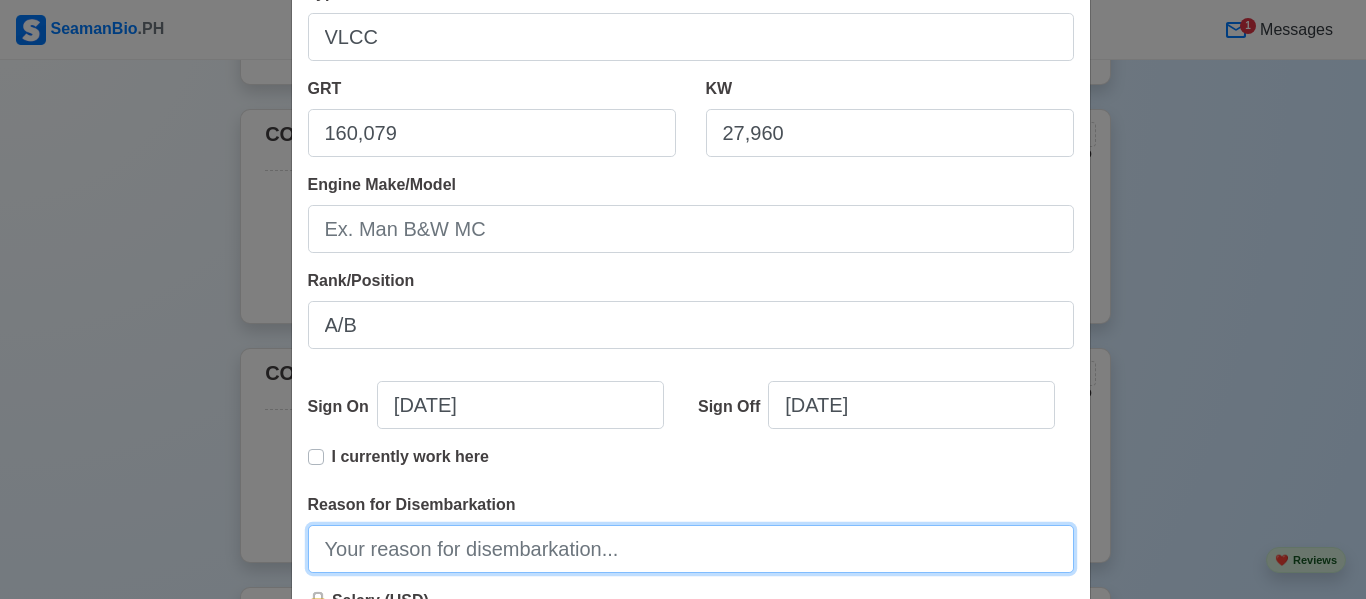 type on "FINISH CONTRACT" 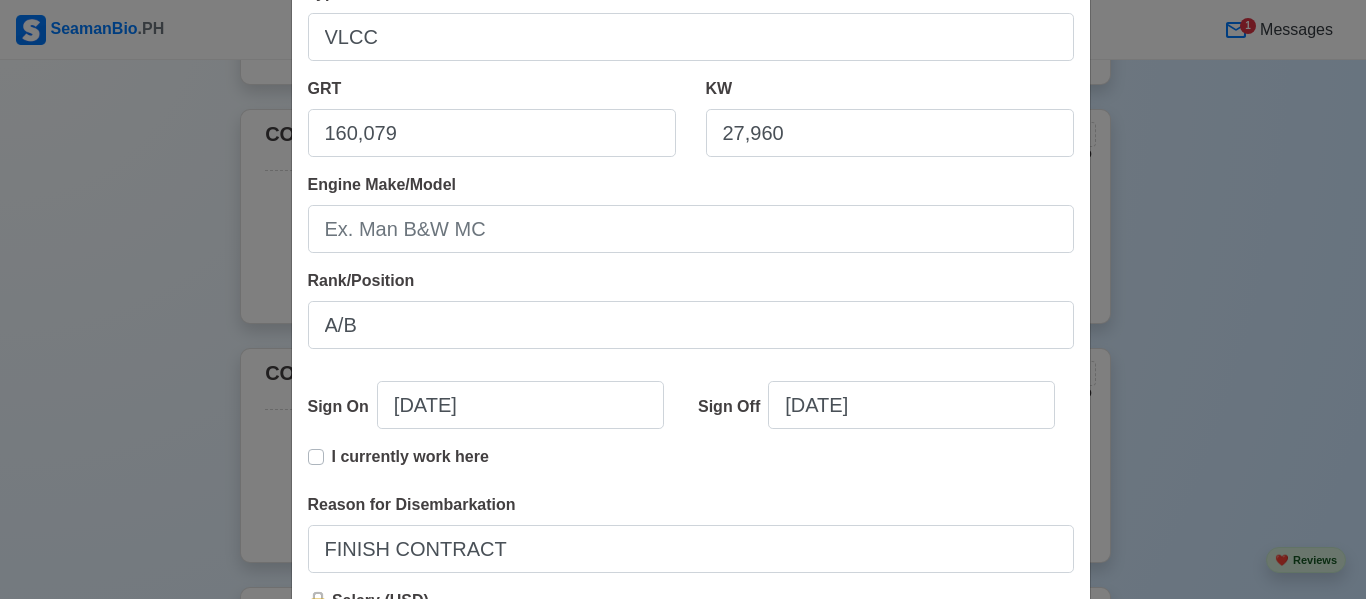 click on "Save" at bounding box center [1022, 744] 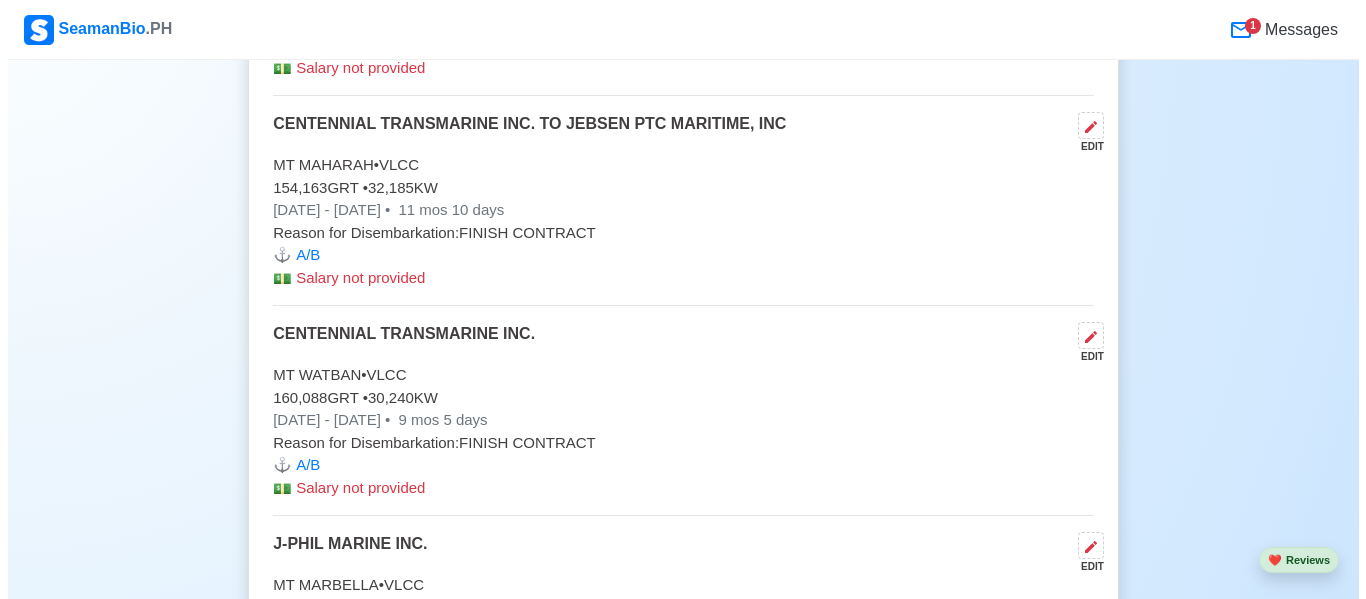 scroll, scrollTop: 3810, scrollLeft: 0, axis: vertical 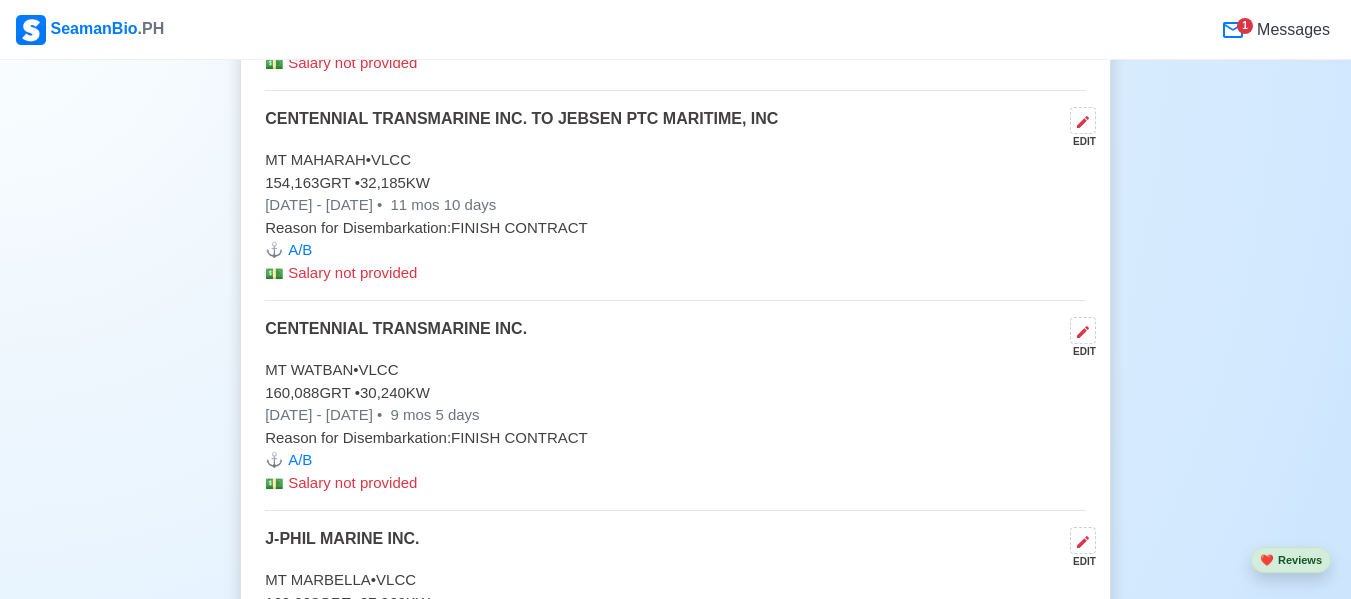 click 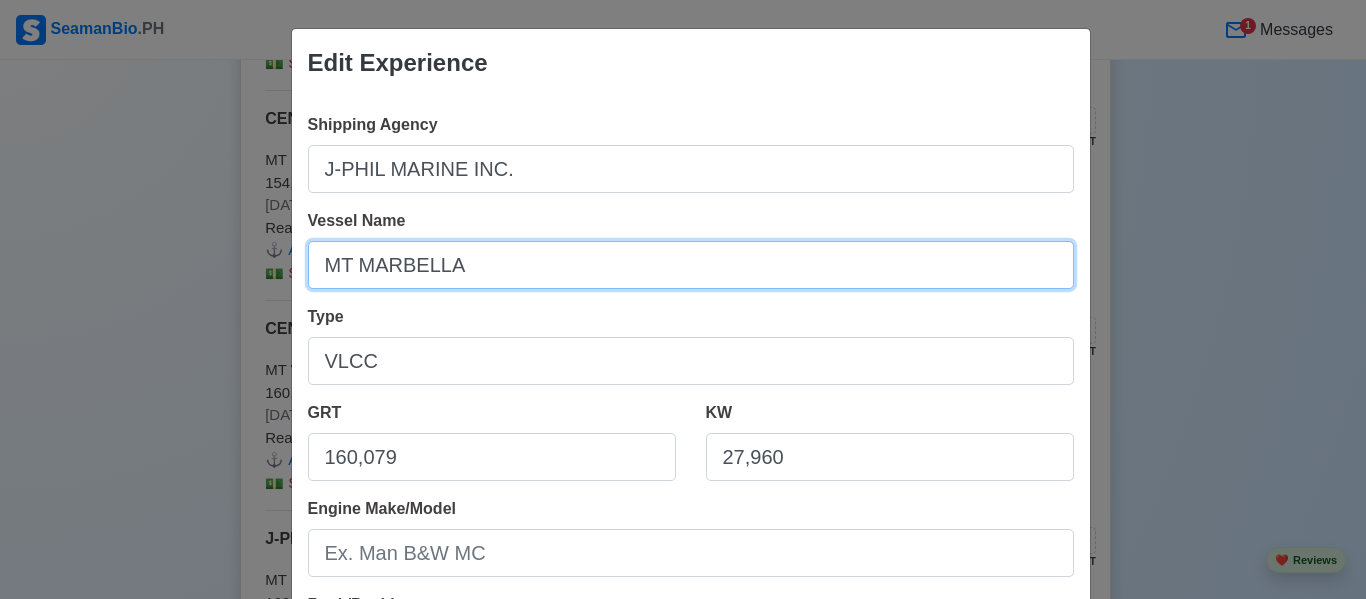 click on "MT MARBELLA" at bounding box center [691, 265] 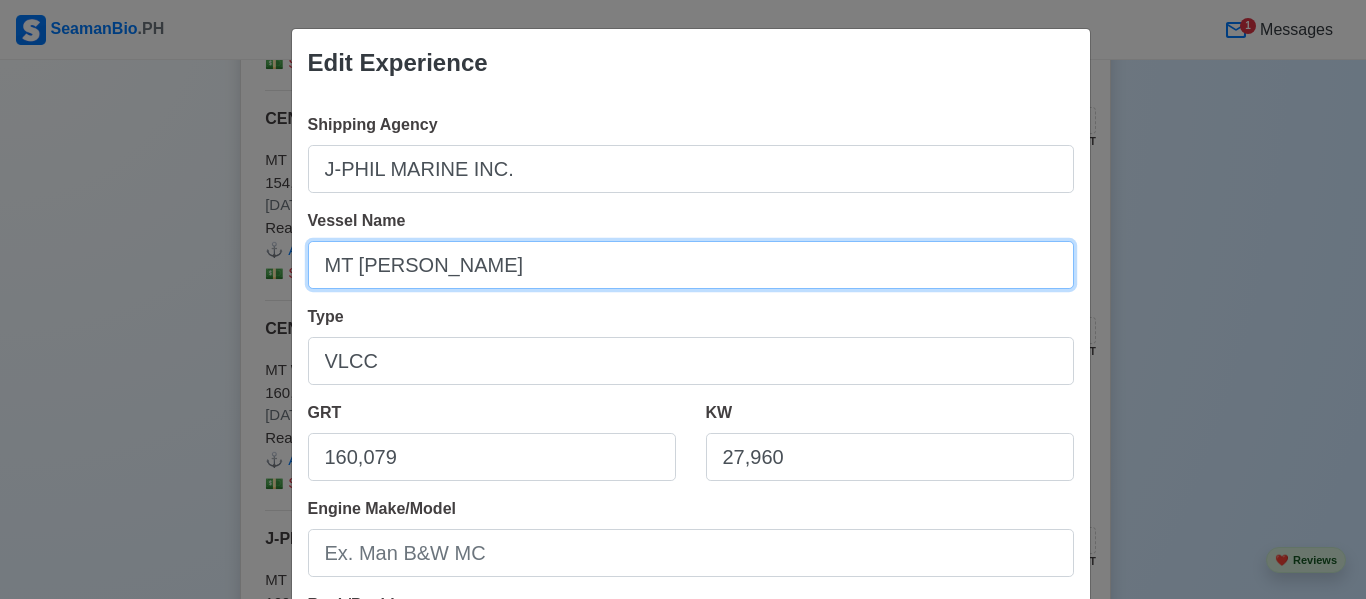 drag, startPoint x: 424, startPoint y: 221, endPoint x: 771, endPoint y: 416, distance: 398.0377 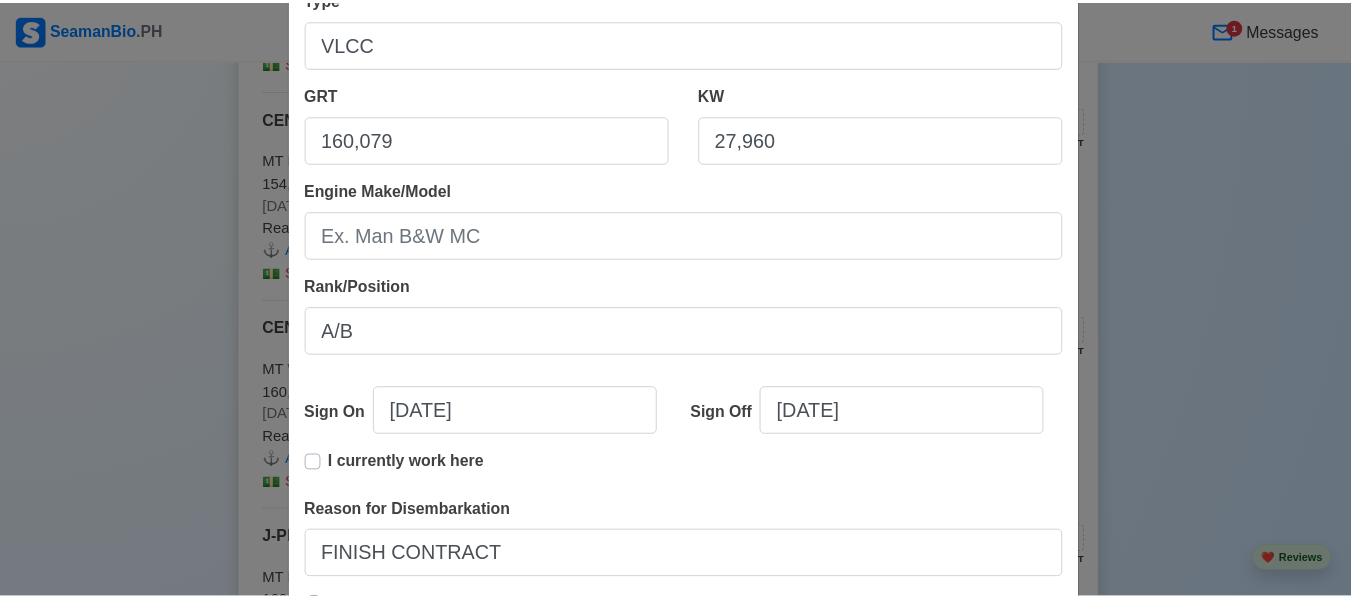 scroll, scrollTop: 336, scrollLeft: 0, axis: vertical 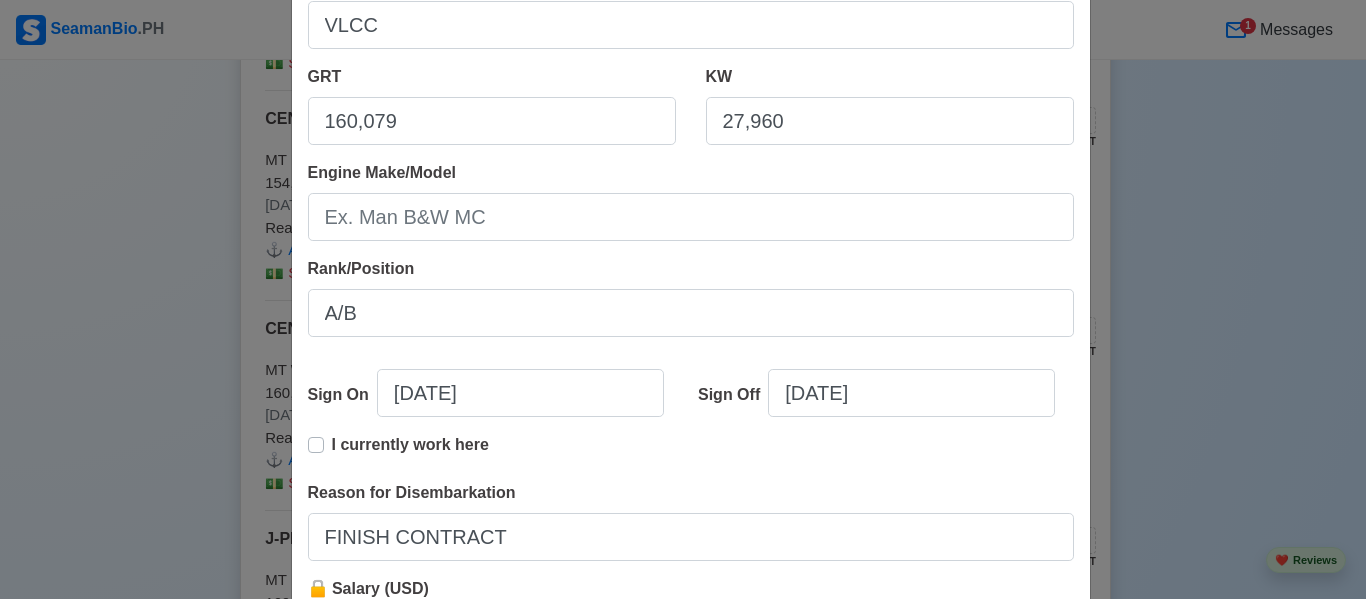 type on "MT [PERSON_NAME]" 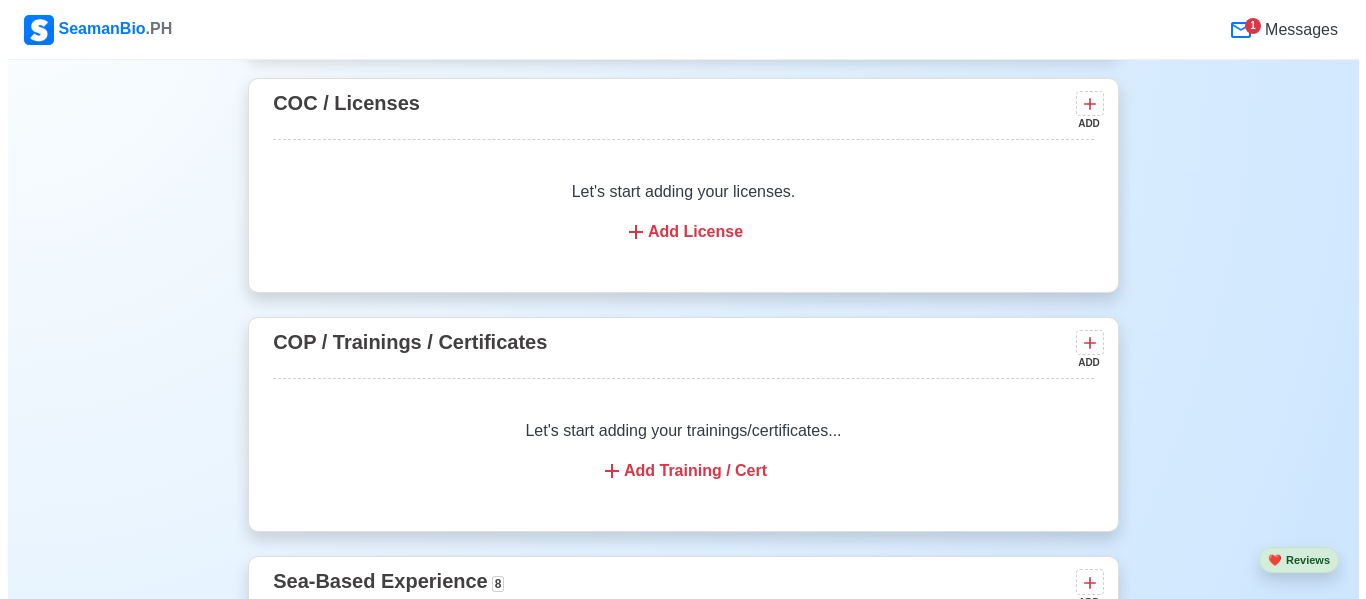 scroll, scrollTop: 2409, scrollLeft: 0, axis: vertical 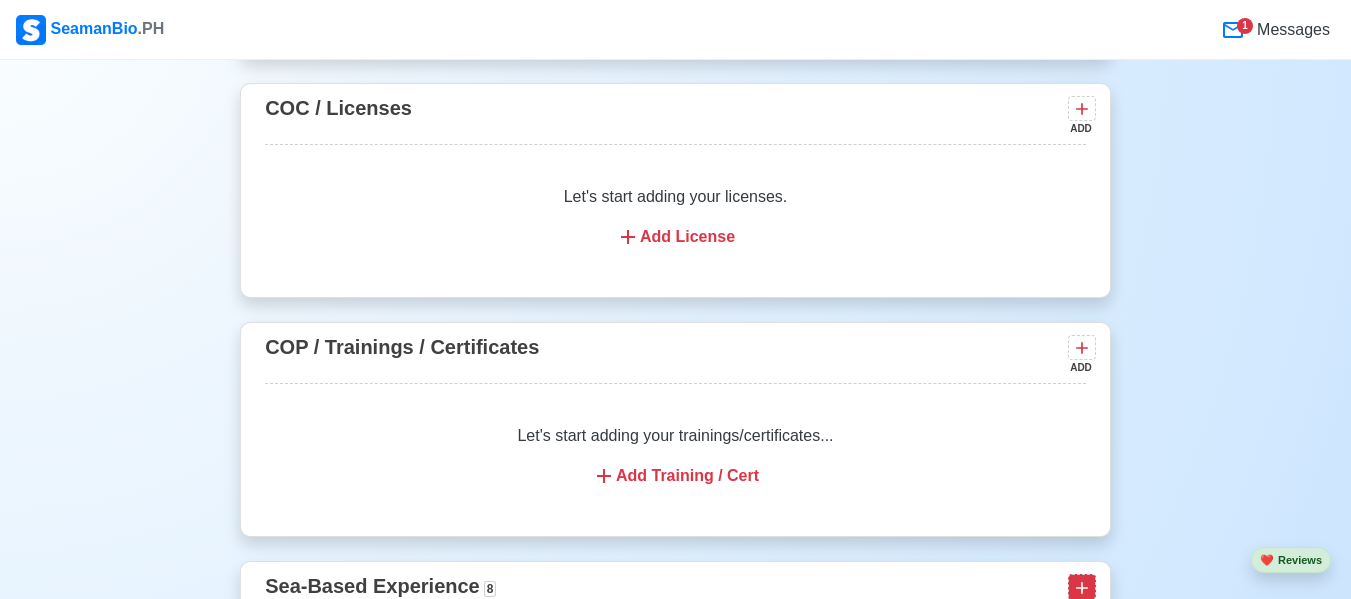 click 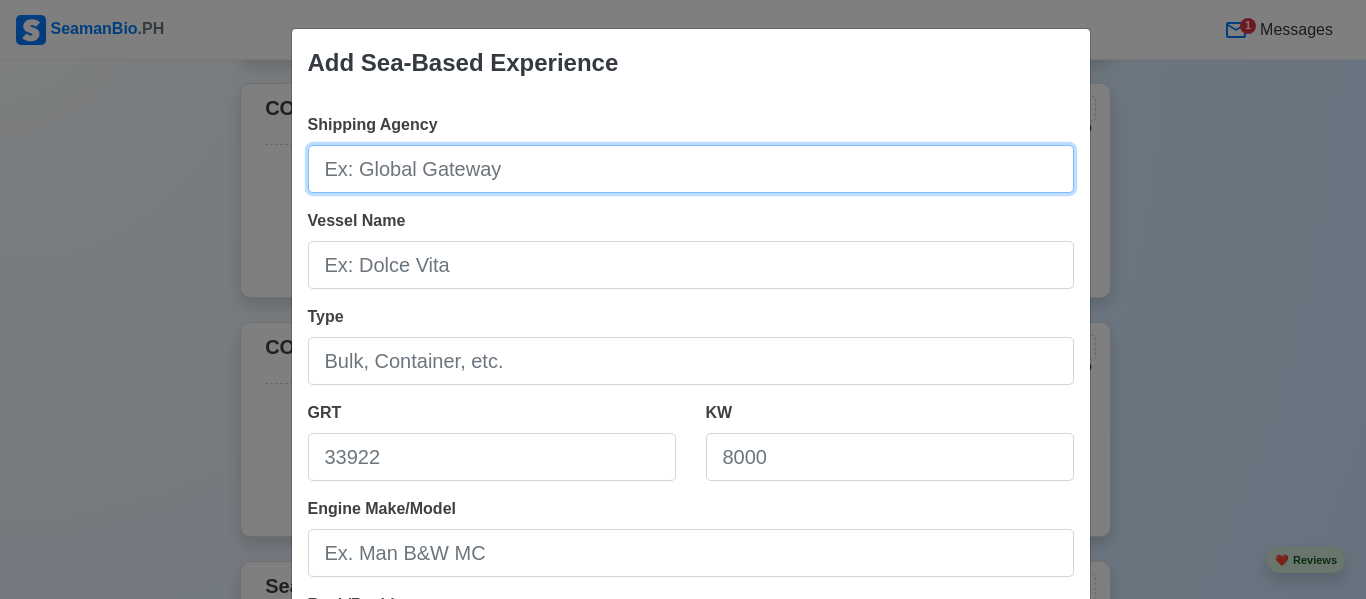 click on "Shipping Agency" at bounding box center [691, 169] 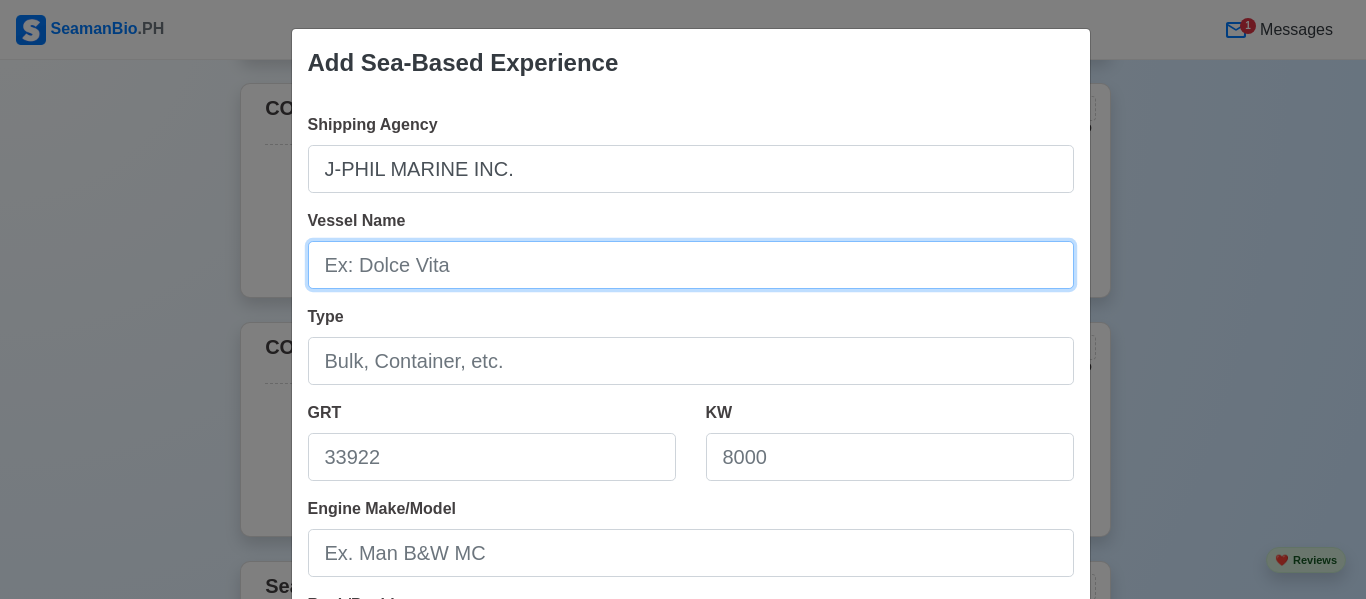 click on "Vessel Name" at bounding box center (691, 265) 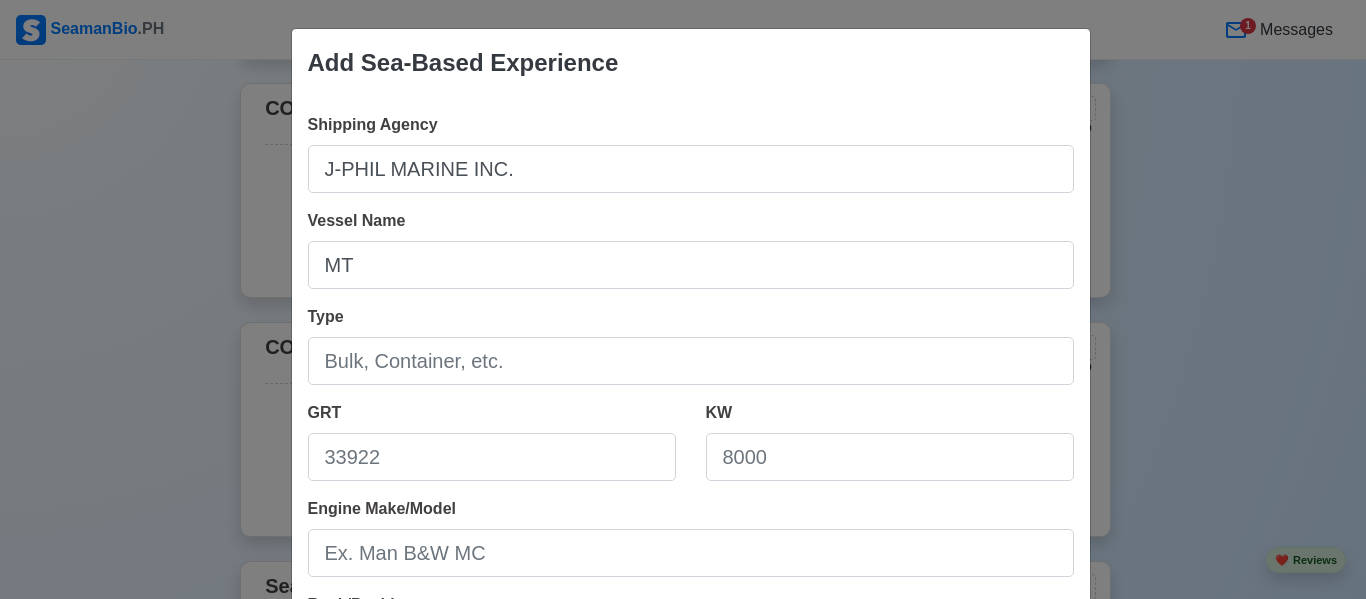 click on "Add Sea-Based Experience Shipping Agency J-PHIL MARINE INC. Vessel Name MT Type GRT KW Engine Make/Model Rank/Position Sign On [DATE] Sign Off [DATE] I currently work here Reason for Disembarkation 🔒 Salary (USD) Cancel Save" at bounding box center (683, 299) 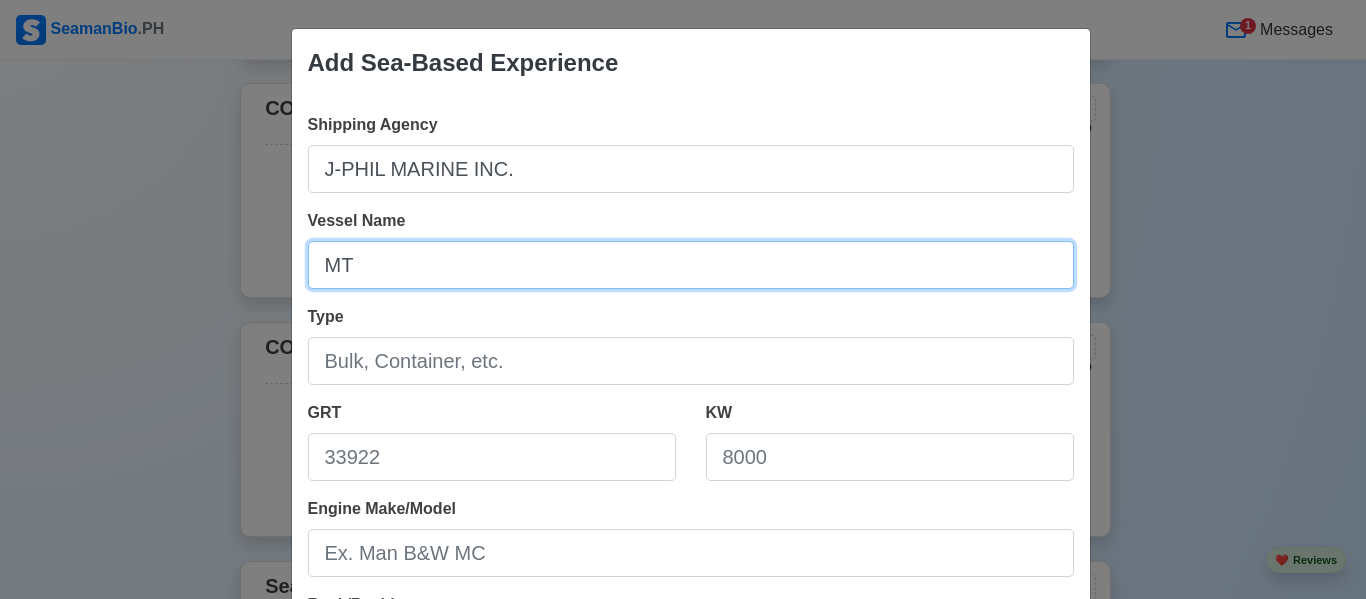 click on "MT" at bounding box center [691, 265] 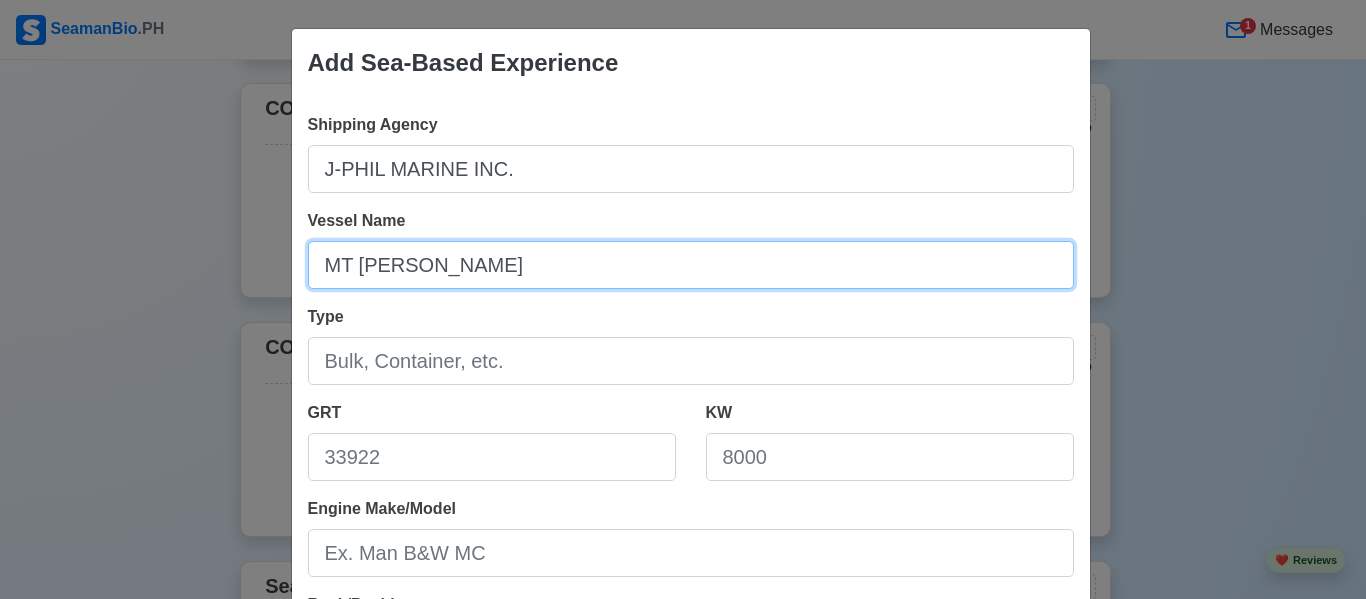 type on "MT [PERSON_NAME]" 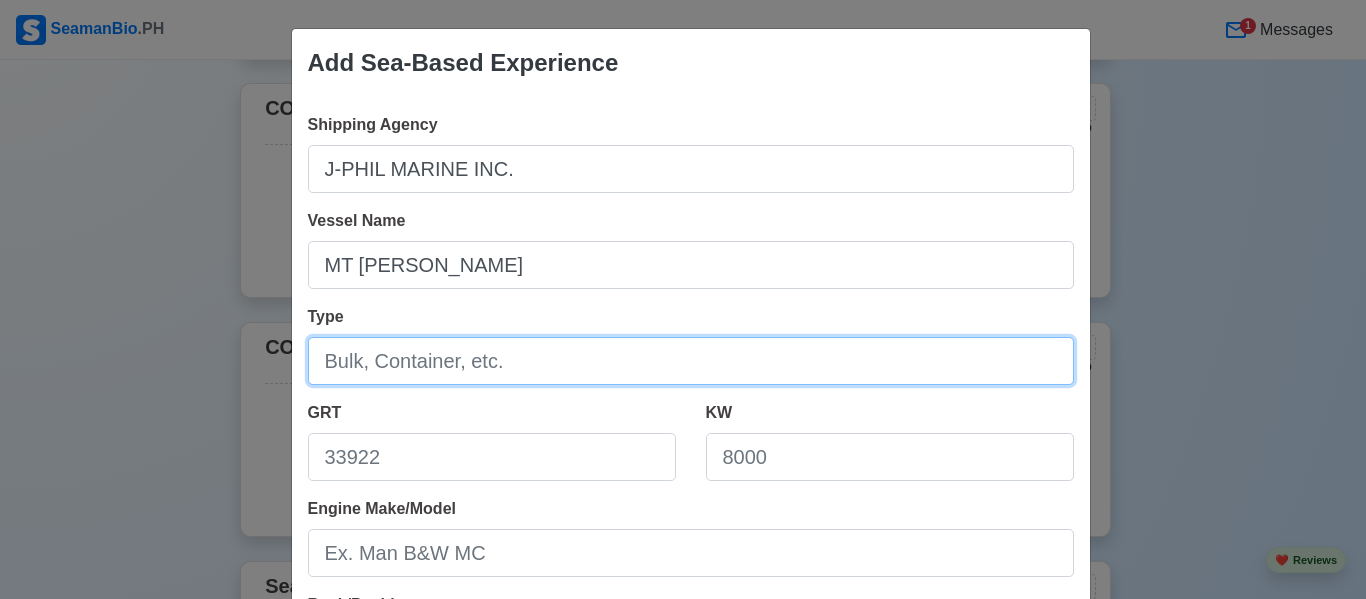 click on "Type" at bounding box center (691, 361) 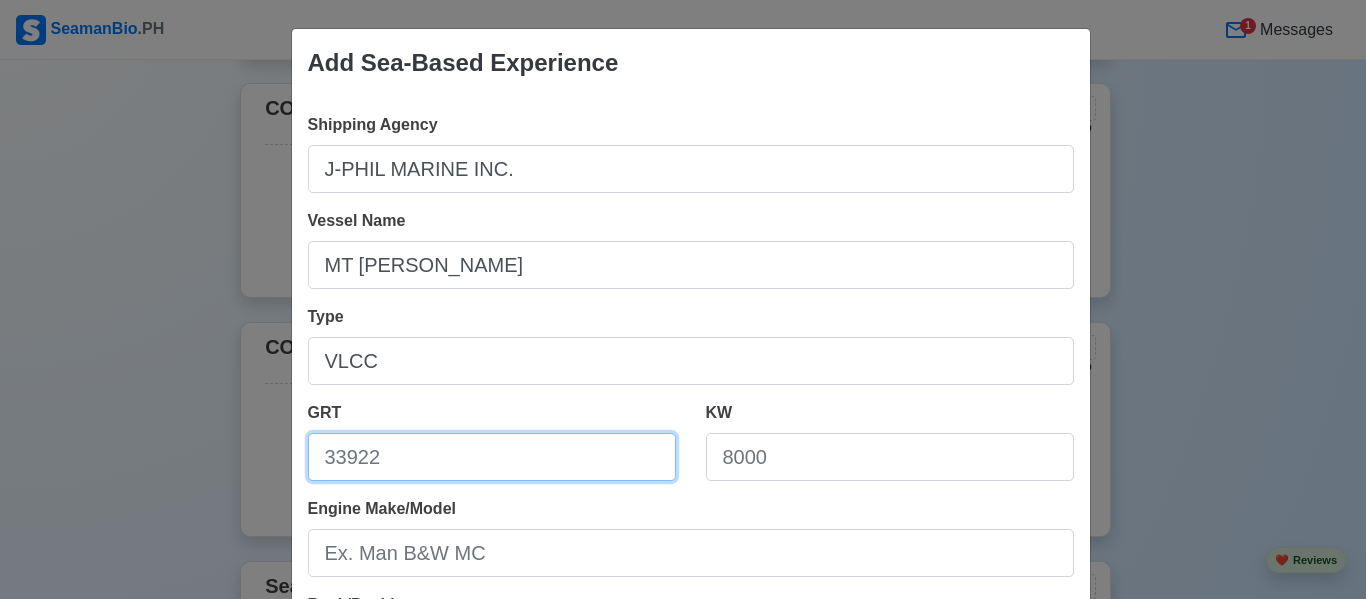 click on "GRT" at bounding box center (492, 457) 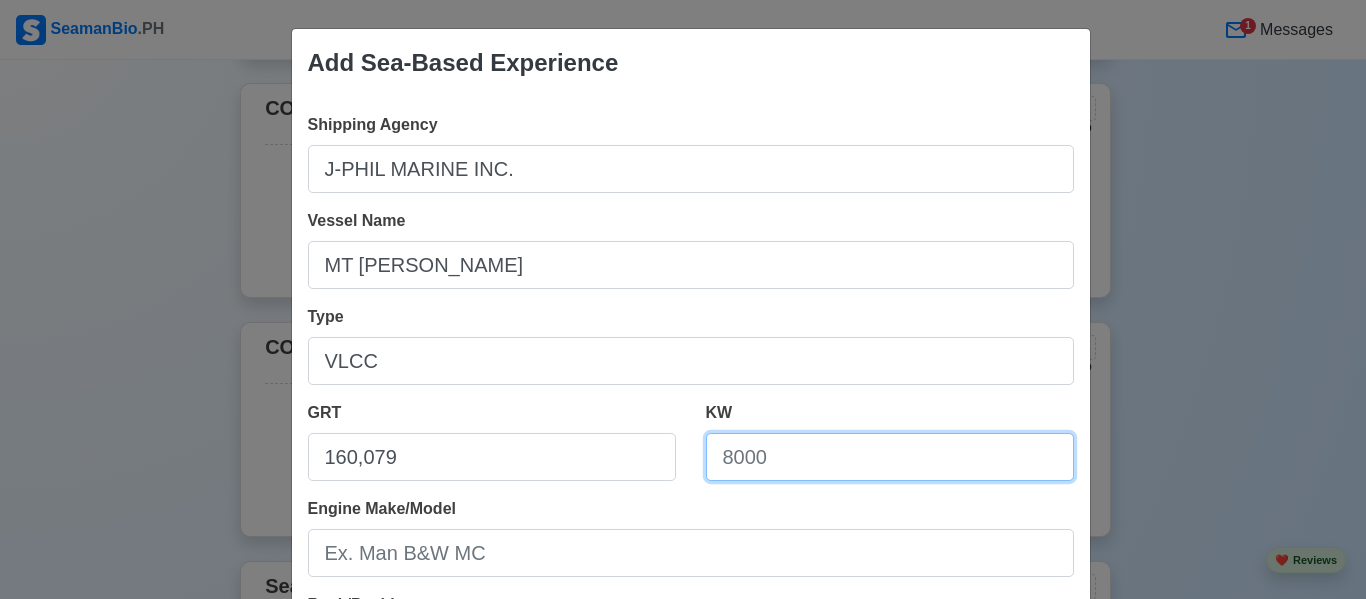 click on "KW" at bounding box center [890, 457] 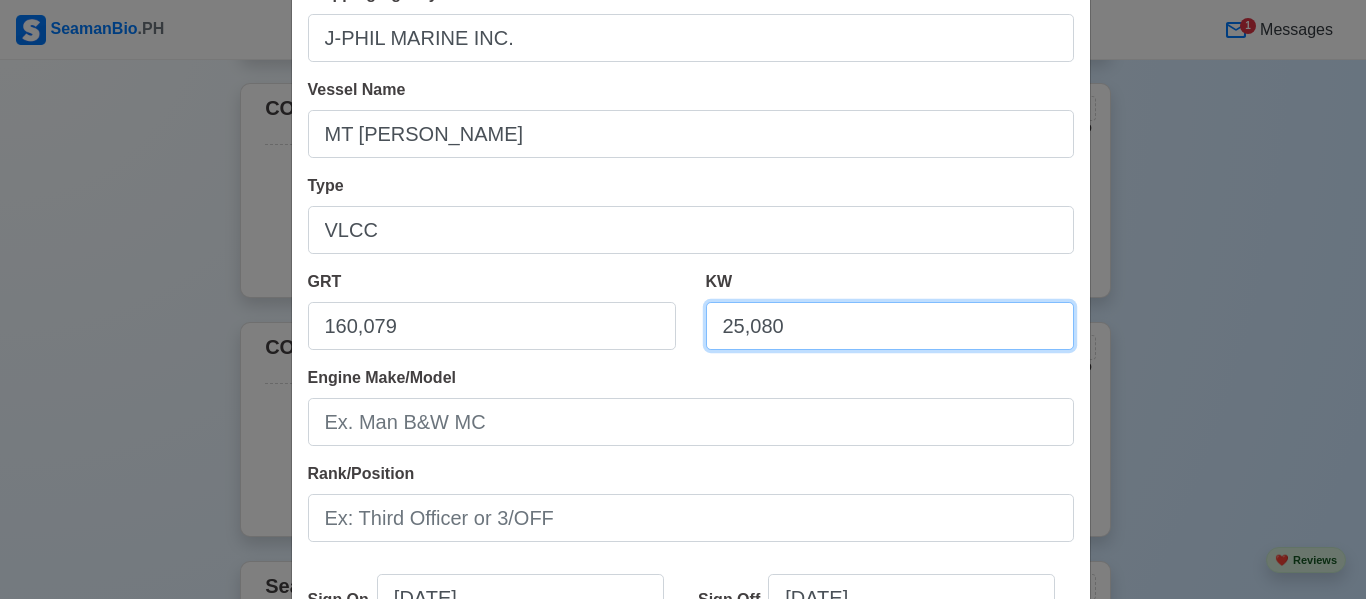 scroll, scrollTop: 132, scrollLeft: 0, axis: vertical 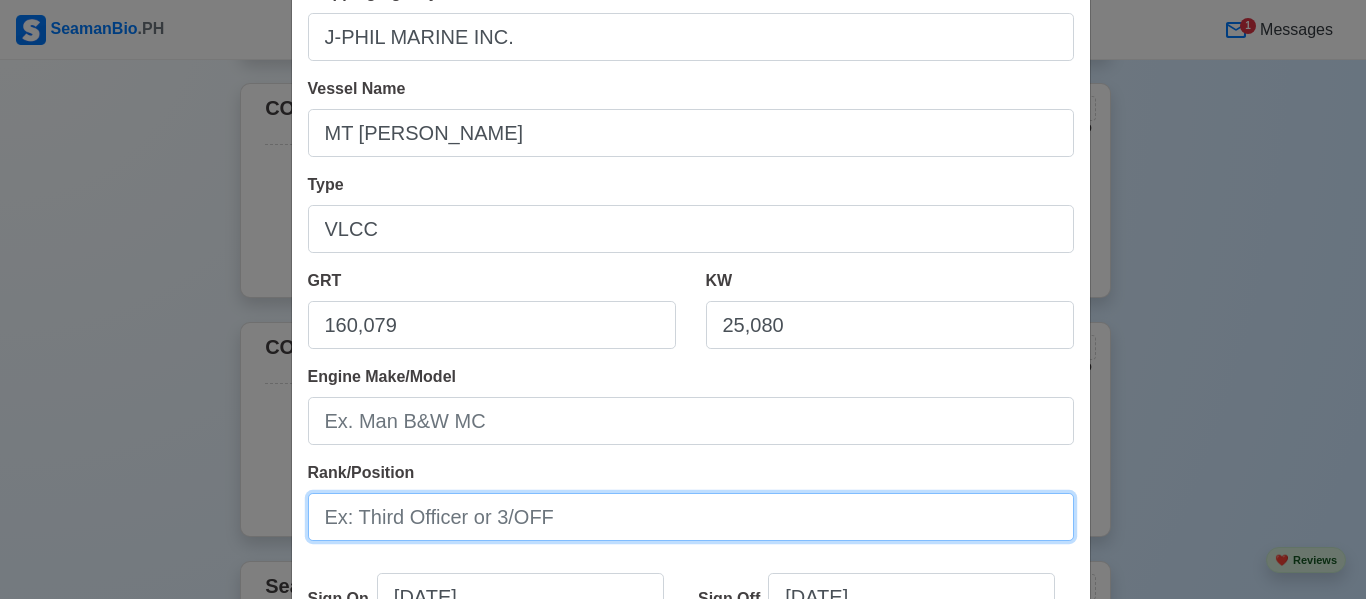 click on "Rank/Position" at bounding box center (691, 517) 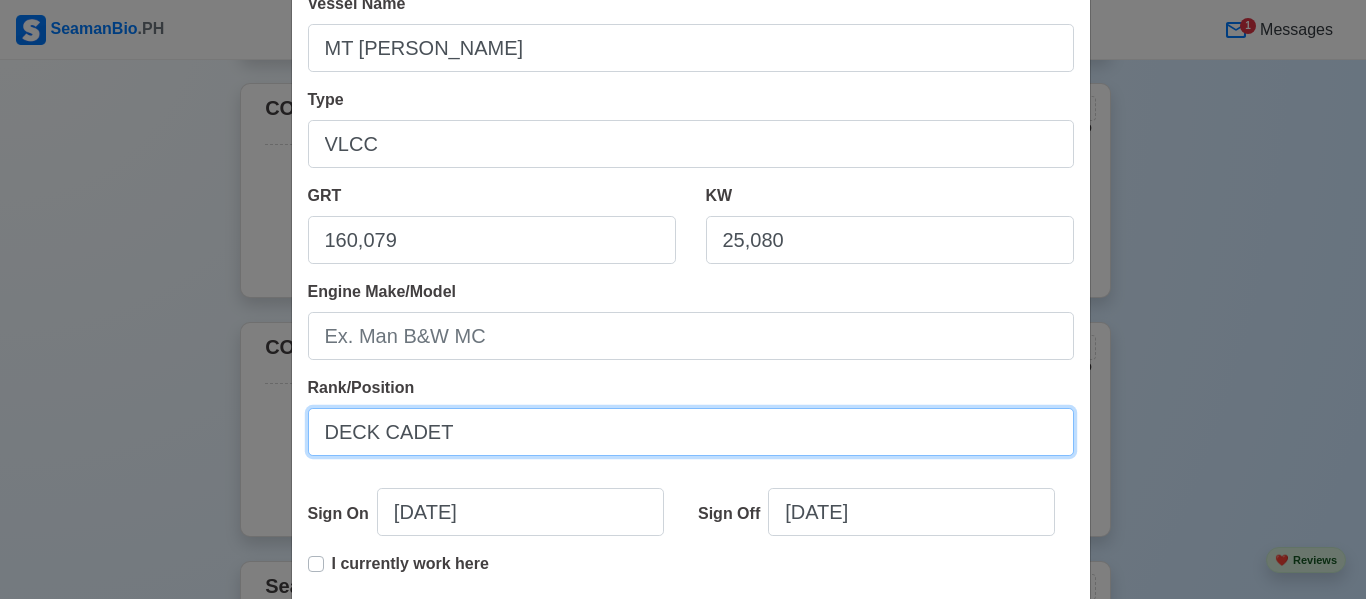 scroll, scrollTop: 218, scrollLeft: 0, axis: vertical 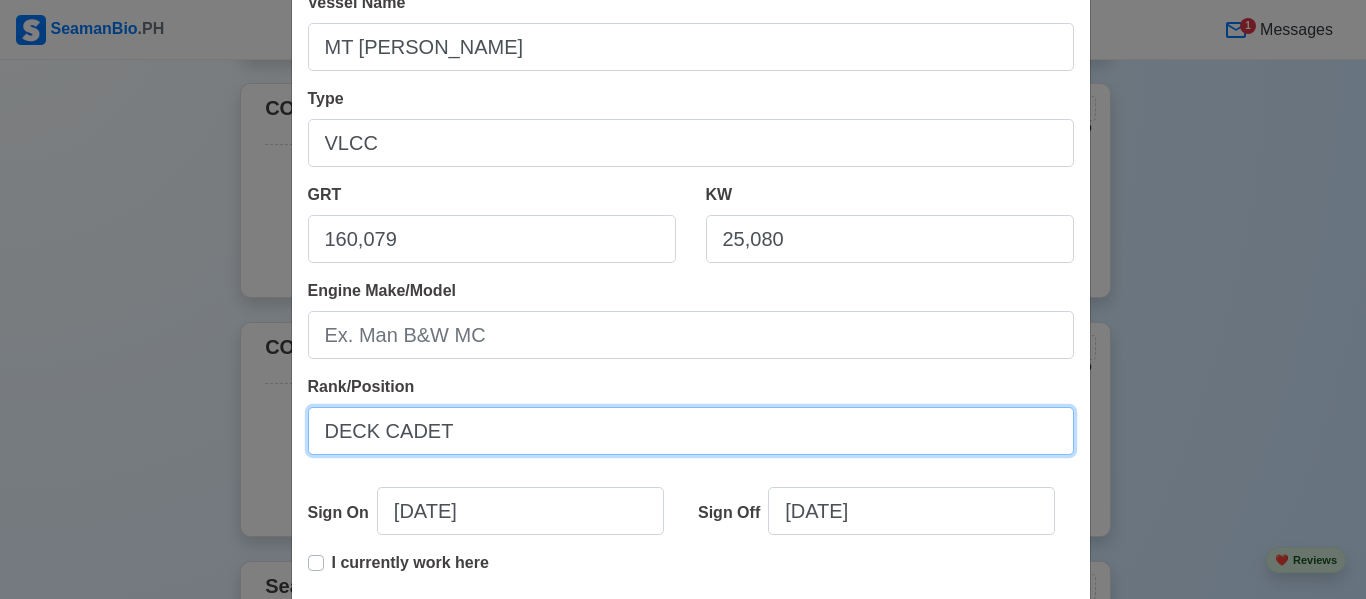 type on "DECK CADET" 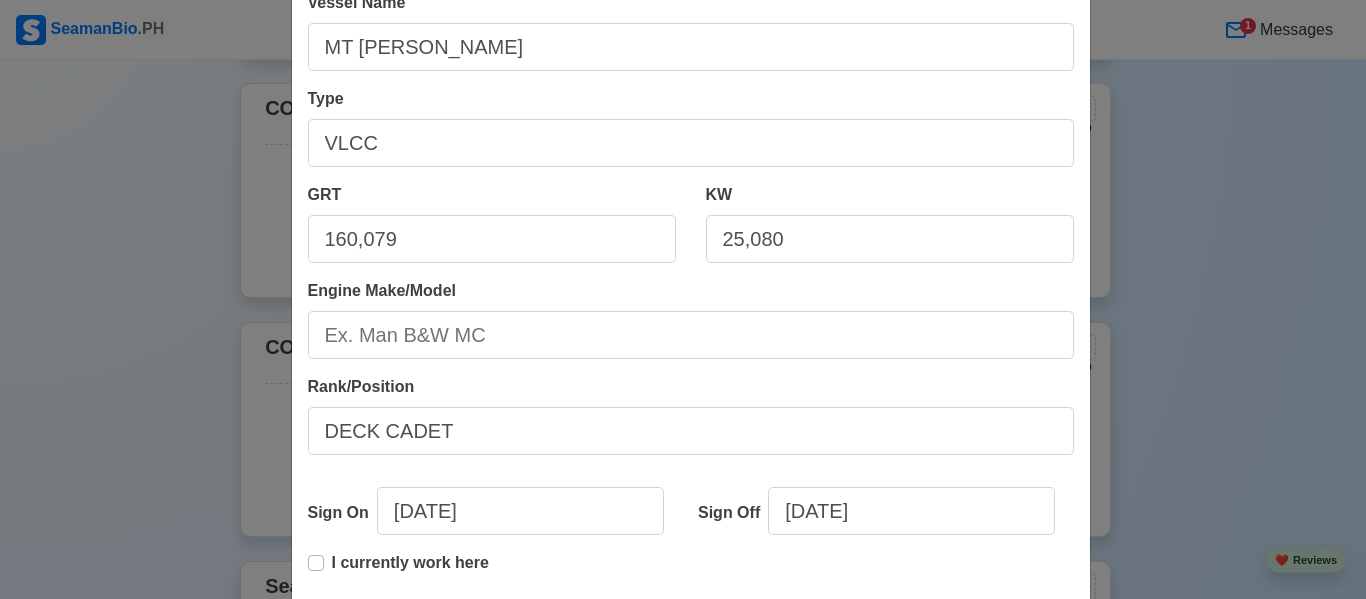 click on "Reason for Disembarkation" at bounding box center [691, 655] 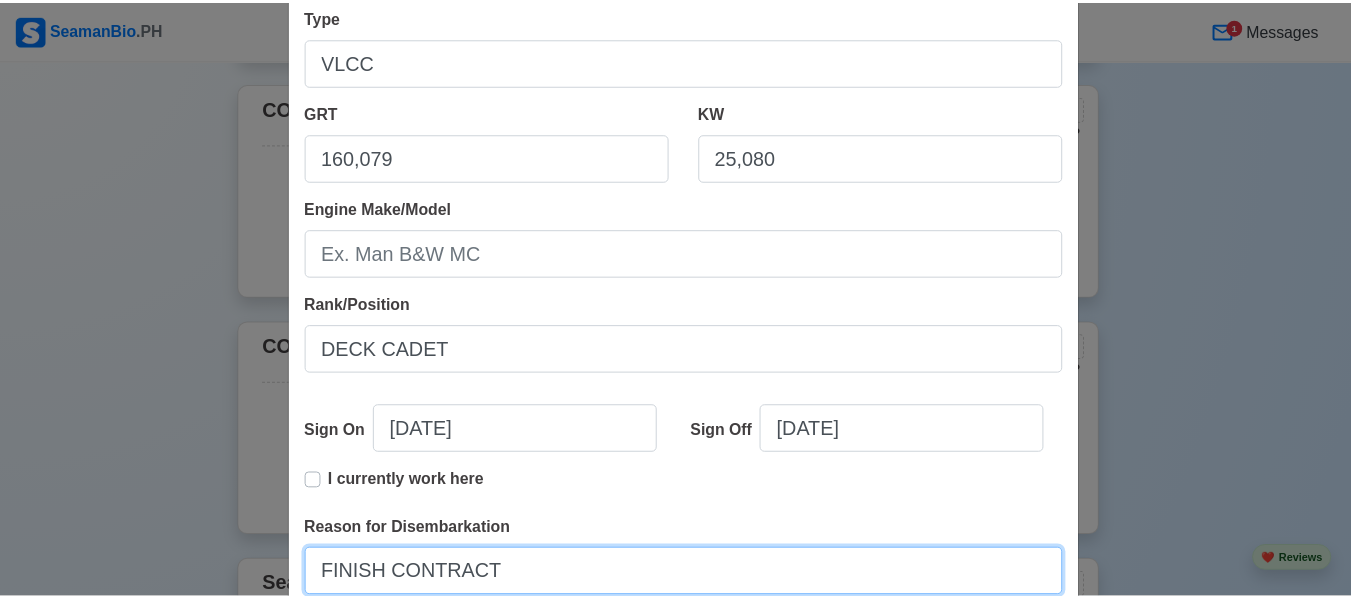 scroll, scrollTop: 300, scrollLeft: 0, axis: vertical 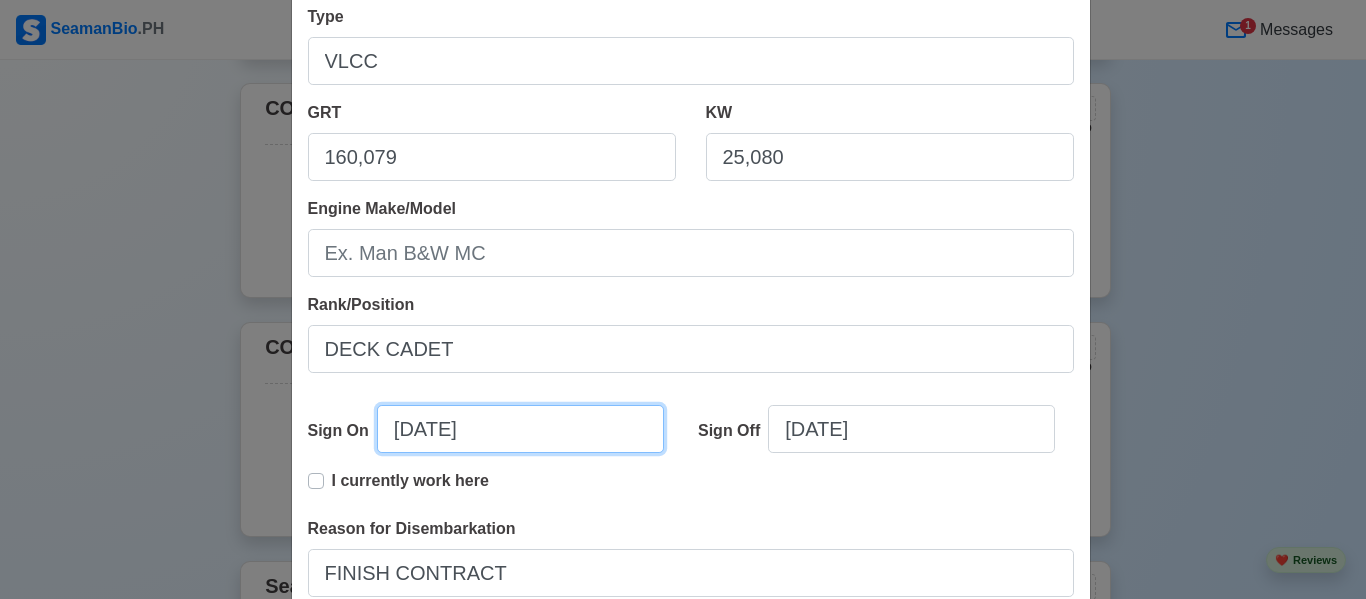 select on "****" 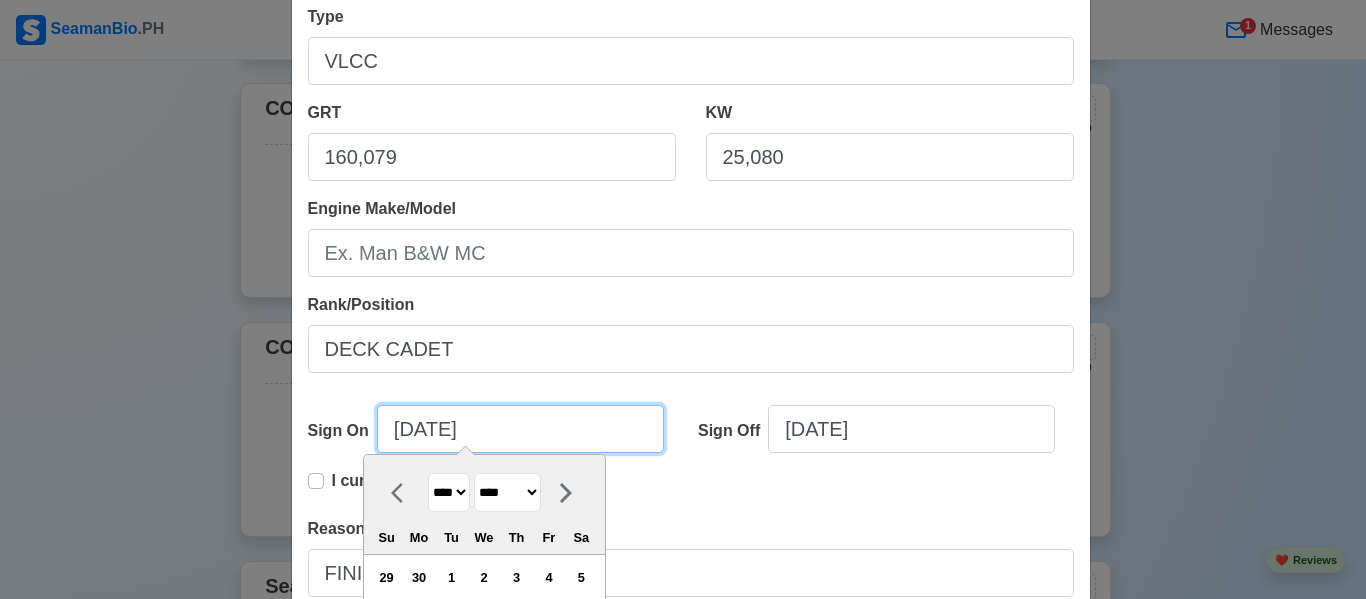 click on "[DATE]" at bounding box center (520, 429) 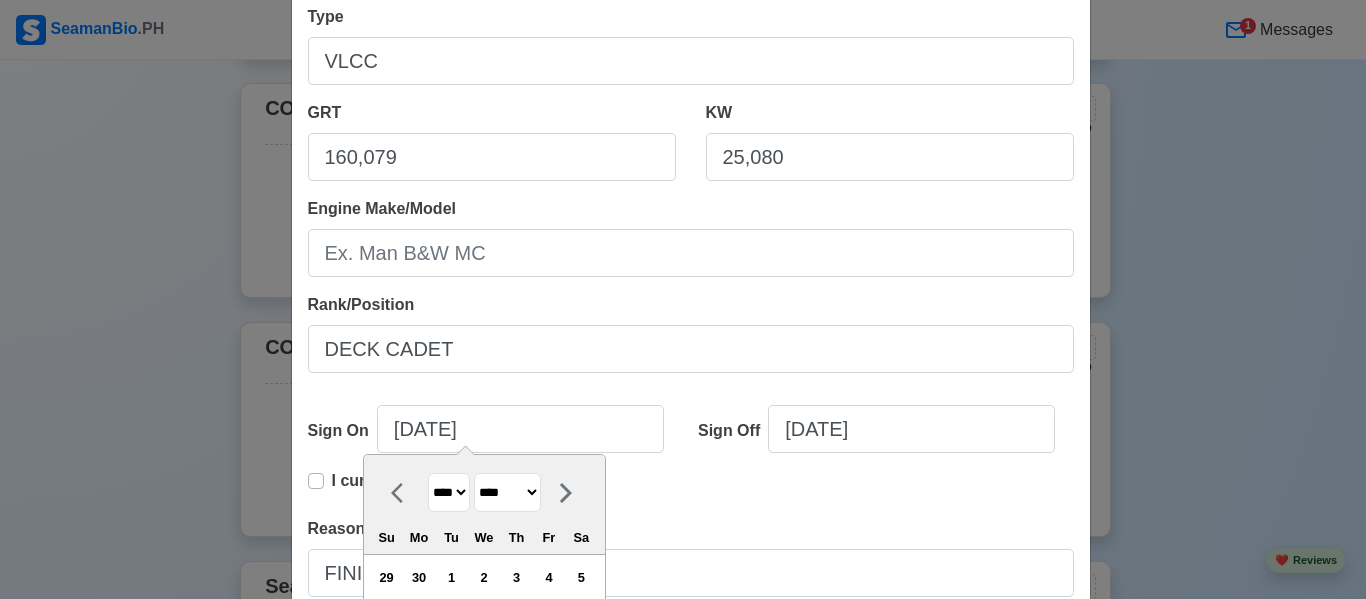click on "**** **** **** **** **** **** **** **** **** **** **** **** **** **** **** **** **** **** **** **** **** **** **** **** **** **** **** **** **** **** **** **** **** **** **** **** **** **** **** **** **** **** **** **** **** **** **** **** **** **** **** **** **** **** **** **** **** **** **** **** **** **** **** **** **** **** **** **** **** **** **** **** **** **** **** **** **** **** **** **** **** **** **** **** **** **** **** **** **** **** **** **** **** **** **** **** **** **** **** **** **** **** **** **** **** ****" at bounding box center [449, 492] 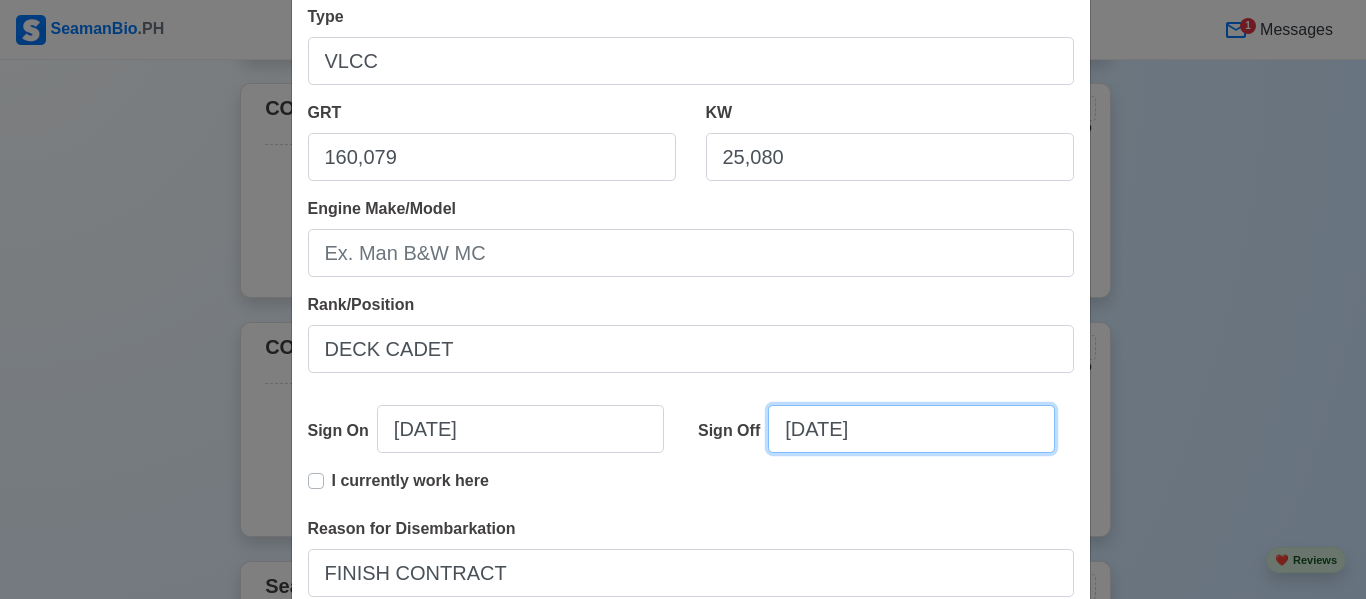 select on "****" 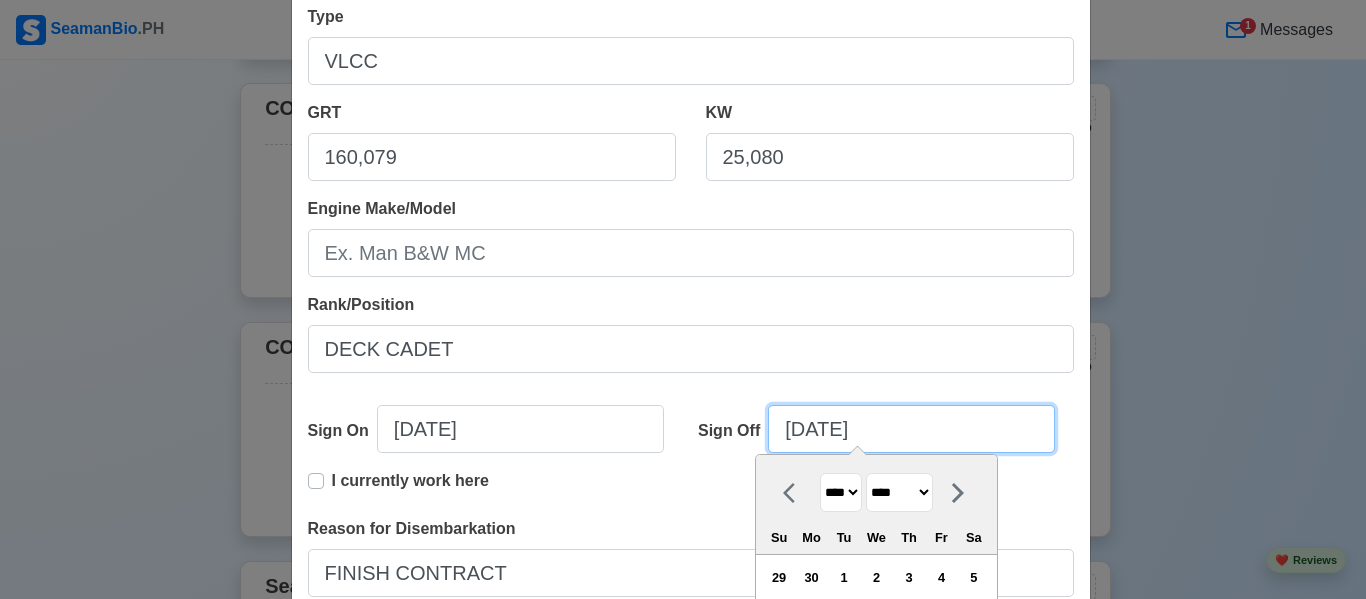 click on "[DATE]" at bounding box center [911, 429] 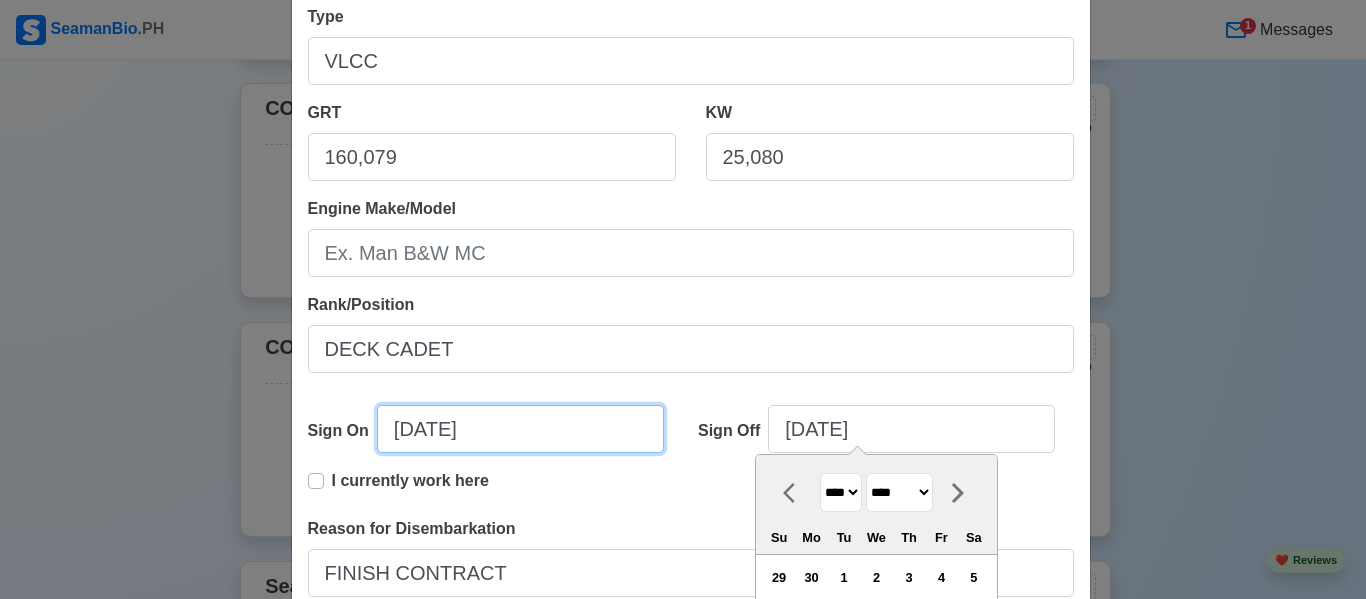 click on "[DATE]" at bounding box center [520, 429] 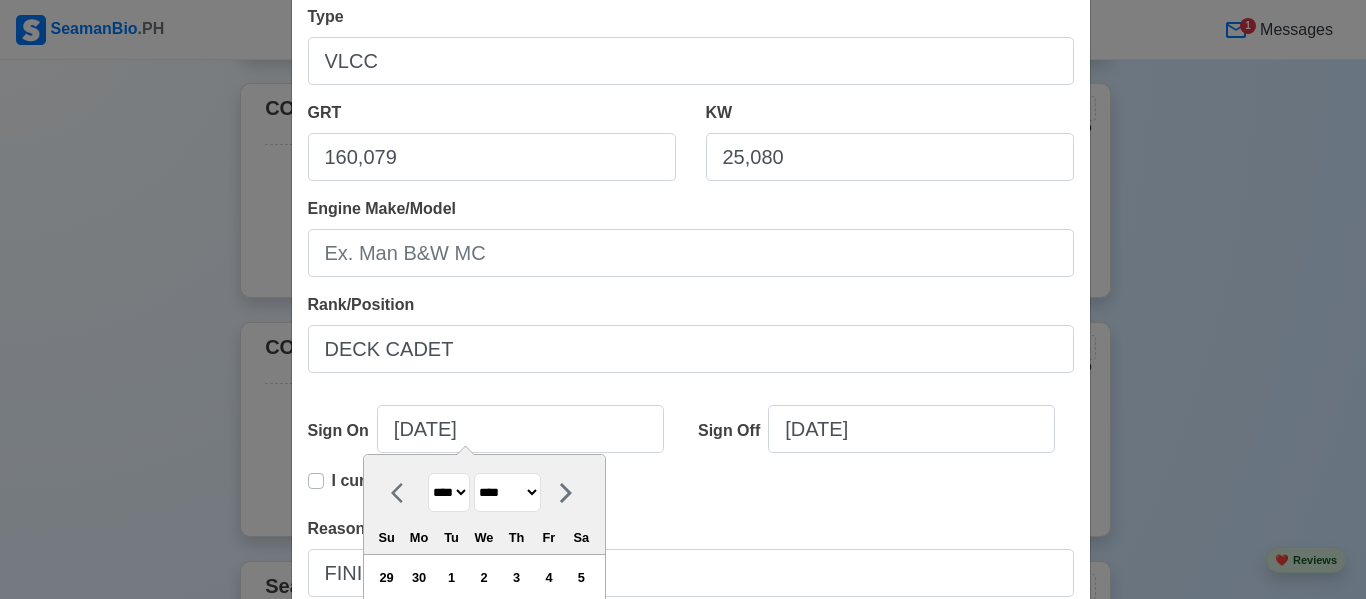 click on "******* ******** ***** ***** *** **** **** ****** ********* ******* ******** ********" at bounding box center (507, 492) 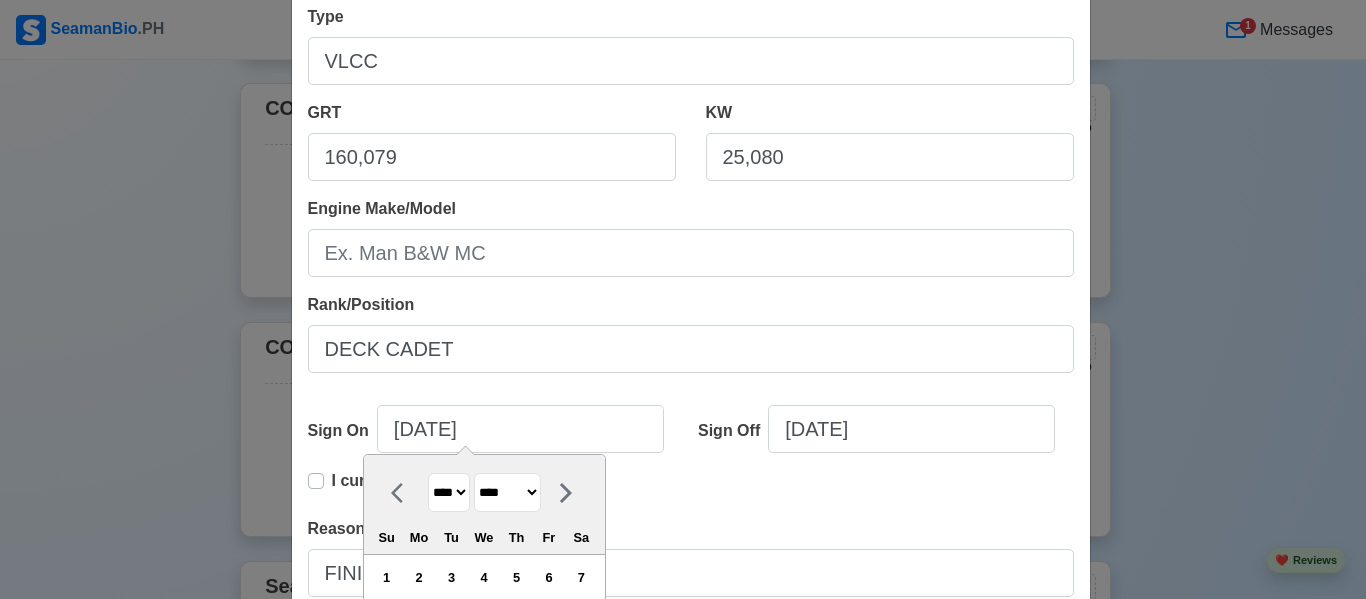 click on "20" at bounding box center [548, 642] 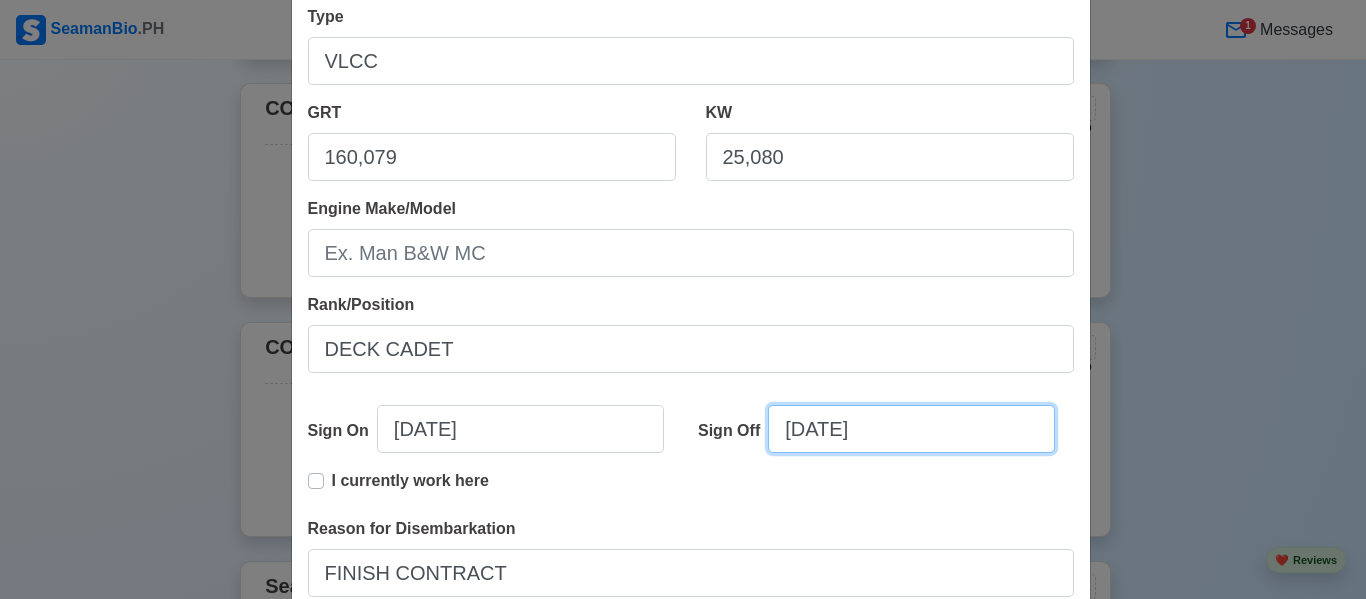 select on "****" 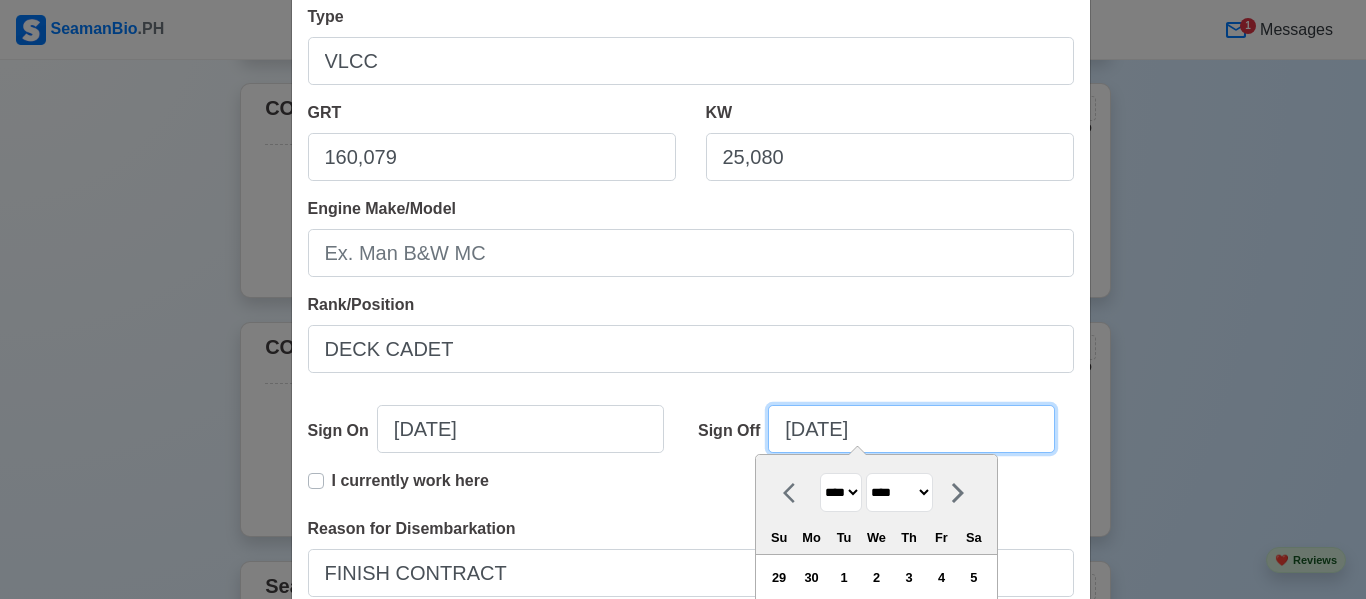 click on "[DATE]" at bounding box center (911, 429) 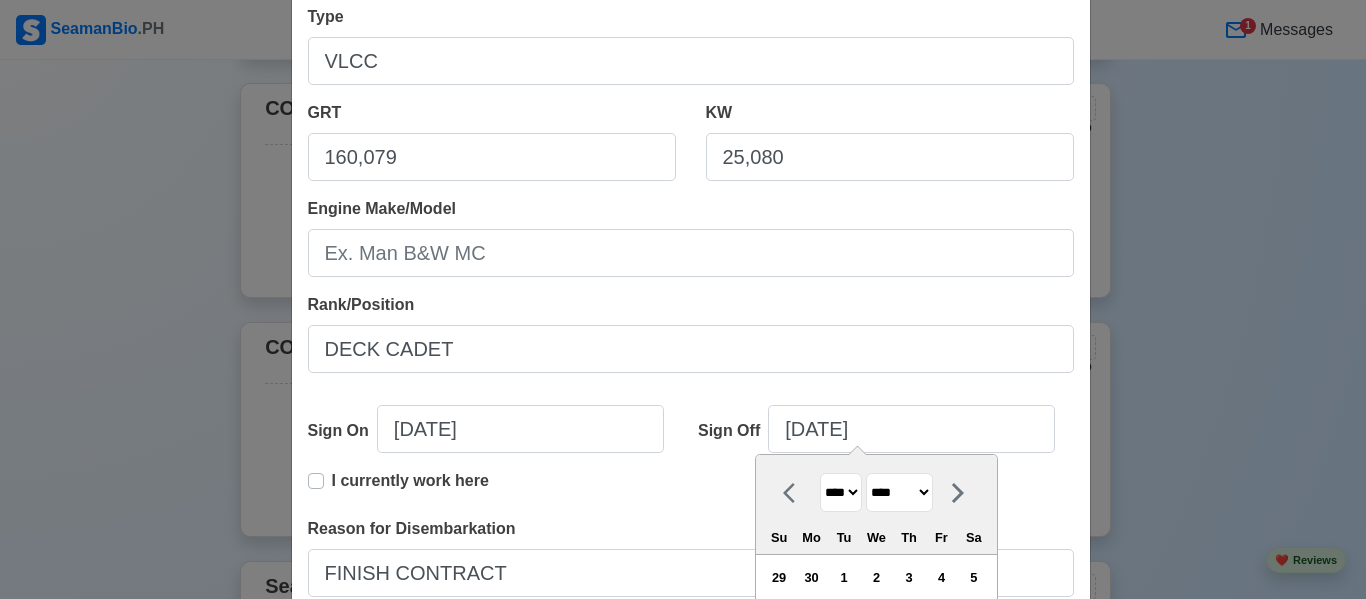 click on "**** **** **** **** **** **** **** **** **** **** **** **** **** **** **** **** **** **** **** **** **** **** **** **** **** **** **** **** **** **** **** **** **** **** **** **** **** **** **** **** **** **** **** **** **** **** **** **** **** **** **** **** **** **** **** **** **** **** **** **** **** **** **** **** **** **** **** **** **** **** **** **** **** **** **** **** **** **** **** **** **** **** **** **** **** **** **** **** **** **** **** **** **** **** **** **** **** **** **** **** **** **** **** **** **** **** **** ****" at bounding box center (841, 492) 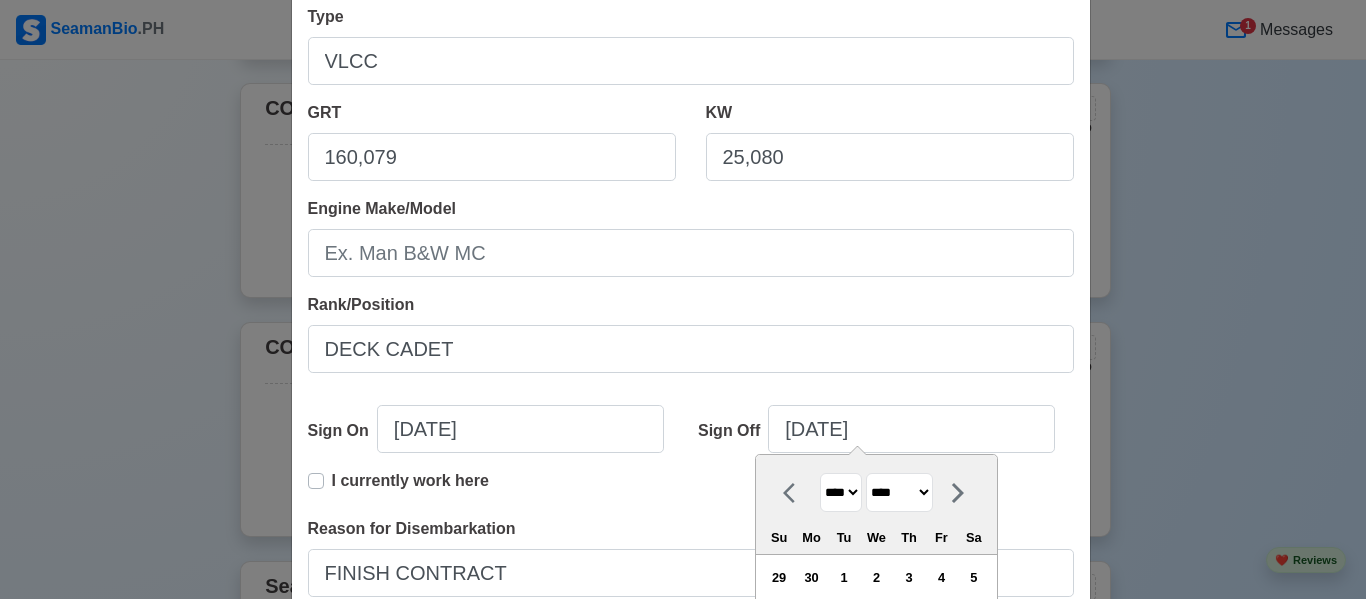 click on "**** **** **** **** **** **** **** **** **** **** **** **** **** **** **** **** **** **** **** **** **** **** **** **** **** **** **** **** **** **** **** **** **** **** **** **** **** **** **** **** **** **** **** **** **** **** **** **** **** **** **** **** **** **** **** **** **** **** **** **** **** **** **** **** **** **** **** **** **** **** **** **** **** **** **** **** **** **** **** **** **** **** **** **** **** **** **** **** **** **** **** **** **** **** **** **** **** **** **** **** **** **** **** **** **** **** **** ****" at bounding box center (841, 492) 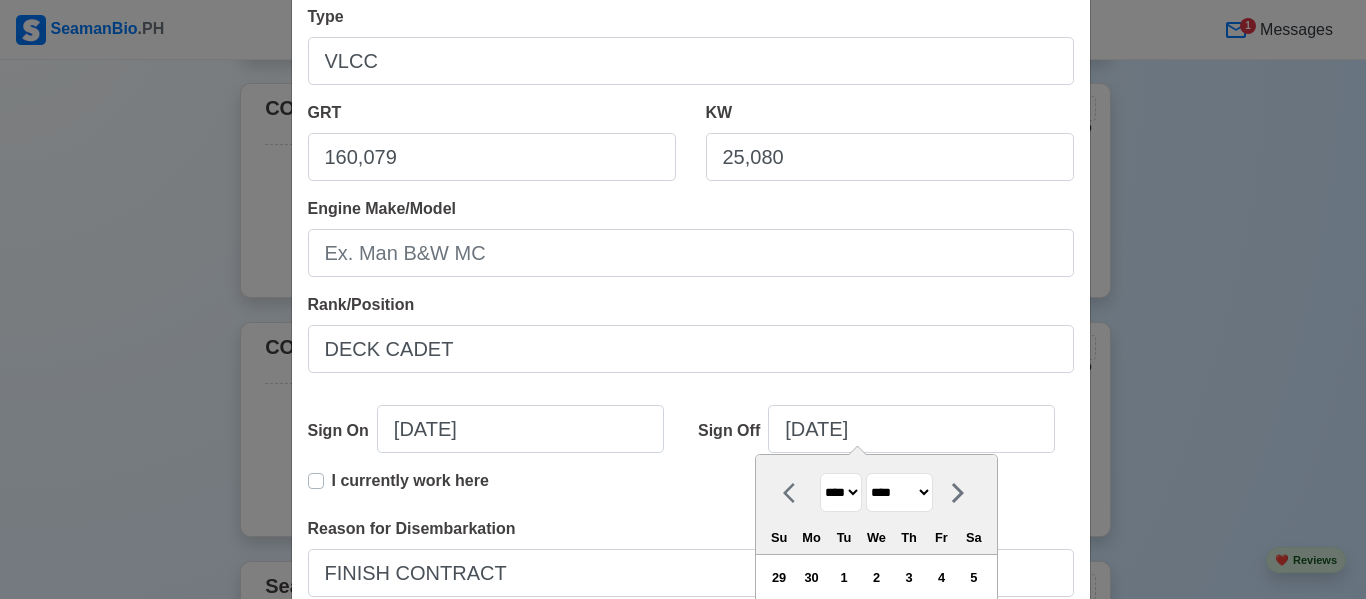 select on "****" 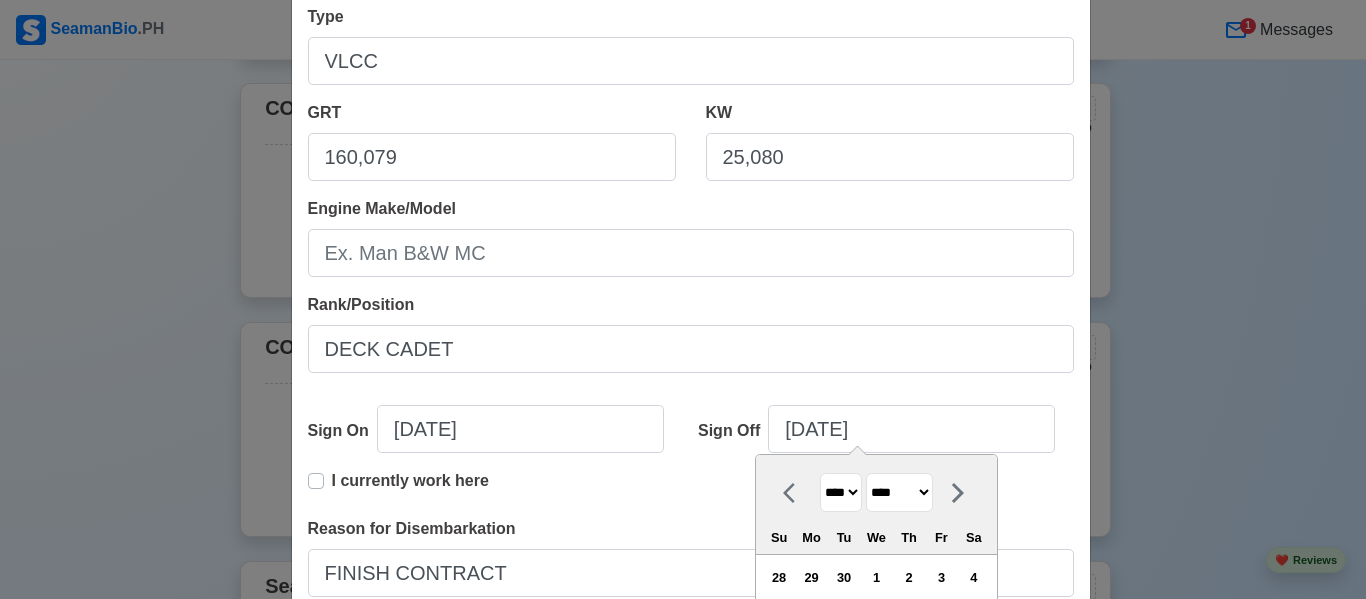click on "******* ******** ***** ***** *** **** **** ****** ********* ******* ******** ********" at bounding box center [899, 492] 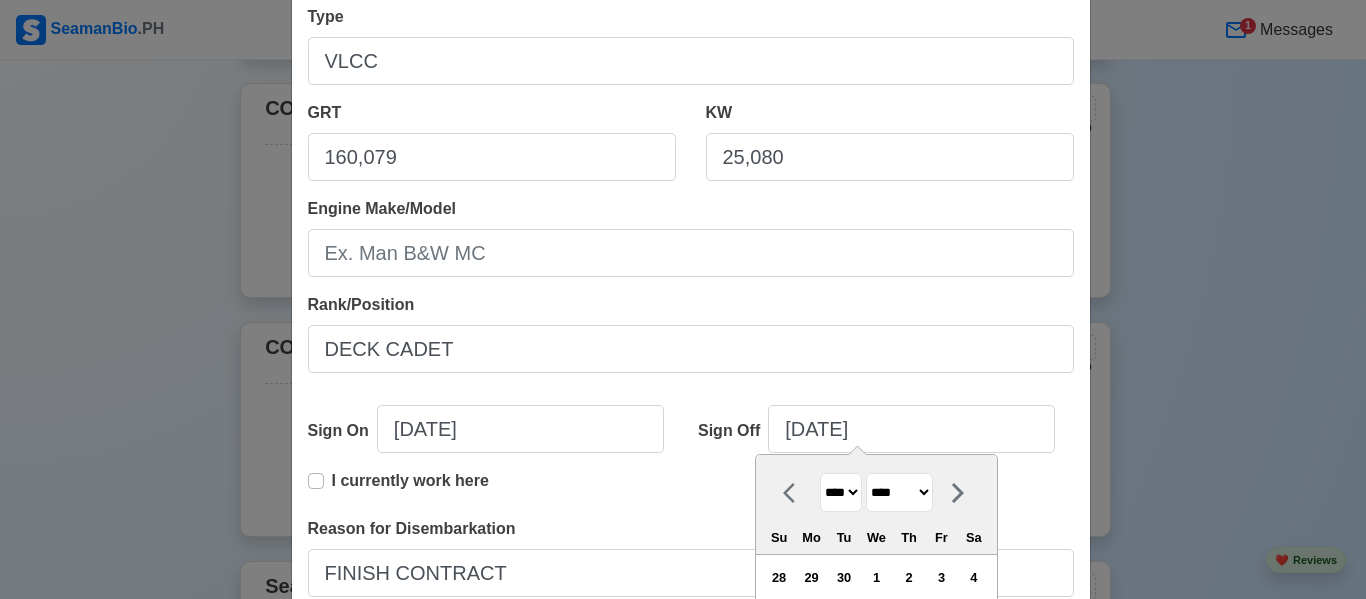 select on "*****" 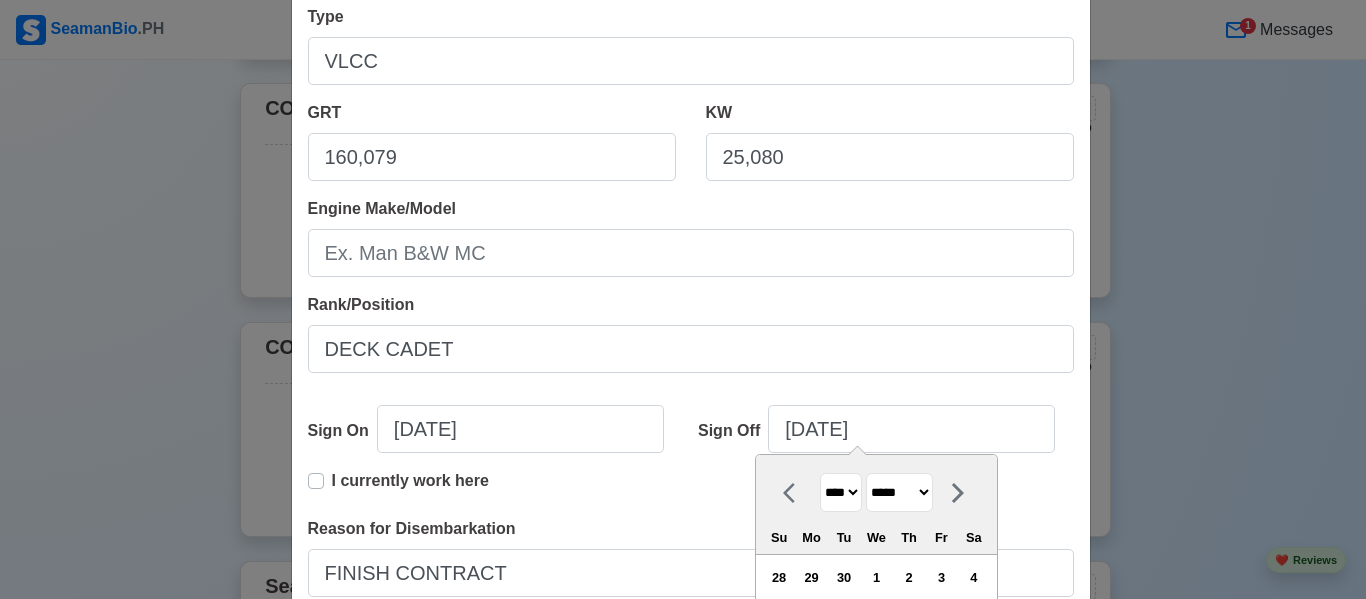 click on "******* ******** ***** ***** *** **** **** ****** ********* ******* ******** ********" at bounding box center (899, 492) 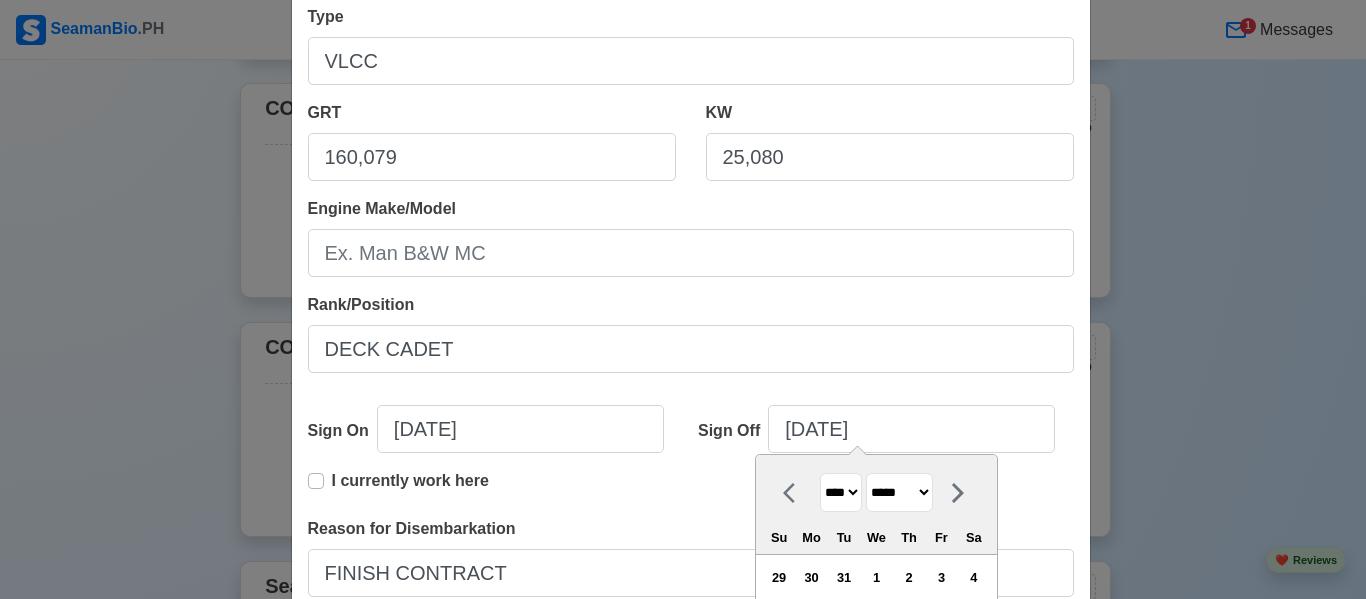 click on "18" at bounding box center [973, 642] 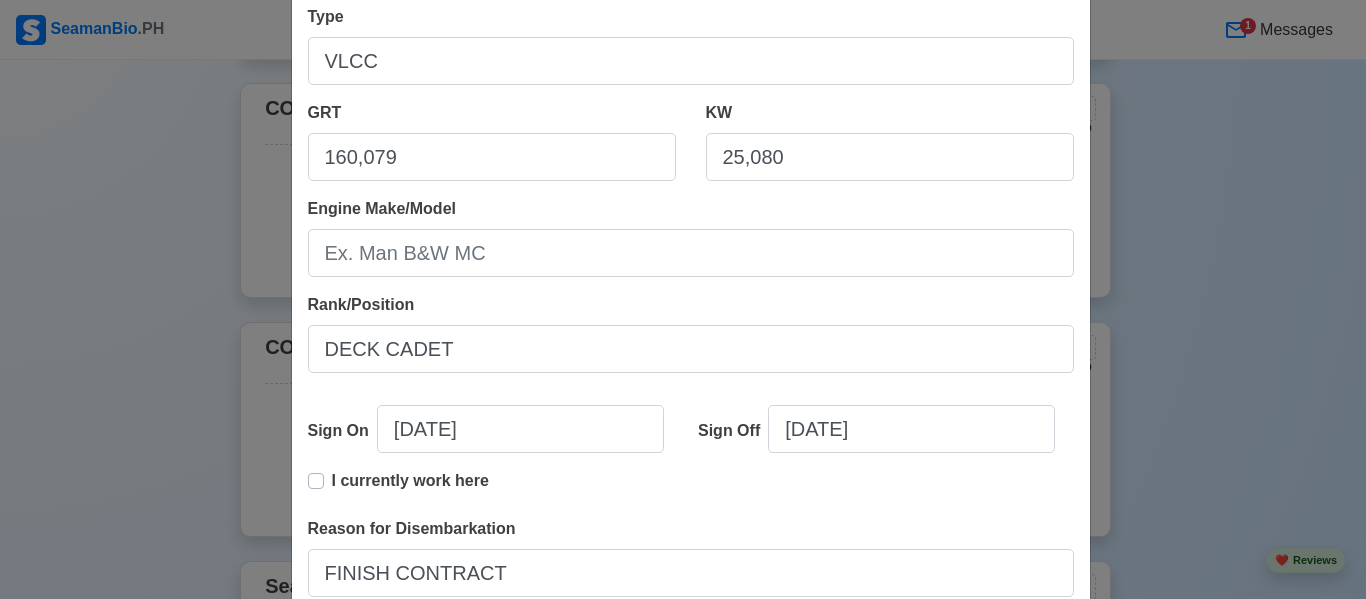 click on "Save" at bounding box center (1022, 768) 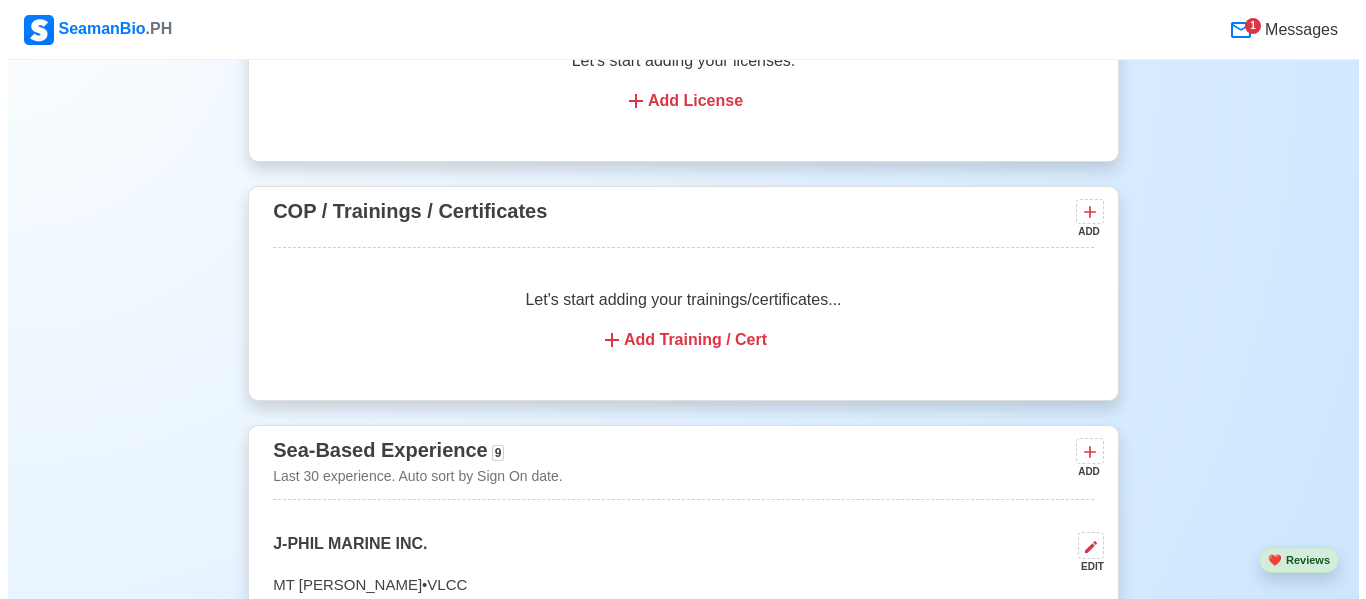 scroll, scrollTop: 2546, scrollLeft: 0, axis: vertical 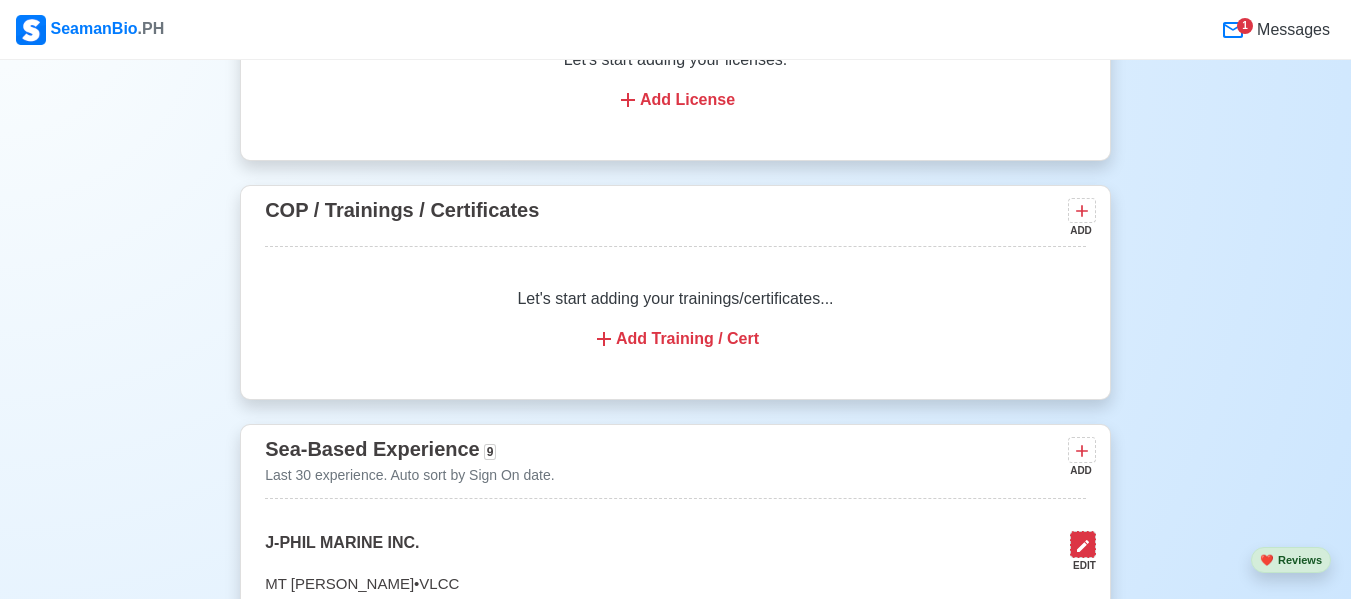 click 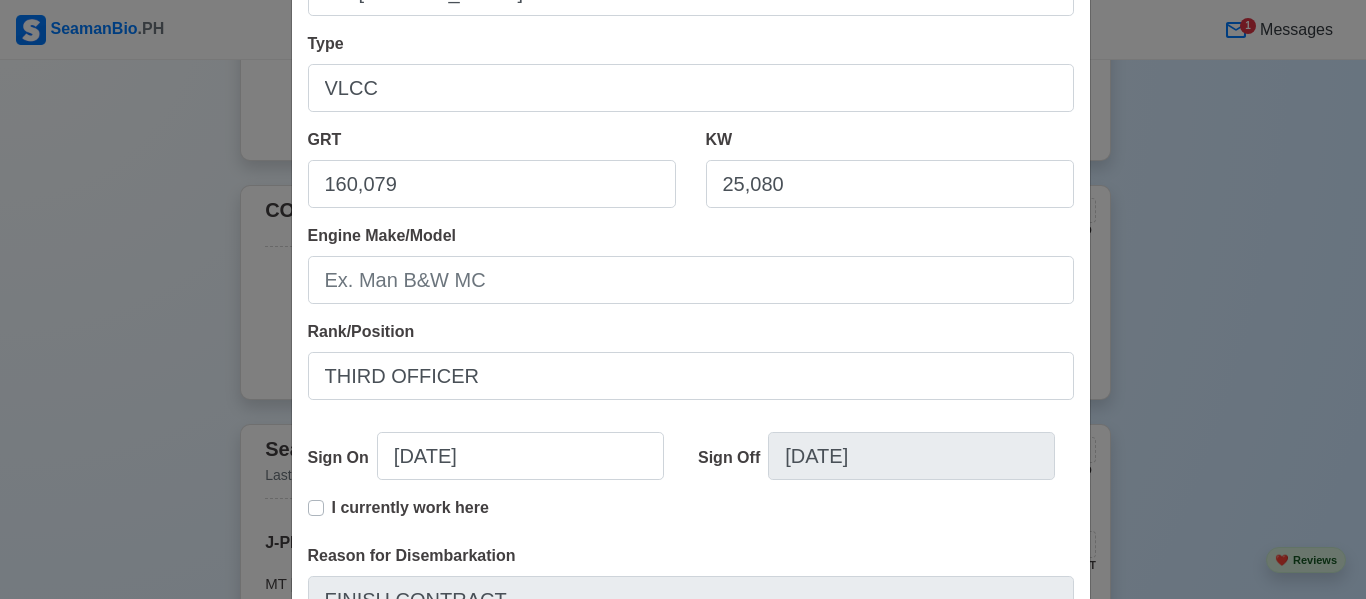 scroll, scrollTop: 306, scrollLeft: 0, axis: vertical 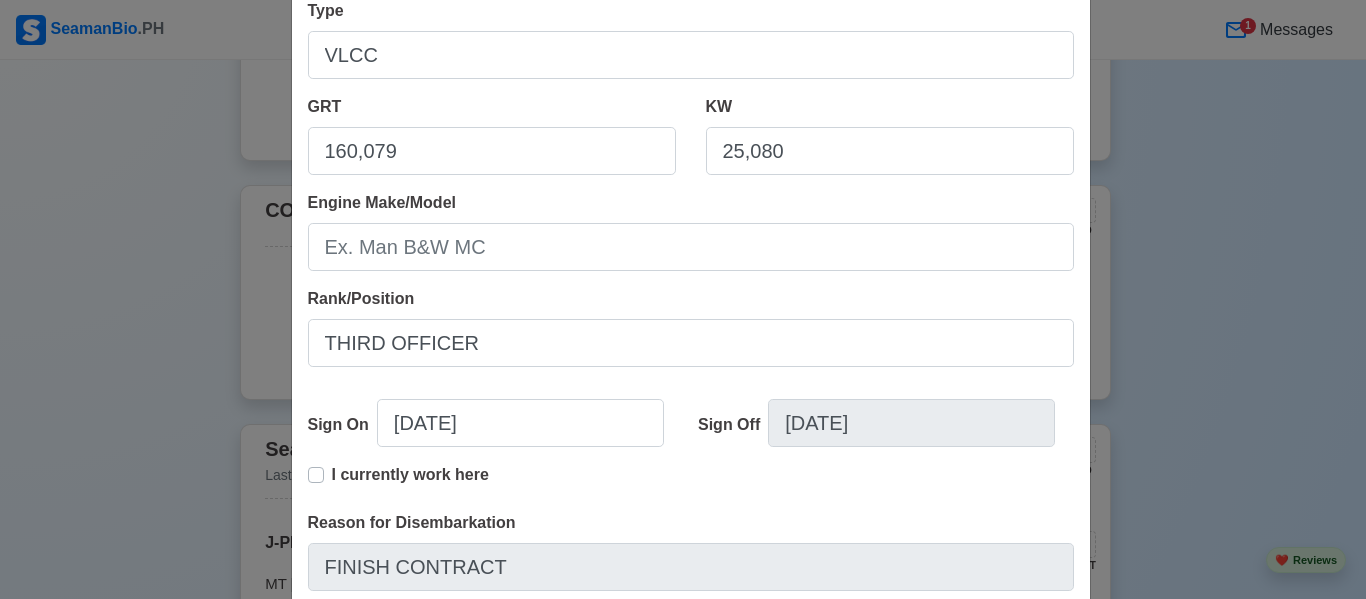 click on "Edit Experience Shipping Agency J-PHIL MARINE INC. Vessel Name MT [PERSON_NAME] Type VLCC GRT 160,079 KW 25,080 Engine Make/Model Rank/Position THIRD OFFICER Sign On [DATE] Sign Off [DATE] I currently work here Reason for Disembarkation FINISH CONTRACT 🔒 Salary (USD) 3500  Delete Cancel Save" at bounding box center [683, 299] 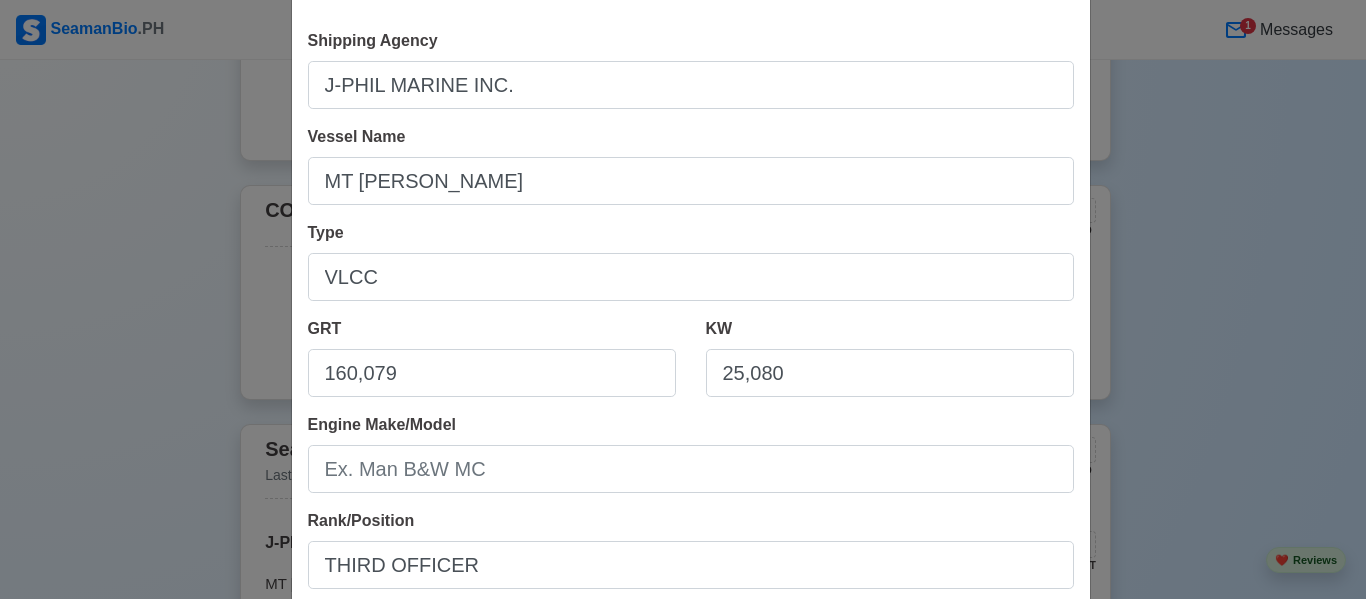 scroll, scrollTop: 0, scrollLeft: 0, axis: both 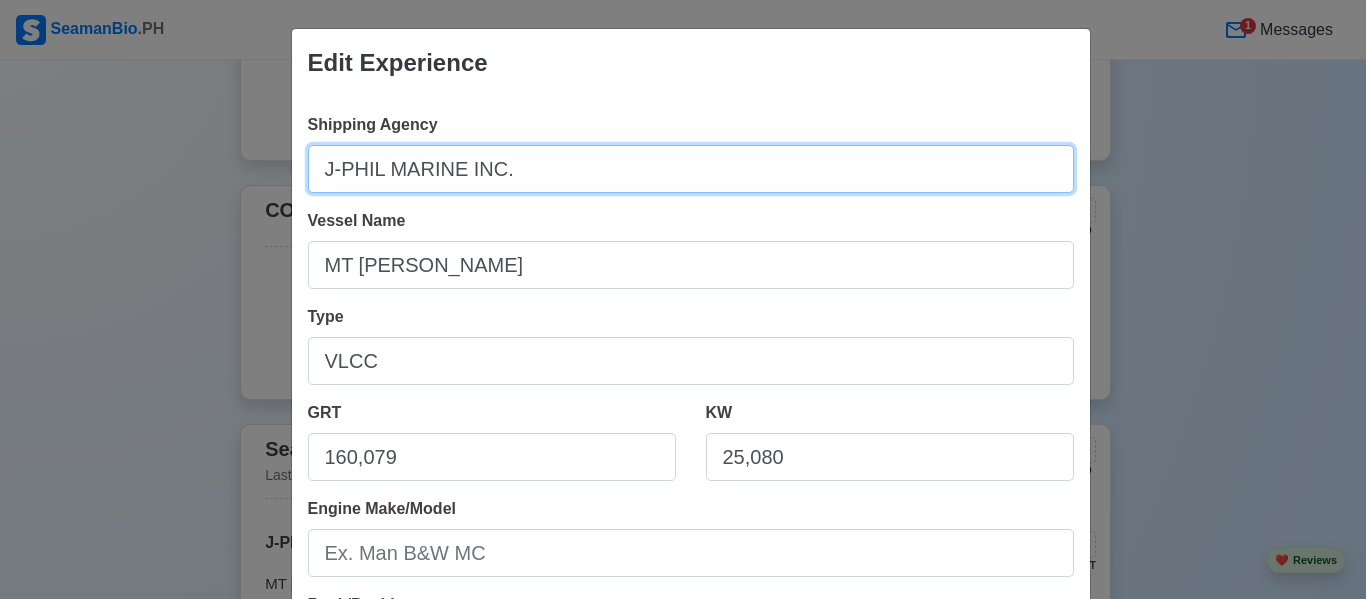 click on "J-PHIL MARINE INC." at bounding box center [691, 169] 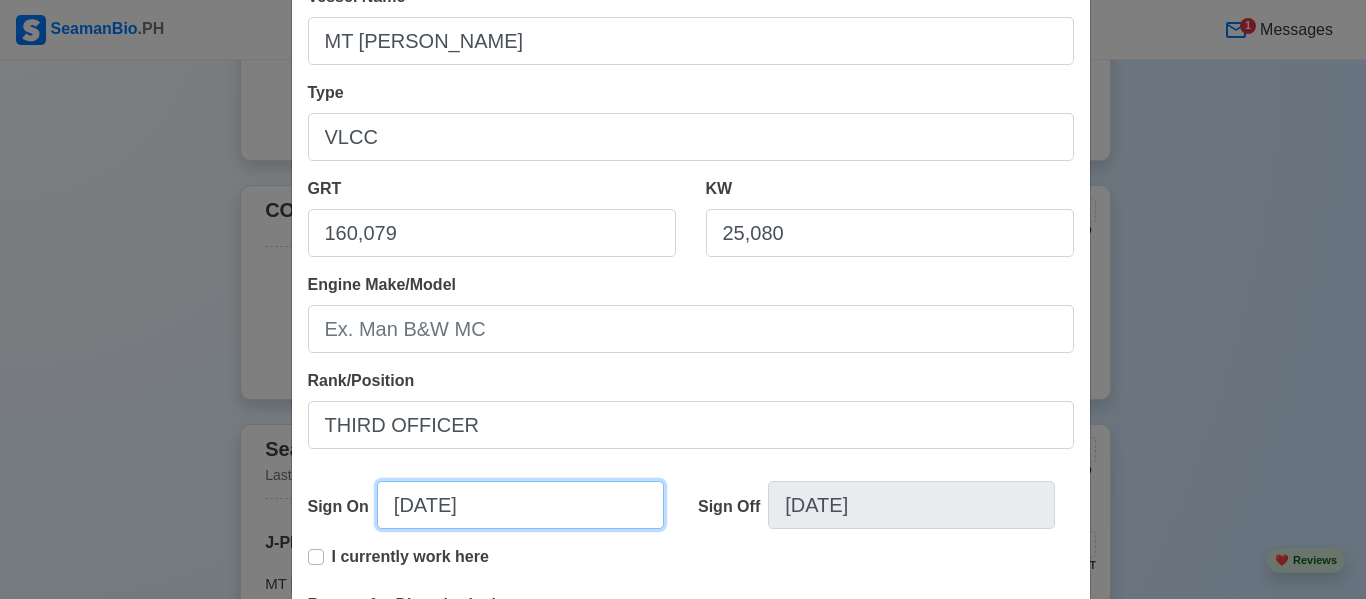 scroll, scrollTop: 236, scrollLeft: 0, axis: vertical 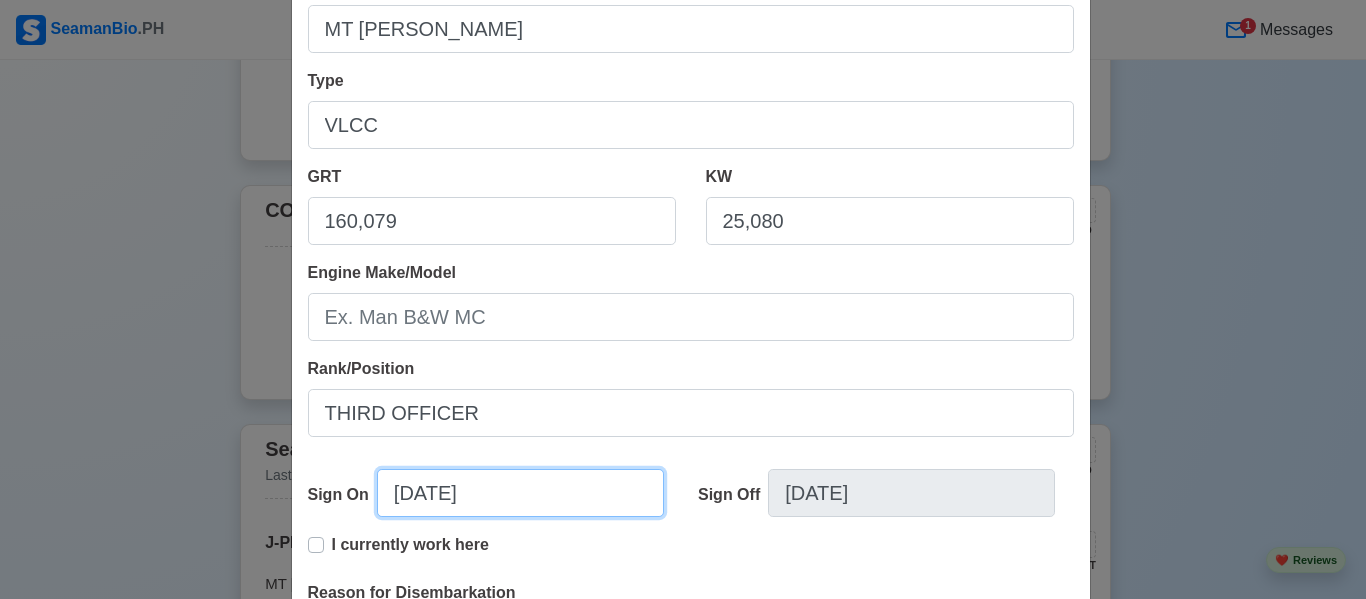 select on "****" 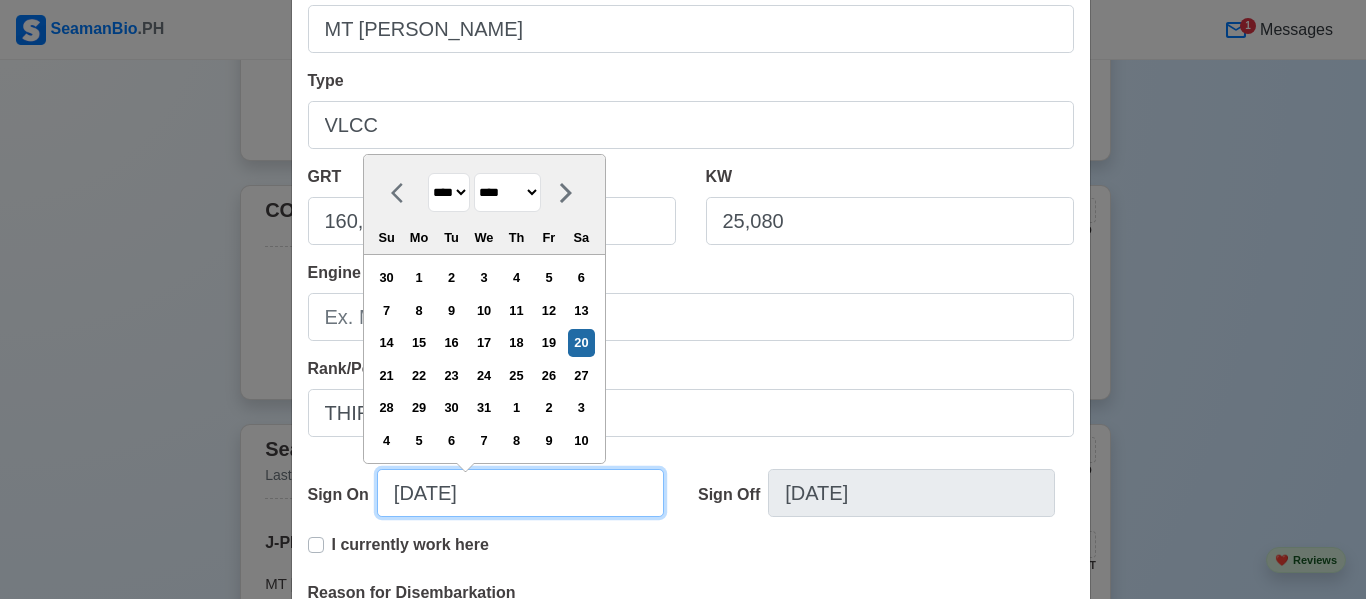 click on "[DATE]" at bounding box center (520, 493) 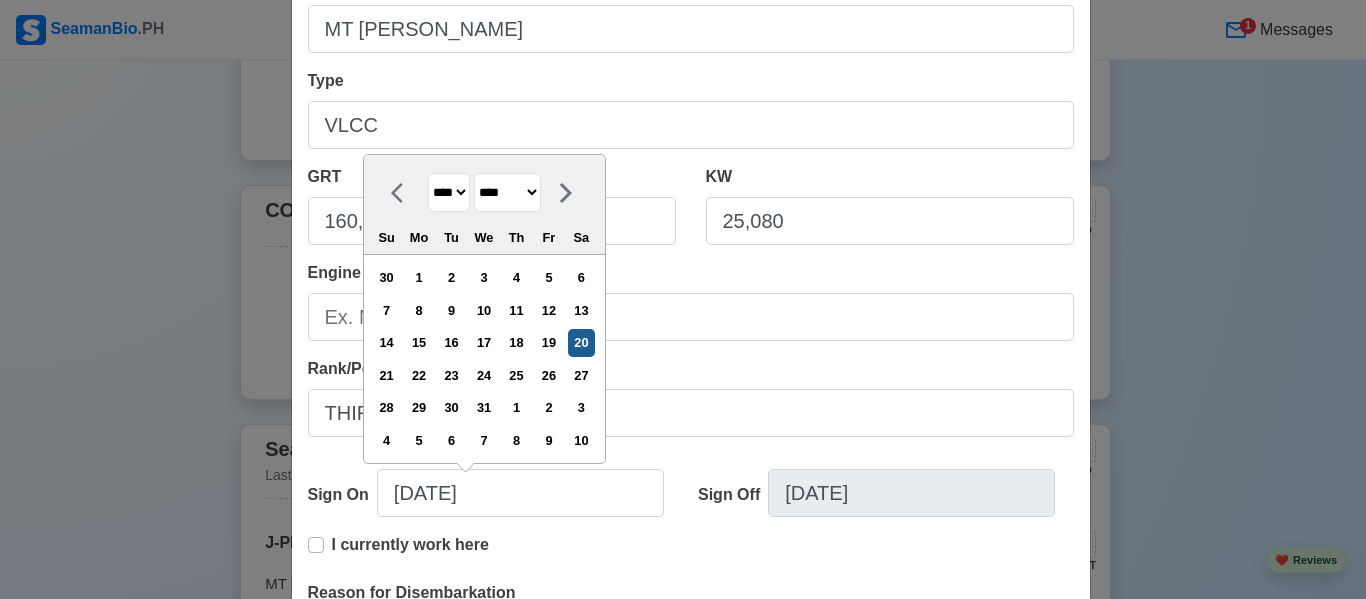 click on "20" at bounding box center (581, 342) 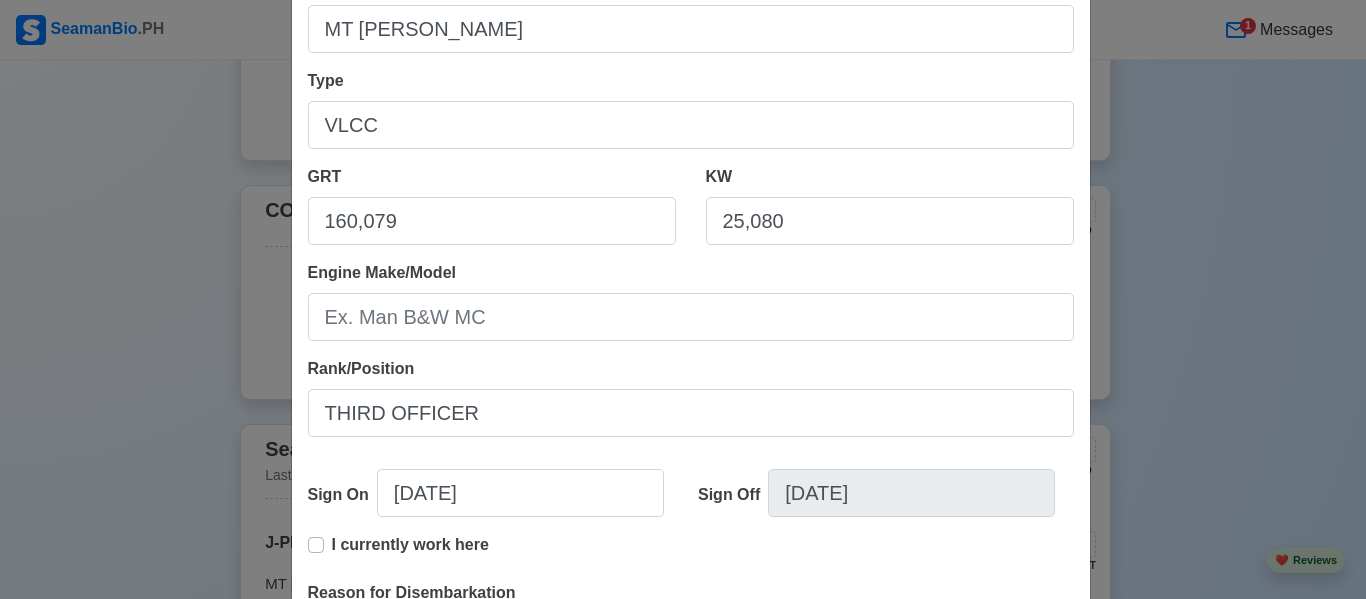 click on "I currently work here" at bounding box center (410, 553) 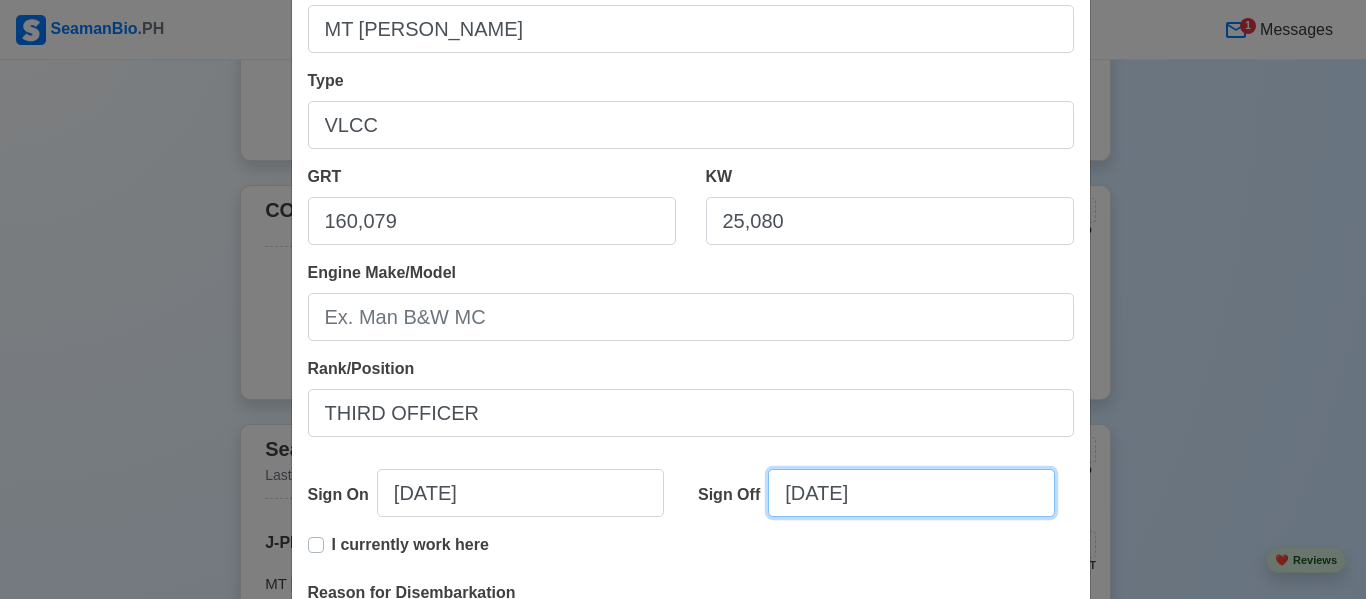 select on "****" 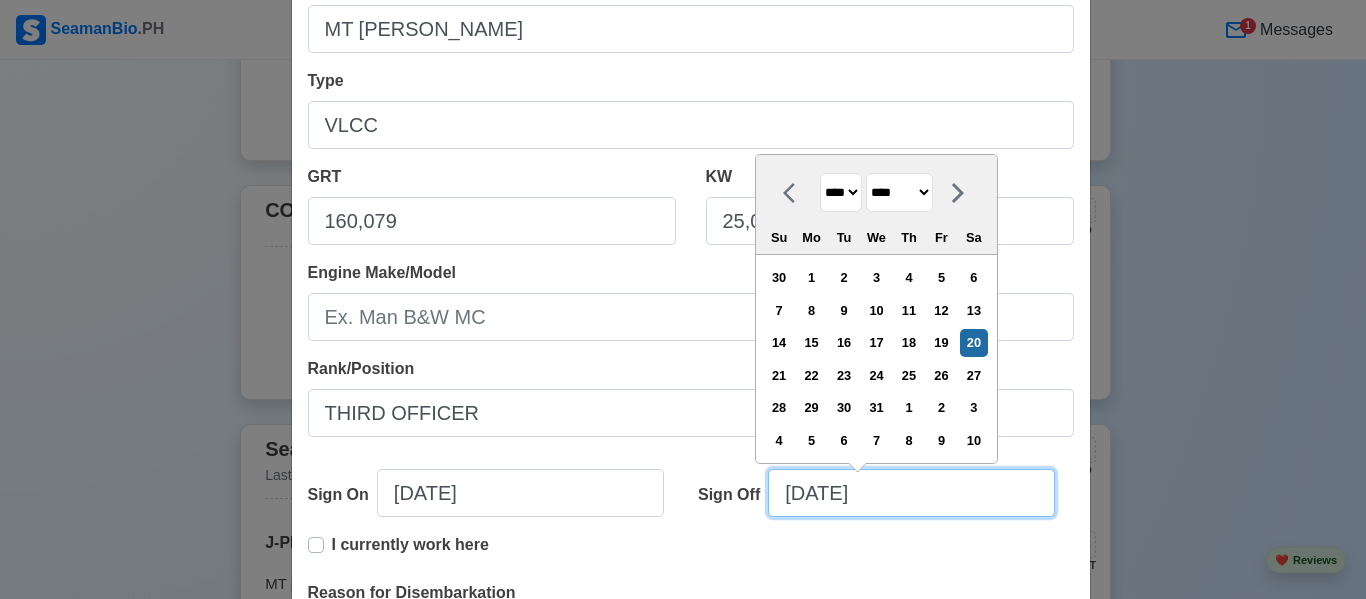 click on "[DATE]" at bounding box center [911, 493] 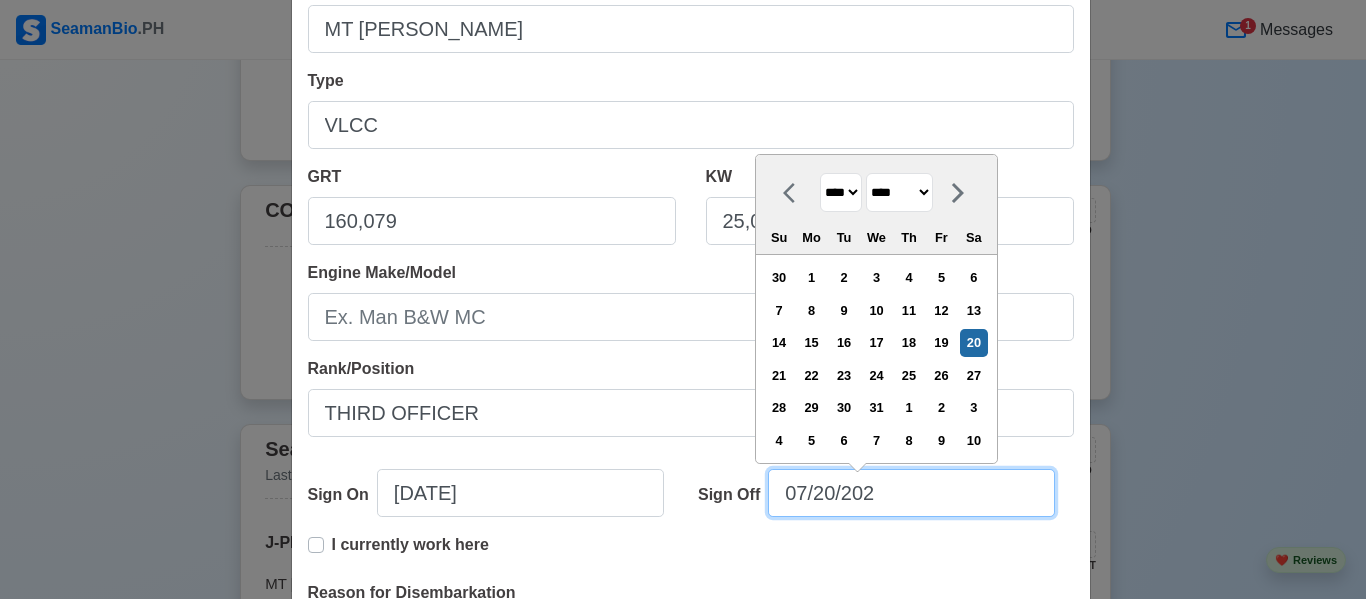 type on "07/20/202" 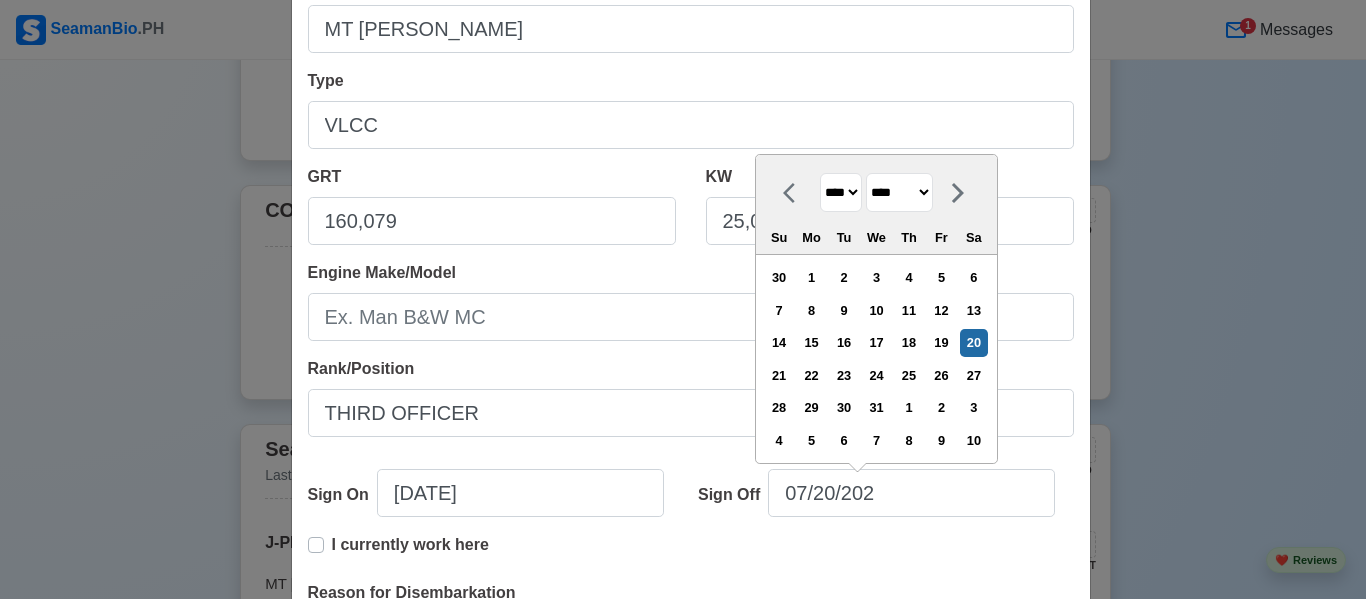 click on "**** **** **** **** **** **** **** **** **** **** **** **** **** **** **** **** **** **** **** **** **** **** **** **** **** **** **** **** **** **** **** **** **** **** **** **** **** **** **** **** **** **** **** **** **** **** **** **** **** **** **** **** **** **** **** **** **** **** **** **** **** **** **** **** **** **** **** **** **** **** **** **** **** **** **** **** **** **** **** **** **** **** **** **** **** **** **** **** **** **** **** **** **** **** **** **** **** **** **** **** **** **** **** **** **** **** **** ****" at bounding box center (841, 192) 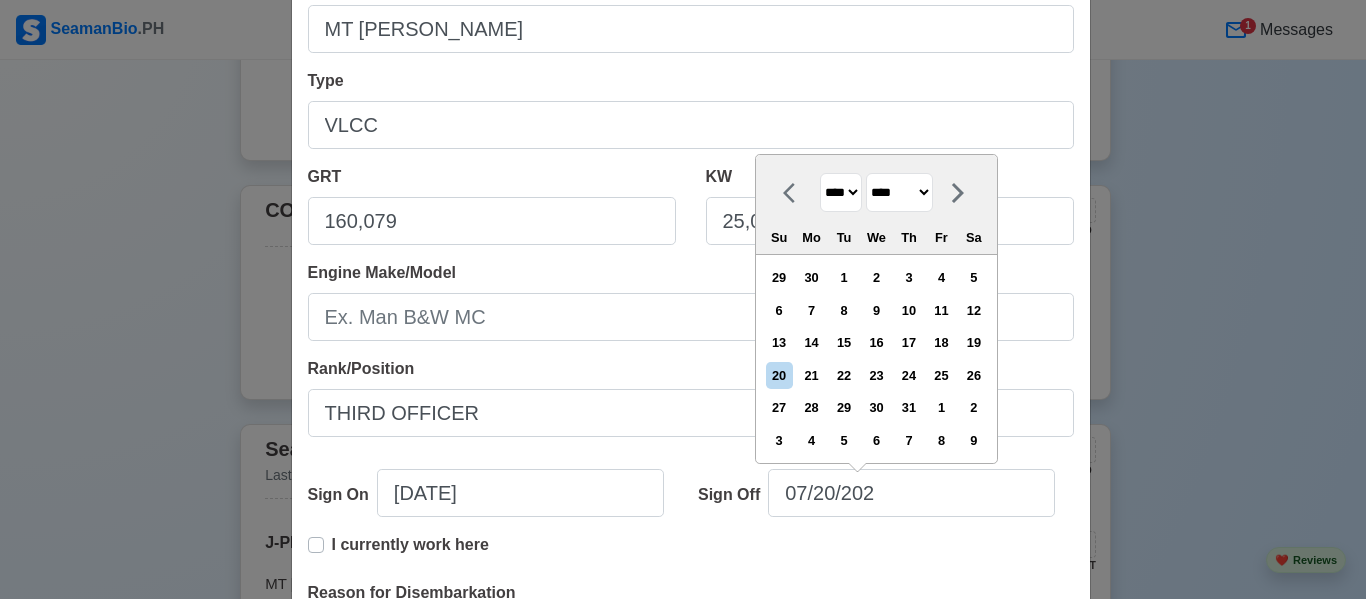 click on "******* ******** ***** ***** *** **** **** ****** ********* ******* ******** ********" at bounding box center (899, 192) 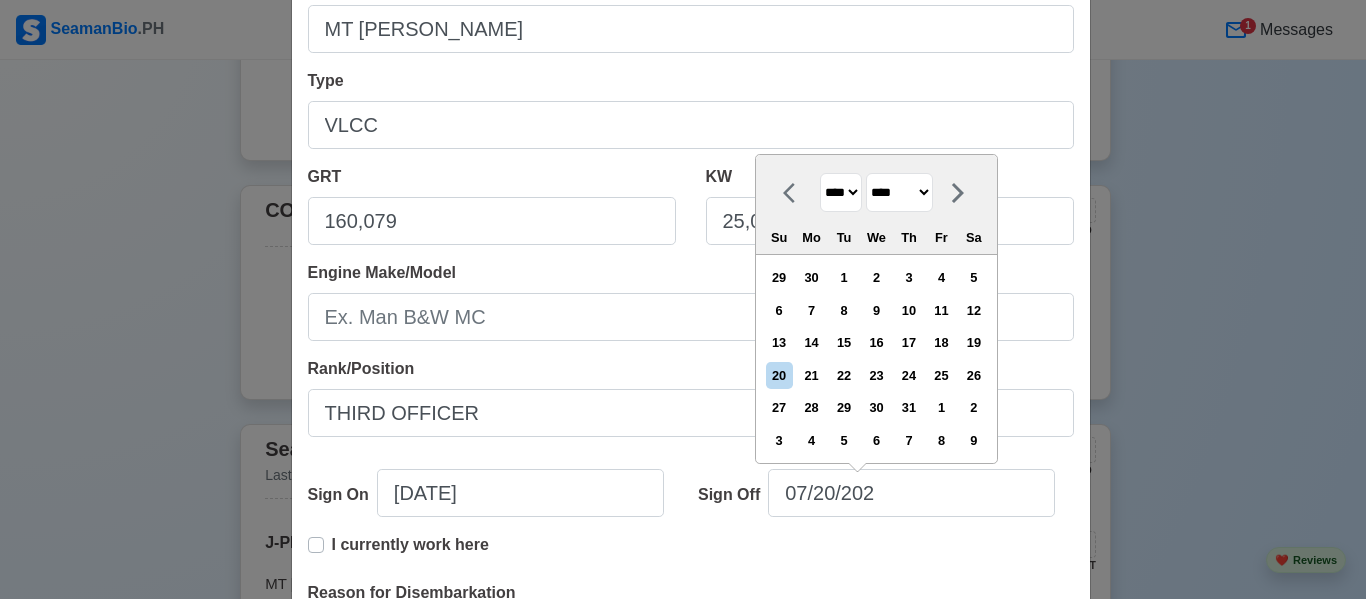 select on "*****" 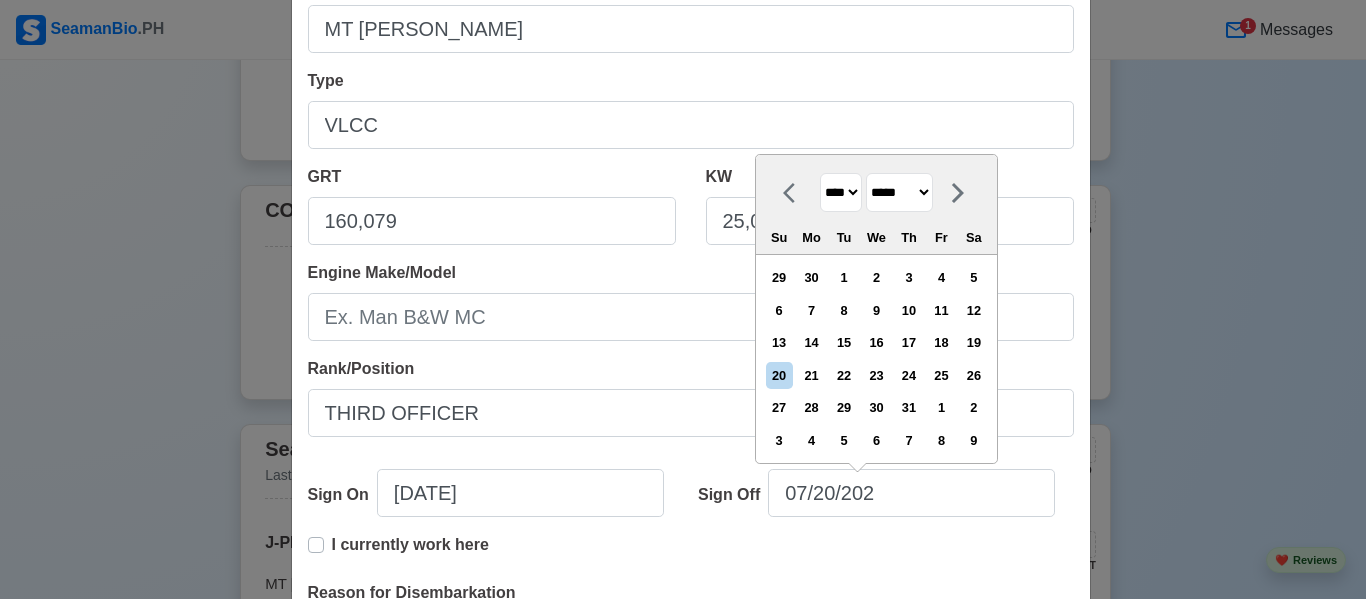 click on "******* ******** ***** ***** *** **** **** ****** ********* ******* ******** ********" at bounding box center (899, 192) 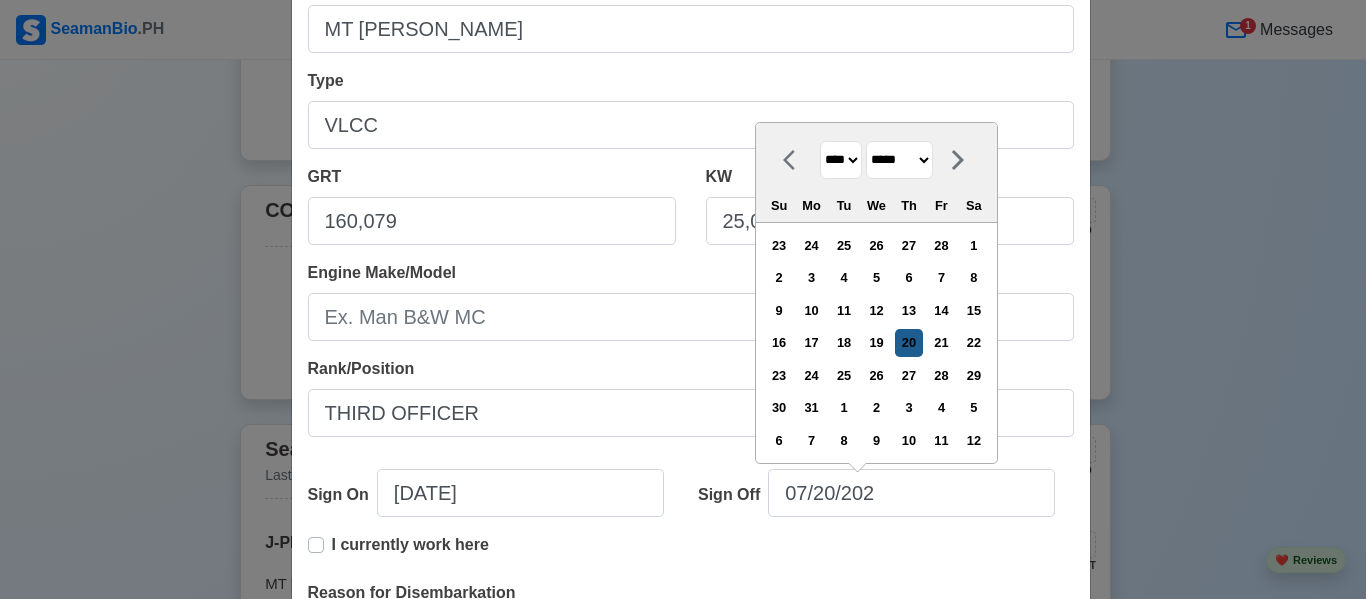 click on "20" at bounding box center (908, 342) 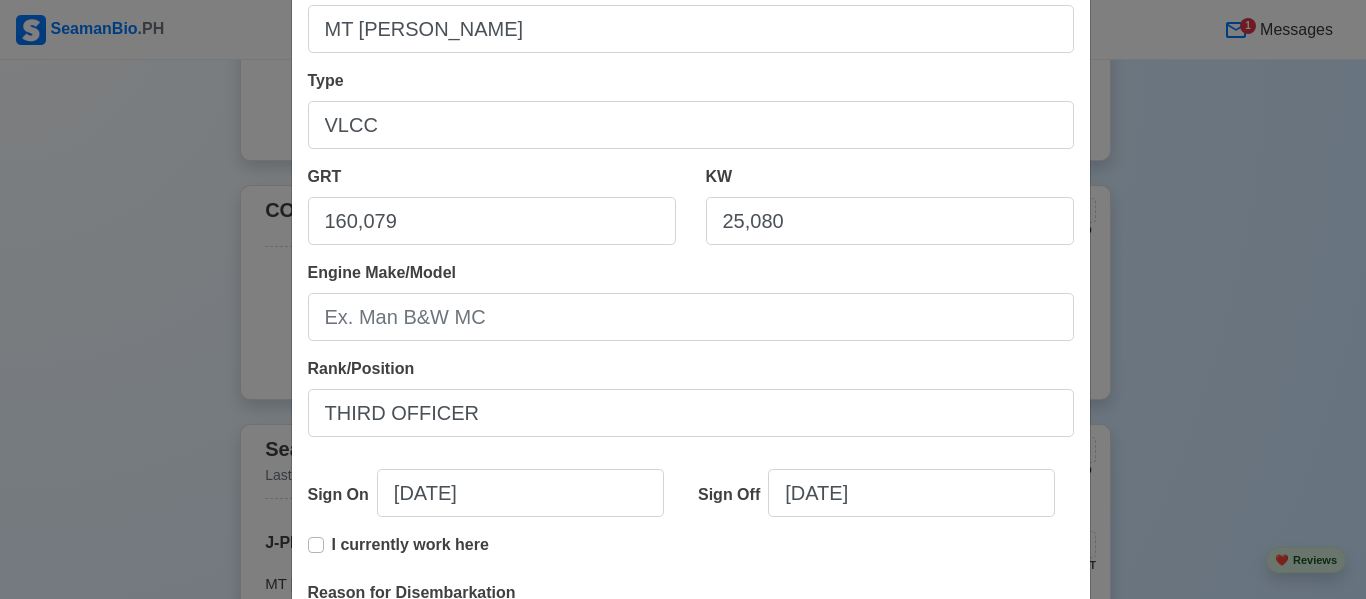 click on "I currently work here" at bounding box center [410, 553] 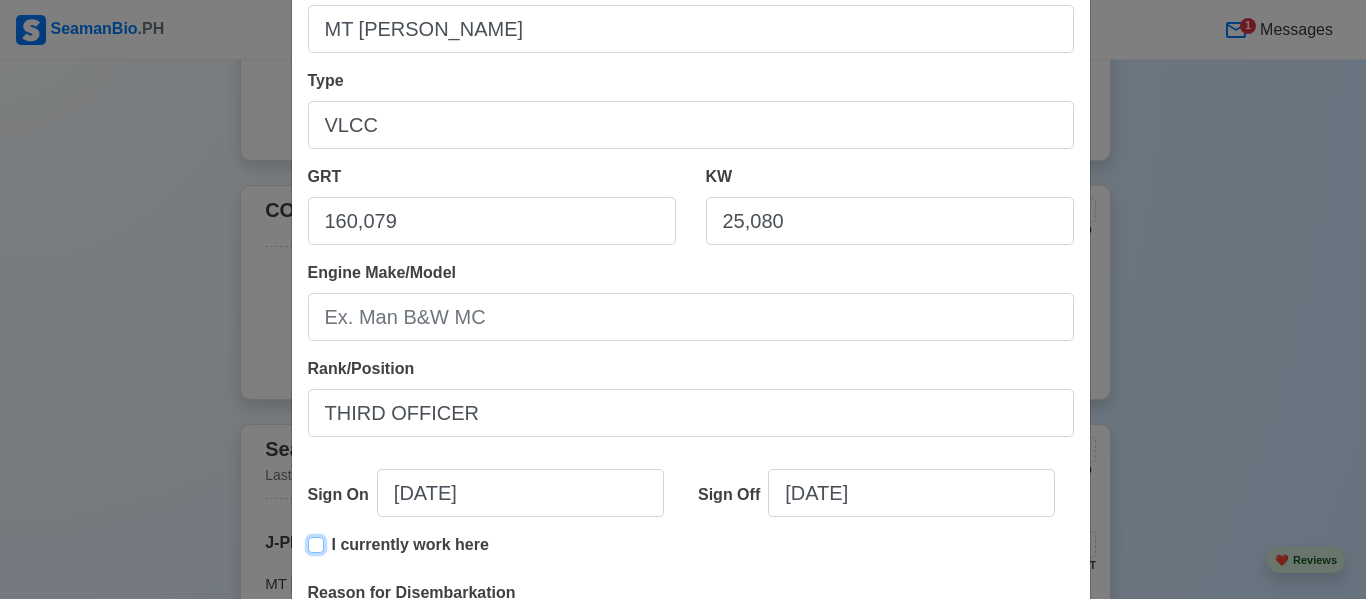 type 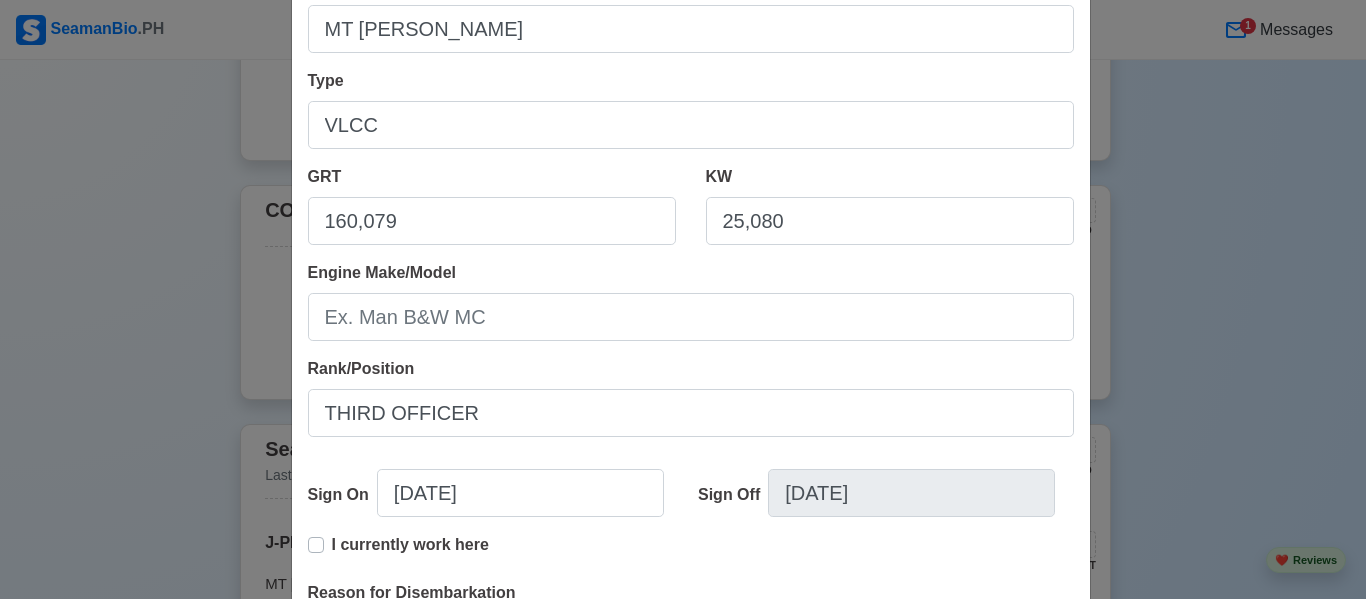 click on "I currently work here" at bounding box center [410, 553] 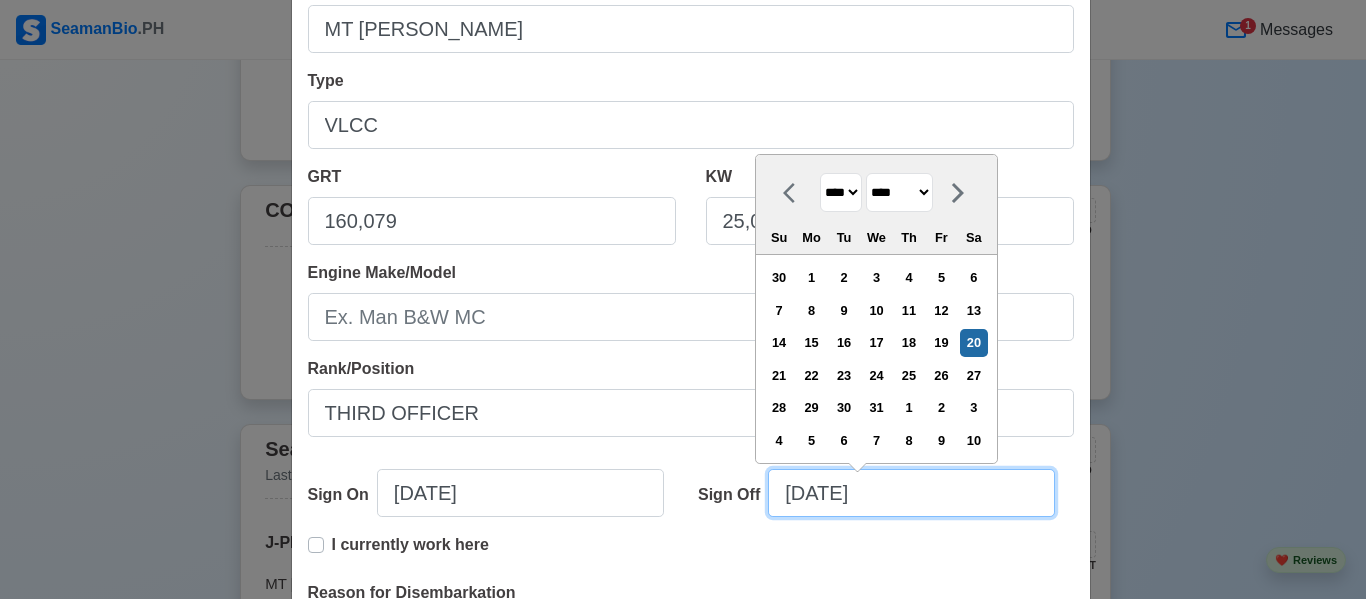 click on "[DATE]" at bounding box center [911, 493] 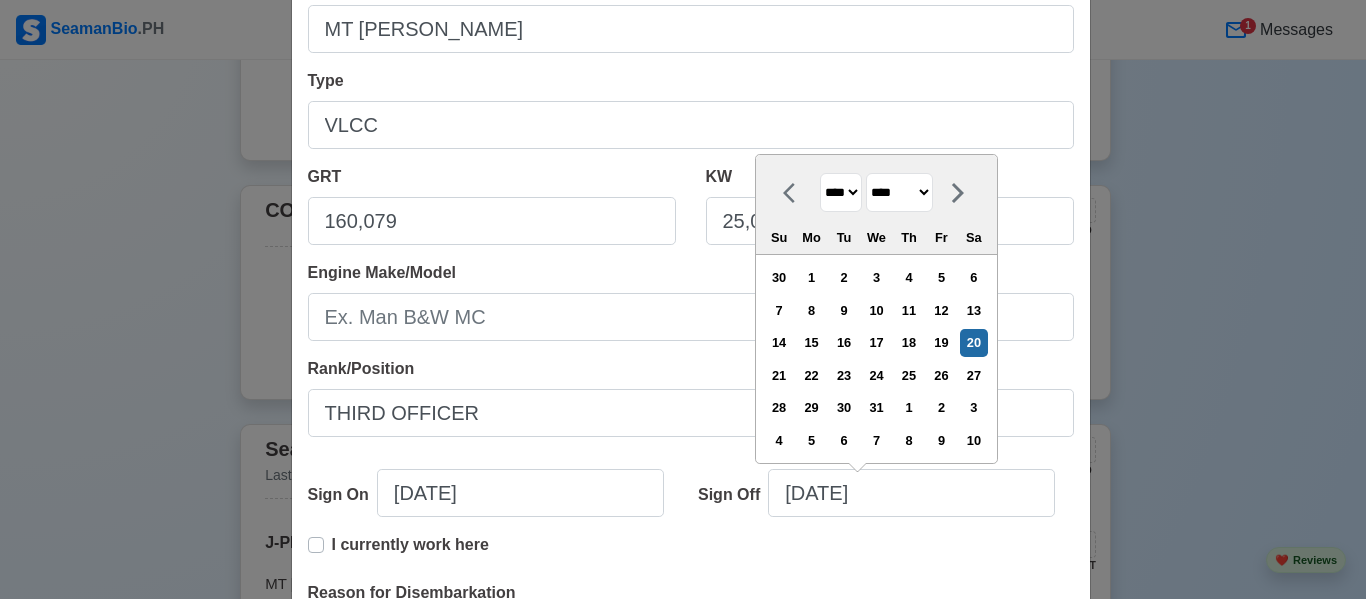 click on "**** **** **** **** **** **** **** **** **** **** **** **** **** **** **** **** **** **** **** **** **** **** **** **** **** **** **** **** **** **** **** **** **** **** **** **** **** **** **** **** **** **** **** **** **** **** **** **** **** **** **** **** **** **** **** **** **** **** **** **** **** **** **** **** **** **** **** **** **** **** **** **** **** **** **** **** **** **** **** **** **** **** **** **** **** **** **** **** **** **** **** **** **** **** **** **** **** **** **** **** **** **** **** **** **** **** **** ****" at bounding box center (841, 192) 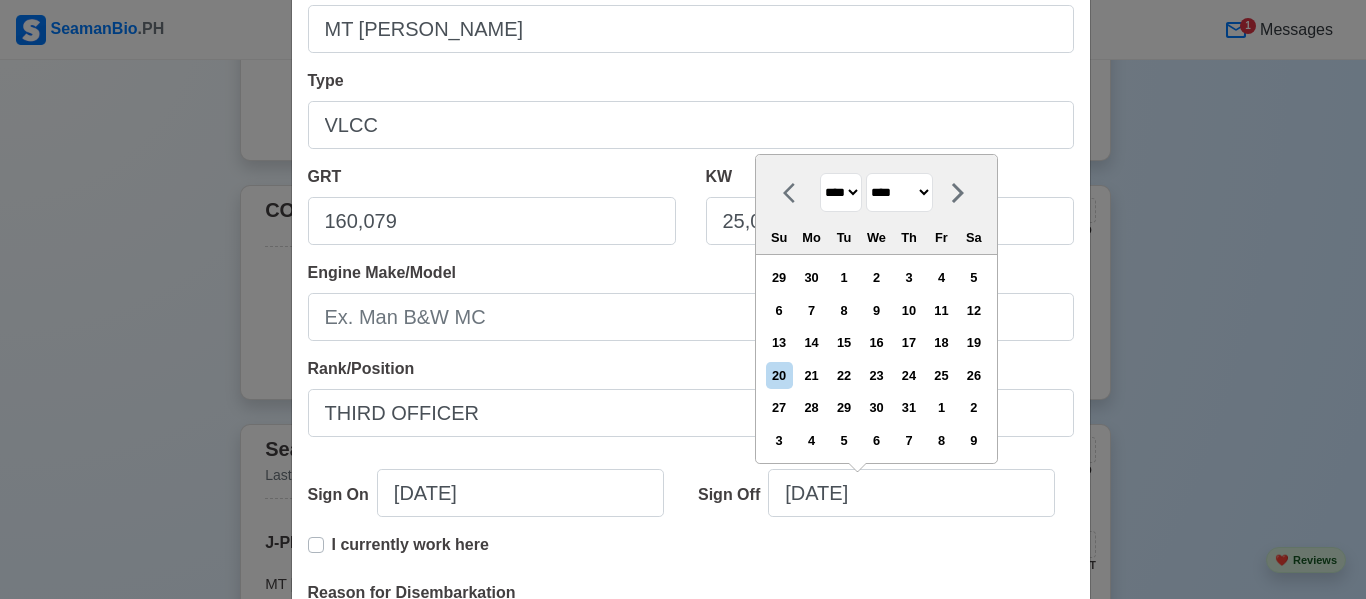 click on "******* ******** ***** ***** *** **** **** ****** ********* ******* ******** ********" at bounding box center [899, 192] 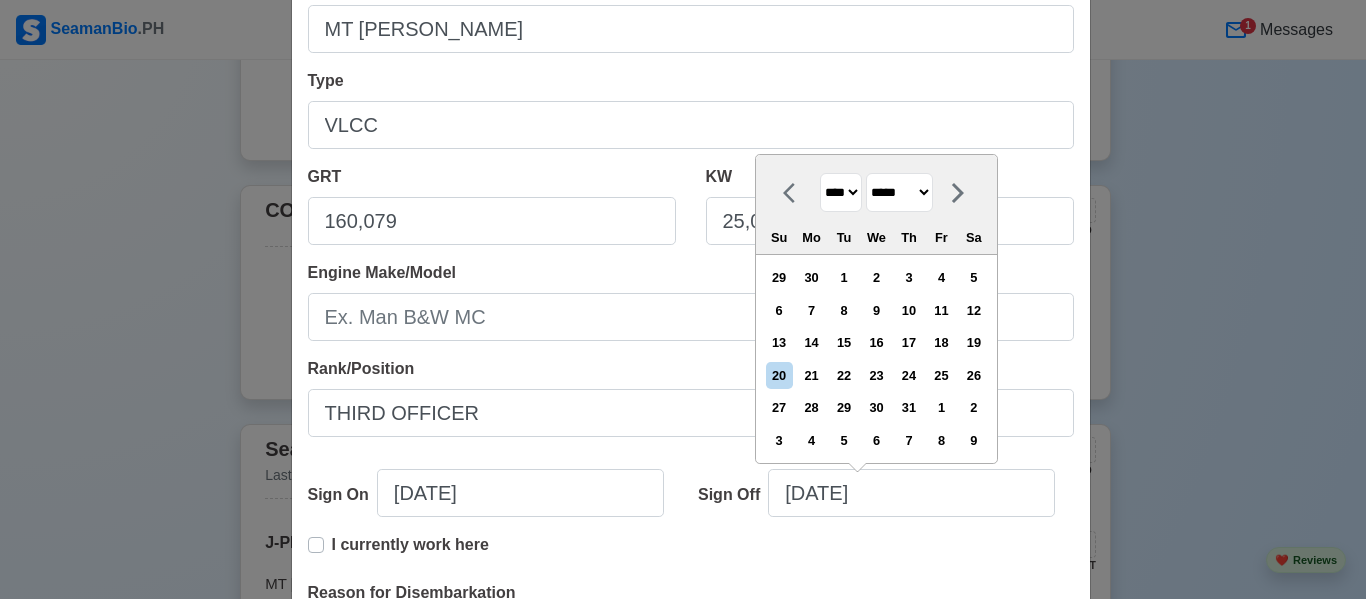 click on "******* ******** ***** ***** *** **** **** ****** ********* ******* ******** ********" at bounding box center (899, 192) 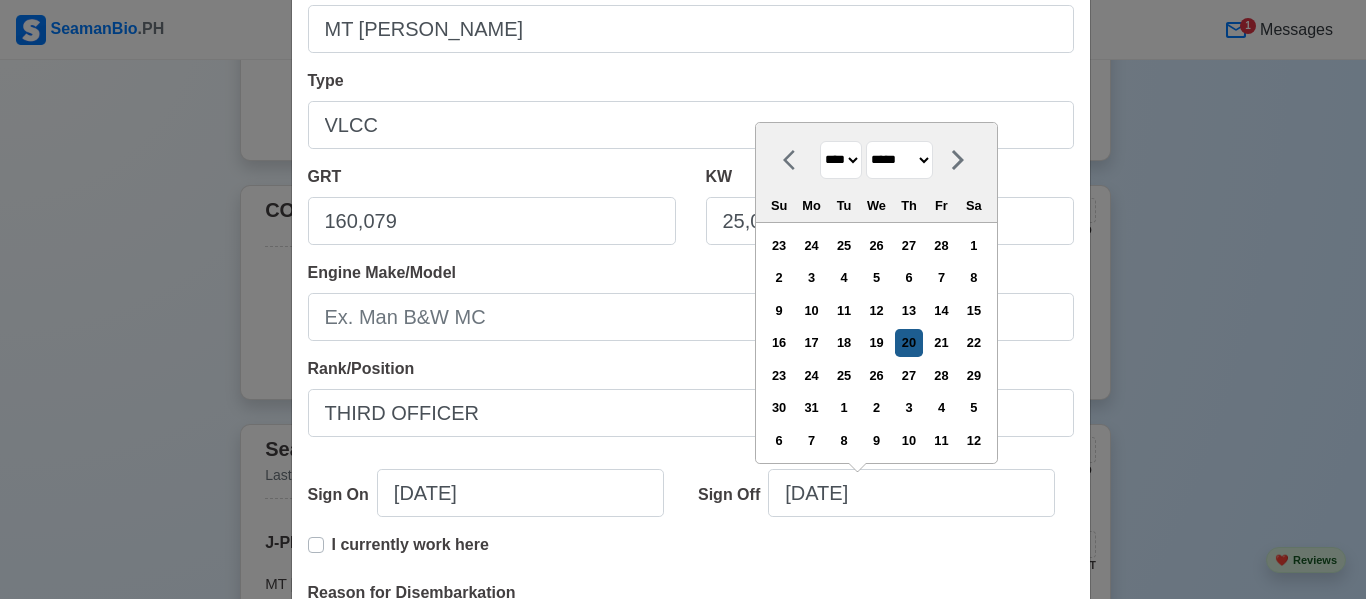click on "20" at bounding box center (908, 342) 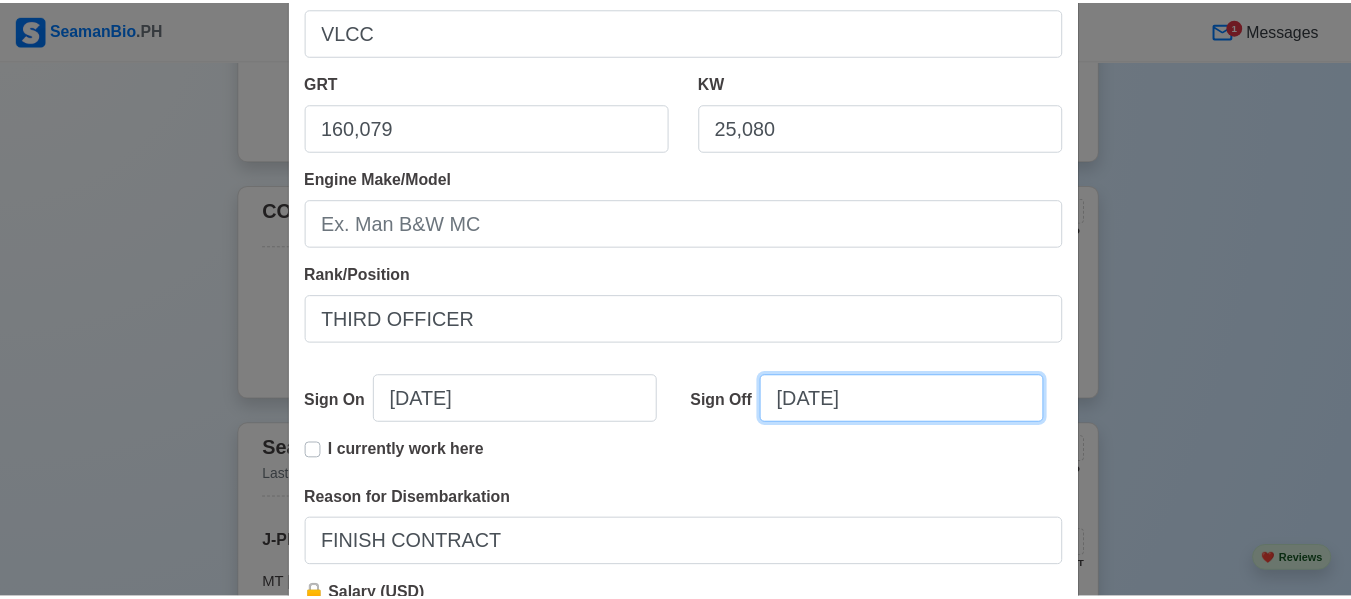 scroll, scrollTop: 336, scrollLeft: 0, axis: vertical 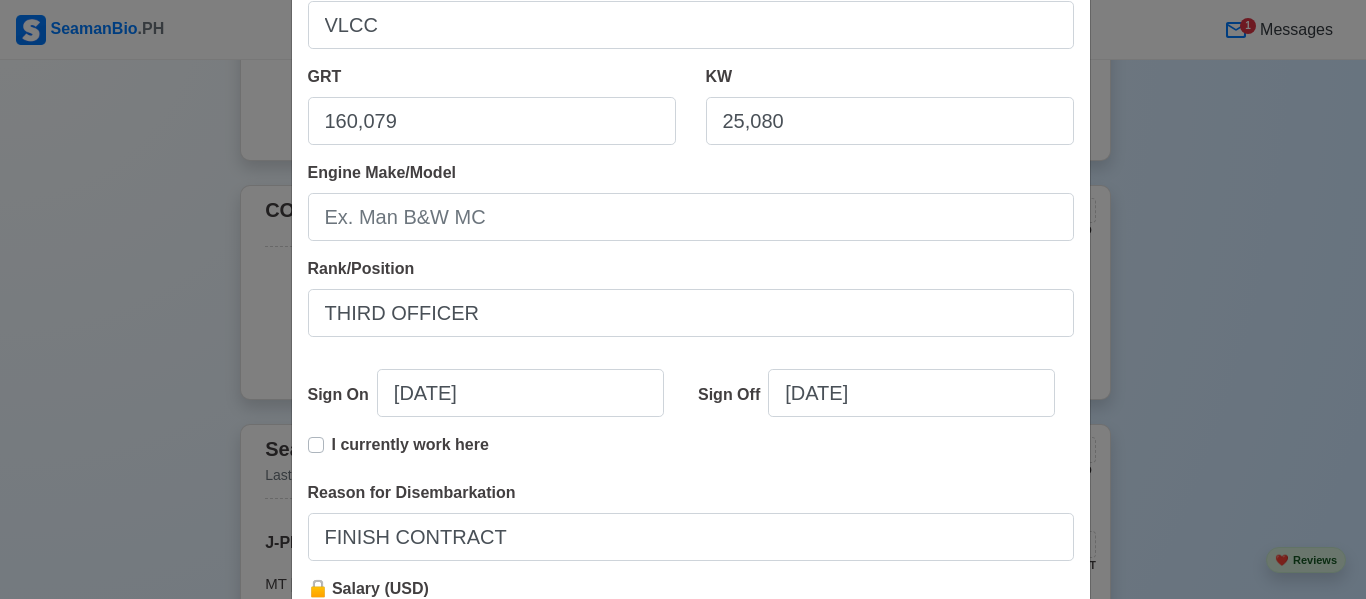 click on "Save" at bounding box center (1022, 732) 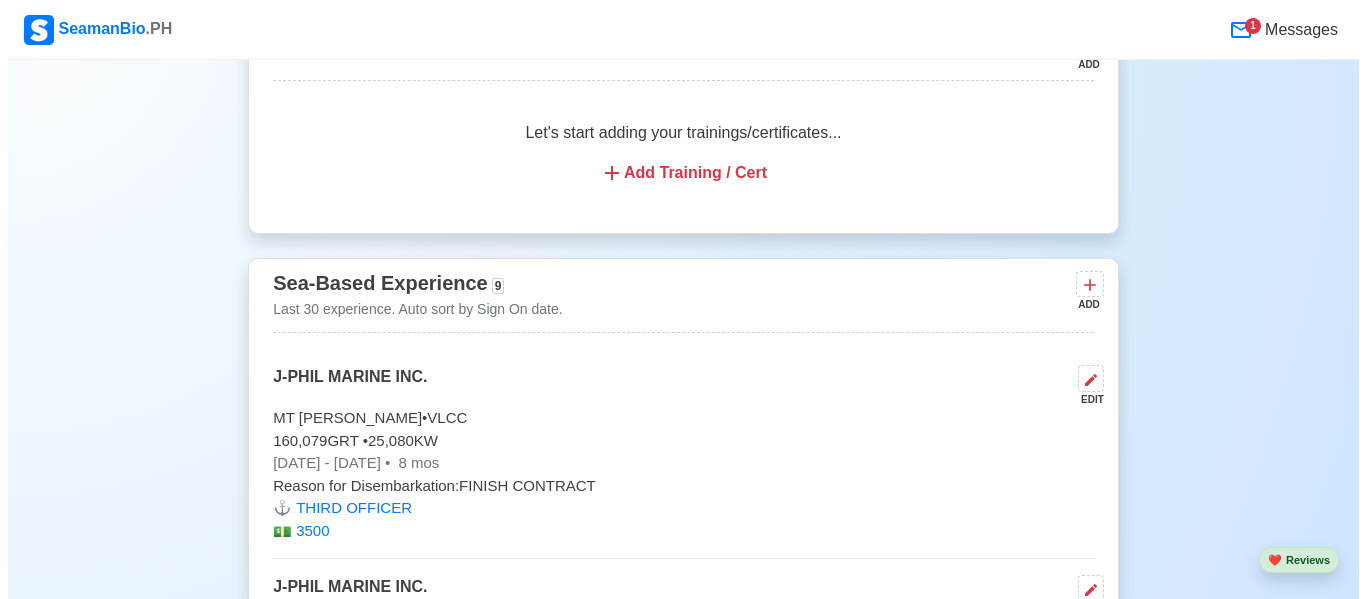 scroll, scrollTop: 2713, scrollLeft: 0, axis: vertical 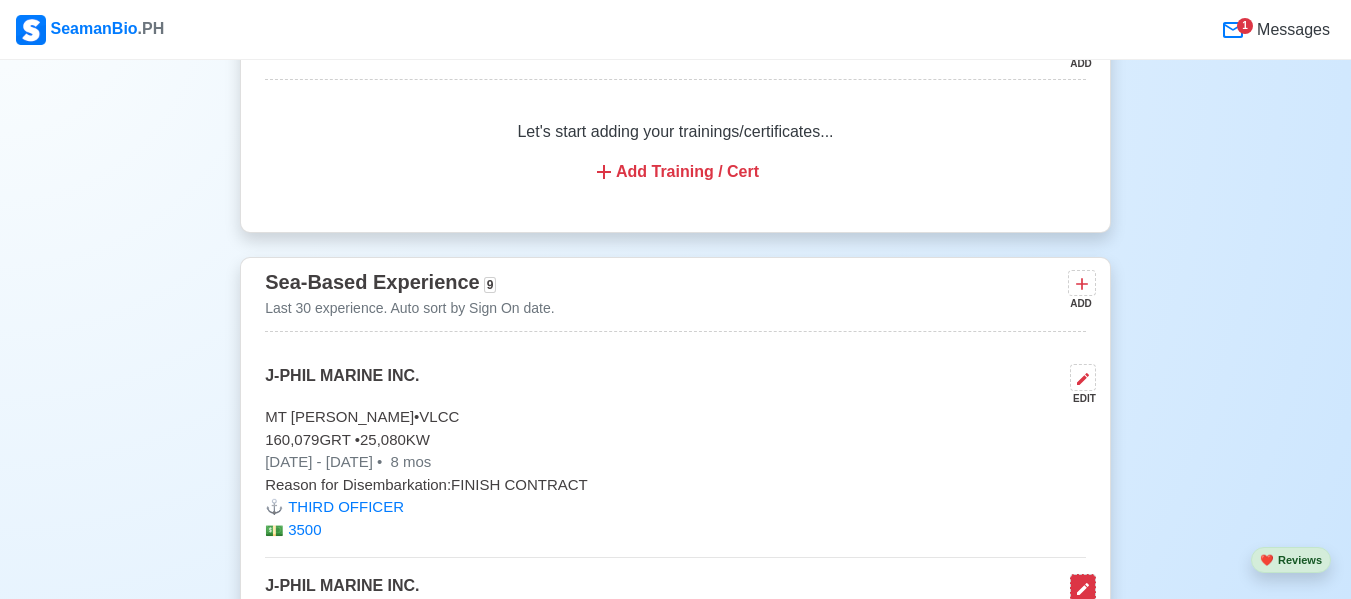 click 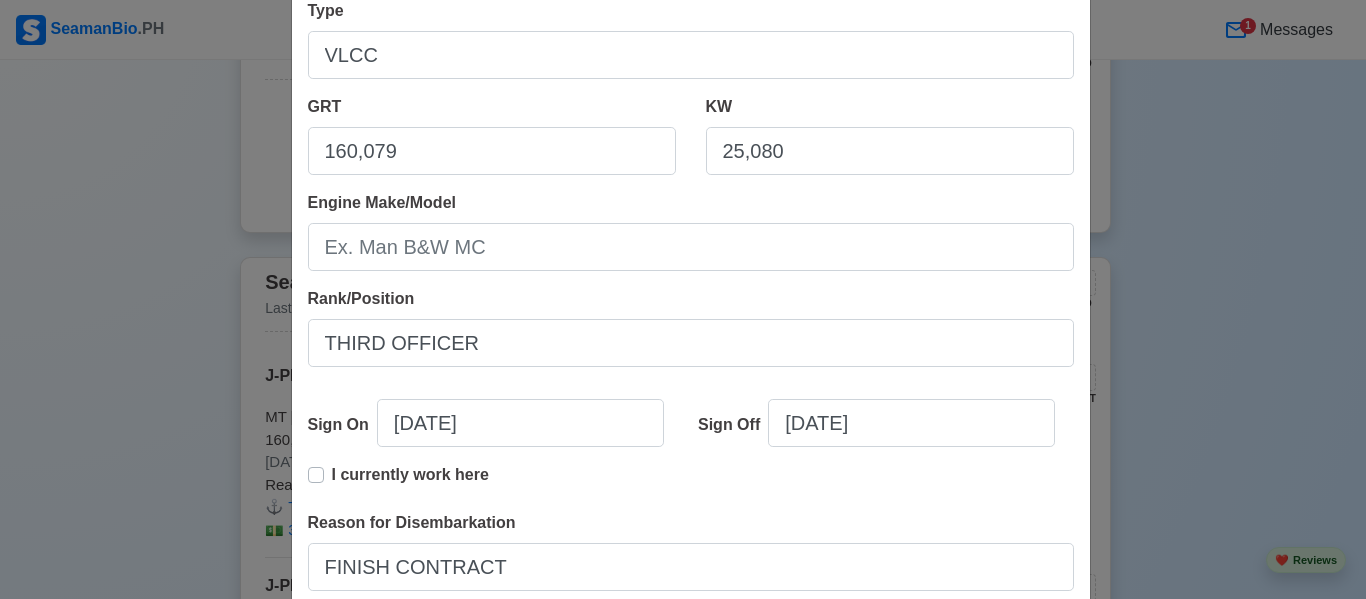 scroll, scrollTop: 307, scrollLeft: 0, axis: vertical 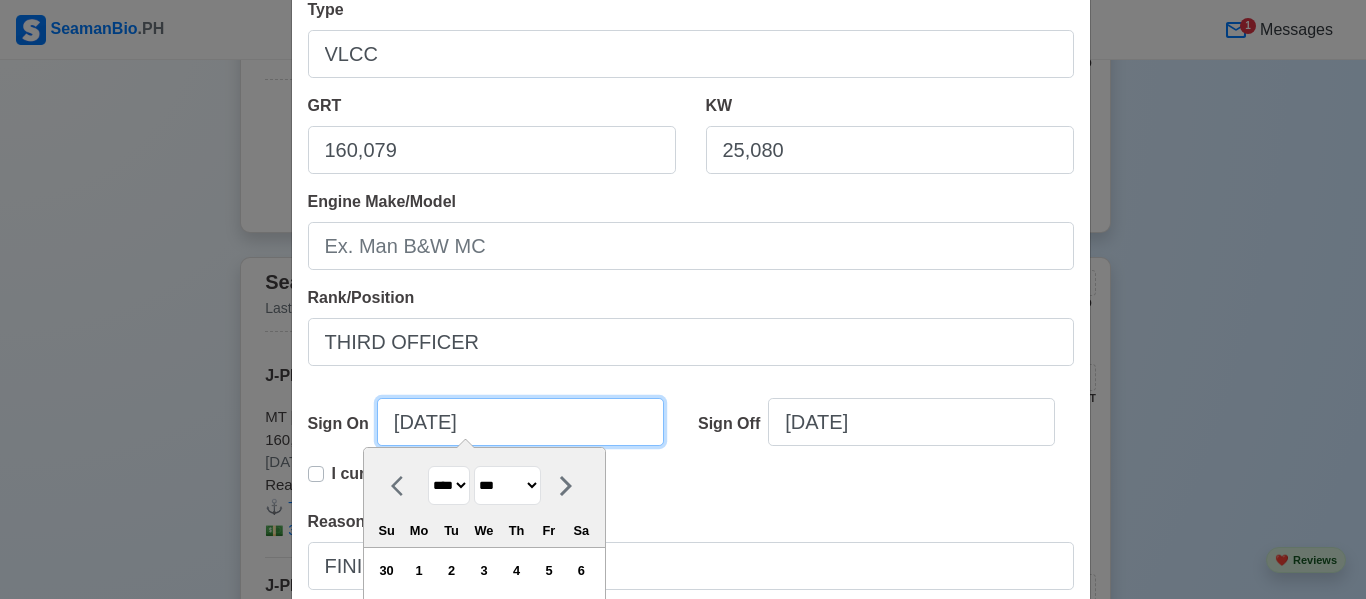 click on "[DATE]" at bounding box center (520, 422) 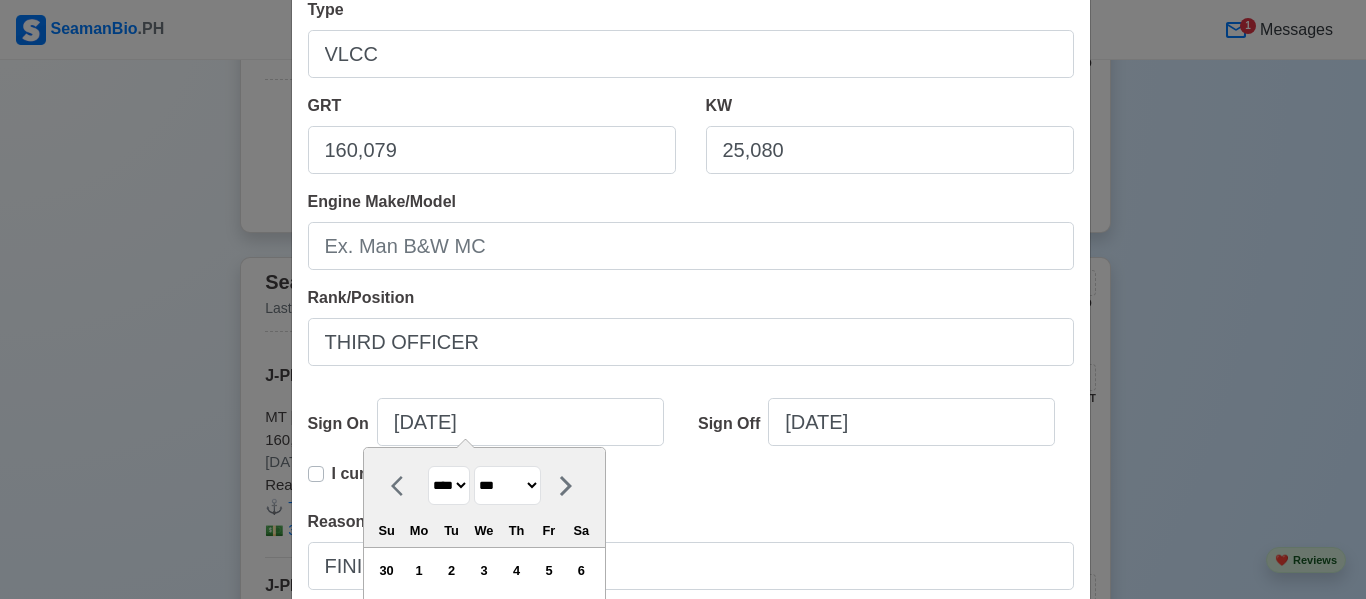 click on "**** **** **** **** **** **** **** **** **** **** **** **** **** **** **** **** **** **** **** **** **** **** **** **** **** **** **** **** **** **** **** **** **** **** **** **** **** **** **** **** **** **** **** **** **** **** **** **** **** **** **** **** **** **** **** **** **** **** **** **** **** **** **** **** **** **** **** **** **** **** **** **** **** **** **** **** **** **** **** **** **** **** **** **** **** **** **** **** **** **** **** **** **** **** **** **** **** **** **** **** **** **** **** **** **** ****" at bounding box center (449, 485) 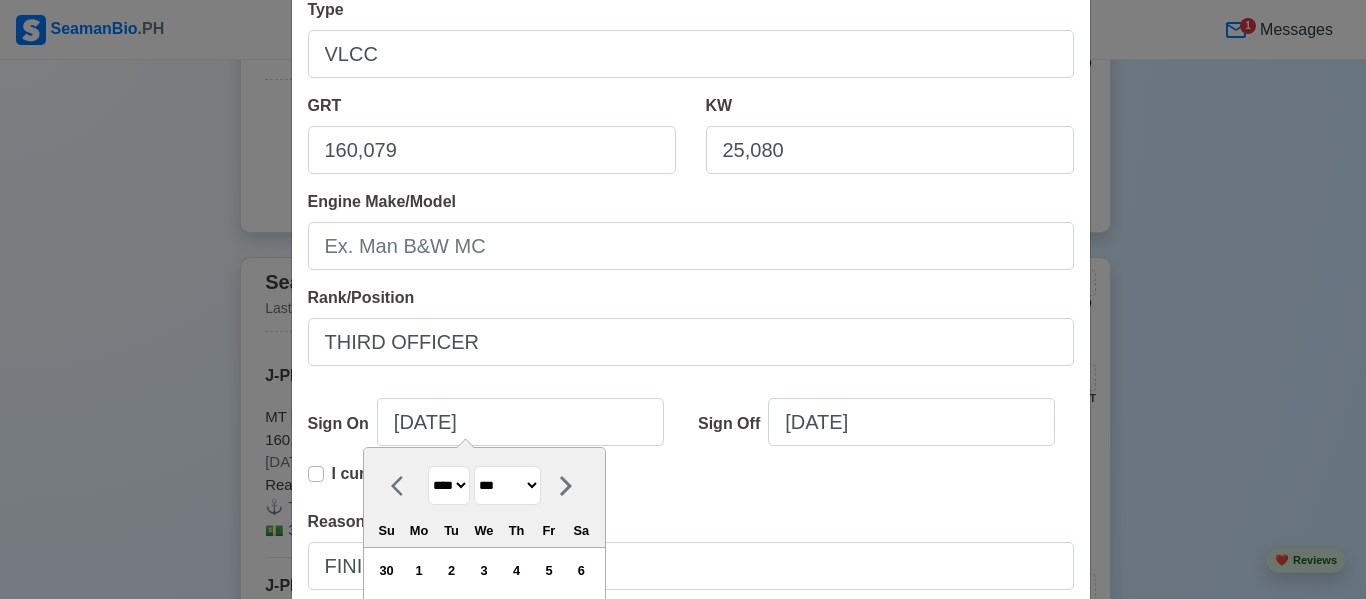 click on "**** **** **** **** **** **** **** **** **** **** **** **** **** **** **** **** **** **** **** **** **** **** **** **** **** **** **** **** **** **** **** **** **** **** **** **** **** **** **** **** **** **** **** **** **** **** **** **** **** **** **** **** **** **** **** **** **** **** **** **** **** **** **** **** **** **** **** **** **** **** **** **** **** **** **** **** **** **** **** **** **** **** **** **** **** **** **** **** **** **** **** **** **** **** **** **** **** **** **** **** **** **** **** **** **** ****" at bounding box center [449, 485] 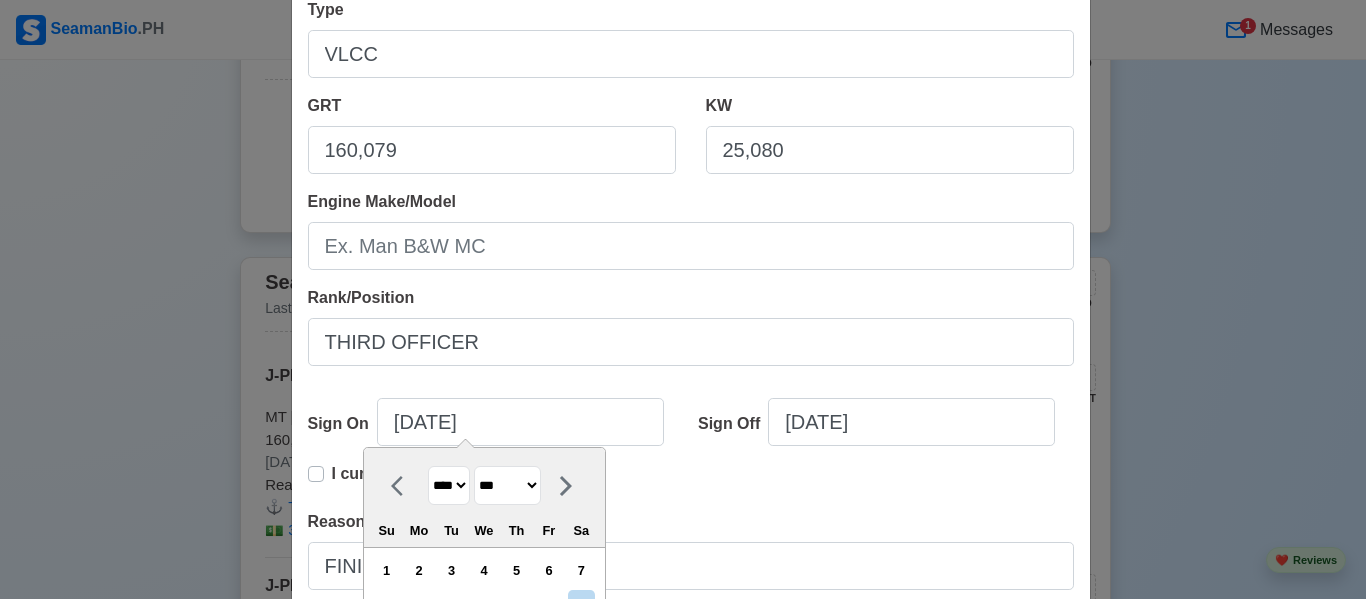 click on "******* ******** ***** ***** *** **** **** ****** ********* ******* ******** ********" at bounding box center [507, 485] 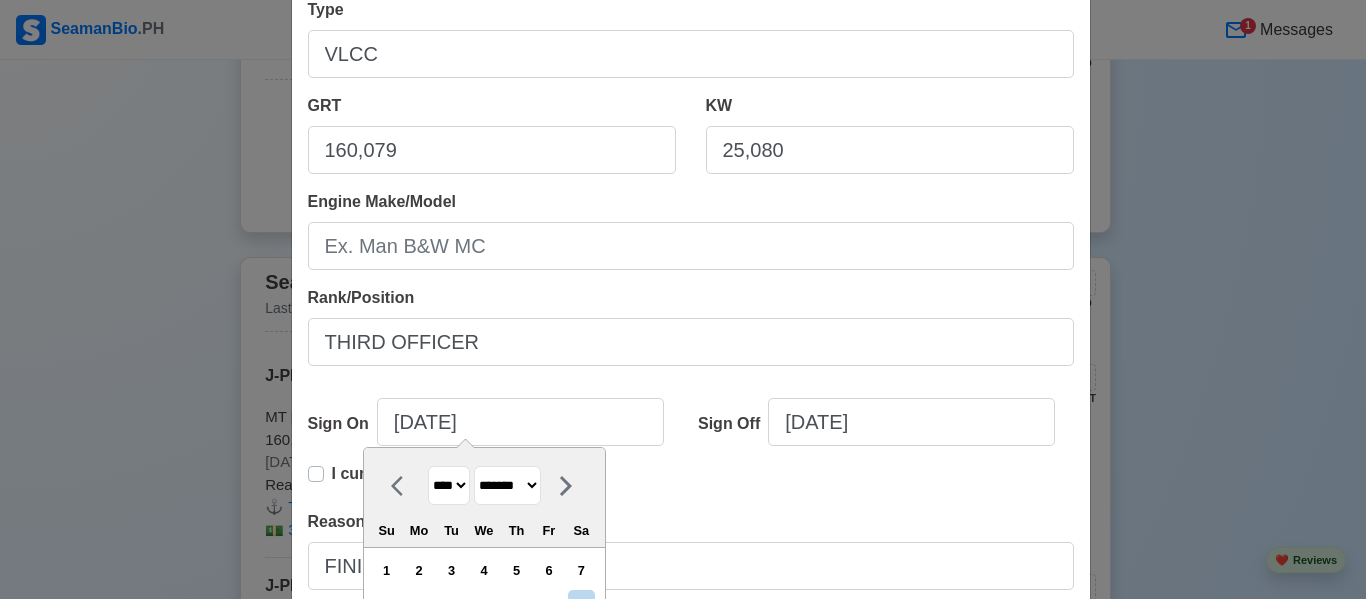 click on "******* ******** ***** ***** *** **** **** ****** ********* ******* ******** ********" at bounding box center (507, 485) 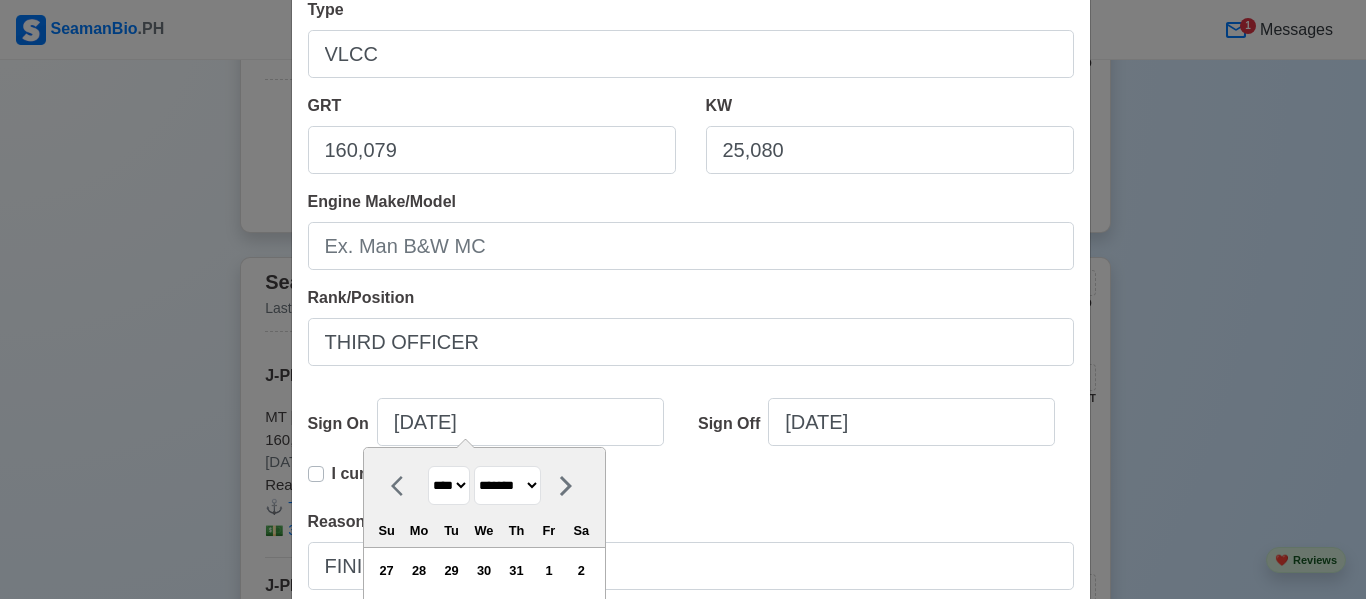 click on "30" at bounding box center (581, 700) 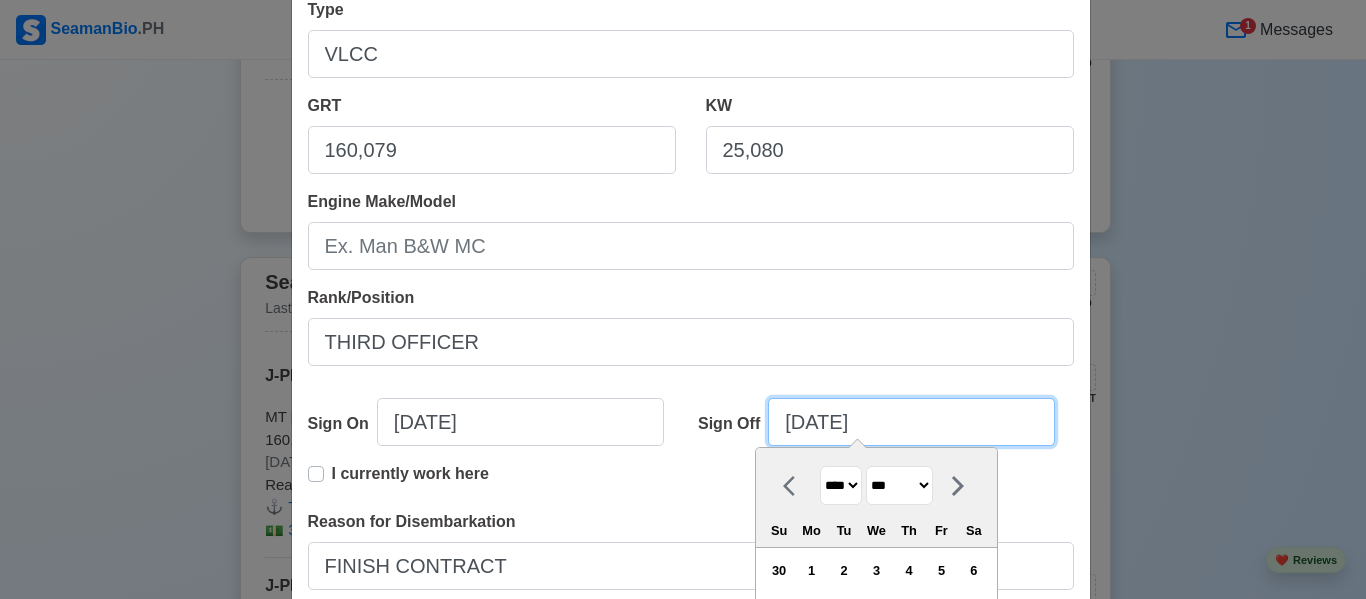 click on "[DATE]" at bounding box center [911, 422] 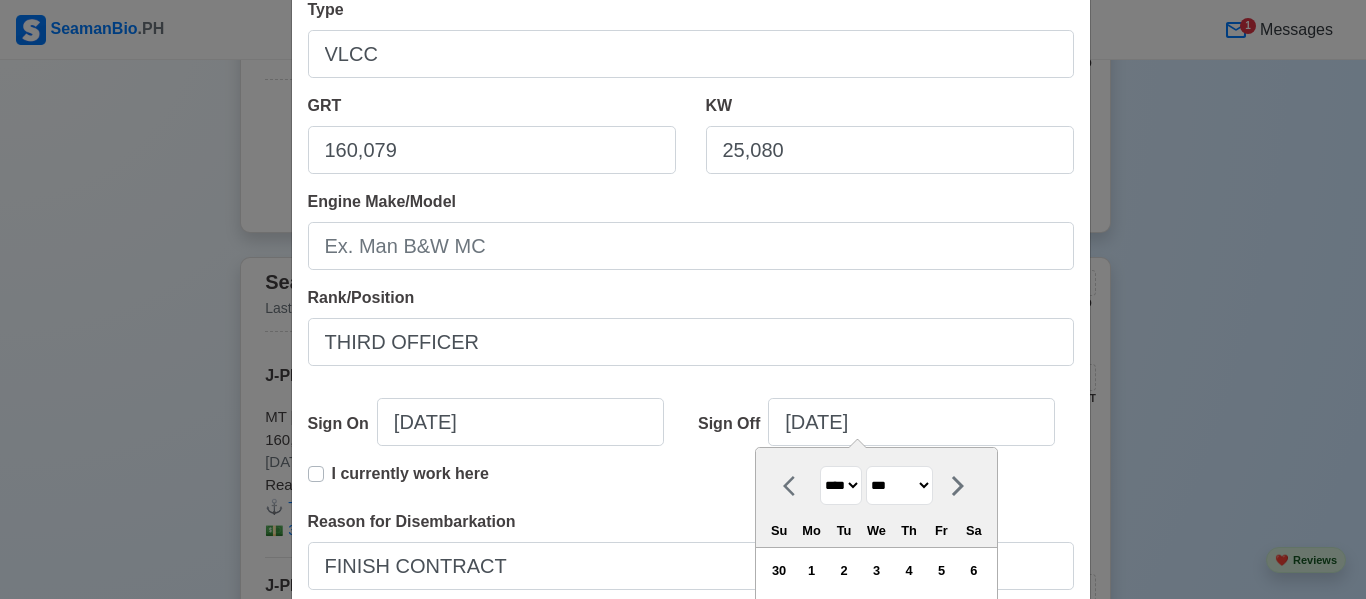 click on "**** **** **** **** **** **** **** **** **** **** **** **** **** **** **** **** **** **** **** **** **** **** **** **** **** **** **** **** **** **** **** **** **** **** **** **** **** **** **** **** **** **** **** **** **** **** **** **** **** **** **** **** **** **** **** **** **** **** **** **** **** **** **** **** **** **** **** **** **** **** **** **** **** **** **** **** **** **** **** **** **** **** **** **** **** **** **** **** **** **** **** **** **** **** **** **** **** **** **** **** **** **** **** **** **** **** **** ****" at bounding box center (841, 485) 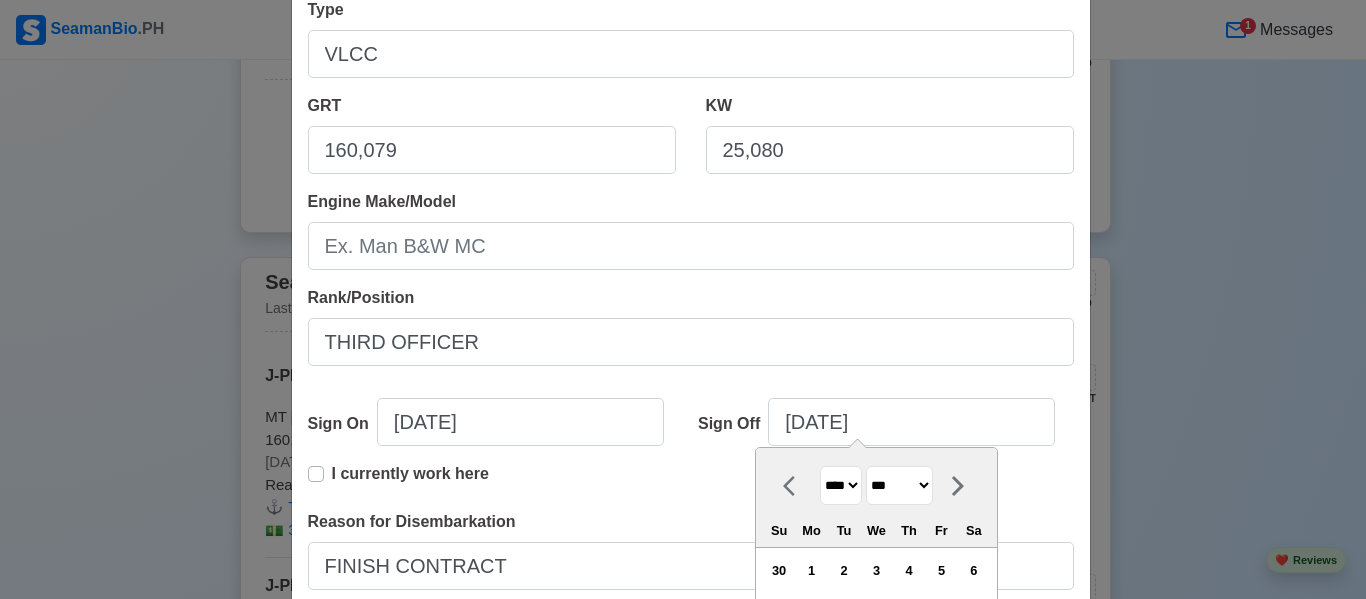 click on "******* ******** ***** ***** *** **** **** ****** ********* ******* ******** ********" at bounding box center [899, 485] 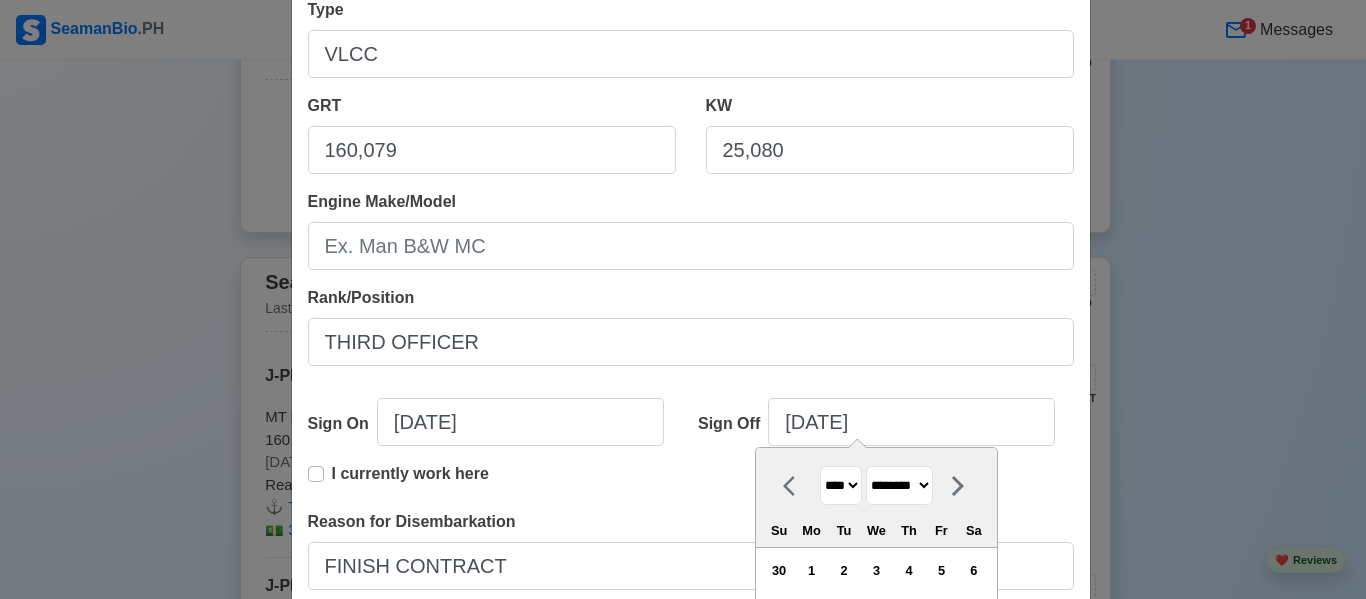 click on "******* ******** ***** ***** *** **** **** ****** ********* ******* ******** ********" at bounding box center (899, 485) 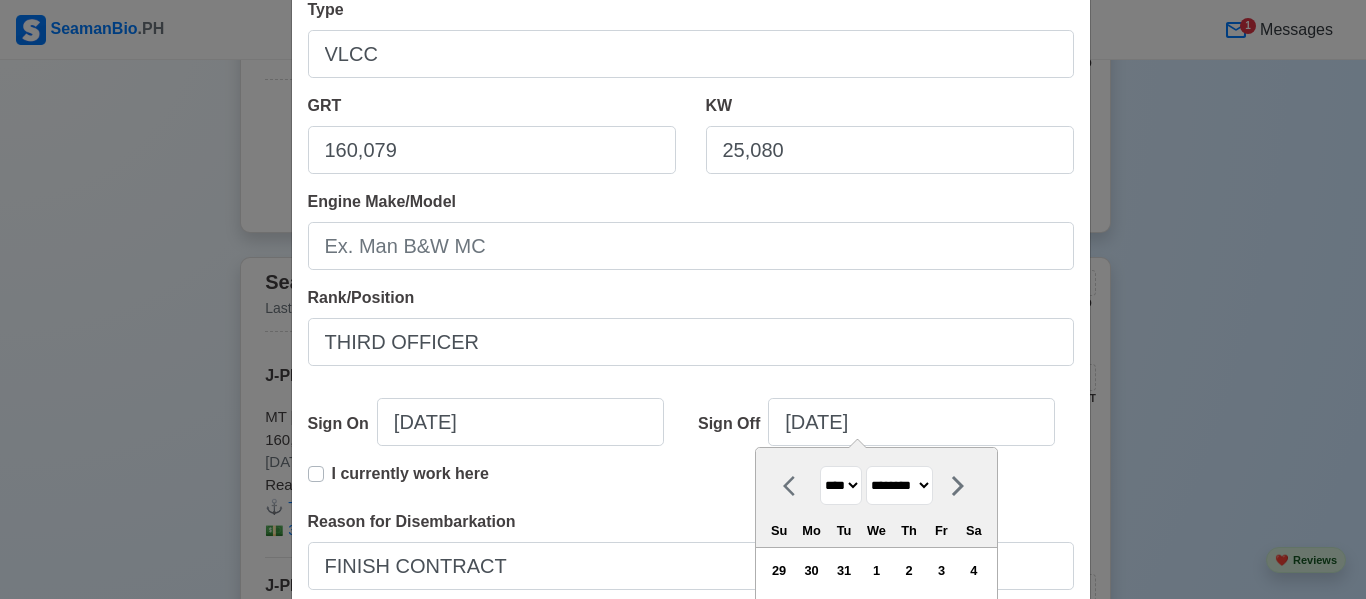 click on "**** **** **** **** **** **** **** **** **** **** **** **** **** **** **** **** **** **** **** **** **** **** **** **** **** **** **** **** **** **** **** **** **** **** **** **** **** **** **** **** **** **** **** **** **** **** **** **** **** **** **** **** **** **** **** **** **** **** **** **** **** **** **** **** **** **** **** **** **** **** **** **** **** **** **** **** **** **** **** **** **** **** **** **** **** **** **** **** **** **** **** **** **** **** **** **** **** **** **** **** **** **** **** **** **** **** **** ****" at bounding box center (841, 485) 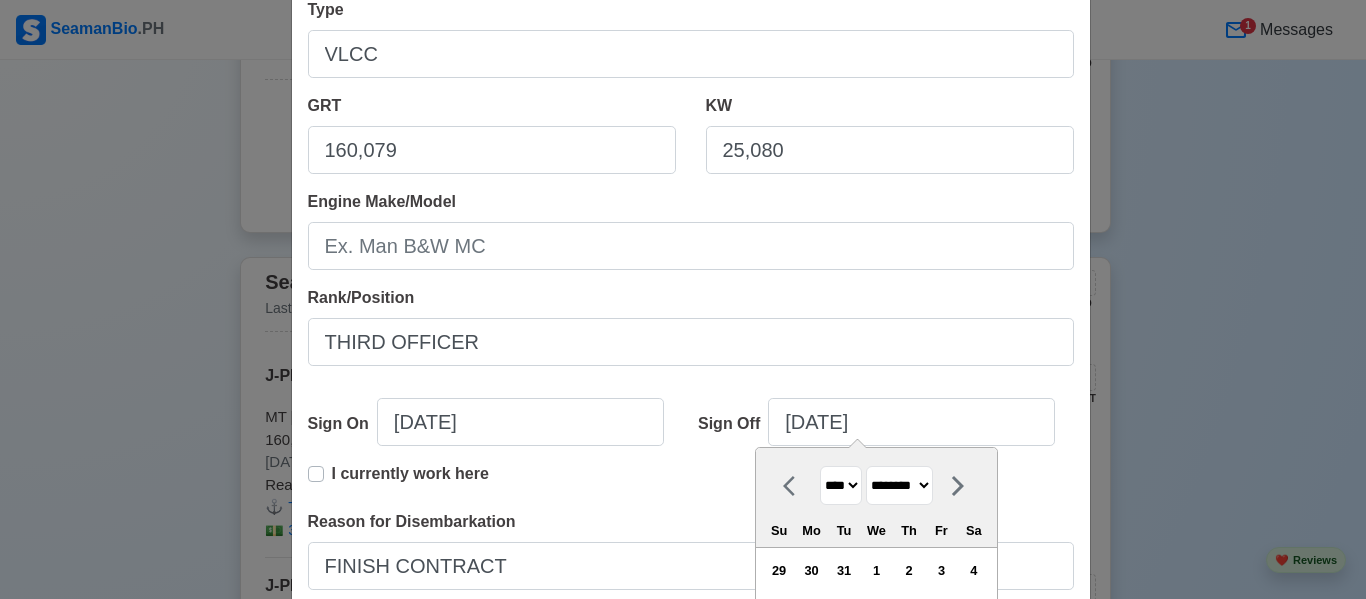 click on "**** **** **** **** **** **** **** **** **** **** **** **** **** **** **** **** **** **** **** **** **** **** **** **** **** **** **** **** **** **** **** **** **** **** **** **** **** **** **** **** **** **** **** **** **** **** **** **** **** **** **** **** **** **** **** **** **** **** **** **** **** **** **** **** **** **** **** **** **** **** **** **** **** **** **** **** **** **** **** **** **** **** **** **** **** **** **** **** **** **** **** **** **** **** **** **** **** **** **** **** **** **** **** **** **** **** **** ****" at bounding box center (841, 485) 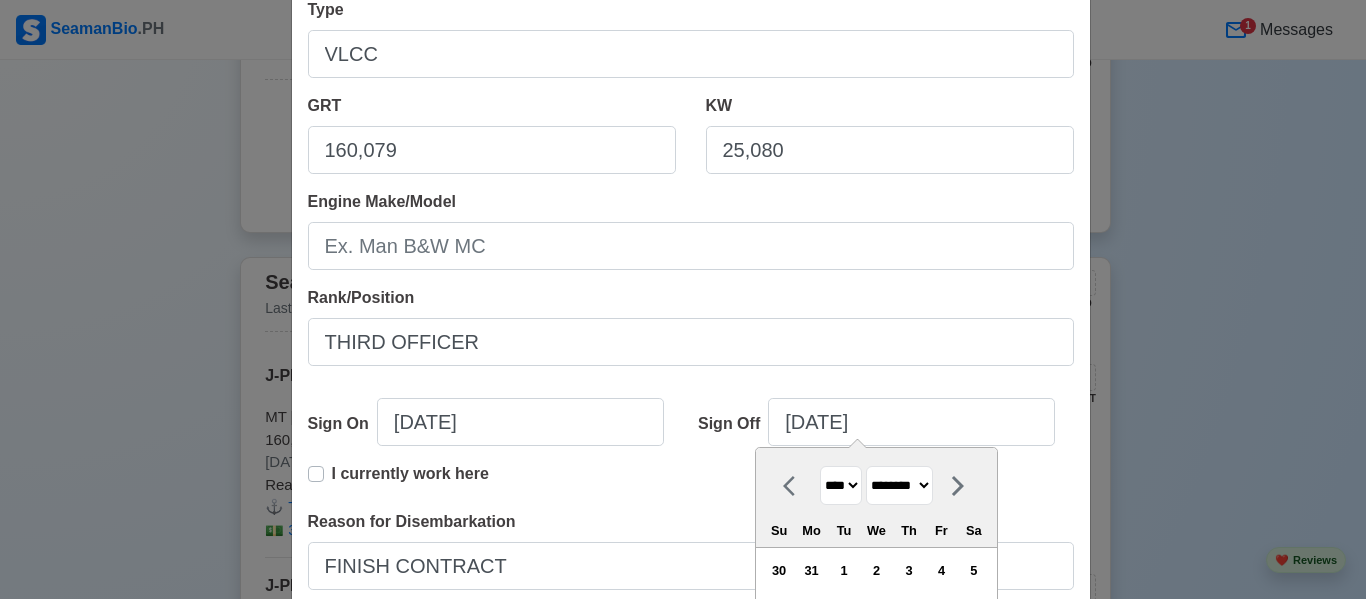 click on "26" at bounding box center [973, 668] 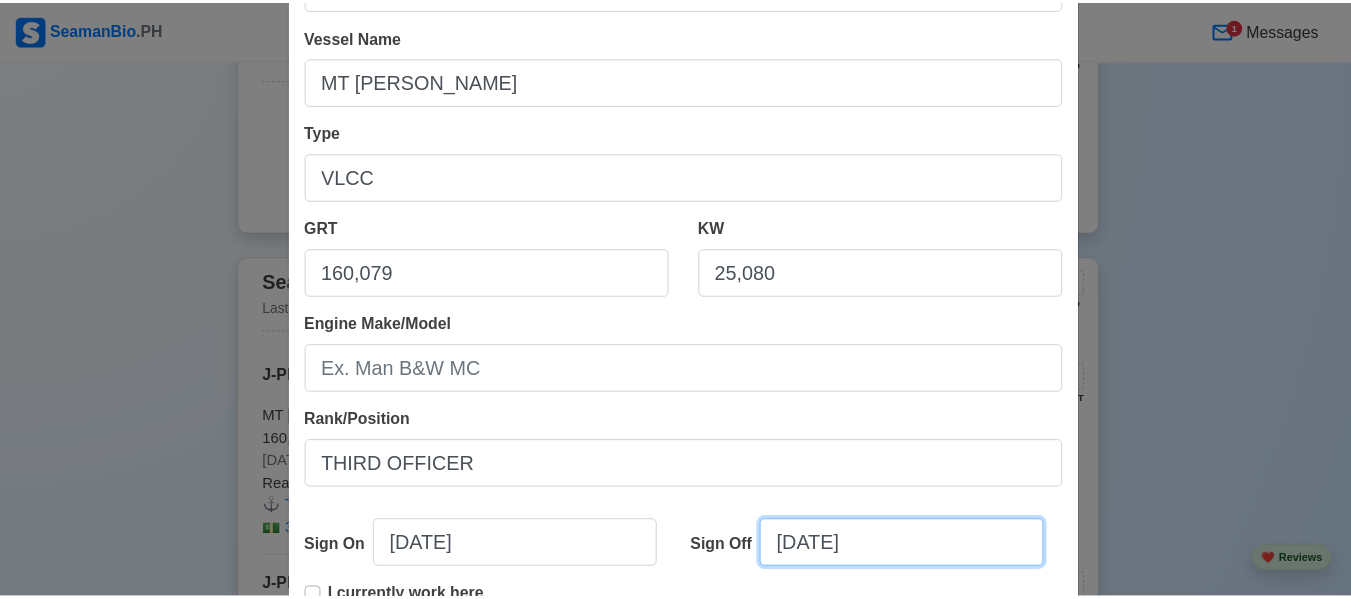 scroll, scrollTop: 336, scrollLeft: 0, axis: vertical 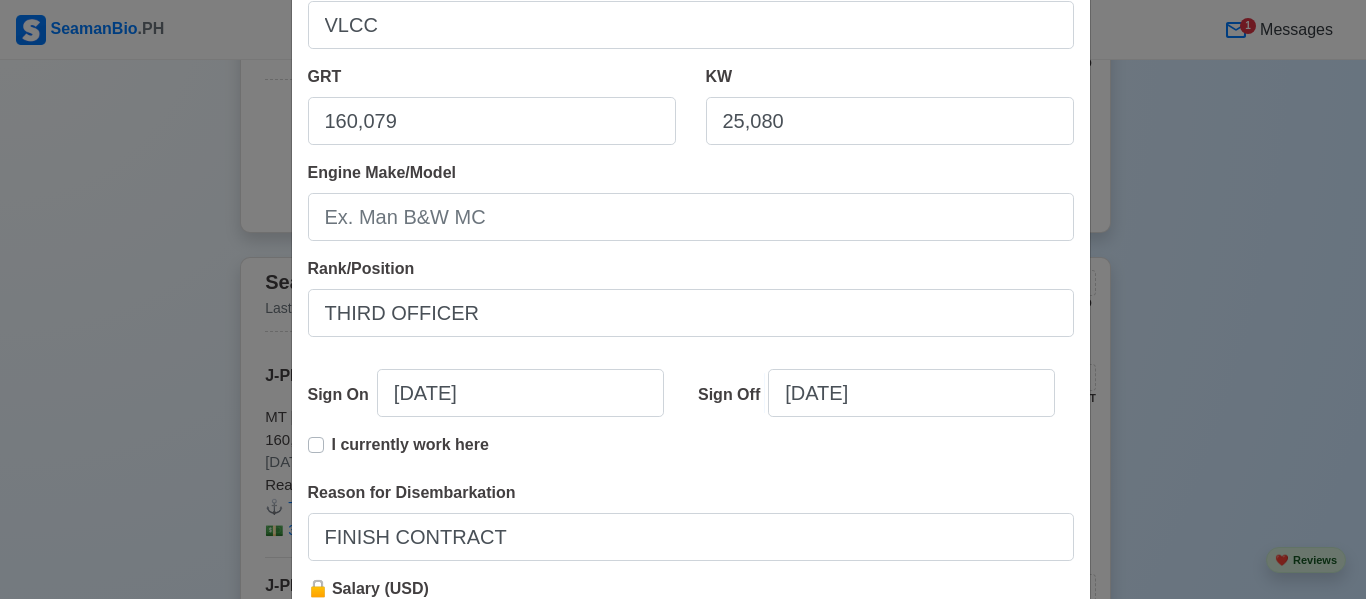 click on "Cancel" at bounding box center (933, 731) 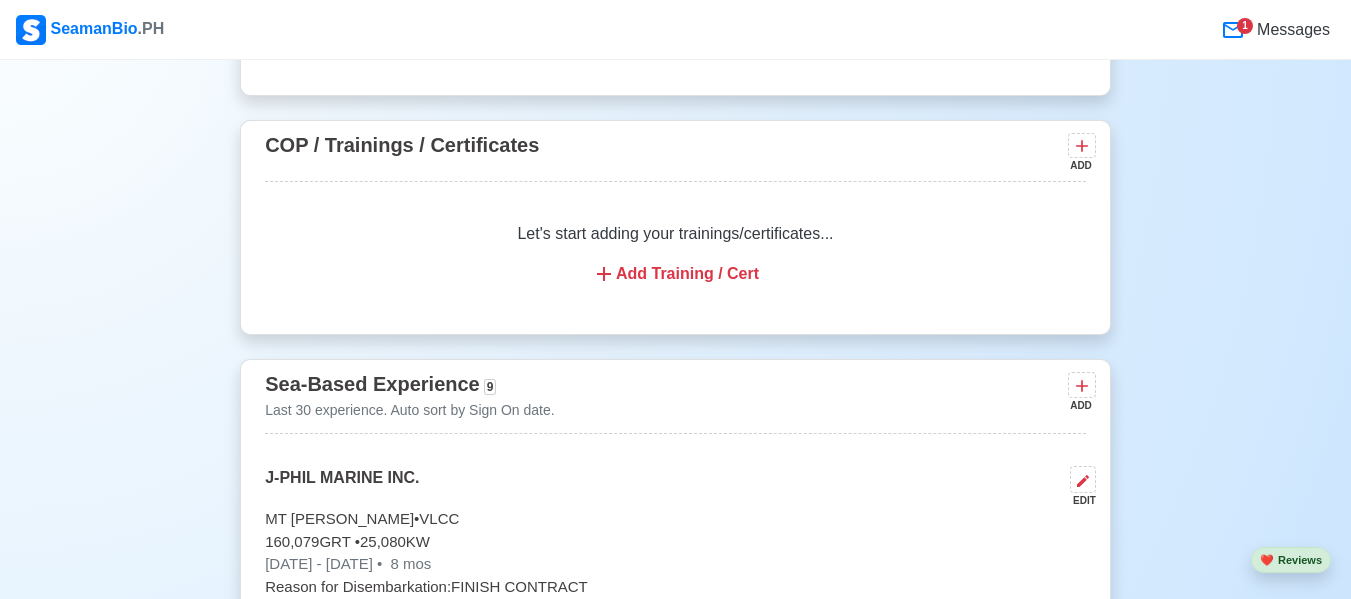 scroll, scrollTop: 2612, scrollLeft: 0, axis: vertical 